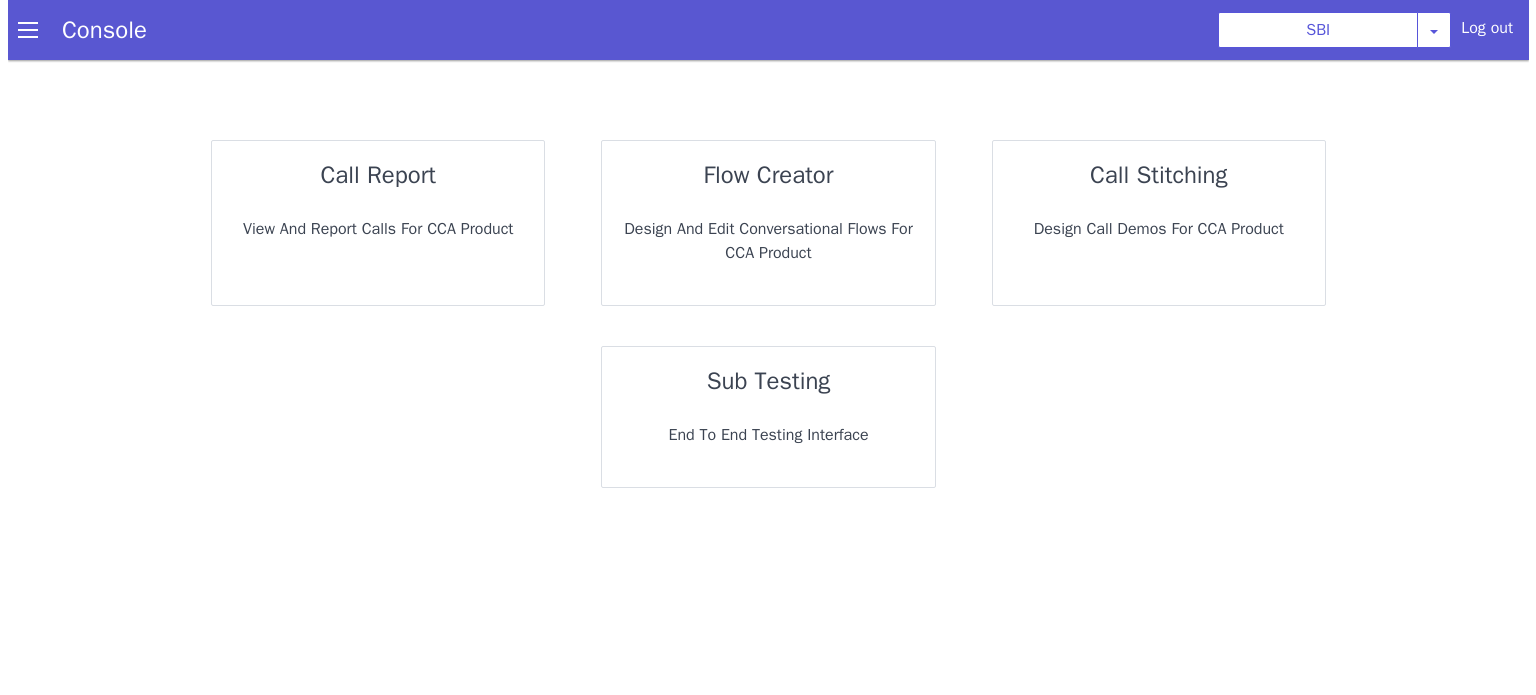 scroll, scrollTop: 0, scrollLeft: 0, axis: both 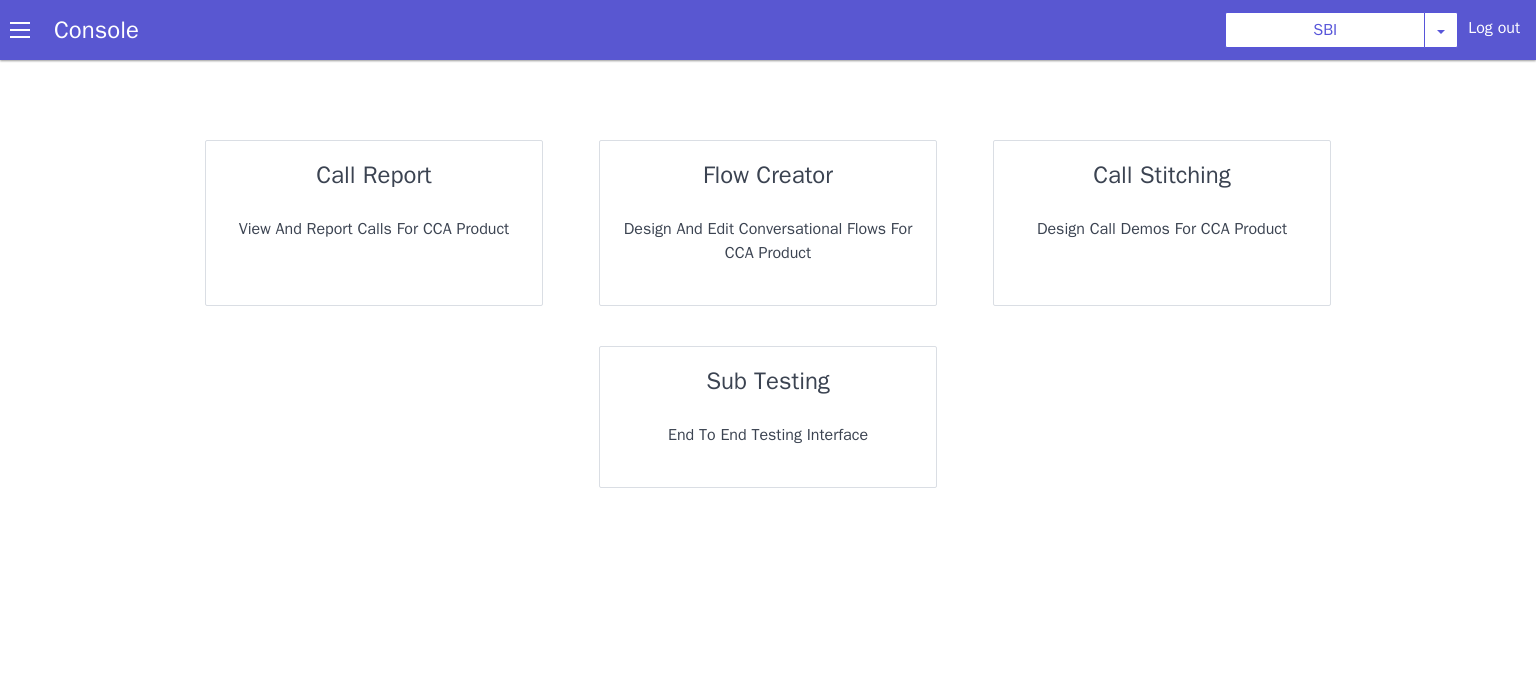 click on "call report" at bounding box center (374, 175) 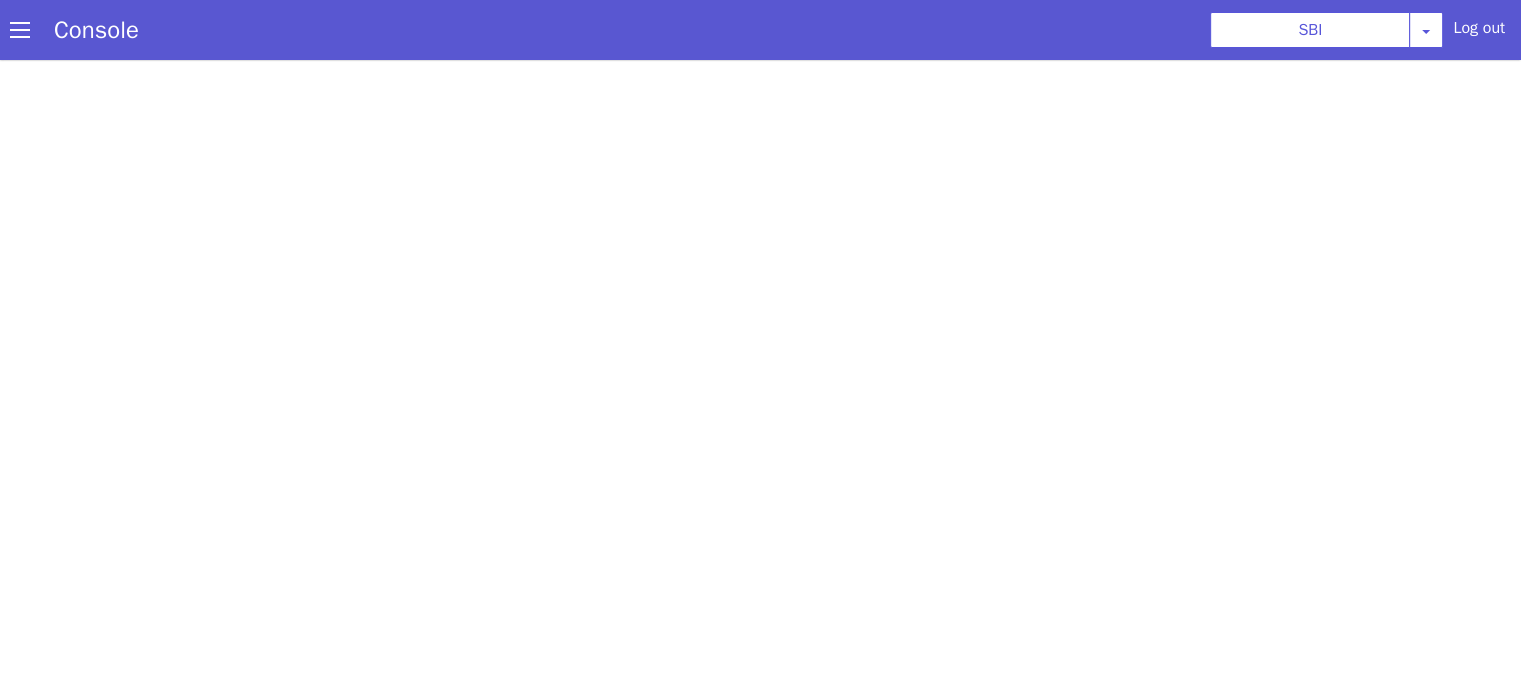 scroll, scrollTop: 0, scrollLeft: 0, axis: both 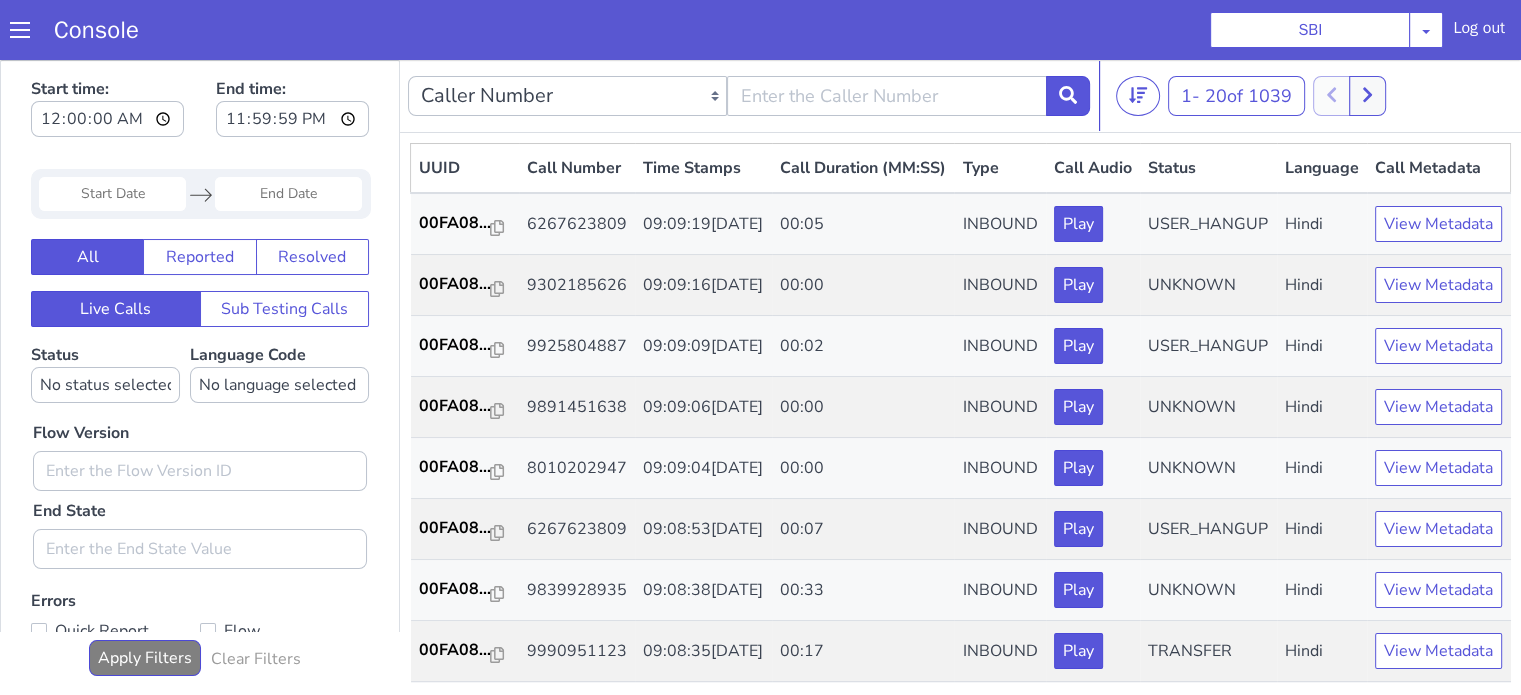 click at bounding box center [112, 194] 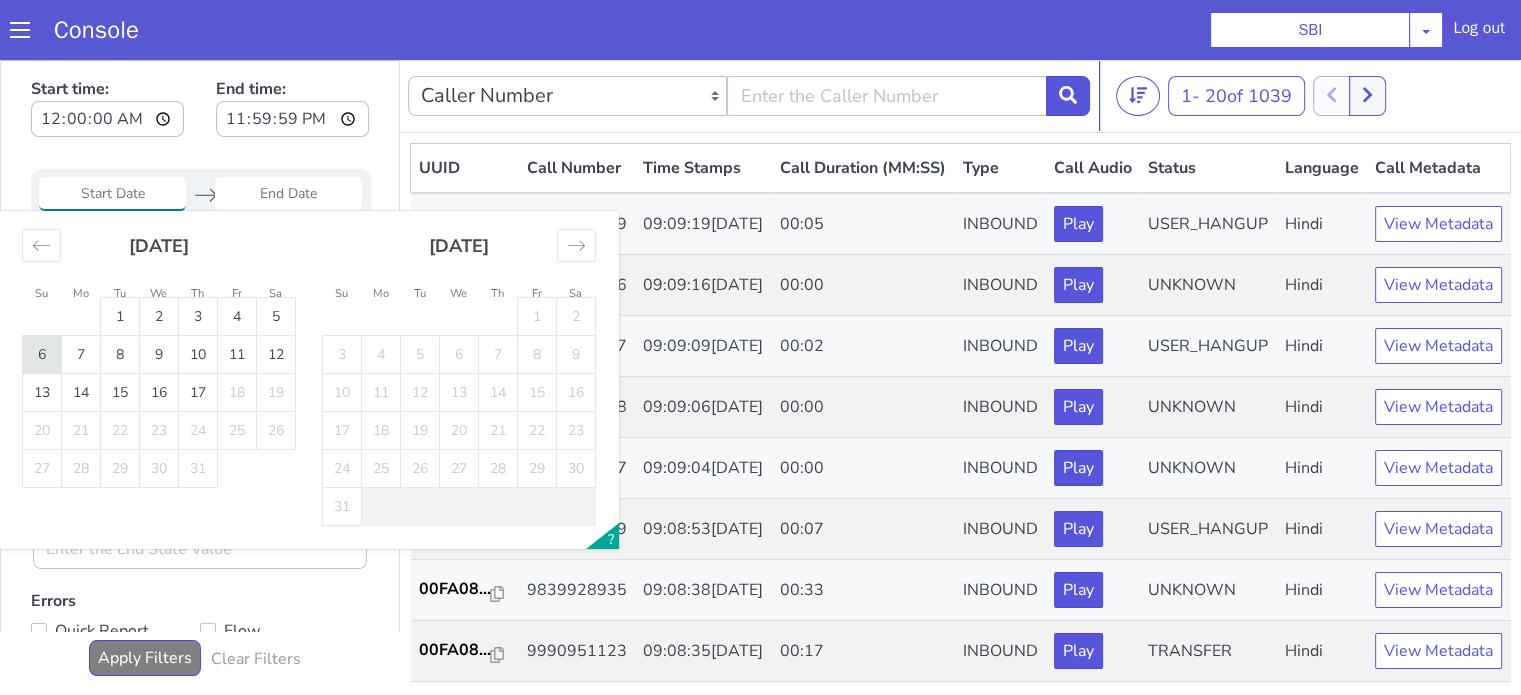 click on "6" at bounding box center [42, 355] 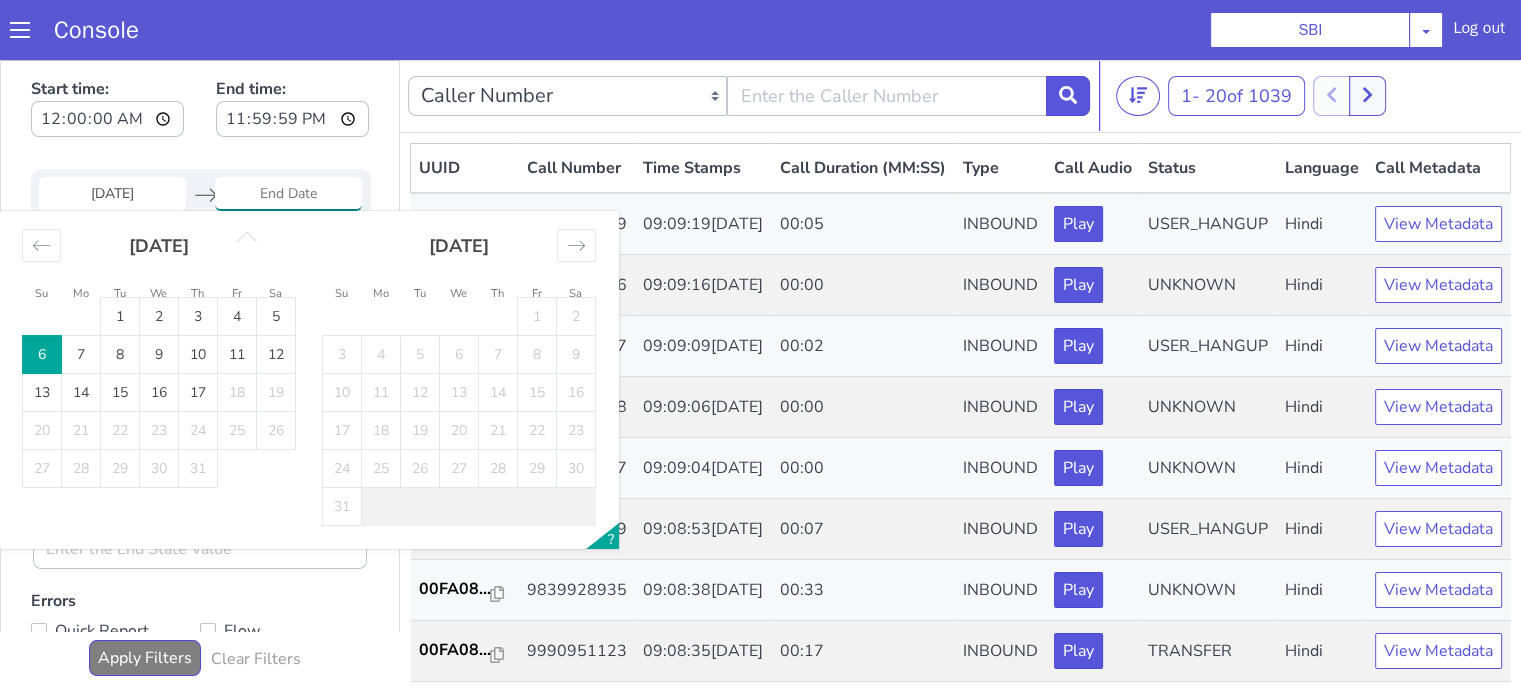 click on "6" at bounding box center [42, 355] 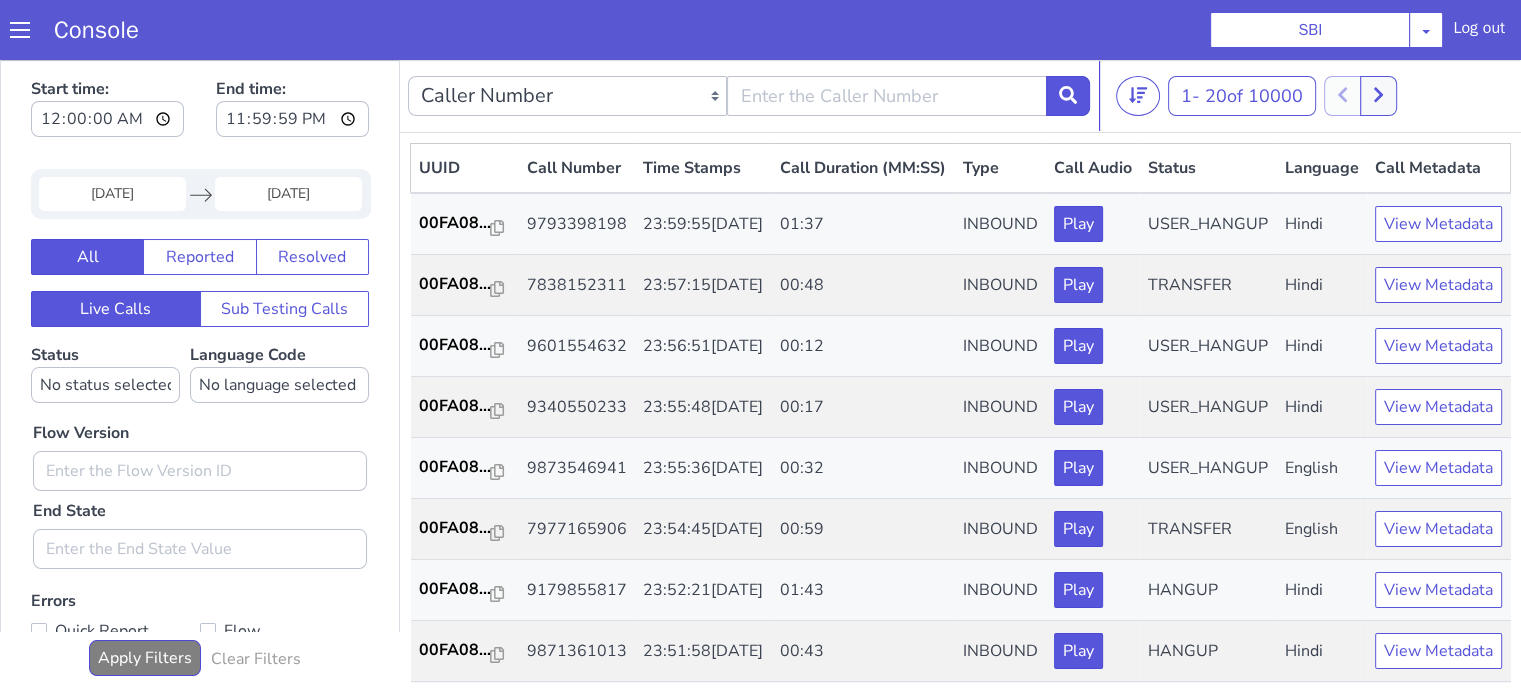 click on "Flow Version End State" at bounding box center (200, 486) 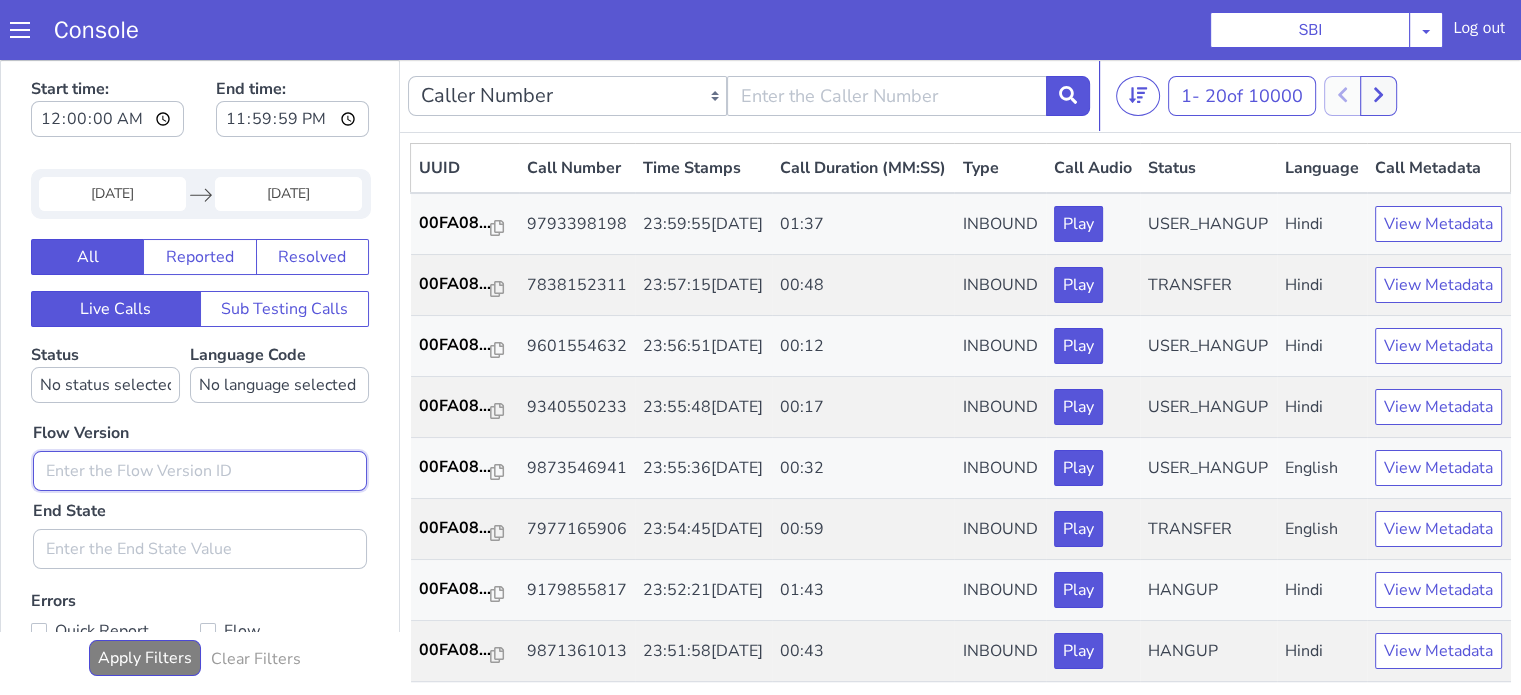 click at bounding box center [200, 471] 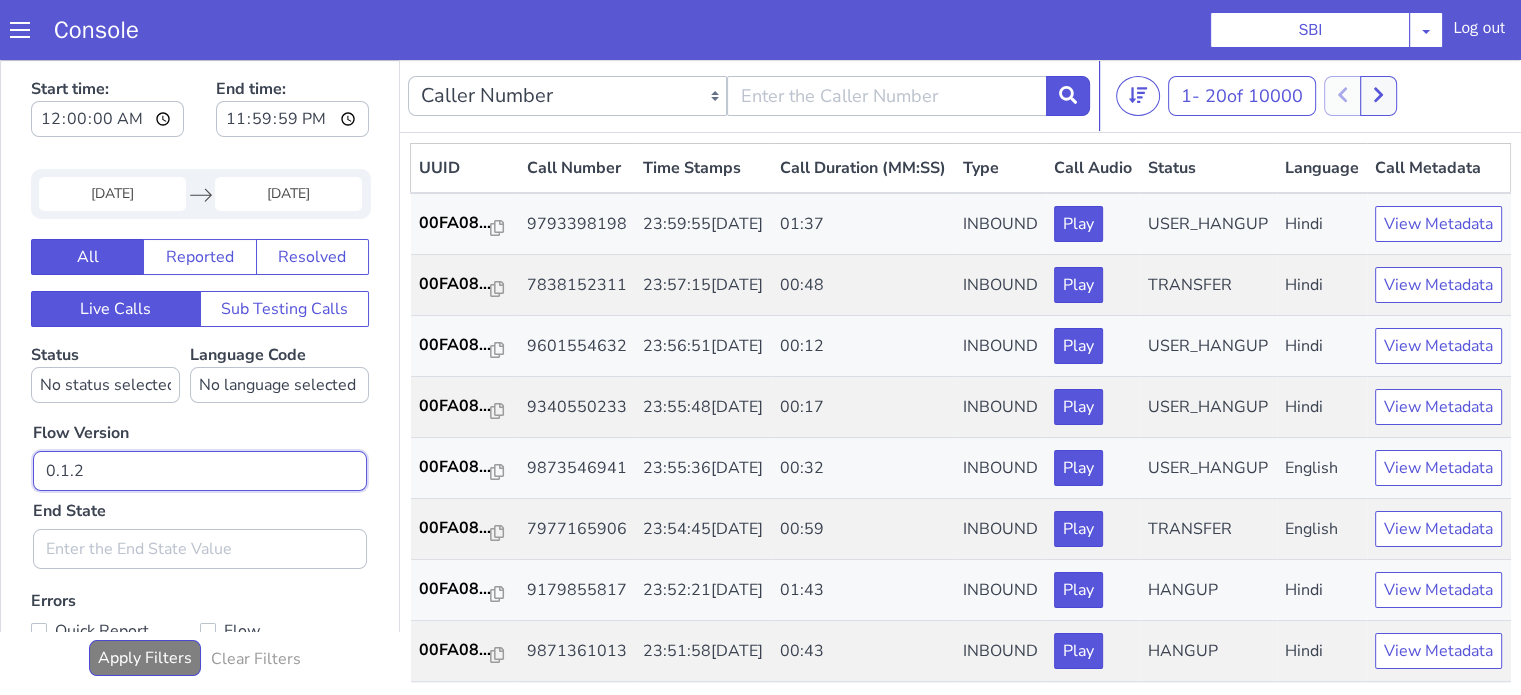 type on "0.1.2" 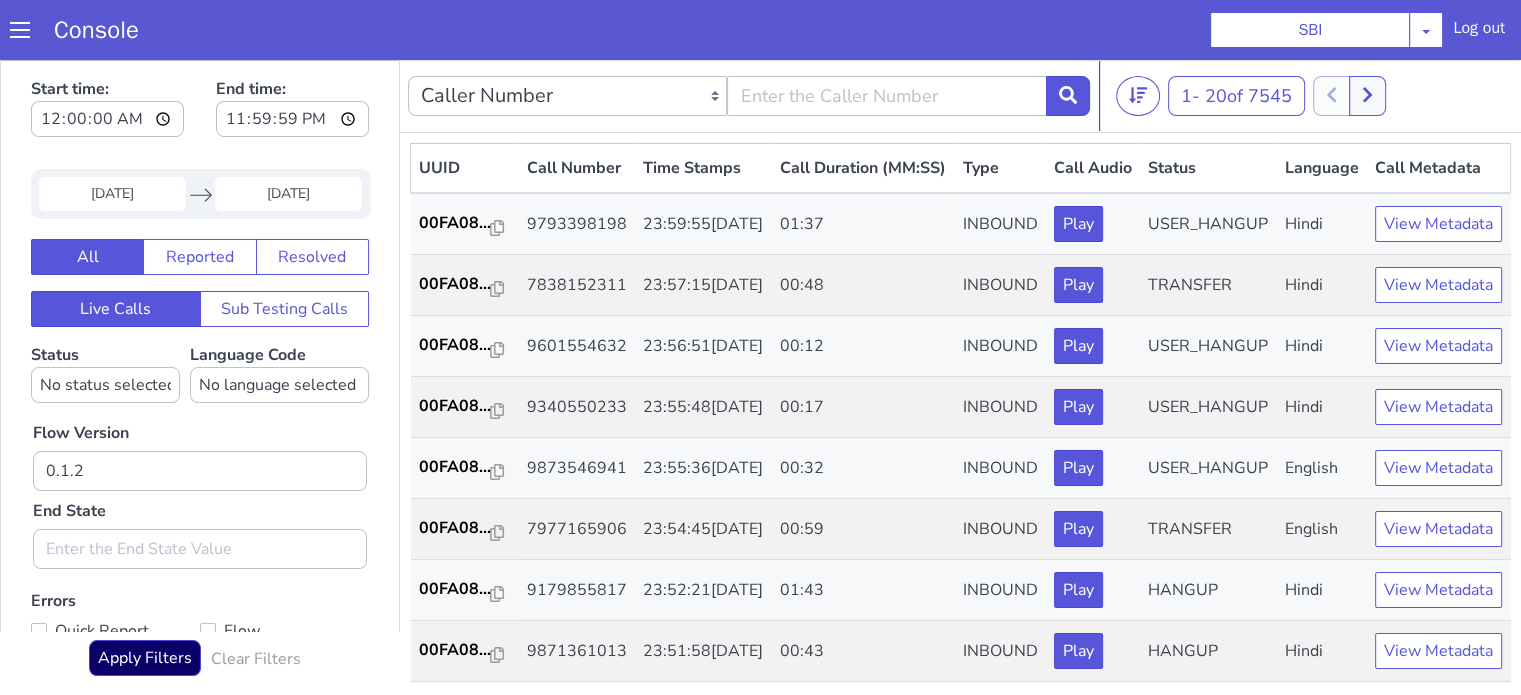 click on "Flow Version 0.1.2 End State" at bounding box center (200, 486) 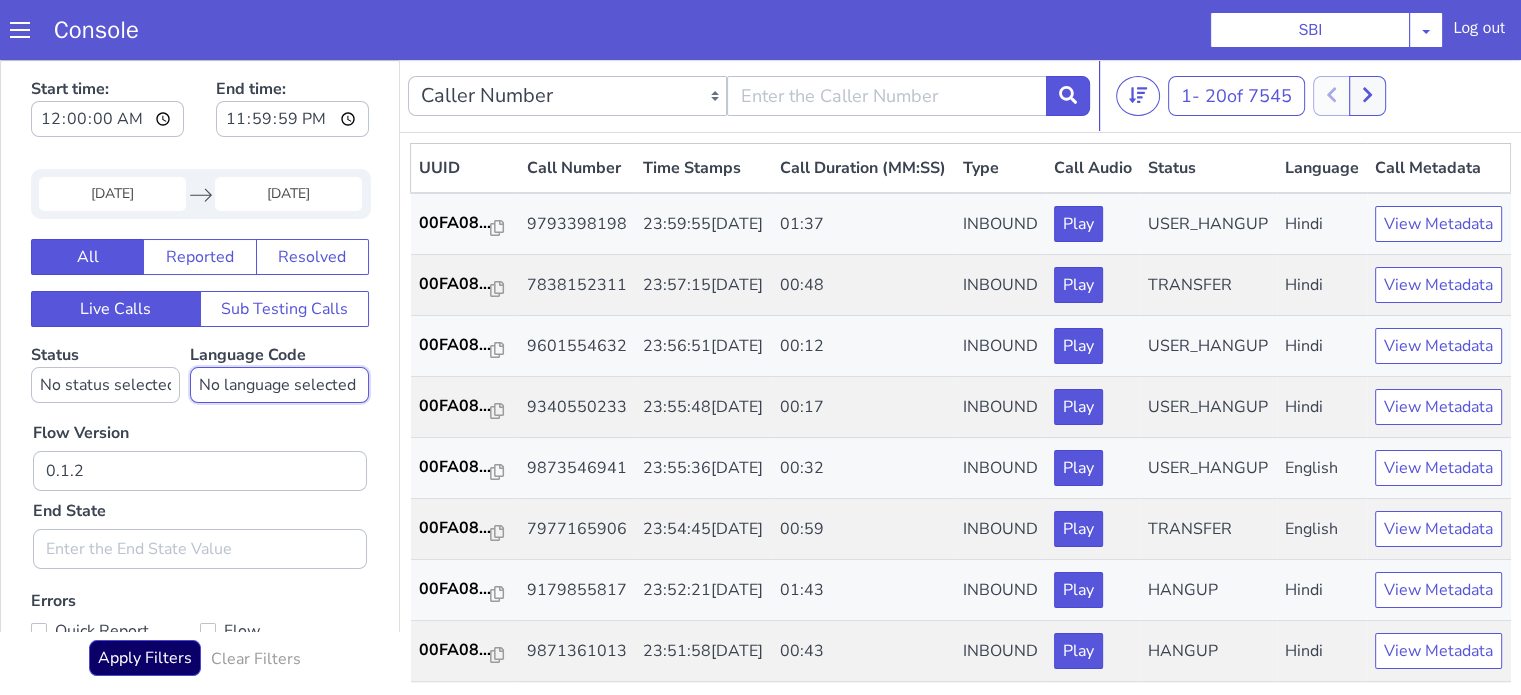 click on "No language selected Hindi English Tamil Telugu Kanada Marathi Malayalam Gujarati Bengali Indonesian Malay English US English GB" at bounding box center [279, 385] 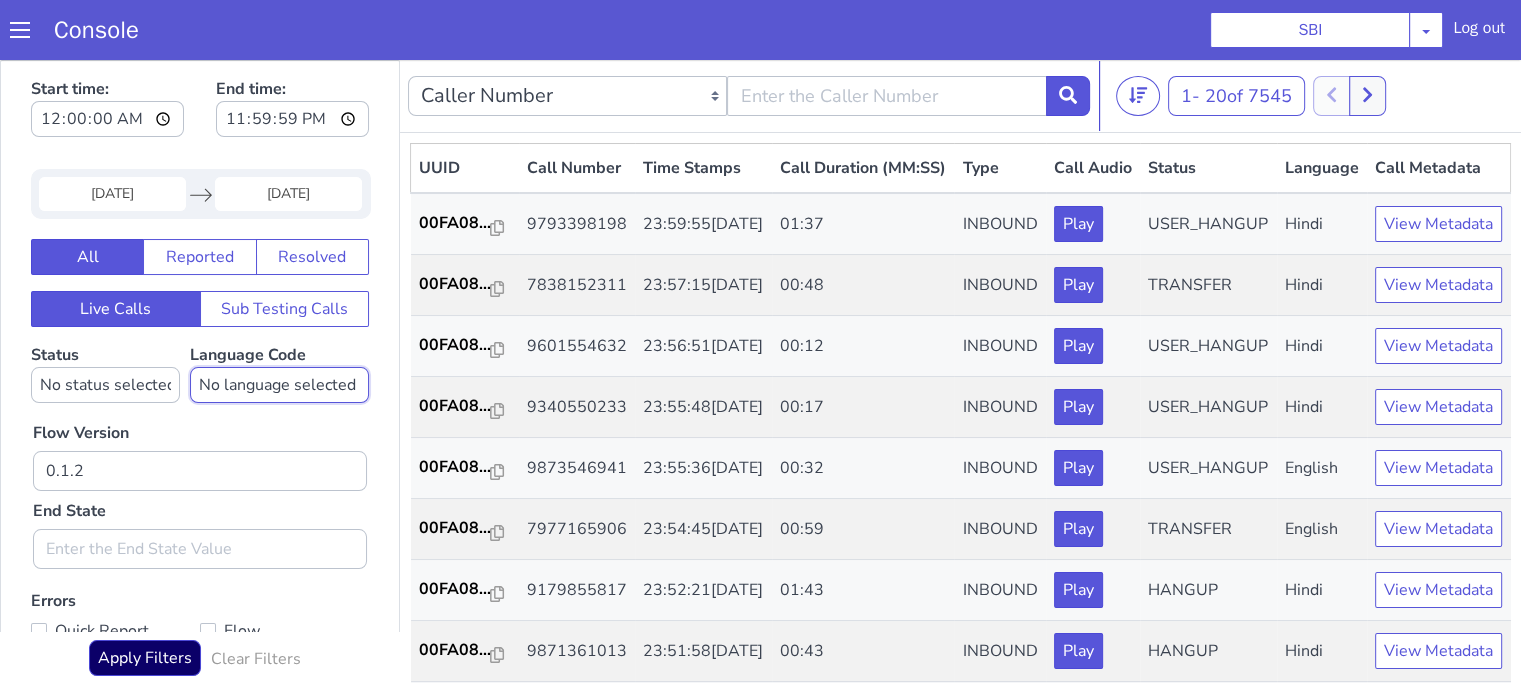 select on "hi" 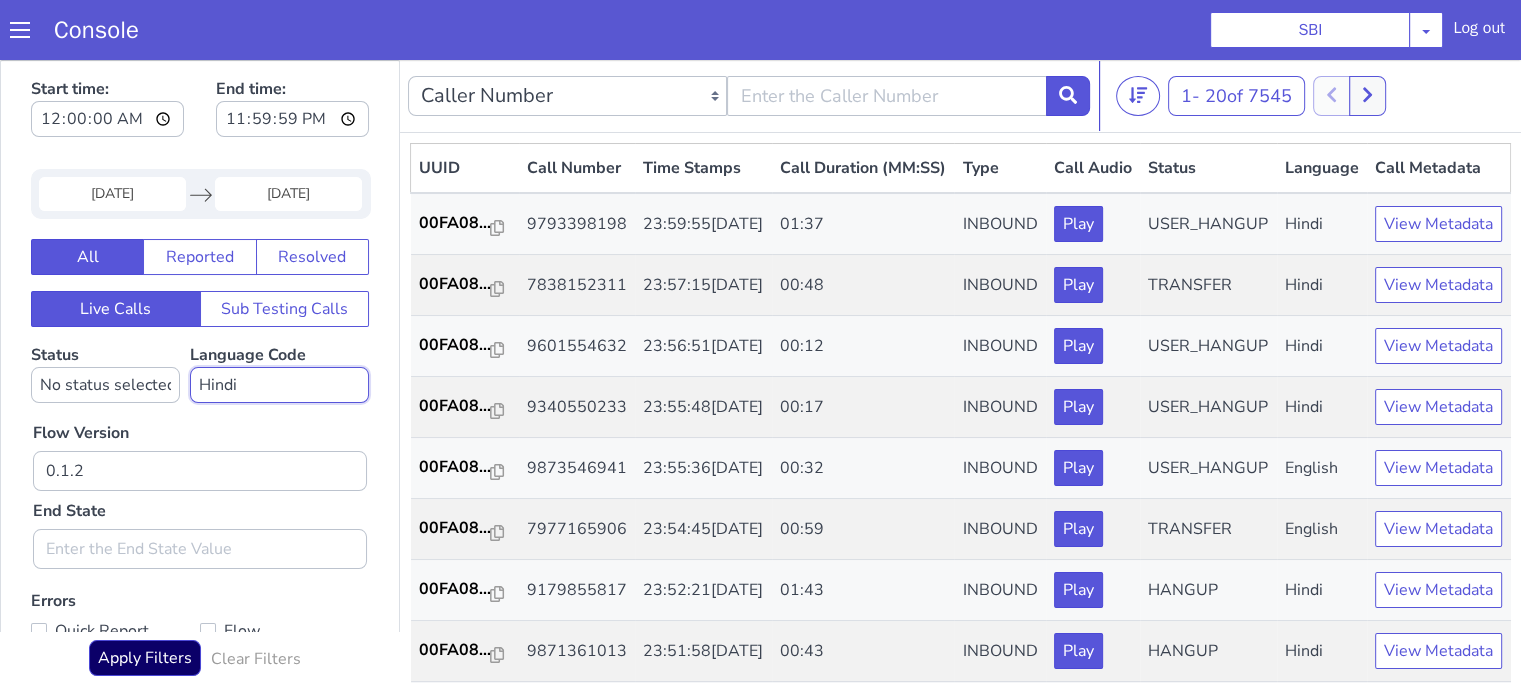 click on "No language selected Hindi English Tamil Telugu Kanada Marathi Malayalam Gujarati Bengali Indonesian Malay English US English GB" at bounding box center (279, 385) 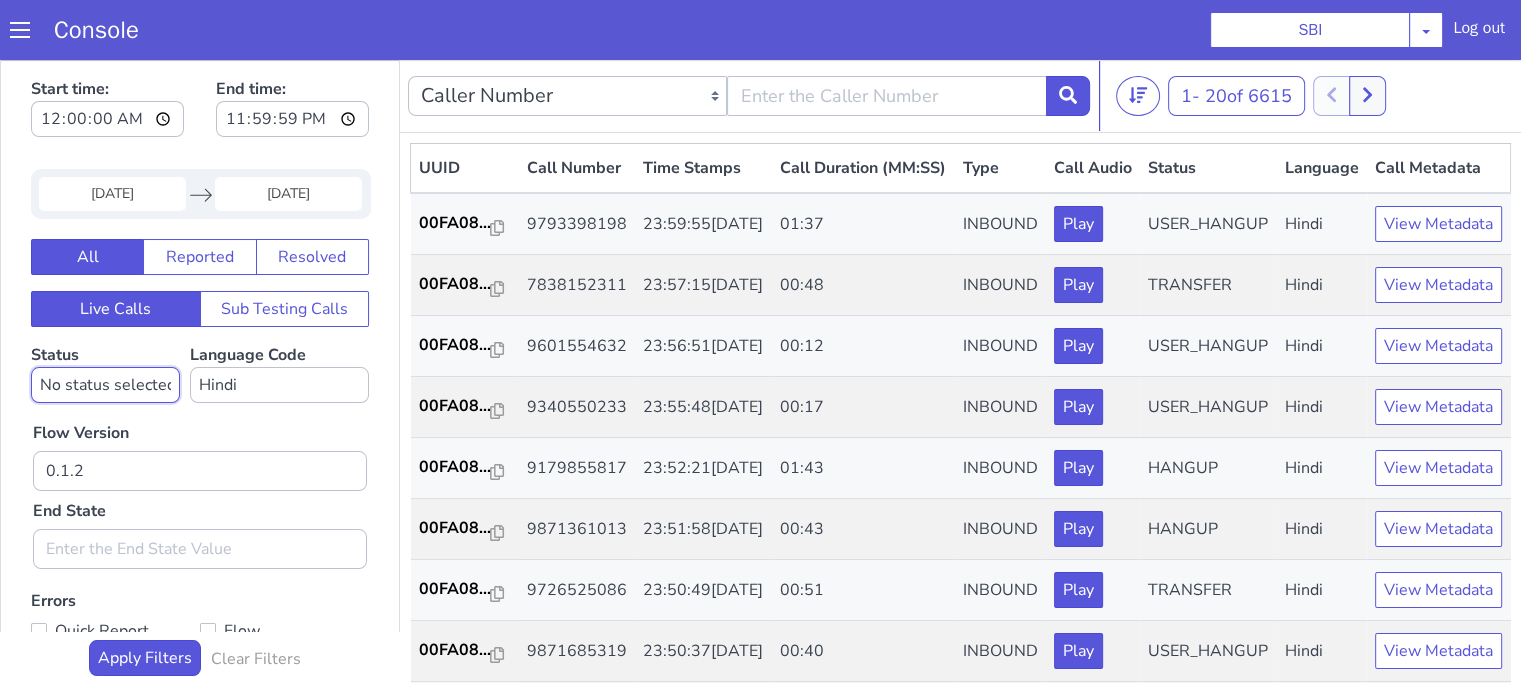click on "No status selected HANGUP USER_HANGUP TRANSFER UNKNOWN" at bounding box center [105, 385] 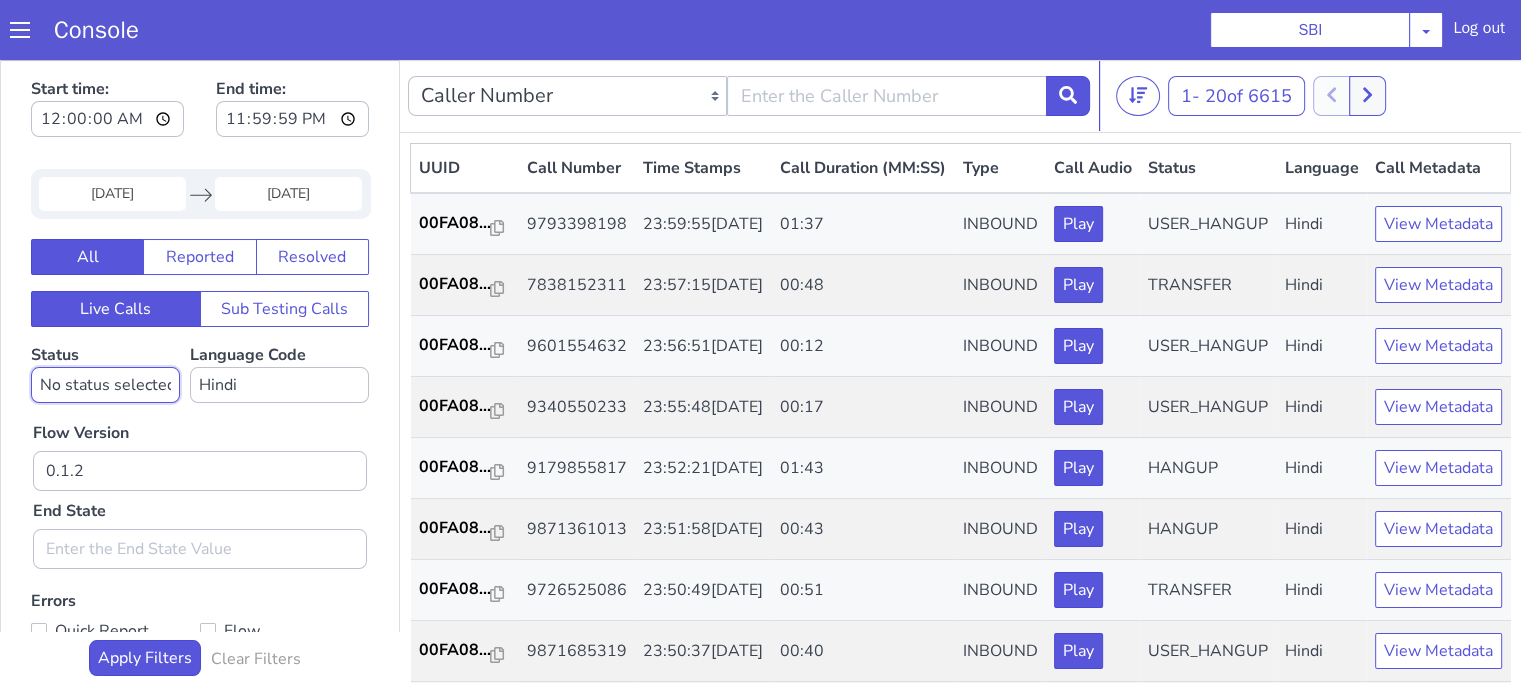 select on "TRANSFER" 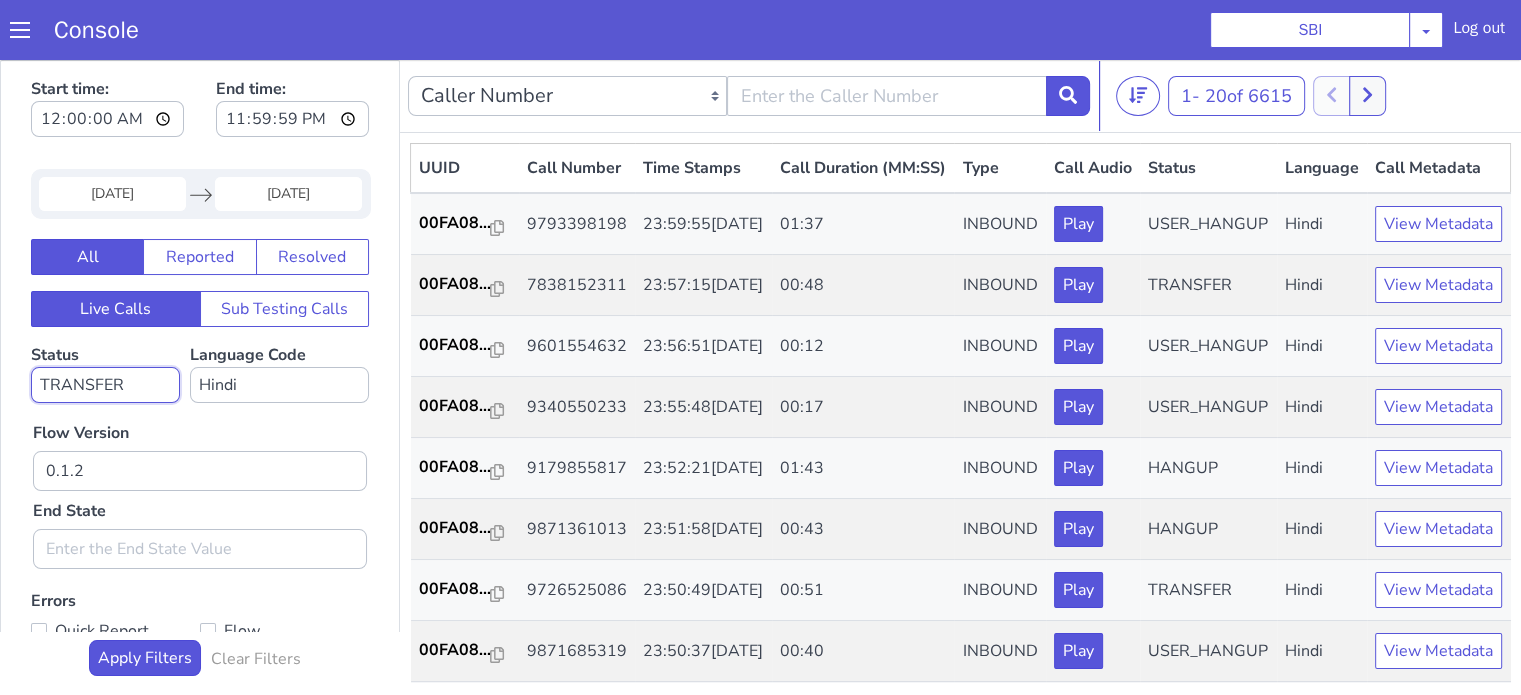 click on "No status selected HANGUP USER_HANGUP TRANSFER UNKNOWN" at bounding box center (105, 385) 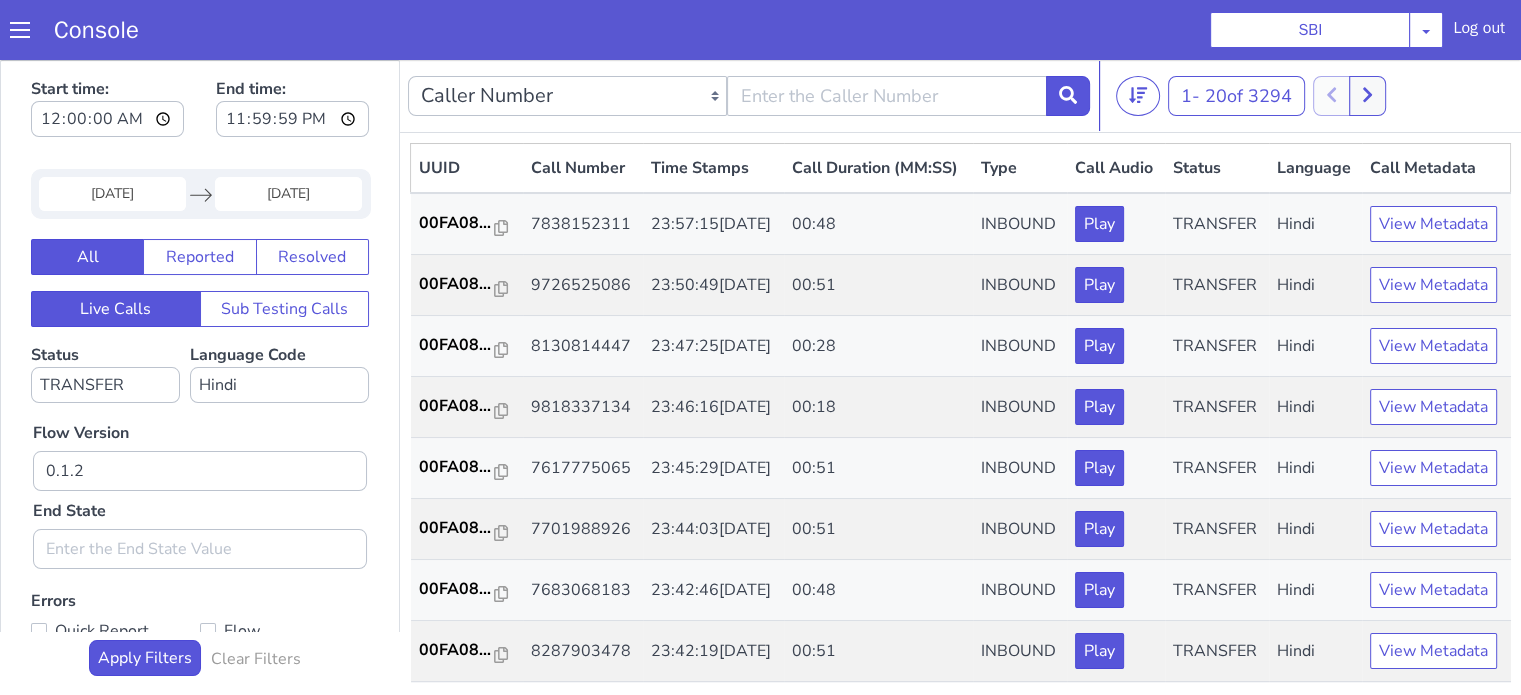 click on "Flow Version 0.1.2 End State" at bounding box center [200, 486] 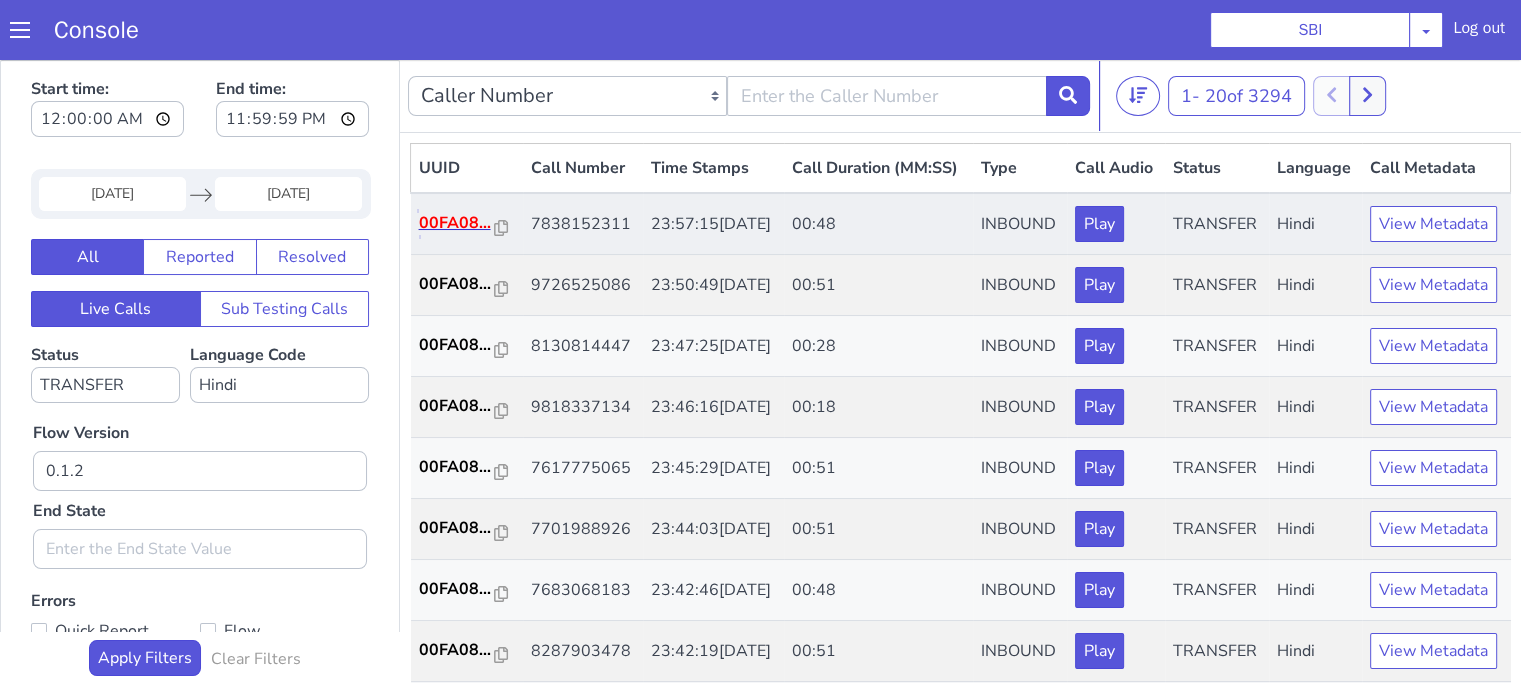 click on "00FA08..." at bounding box center (457, 223) 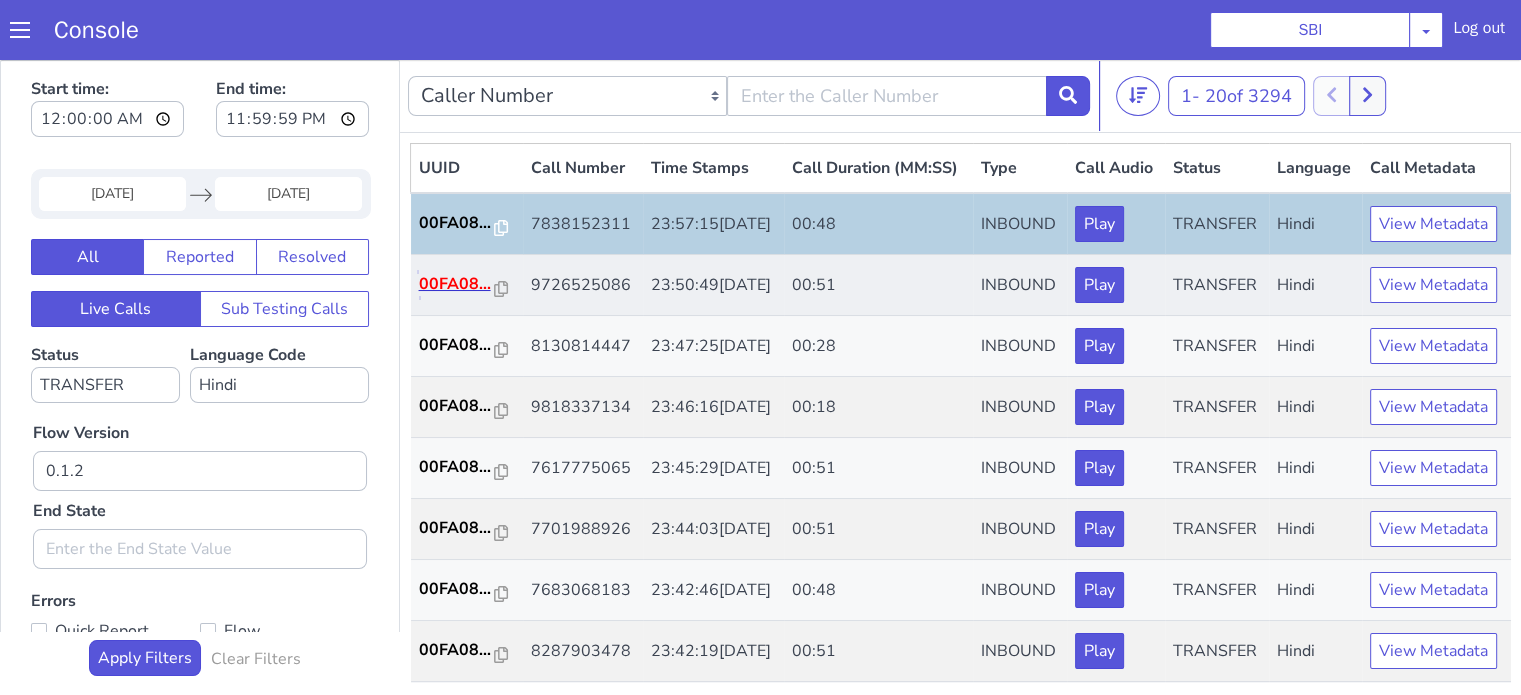 click on "00FA08..." at bounding box center [457, 284] 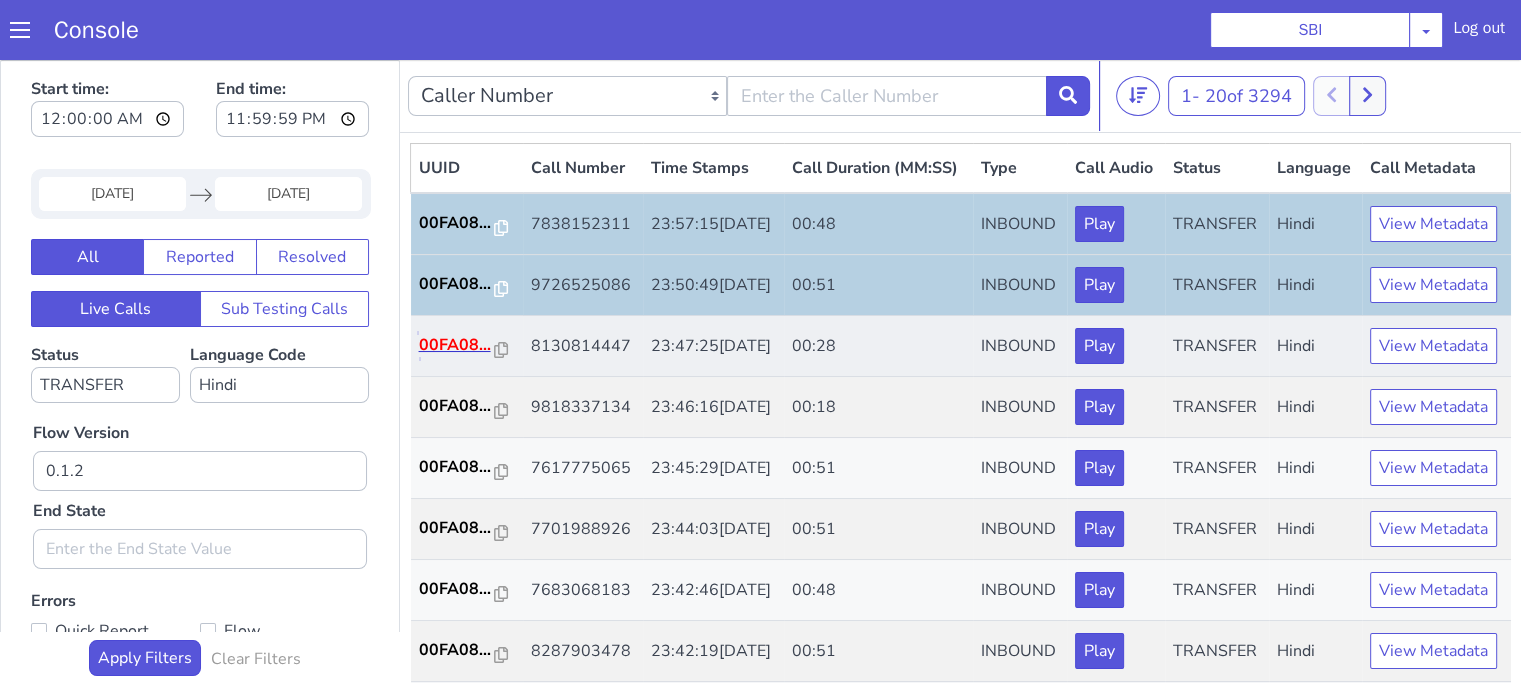 click on "00FA08..." at bounding box center [457, 345] 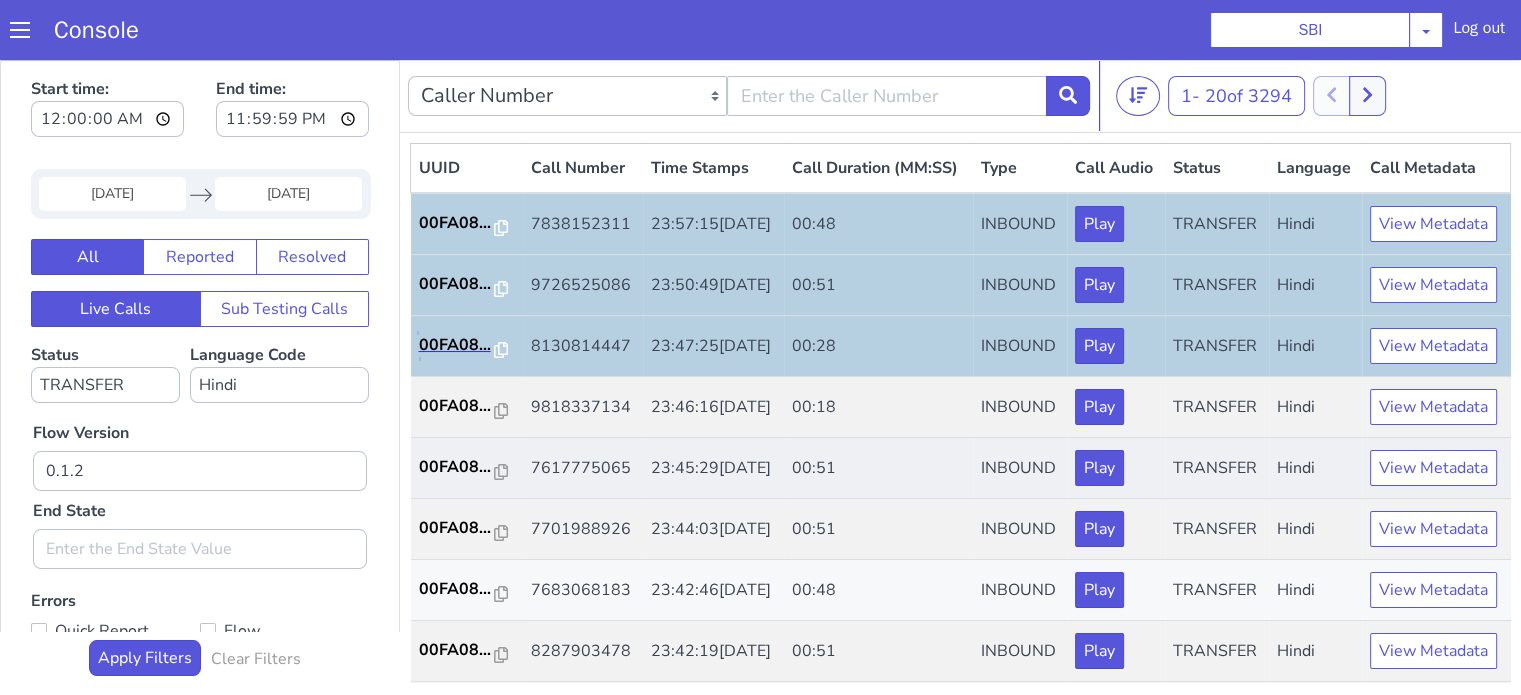 scroll, scrollTop: 100, scrollLeft: 0, axis: vertical 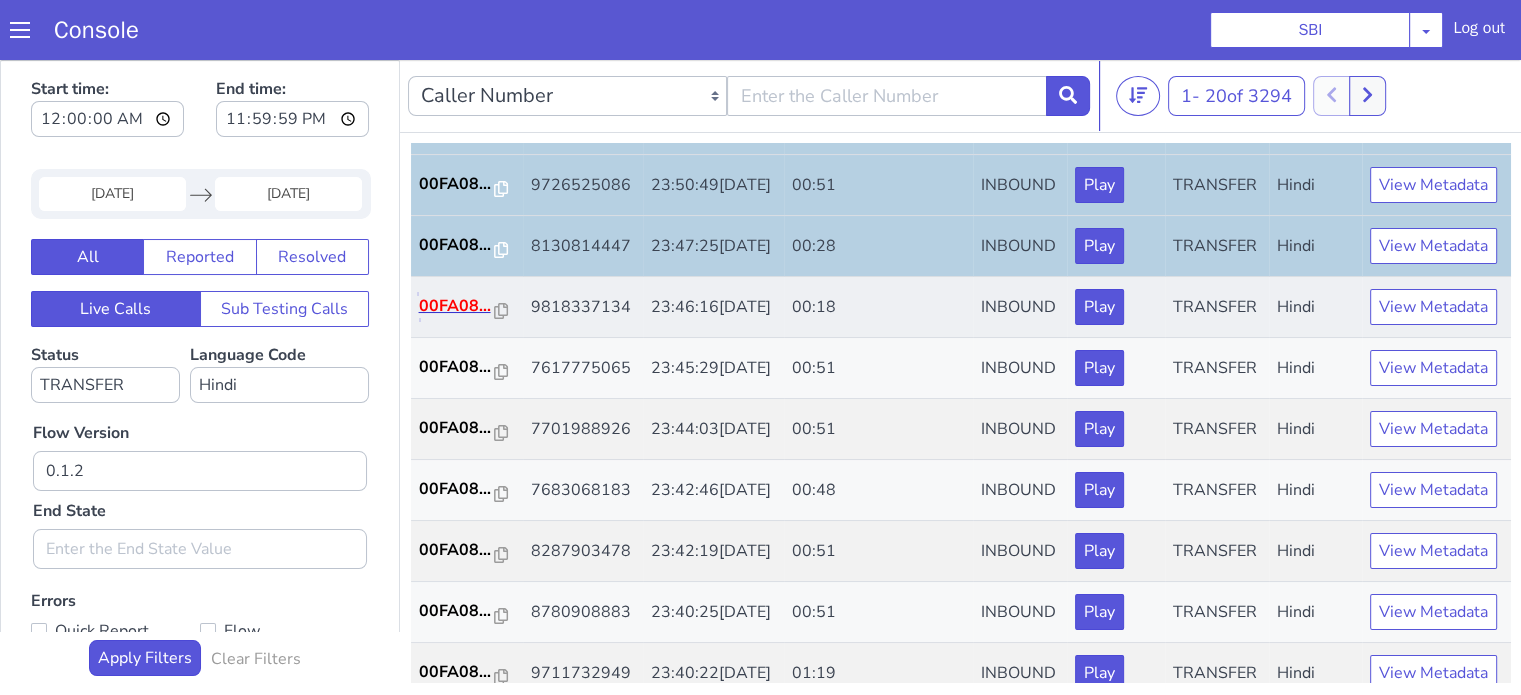 click on "00FA08..." at bounding box center (457, 306) 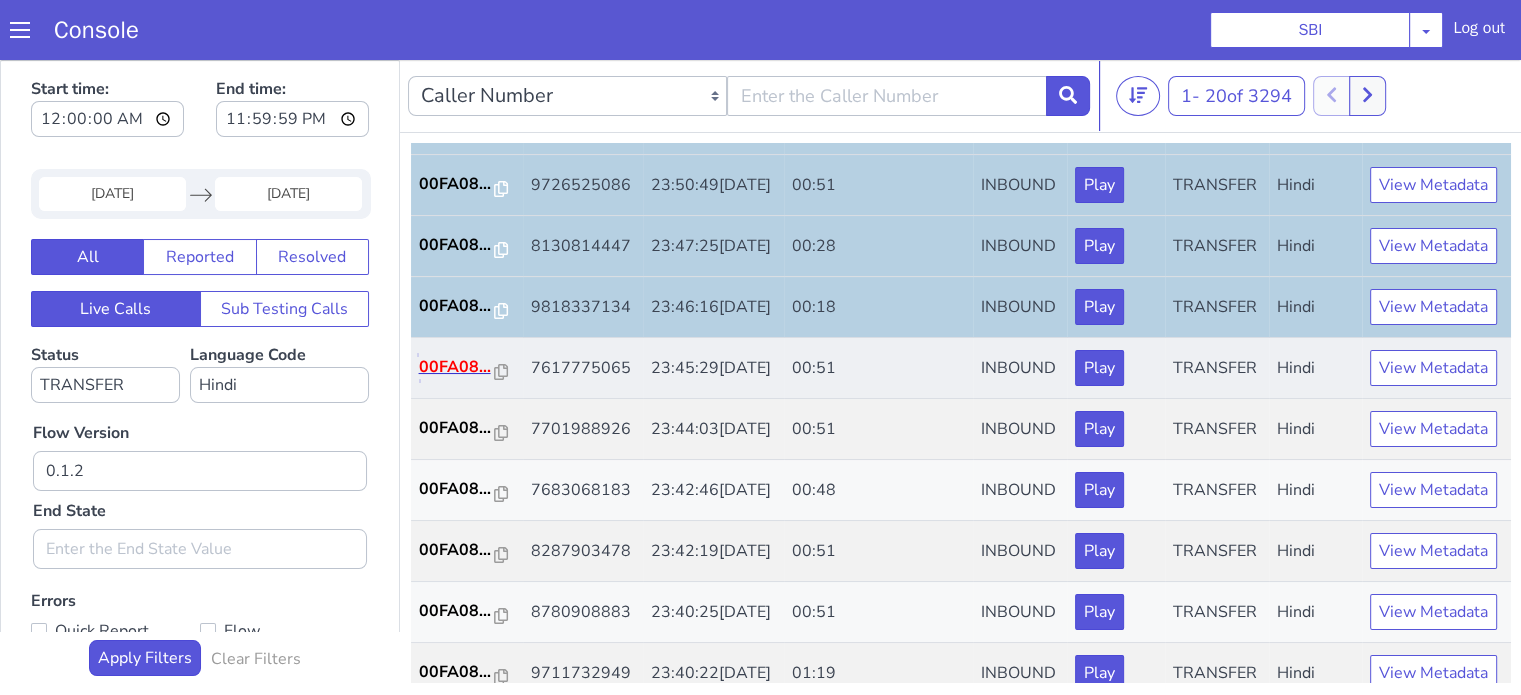 click on "00FA08..." at bounding box center (457, 367) 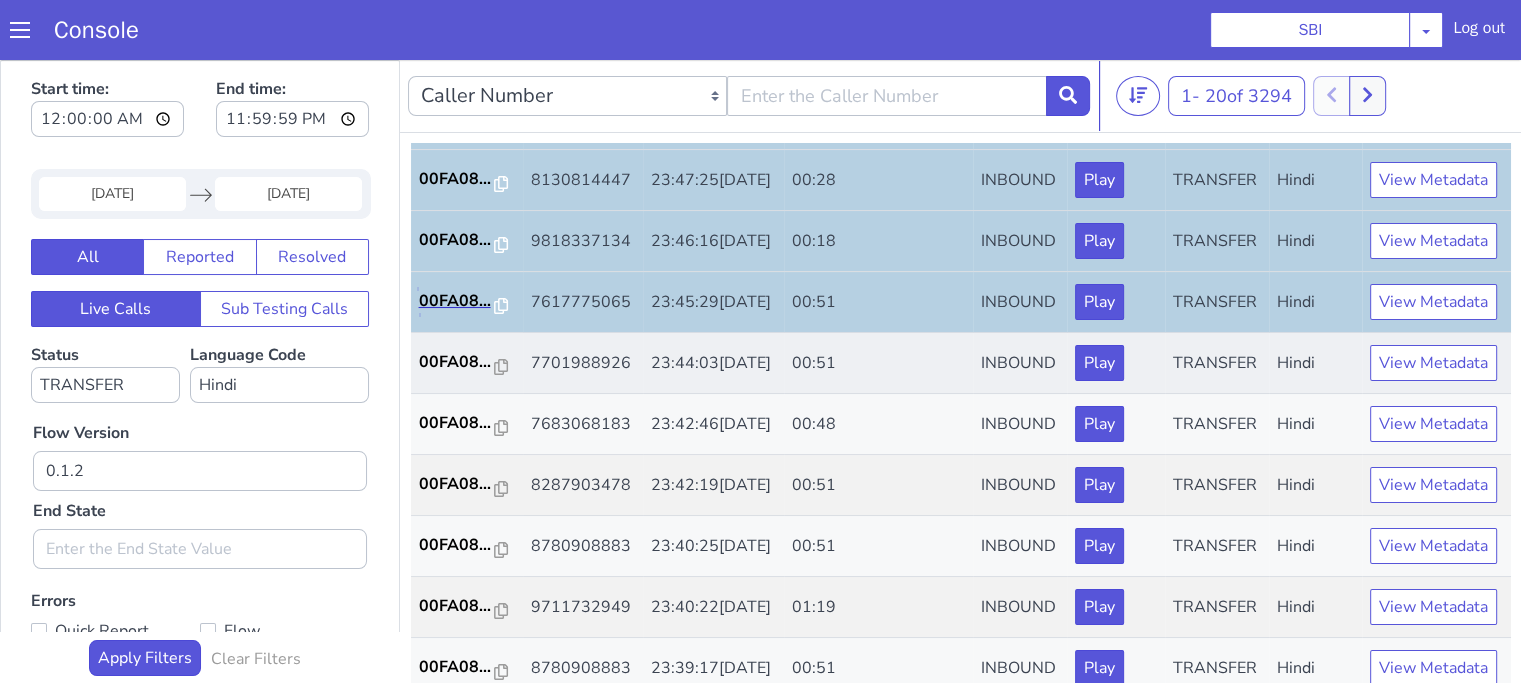 scroll, scrollTop: 300, scrollLeft: 0, axis: vertical 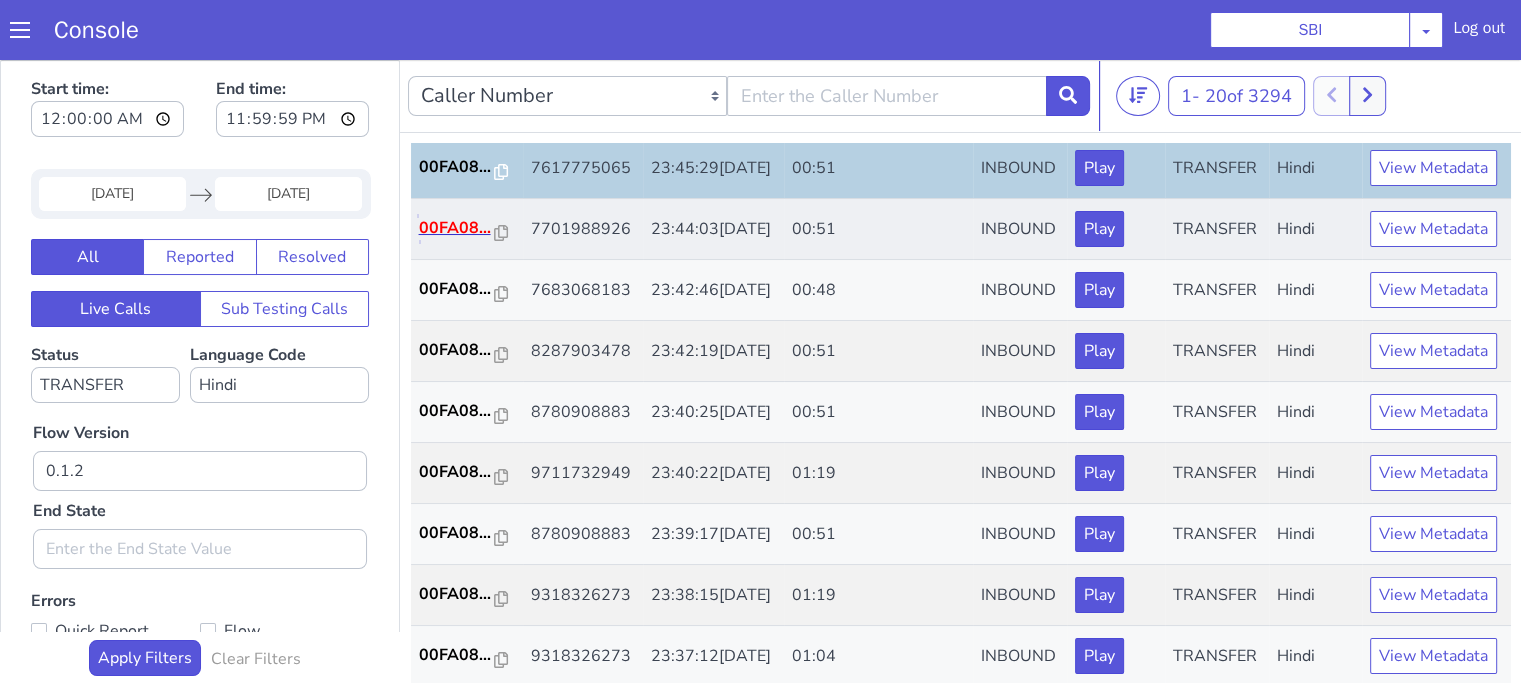 click on "00FA08..." at bounding box center [457, 228] 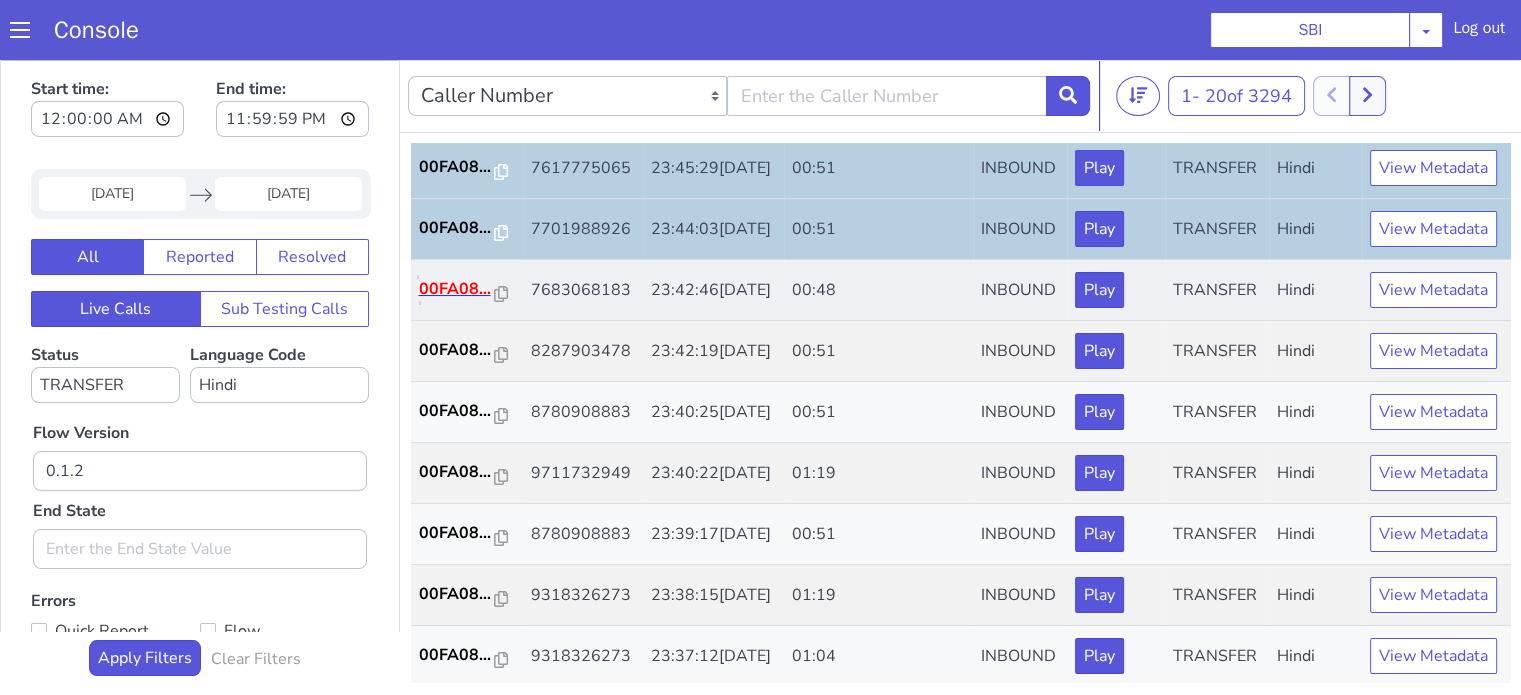 click on "00FA08..." at bounding box center [457, 289] 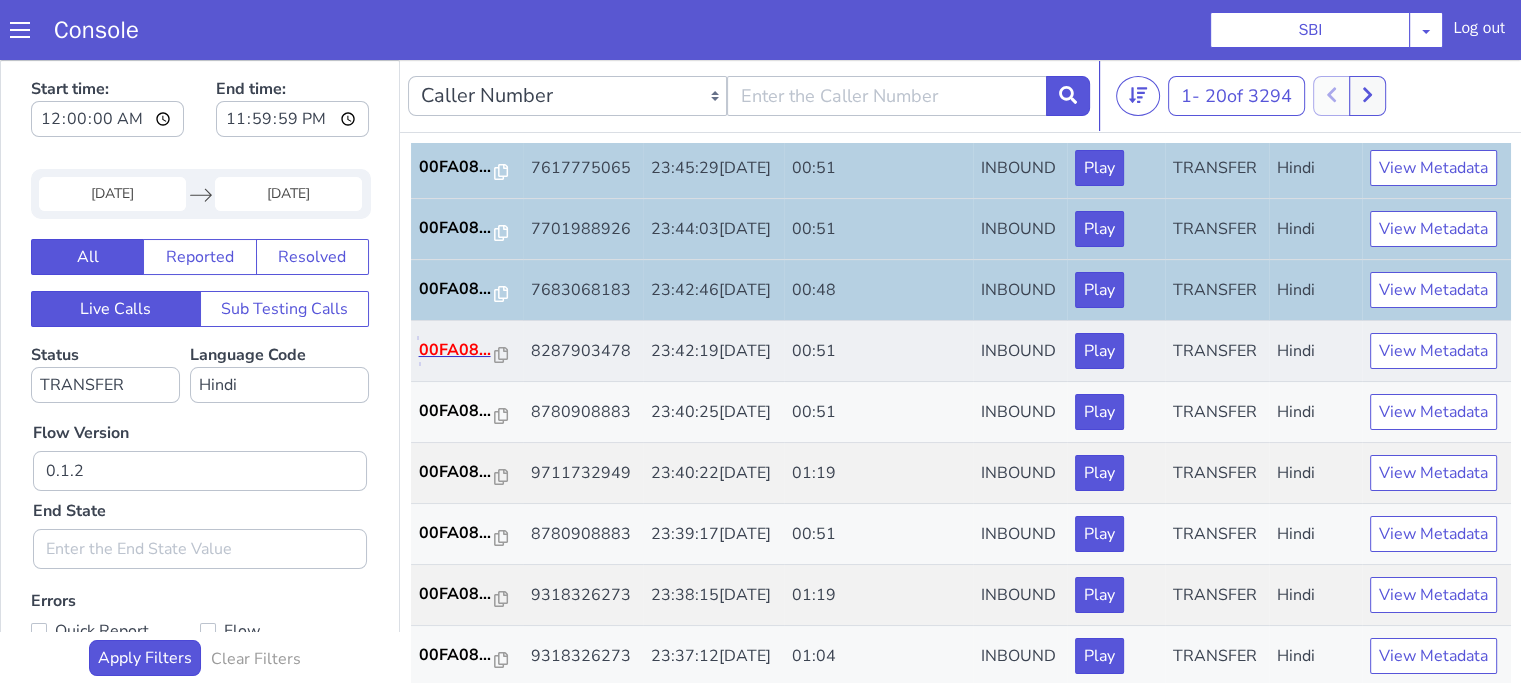 click on "00FA08..." at bounding box center [457, 350] 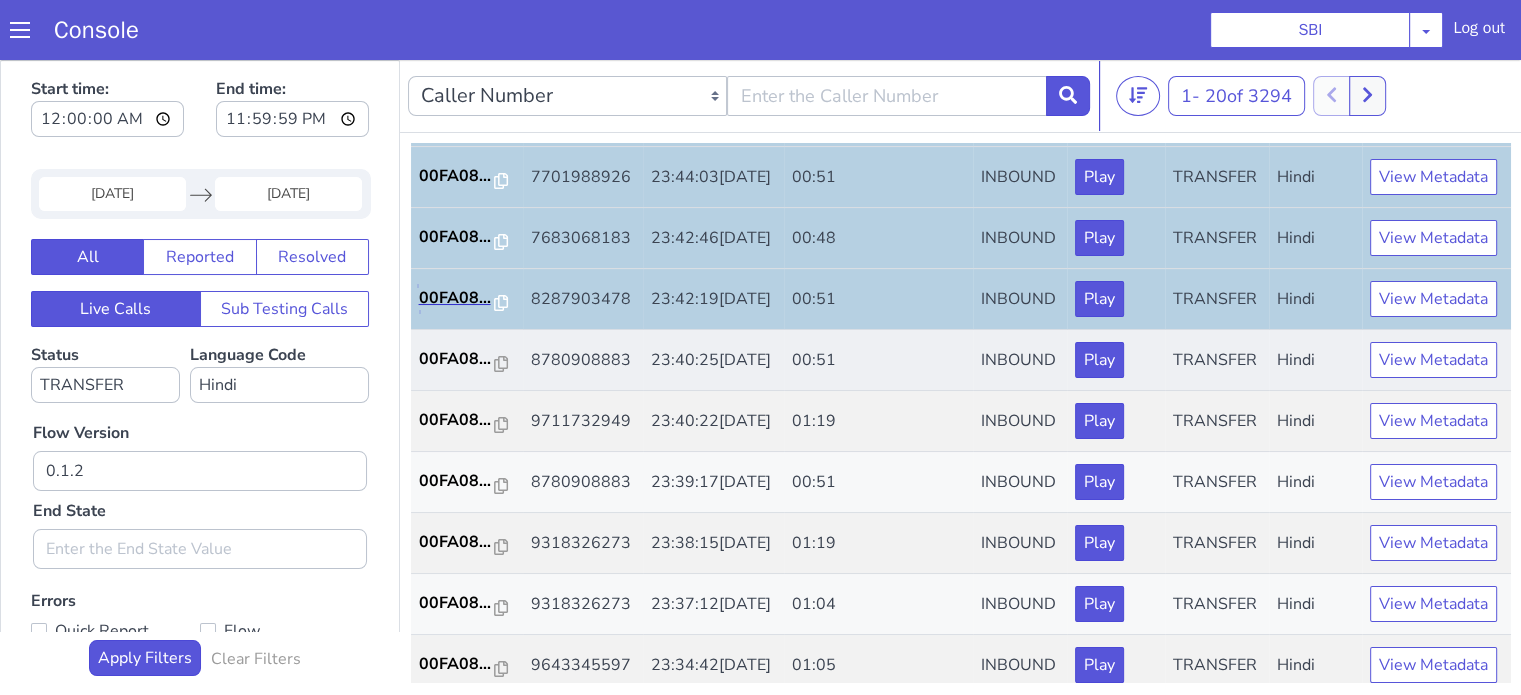 scroll, scrollTop: 400, scrollLeft: 0, axis: vertical 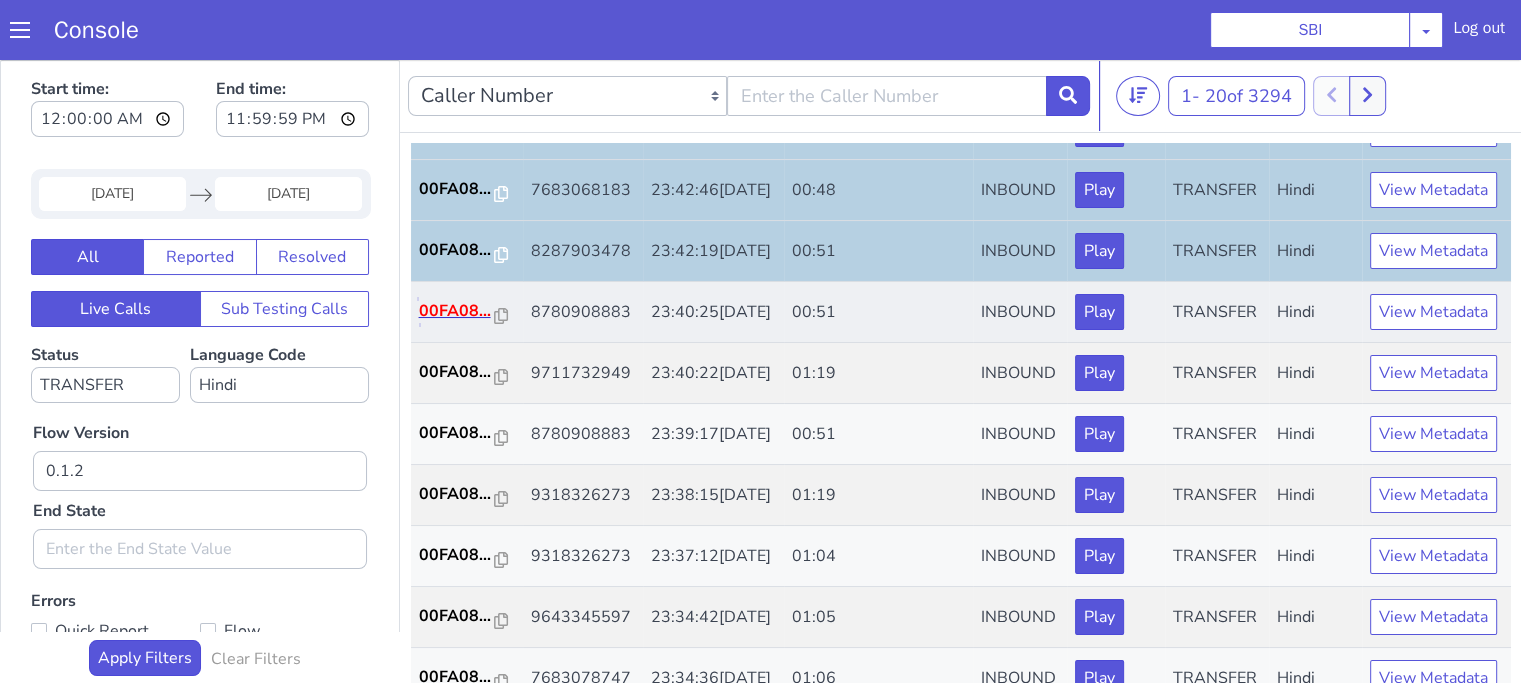 click on "00FA08..." at bounding box center (457, 311) 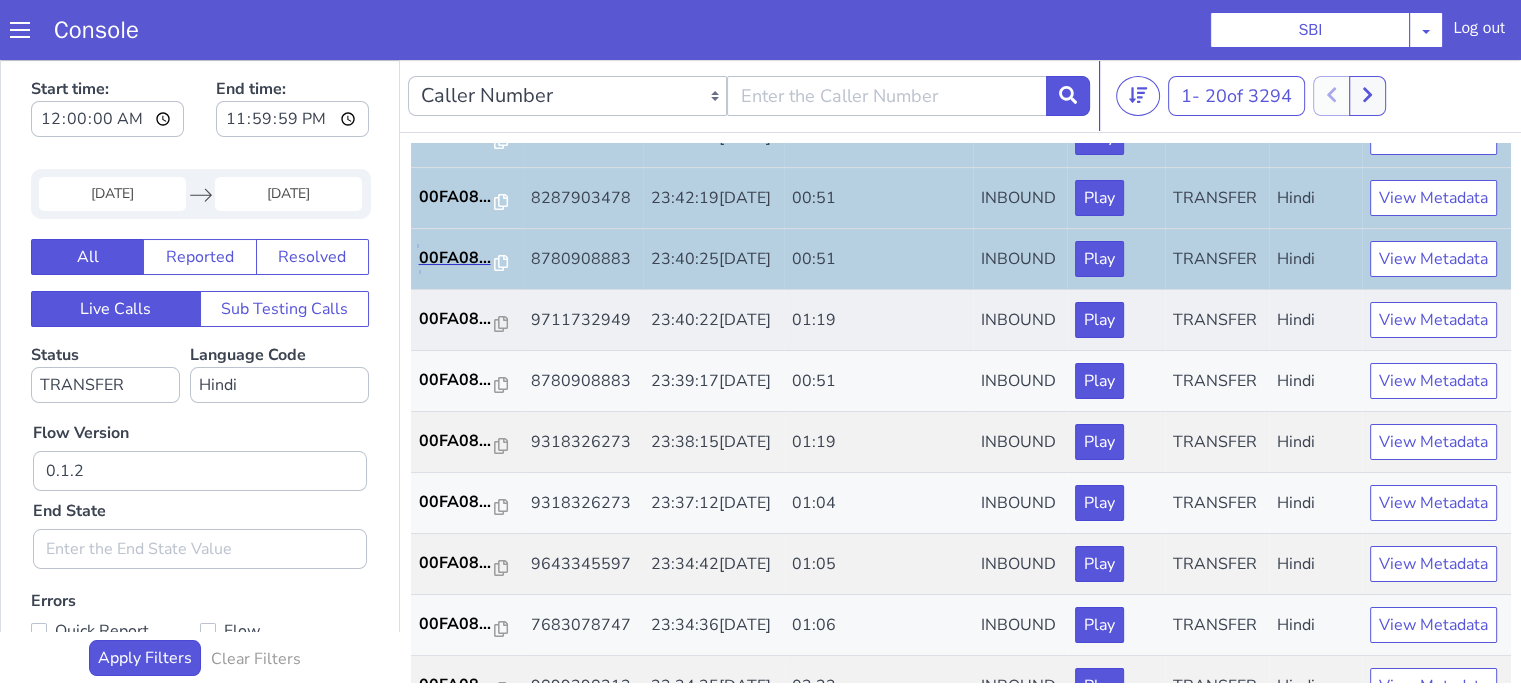 scroll, scrollTop: 500, scrollLeft: 0, axis: vertical 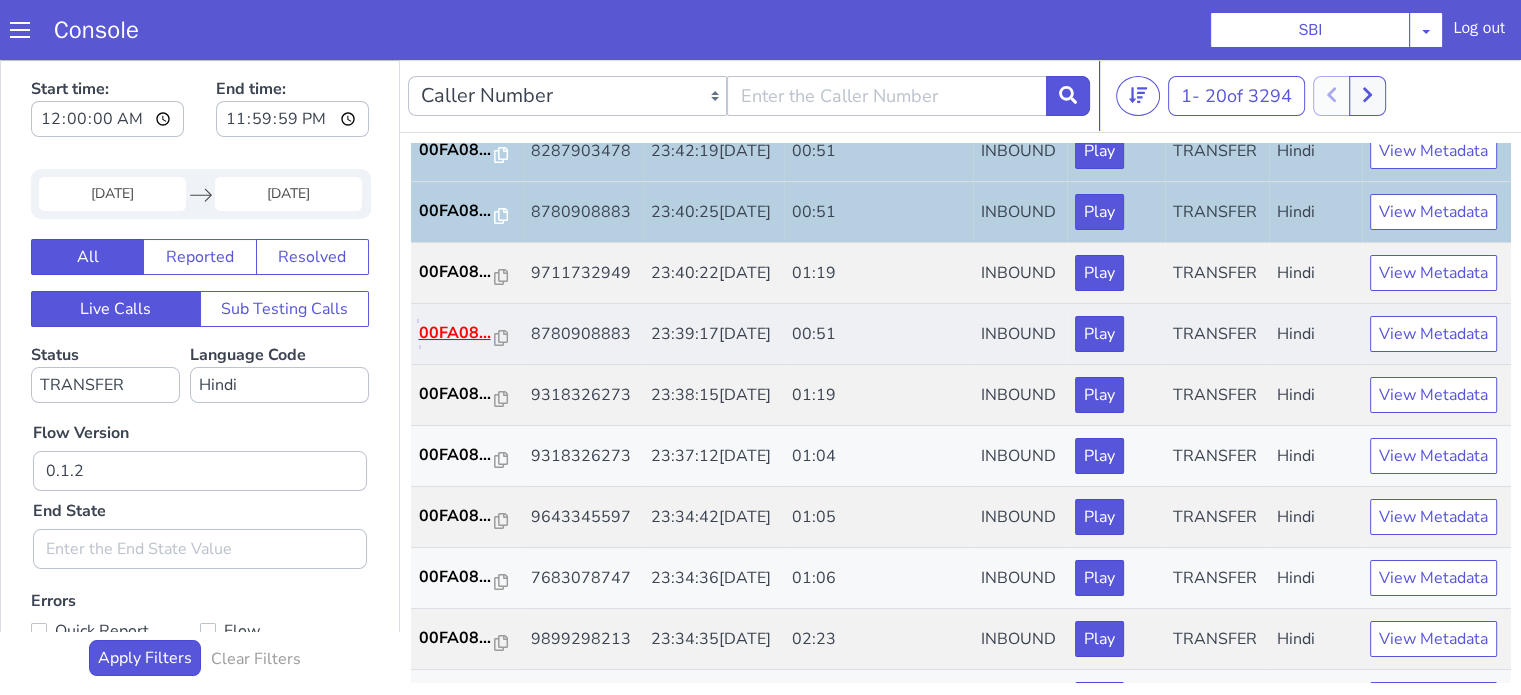 click on "00FA08..." at bounding box center [457, 333] 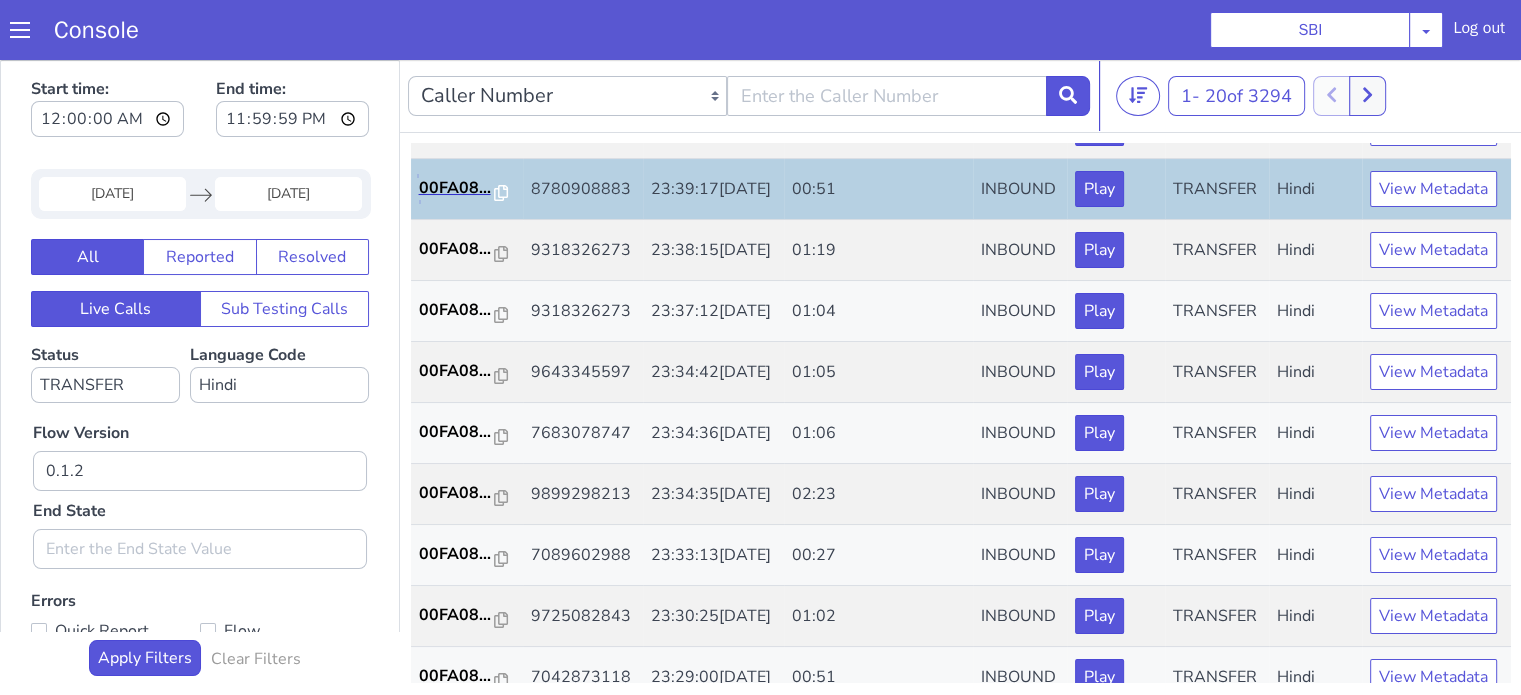 scroll, scrollTop: 600, scrollLeft: 0, axis: vertical 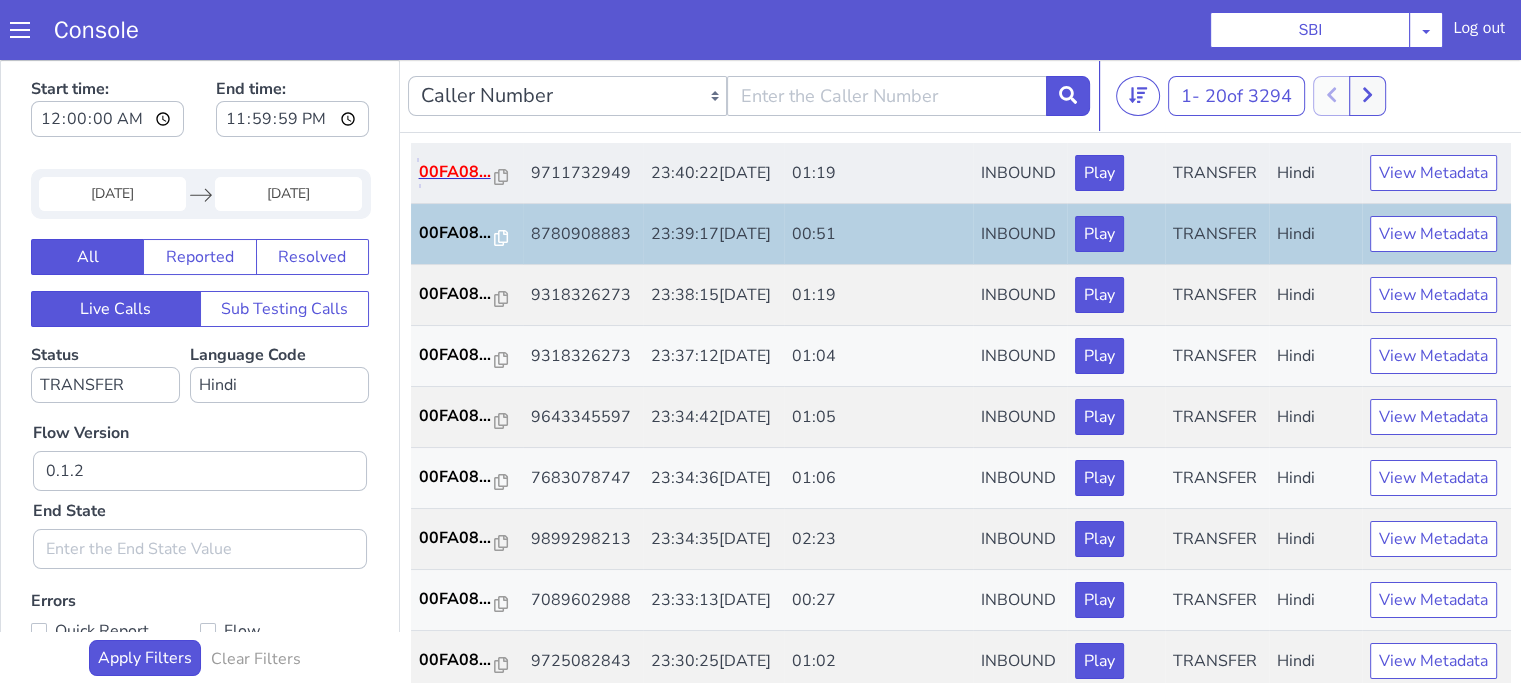 click on "00FA08..." at bounding box center [457, 172] 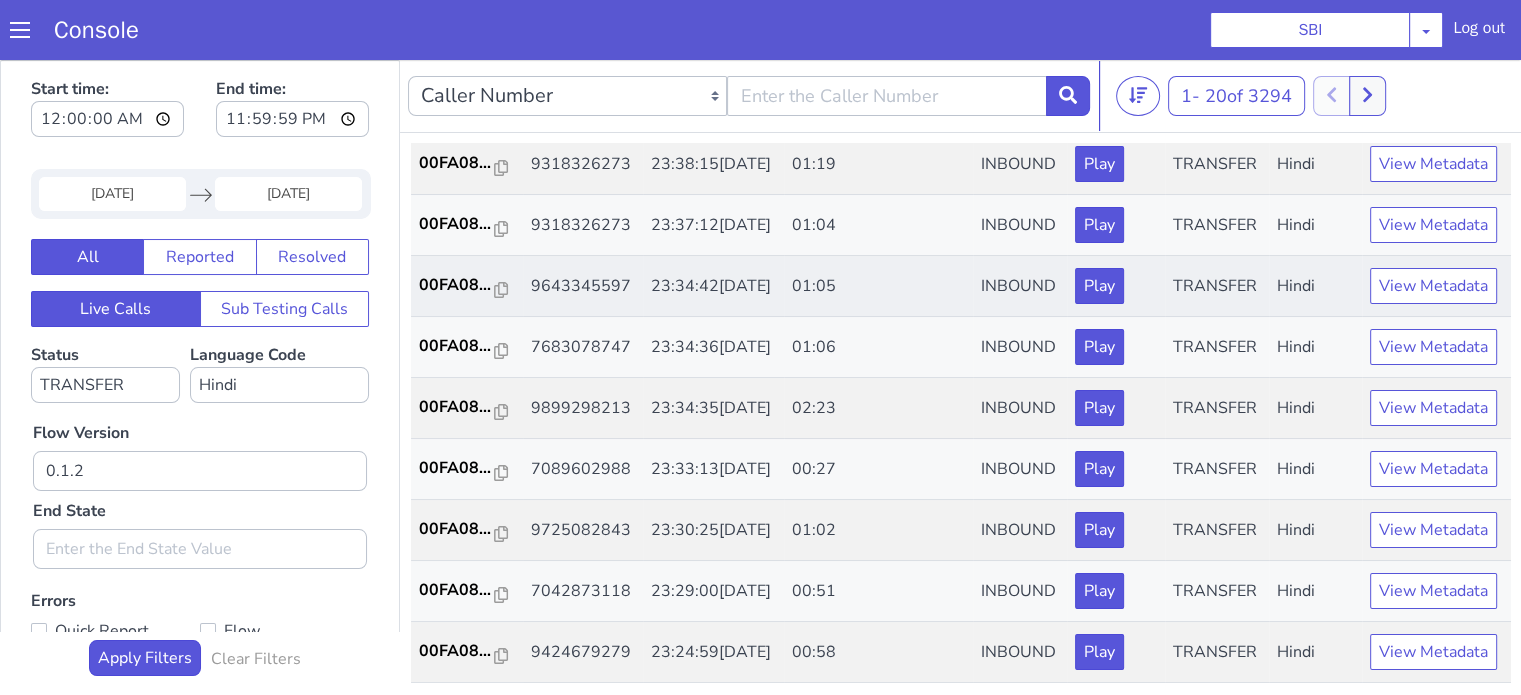 scroll, scrollTop: 800, scrollLeft: 0, axis: vertical 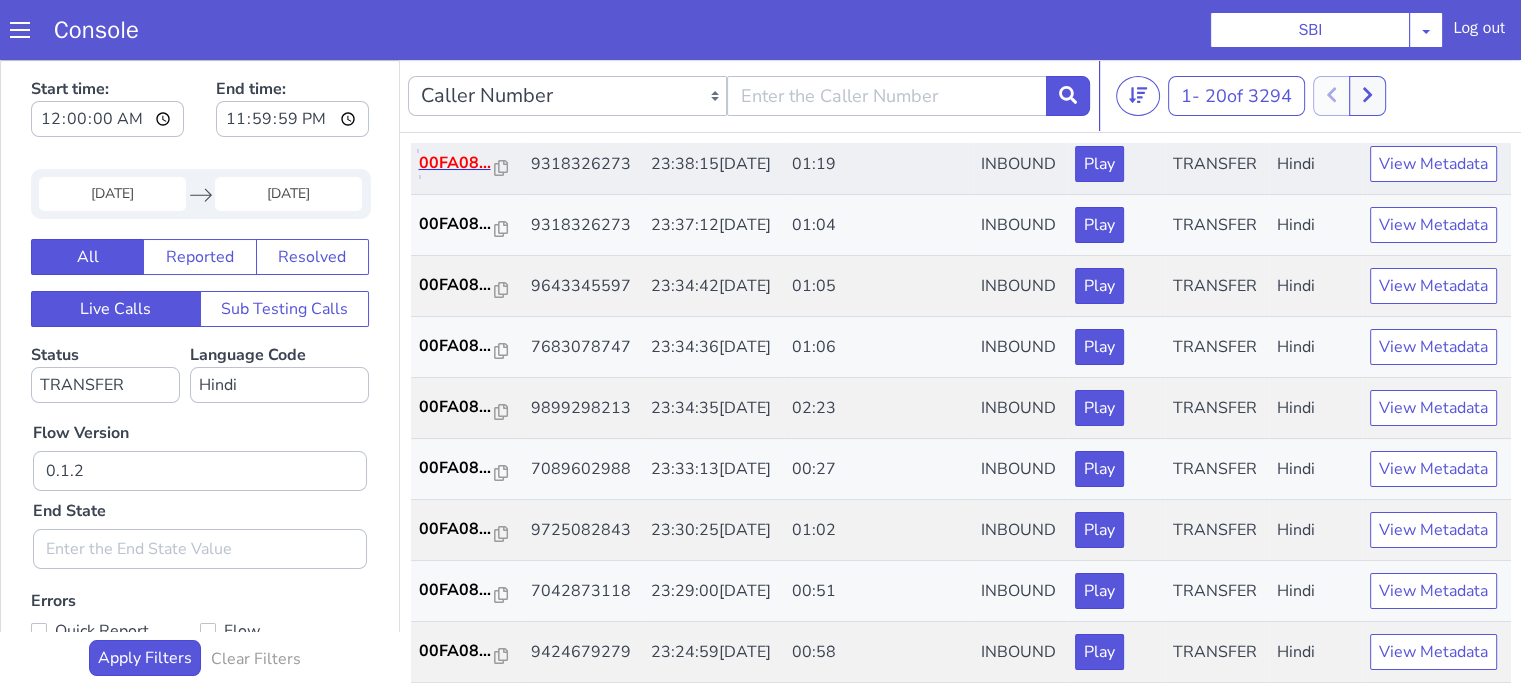 click on "00FA08..." at bounding box center (457, 163) 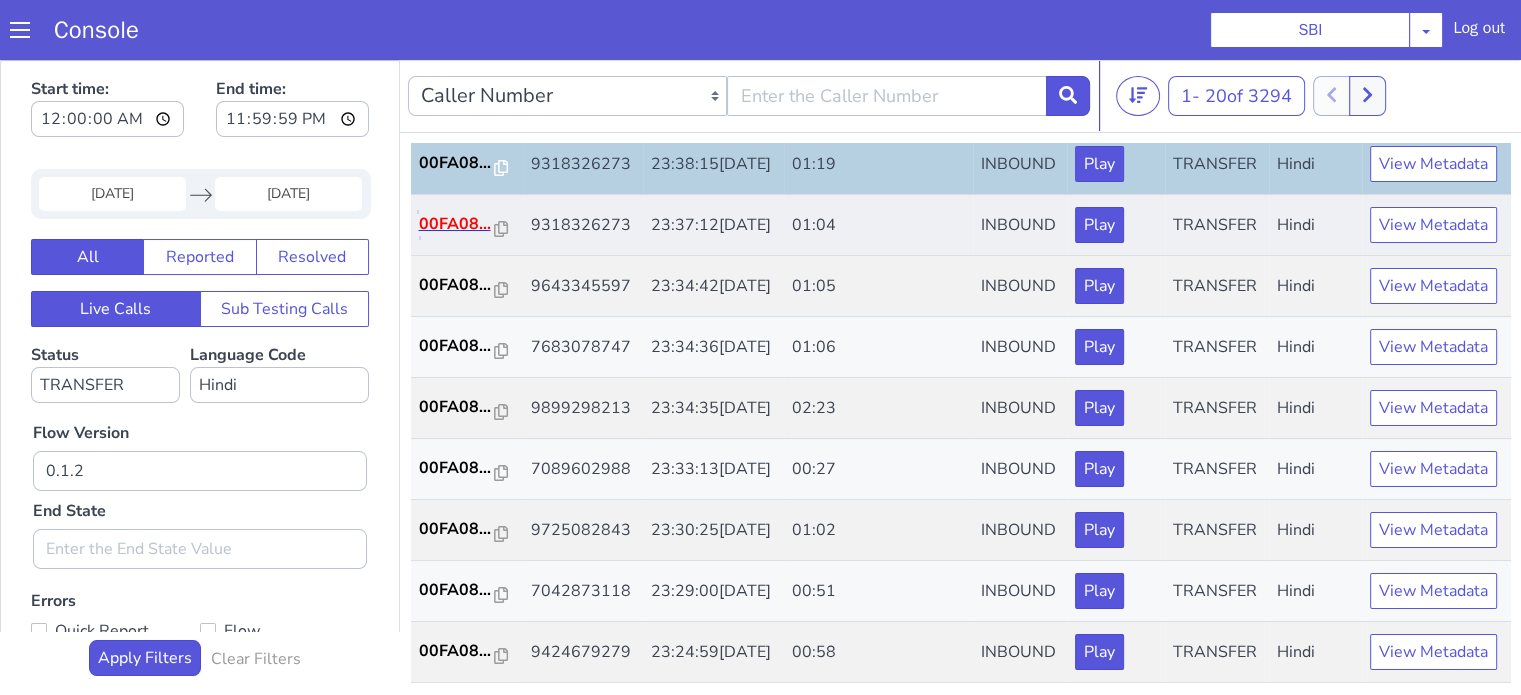 click on "00FA08..." at bounding box center (457, 224) 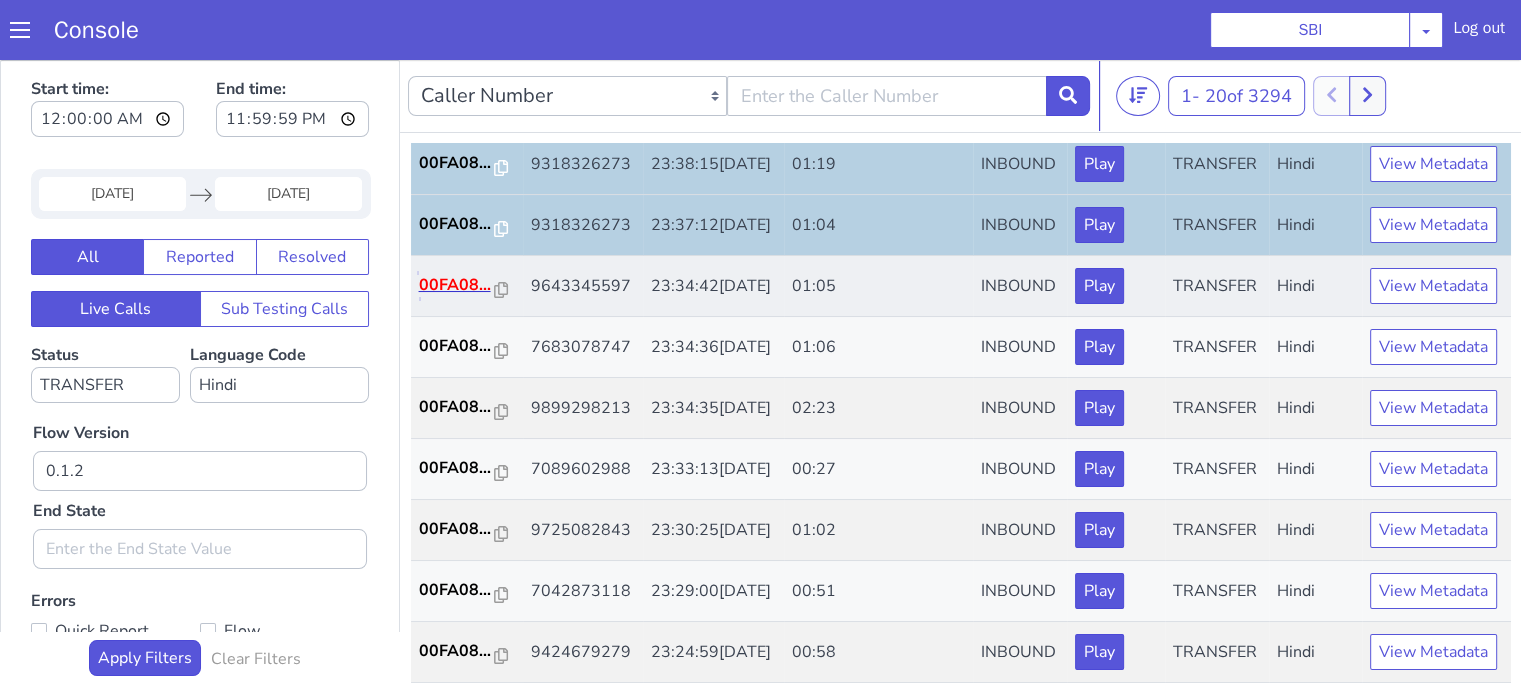 click on "00FA08..." at bounding box center [457, 285] 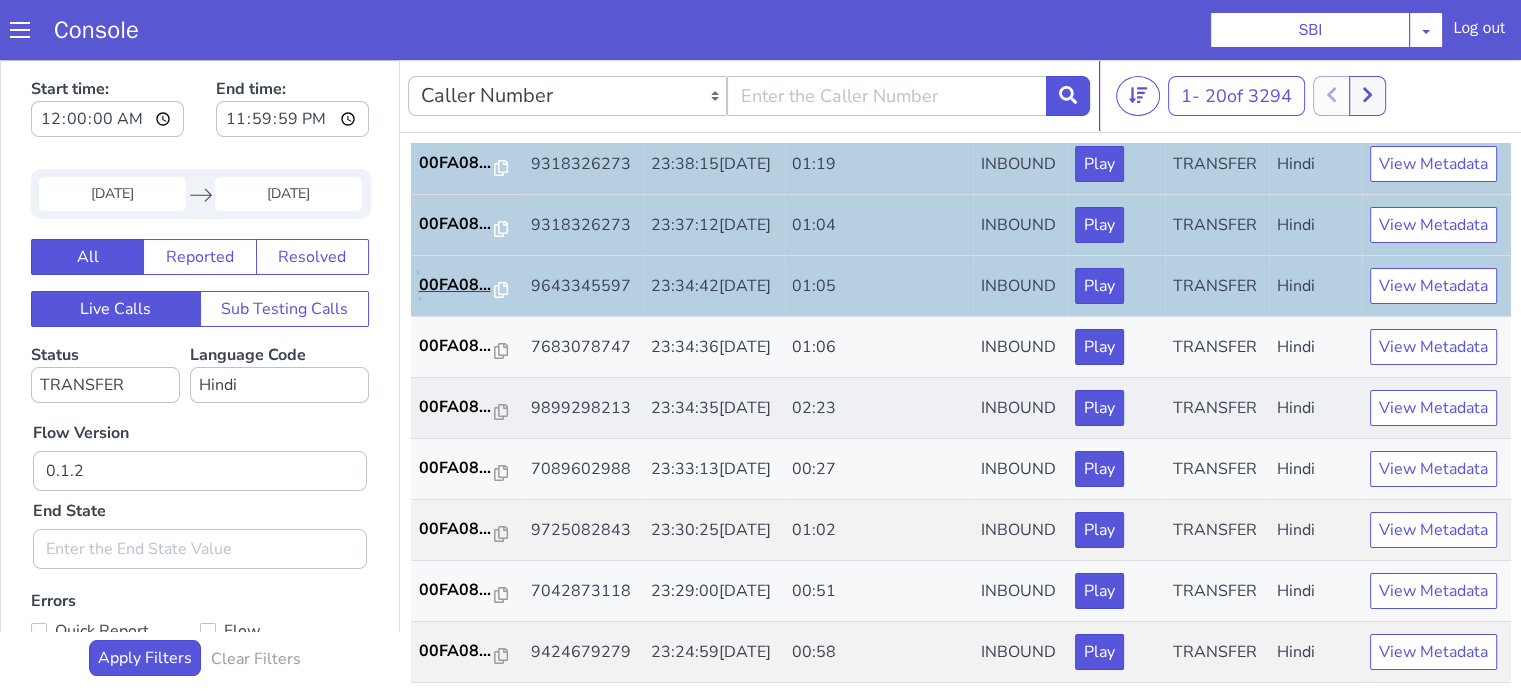 scroll, scrollTop: 900, scrollLeft: 0, axis: vertical 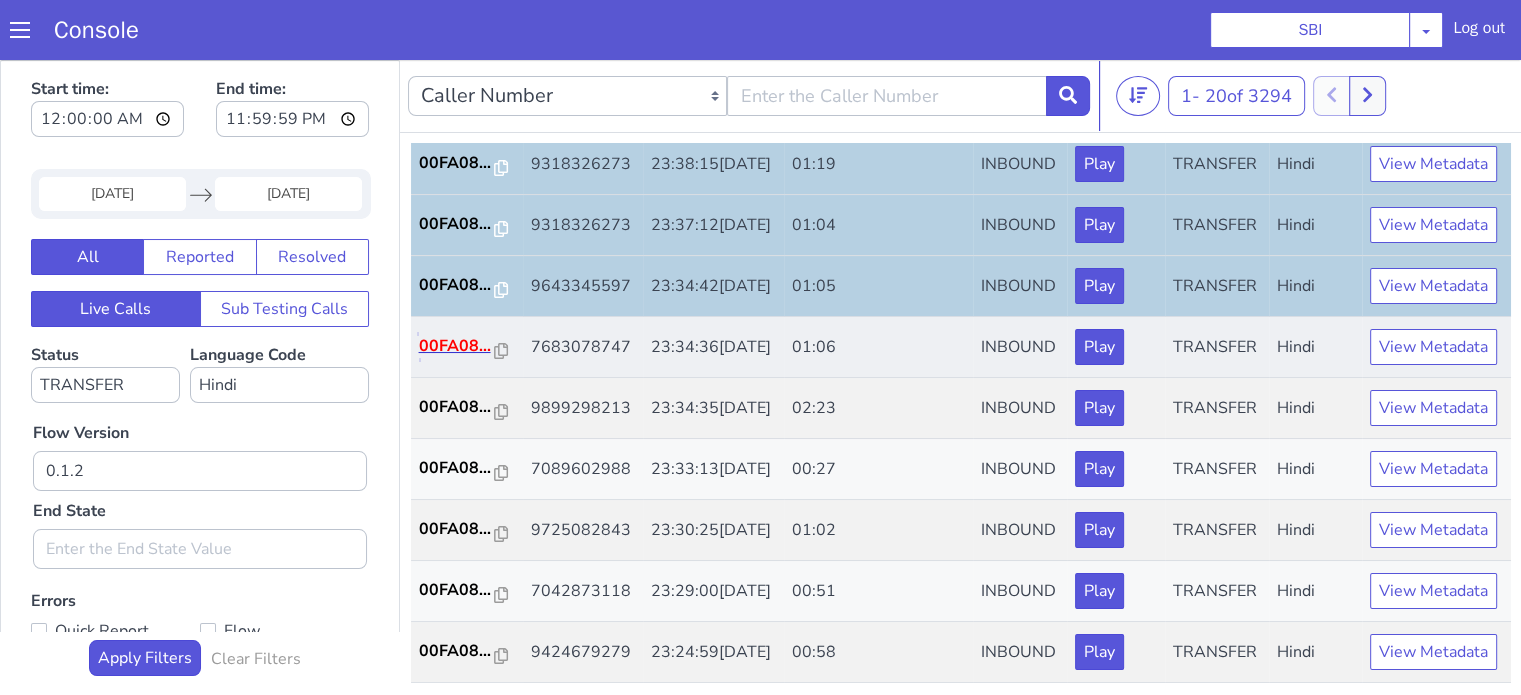 click on "00FA08..." at bounding box center (457, 346) 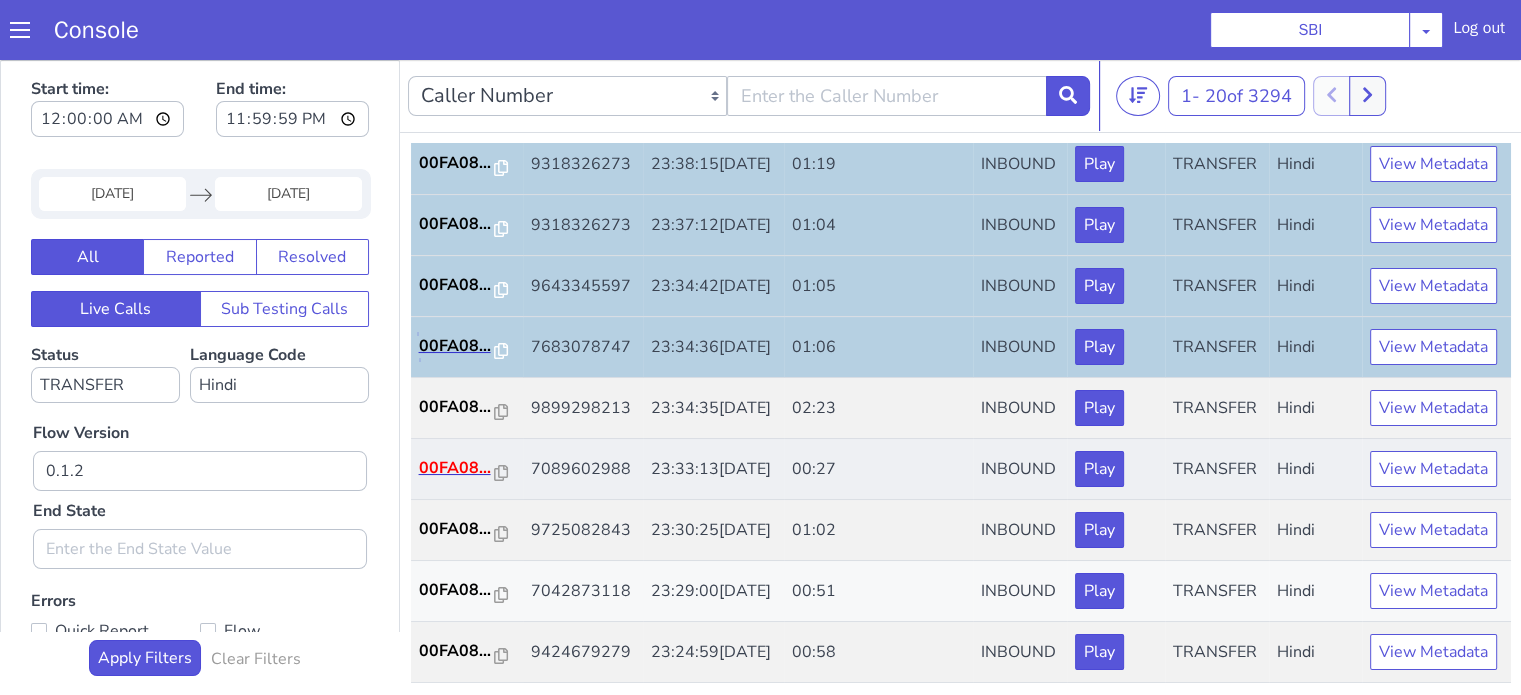 scroll, scrollTop: 160, scrollLeft: 0, axis: vertical 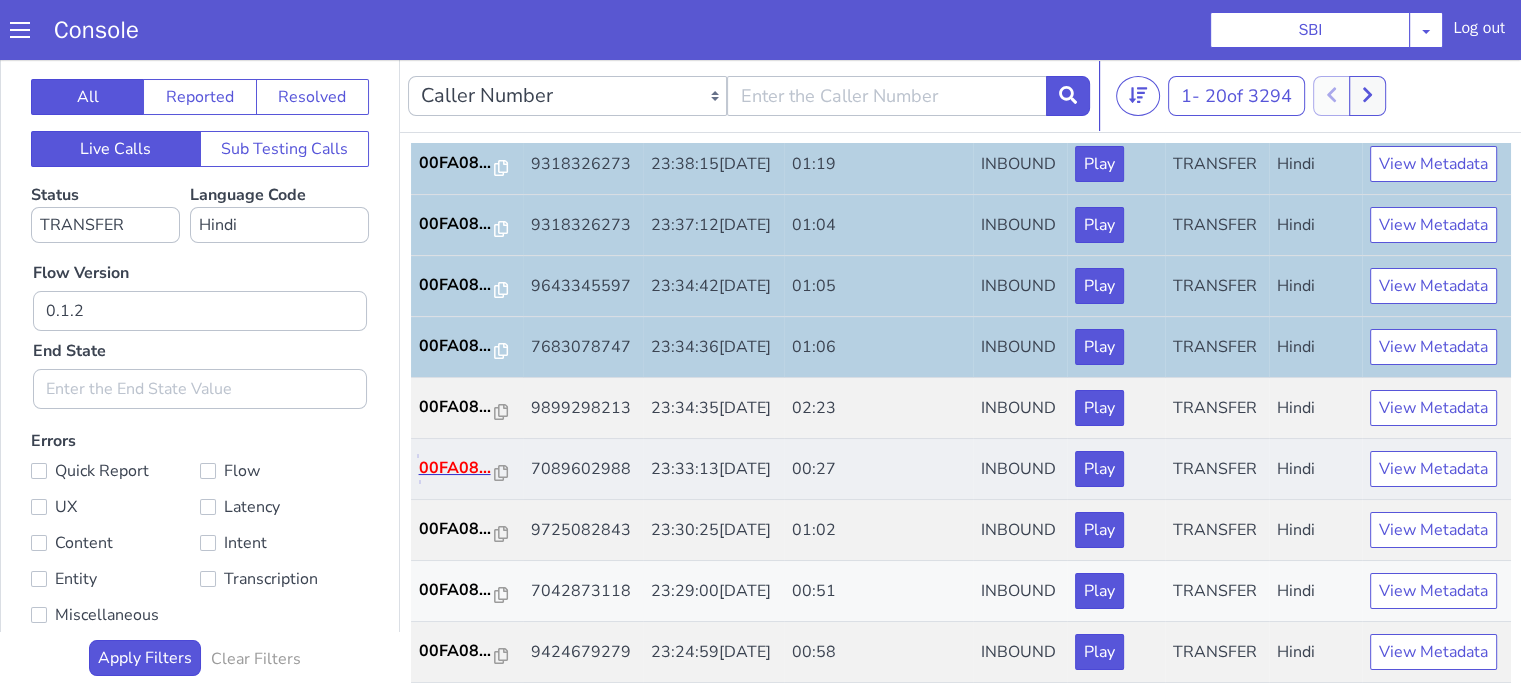 click on "00FA08..." at bounding box center (457, 468) 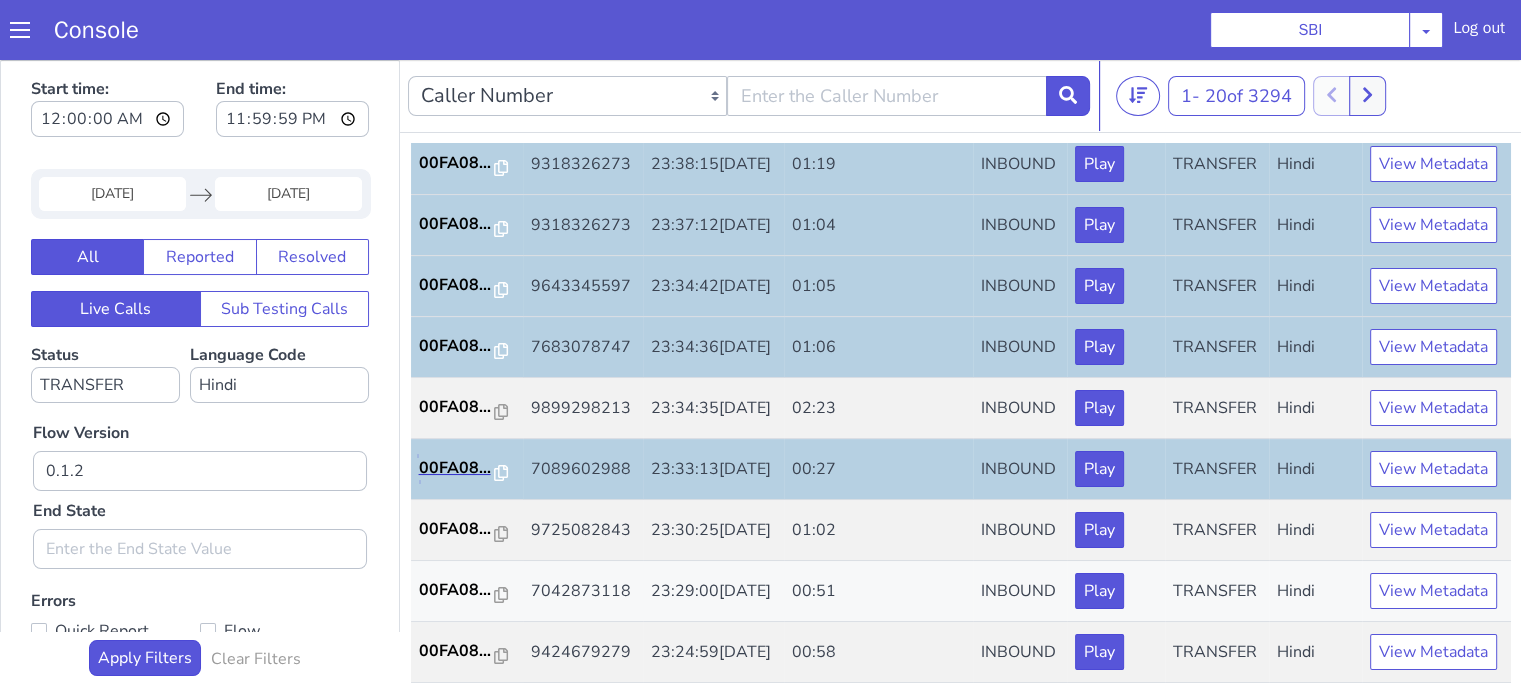 scroll, scrollTop: 0, scrollLeft: 0, axis: both 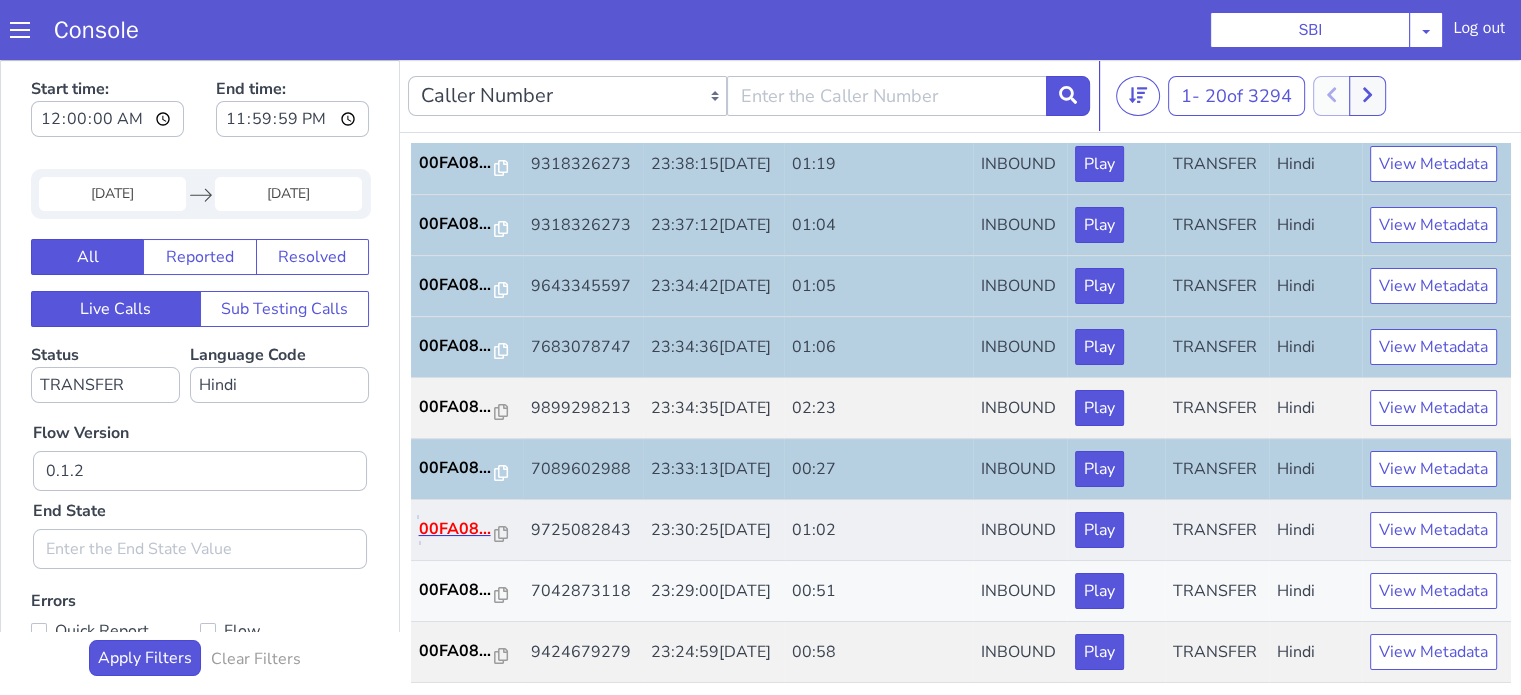 click on "00FA08..." at bounding box center (457, 529) 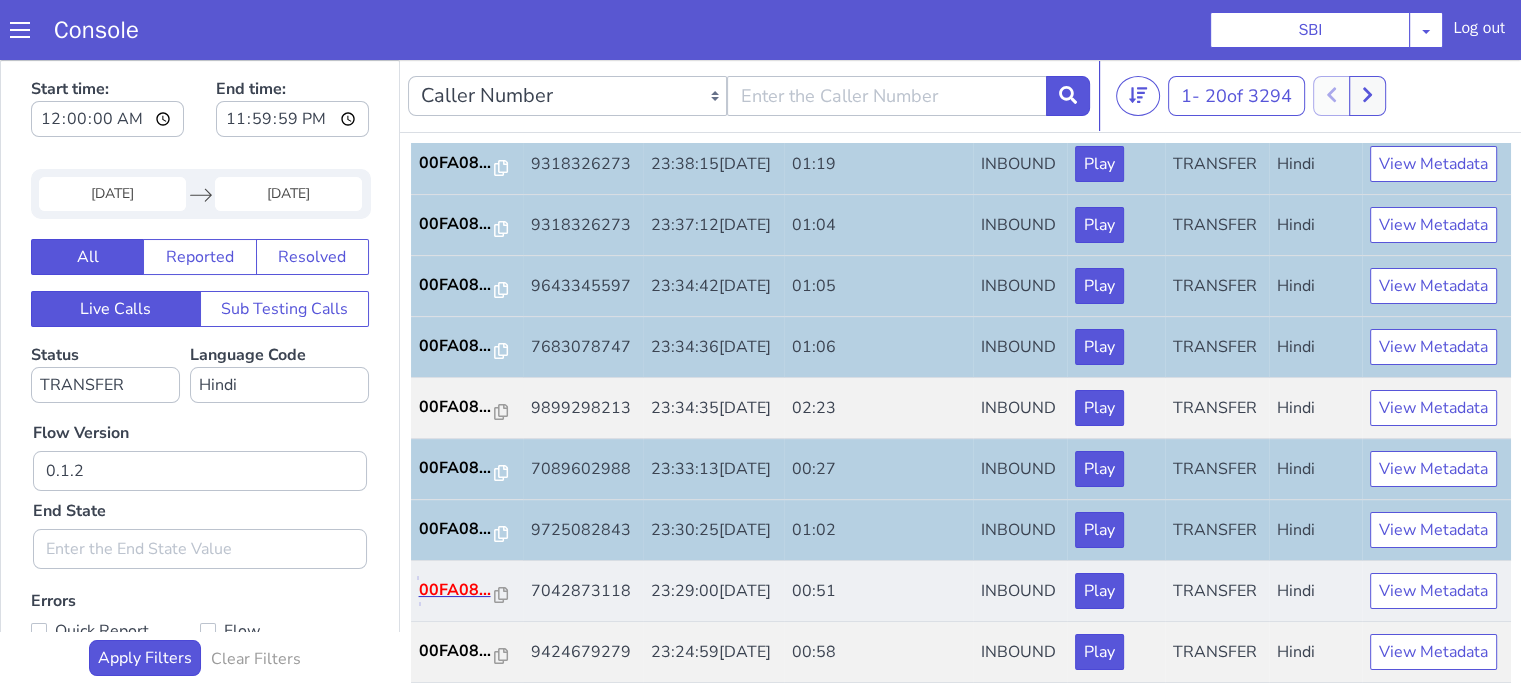 click on "00FA08..." at bounding box center (457, 590) 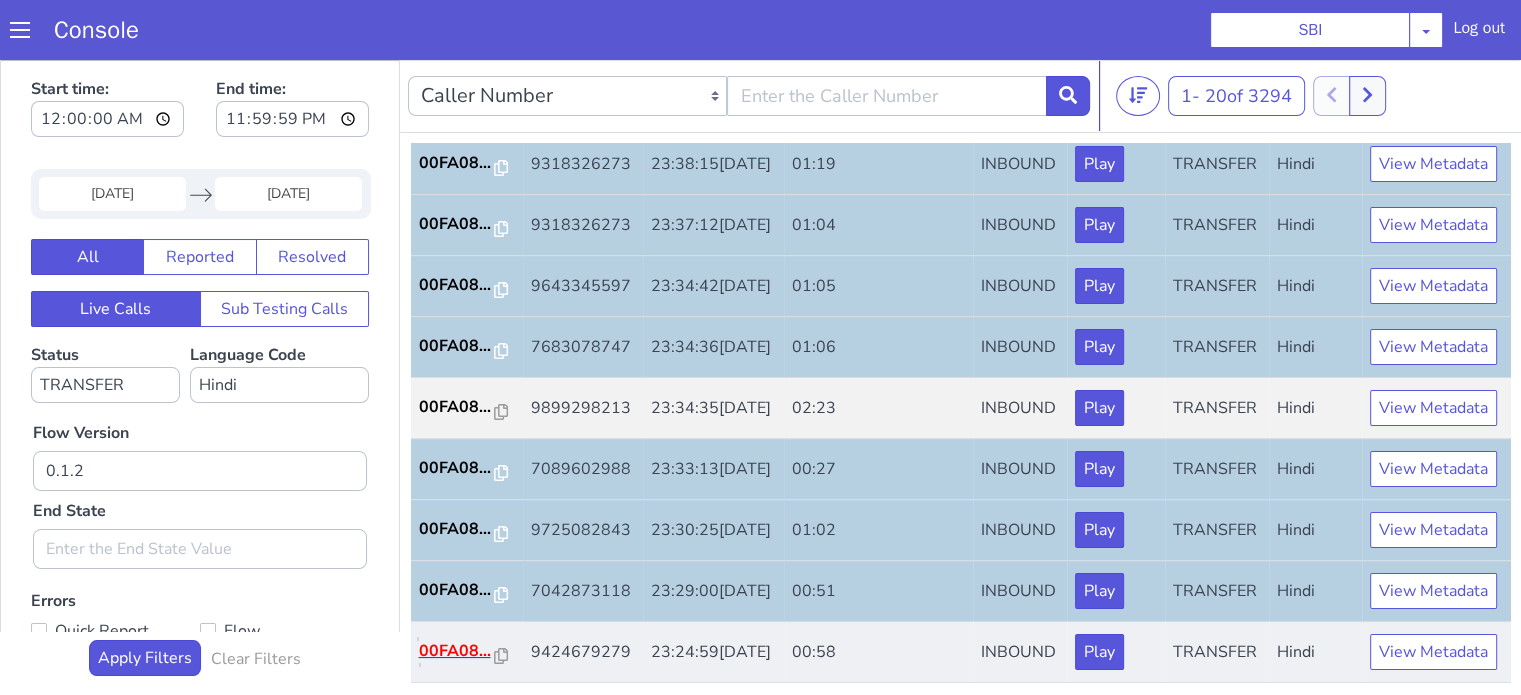 click on "00FA08..." at bounding box center [457, 651] 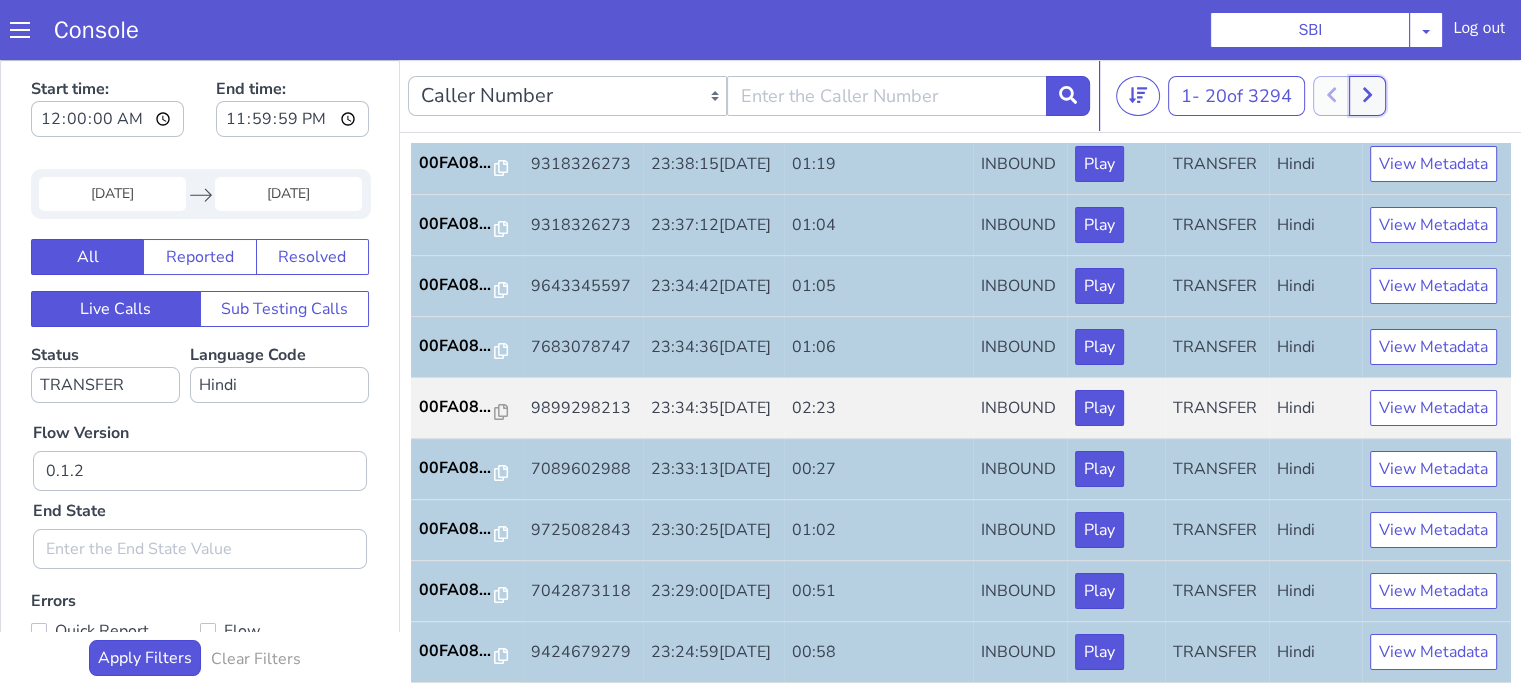 click at bounding box center [1367, 96] 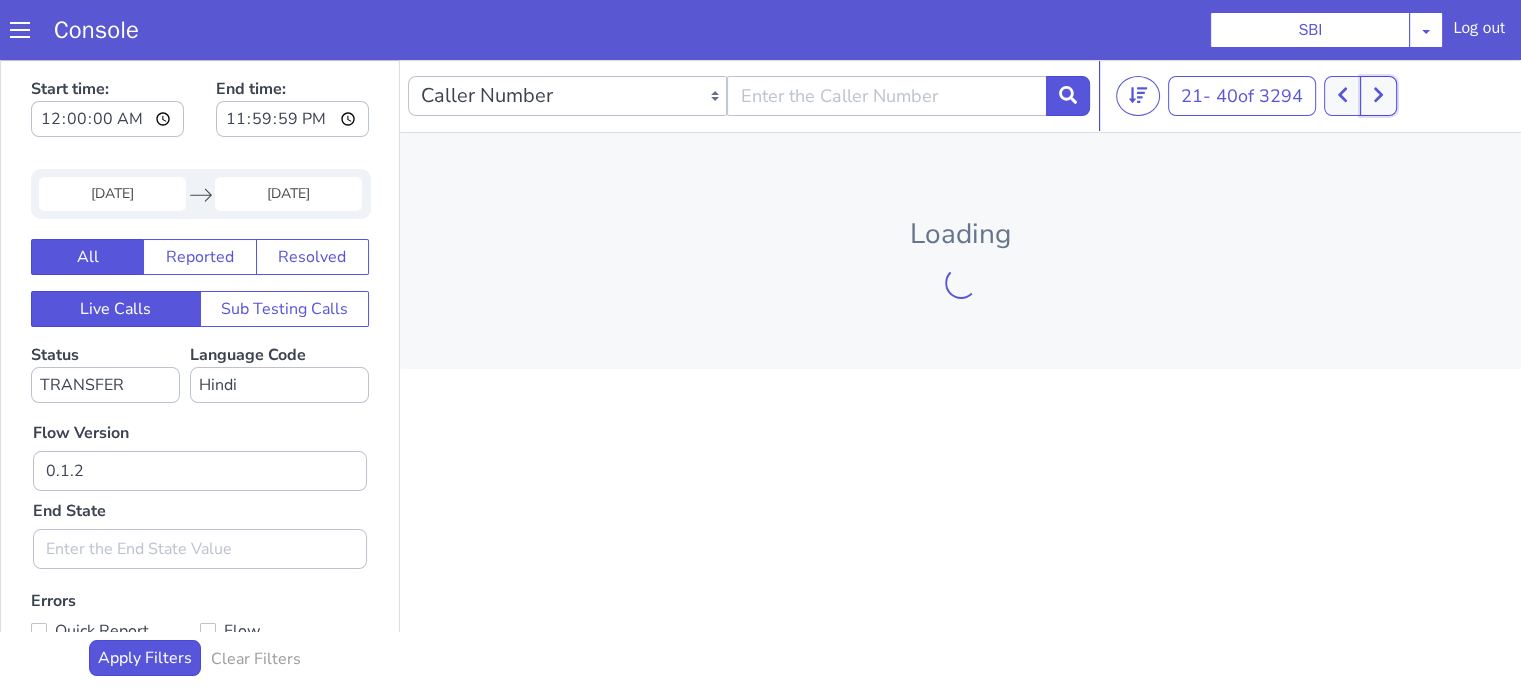 scroll, scrollTop: 5, scrollLeft: 0, axis: vertical 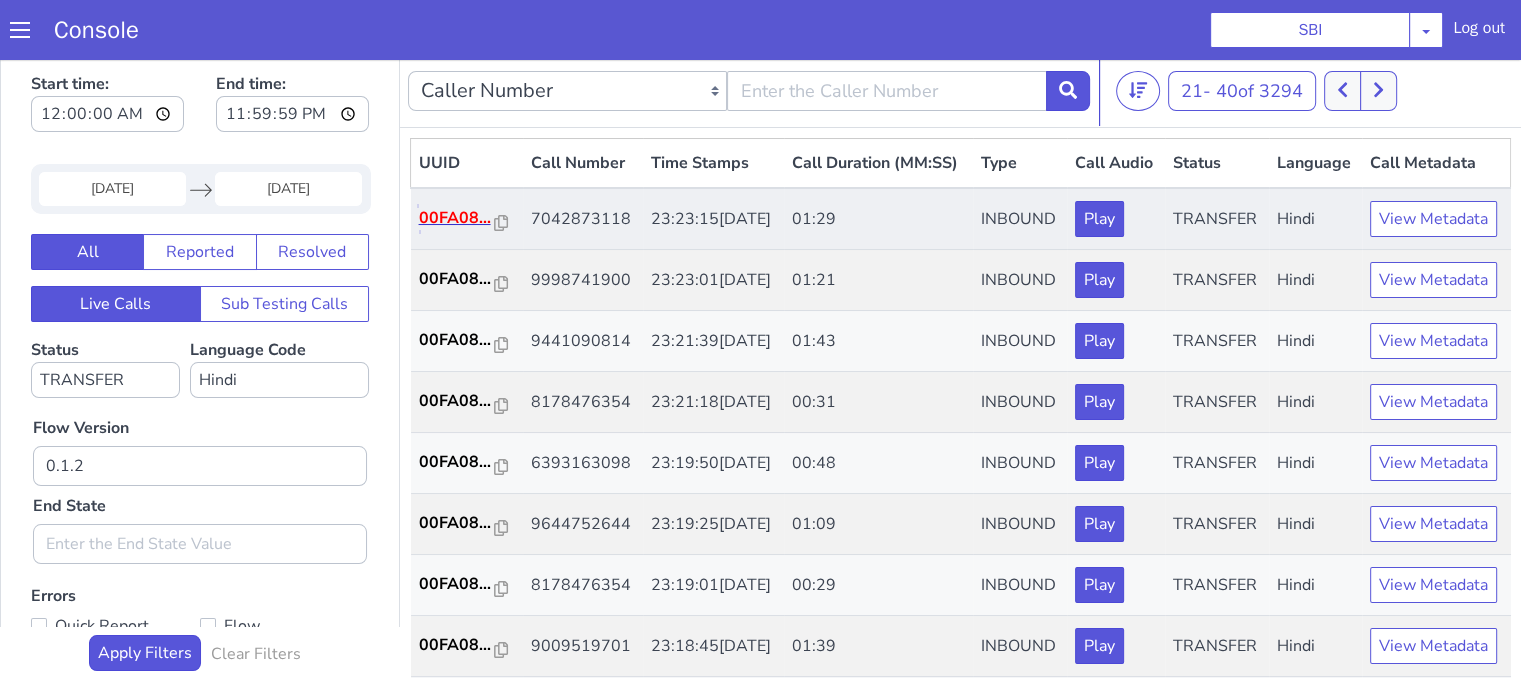 click on "00FA08..." at bounding box center [457, 218] 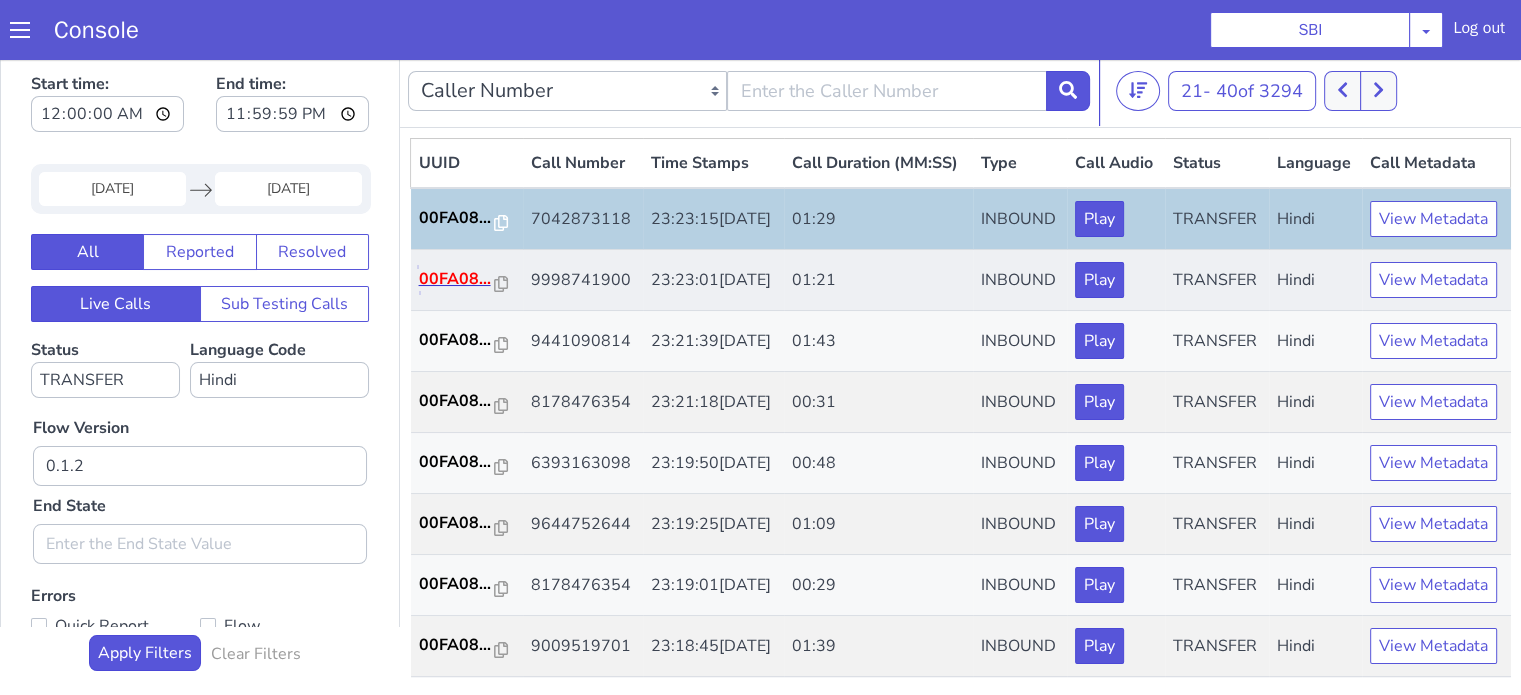 click on "00FA08..." at bounding box center (457, 279) 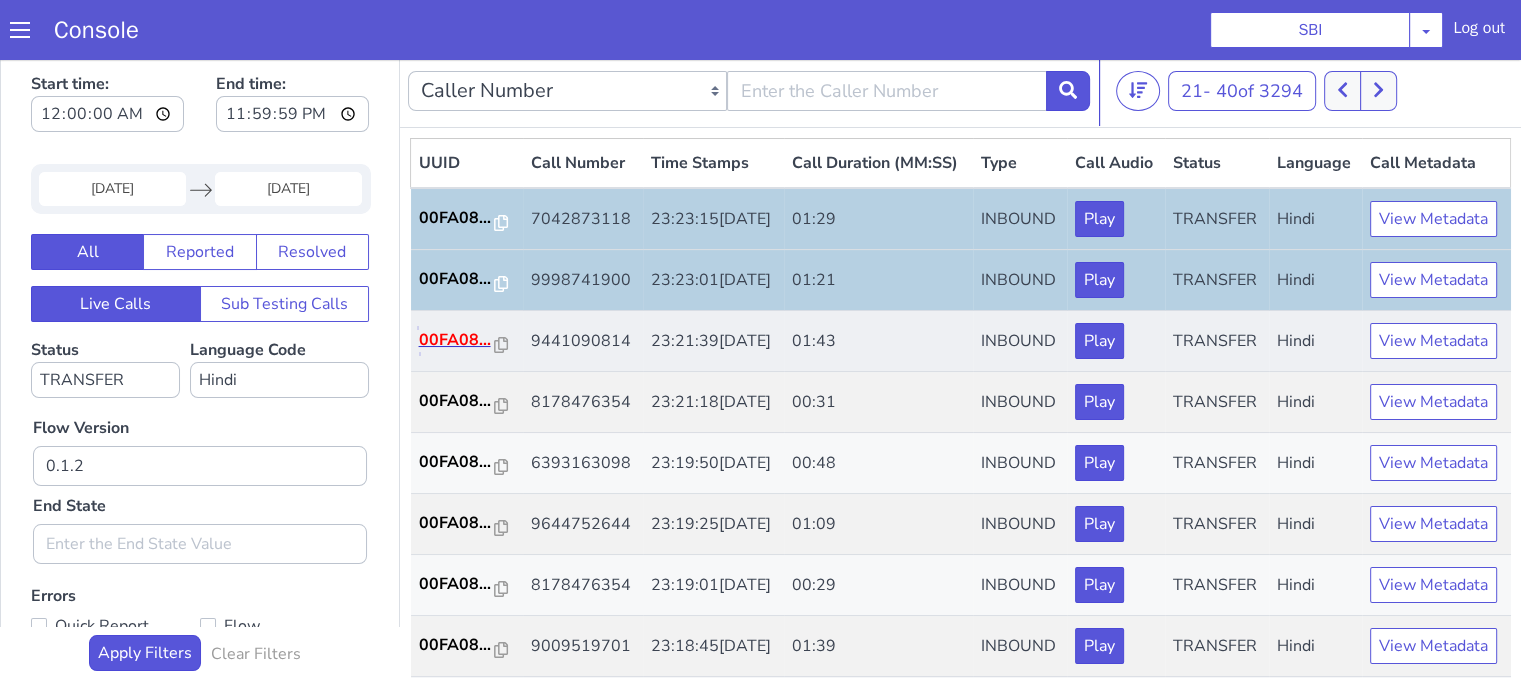 click on "00FA08..." at bounding box center [457, 340] 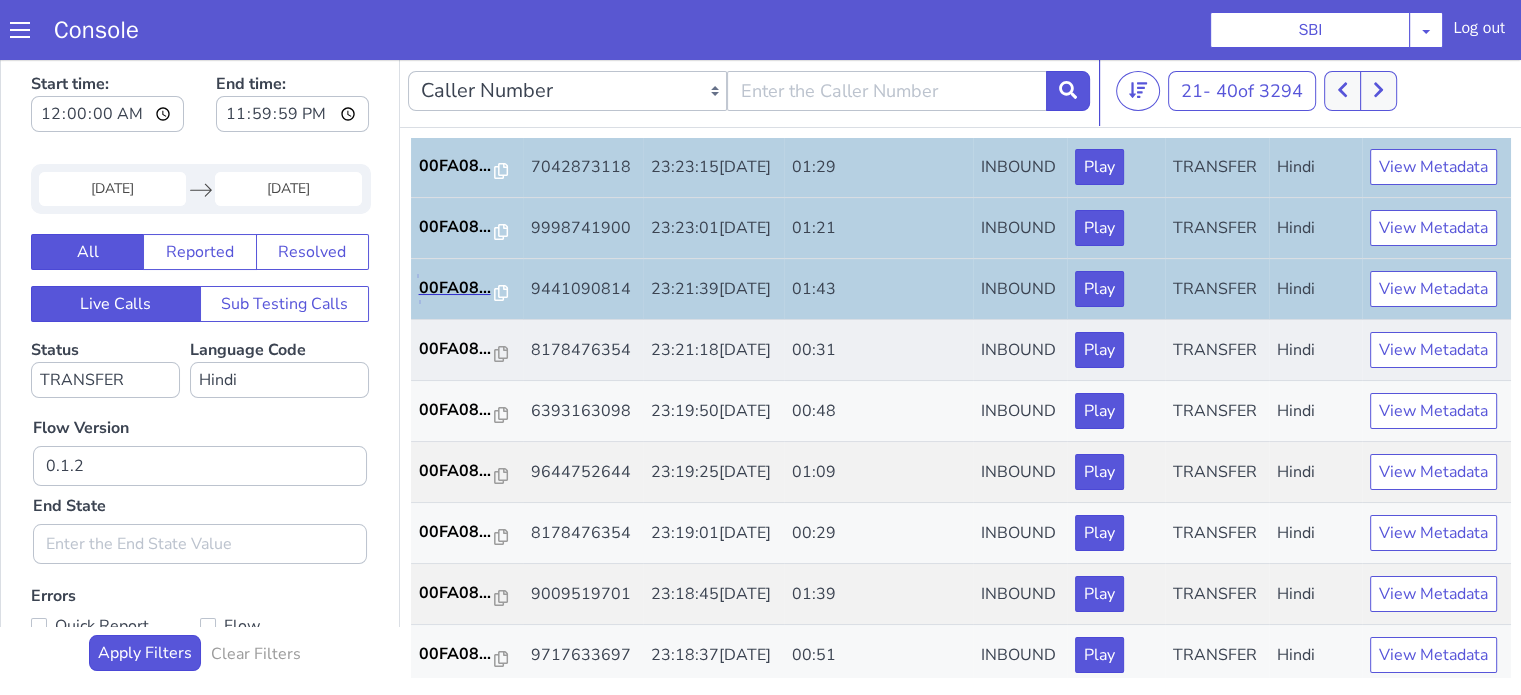 scroll, scrollTop: 100, scrollLeft: 0, axis: vertical 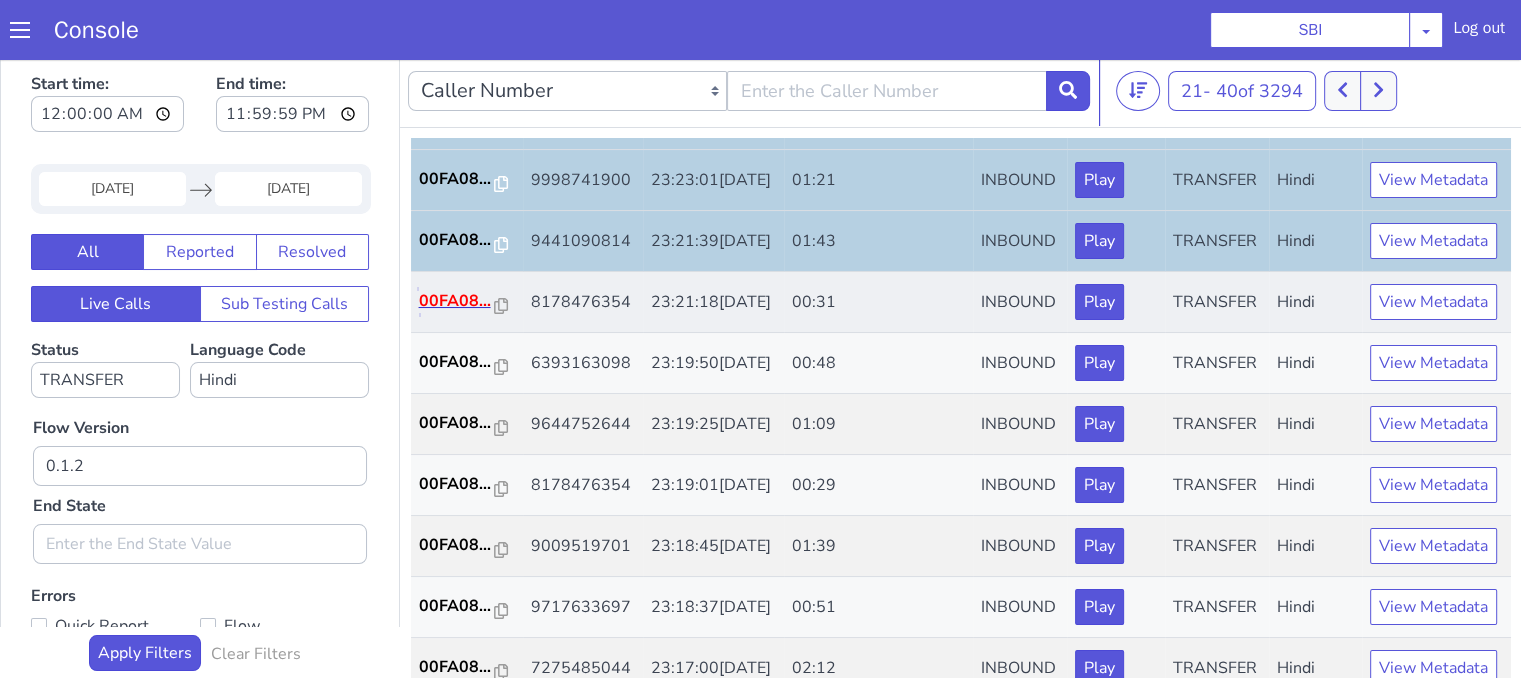 click on "00FA08..." at bounding box center [457, 301] 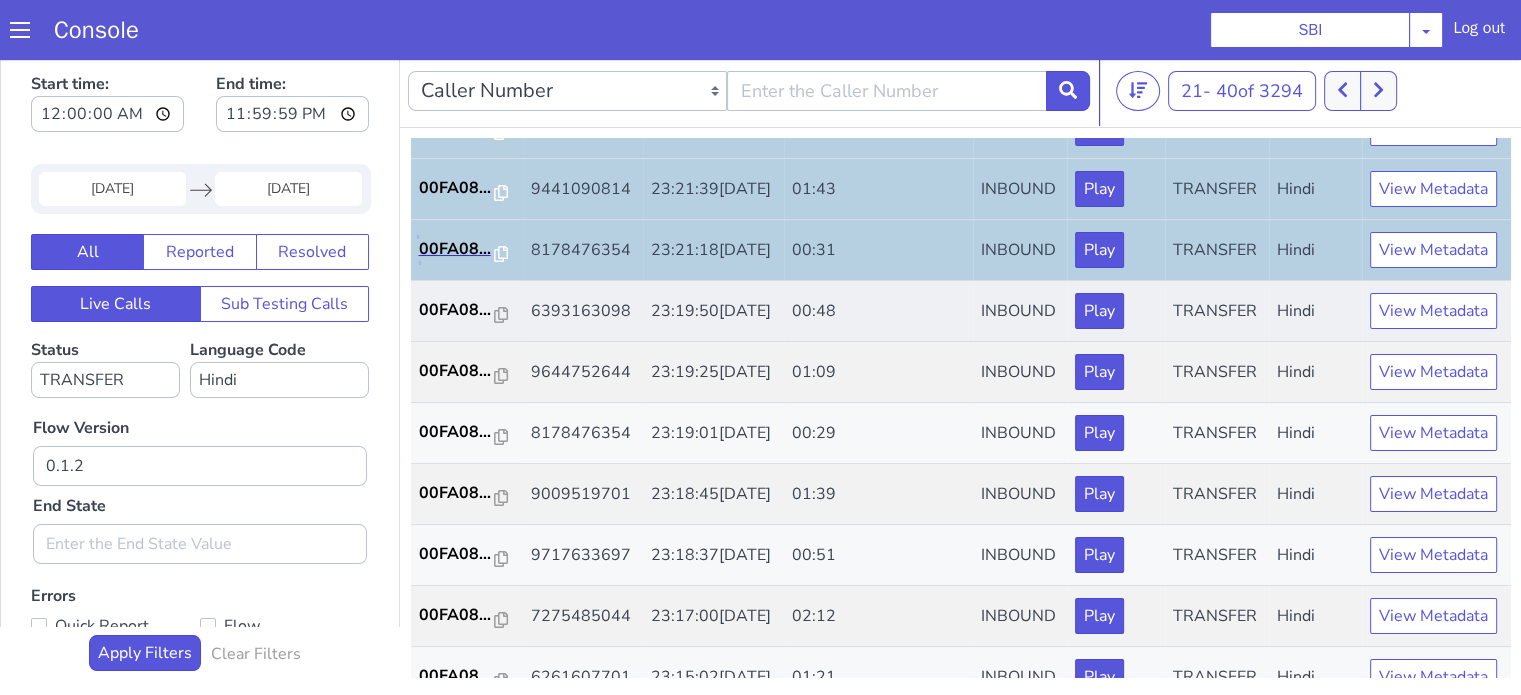 scroll, scrollTop: 200, scrollLeft: 0, axis: vertical 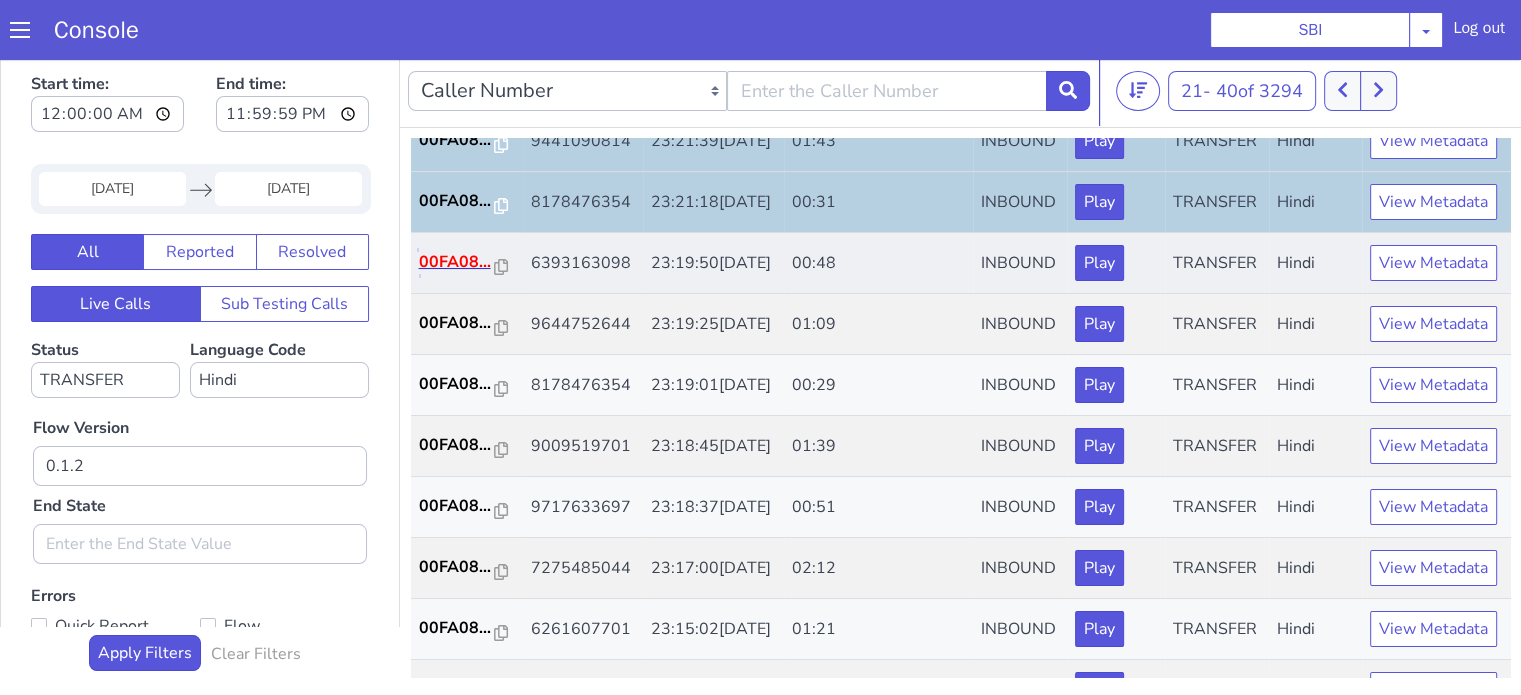 click on "00FA08..." at bounding box center [457, 262] 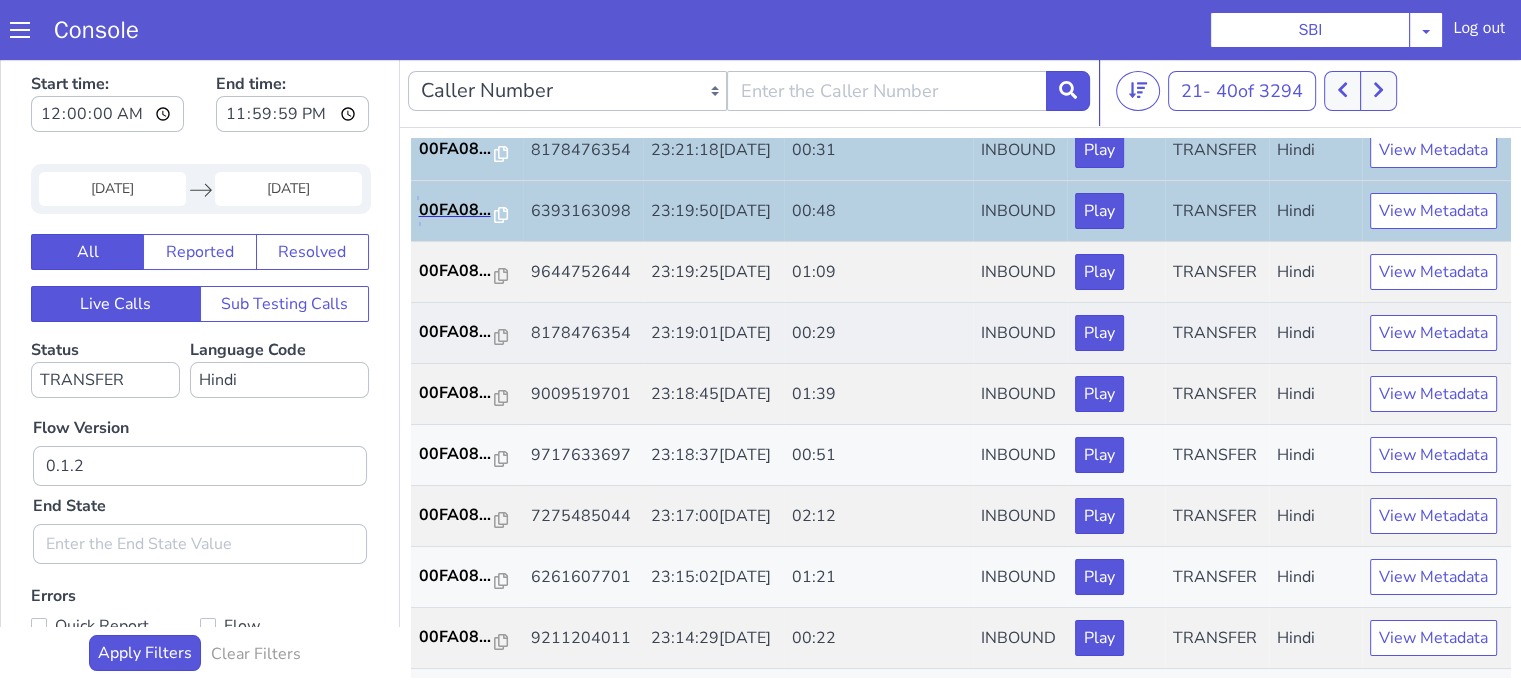 scroll, scrollTop: 300, scrollLeft: 0, axis: vertical 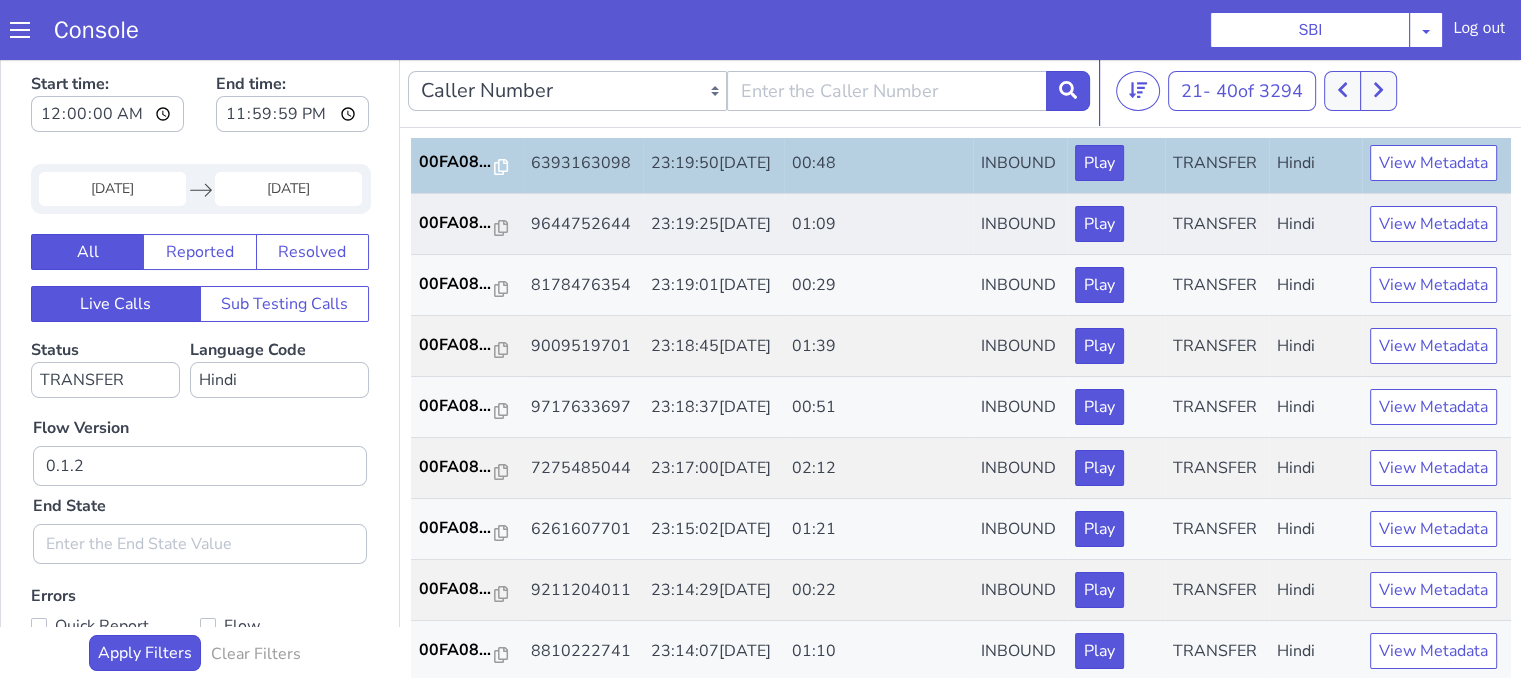 click on "00FA08..." at bounding box center (467, 224) 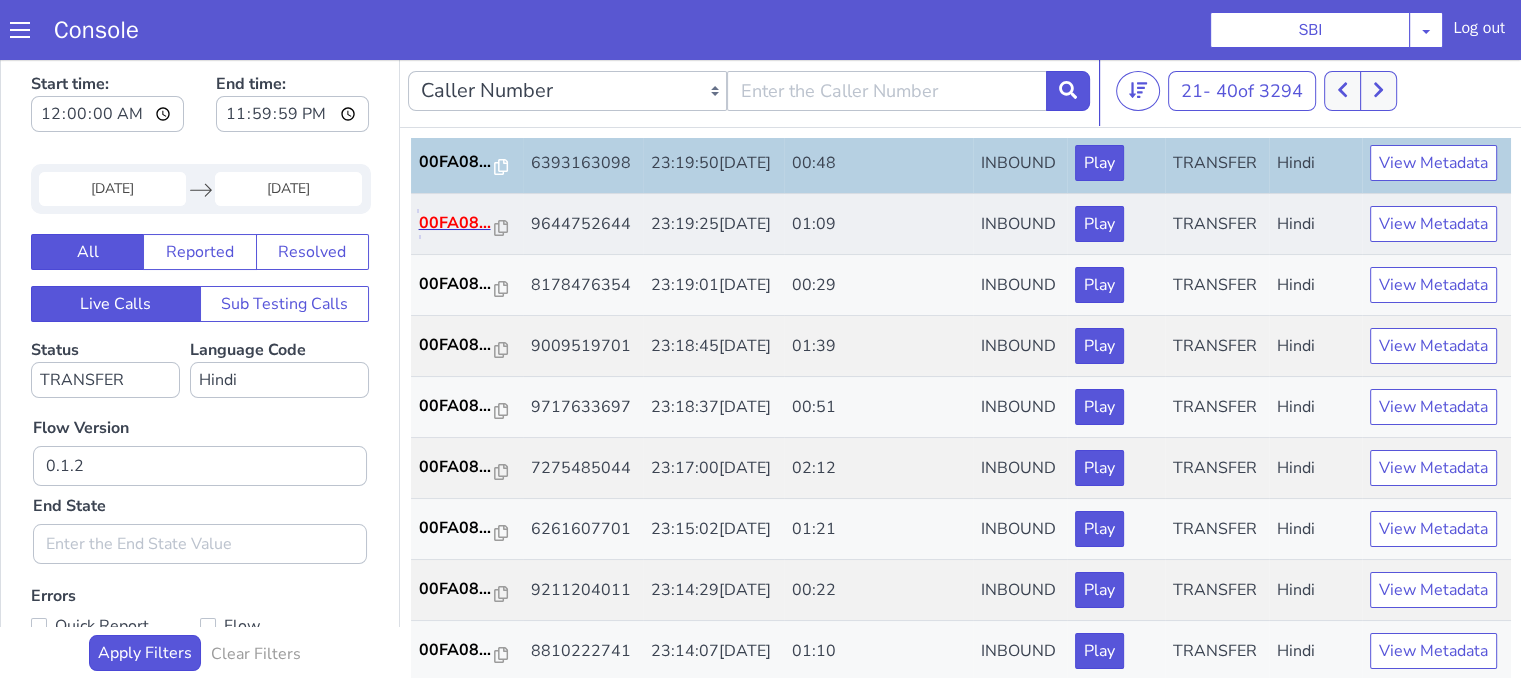 click on "00FA08..." at bounding box center [457, 223] 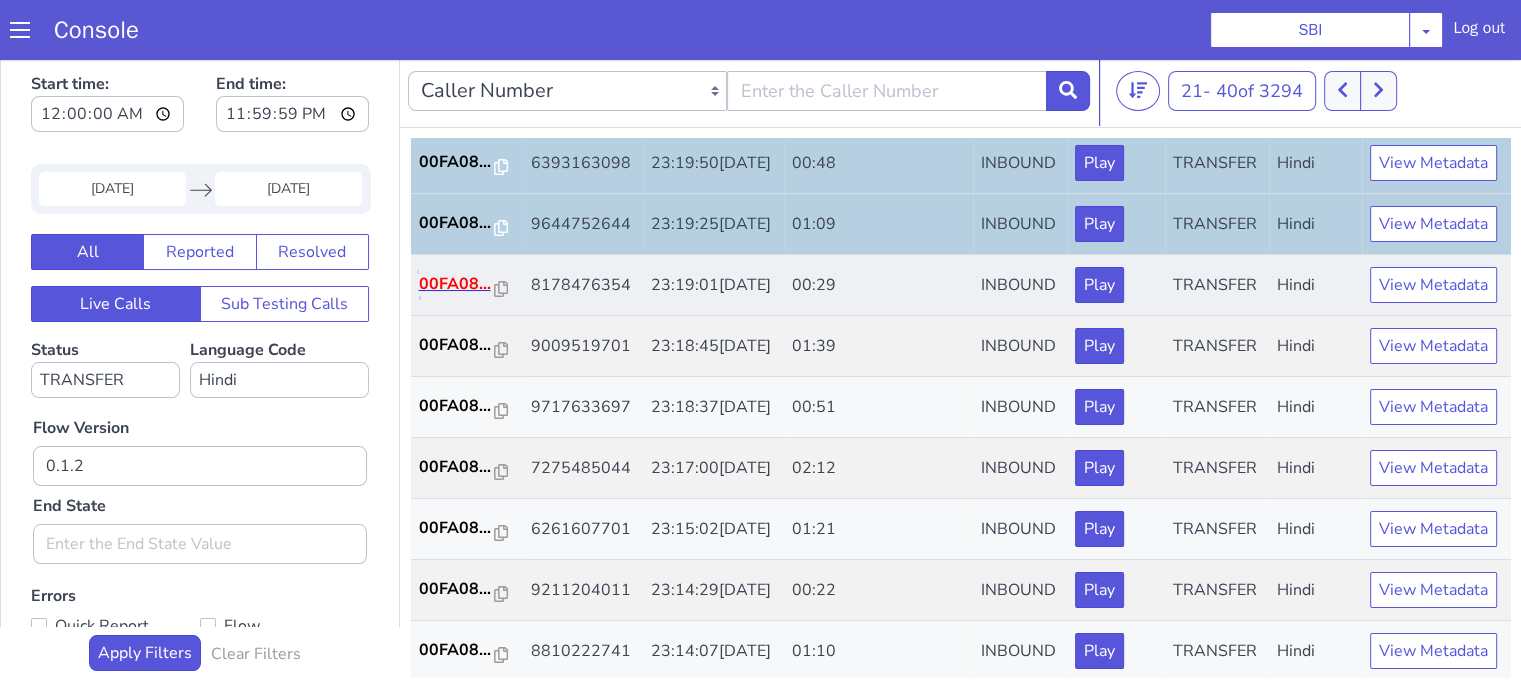 click on "00FA08..." at bounding box center (457, 284) 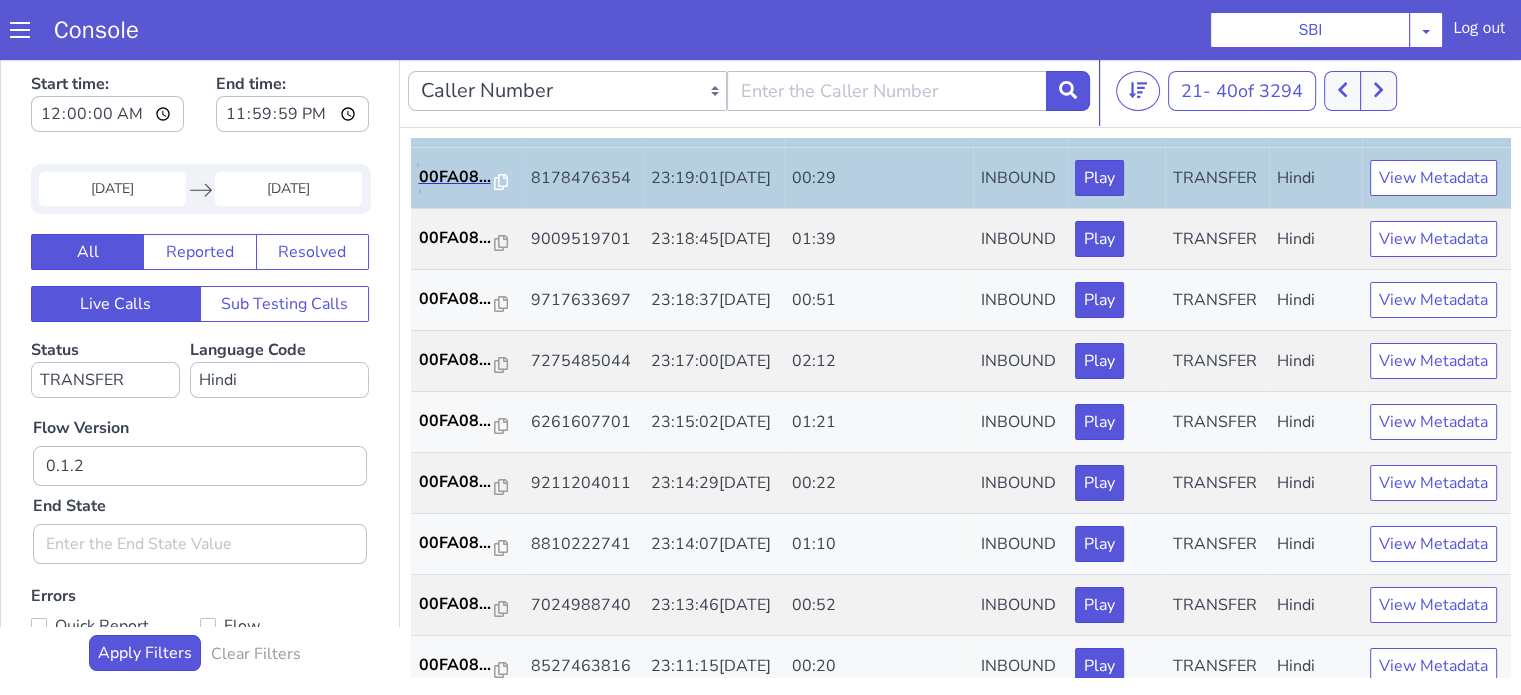 scroll, scrollTop: 400, scrollLeft: 0, axis: vertical 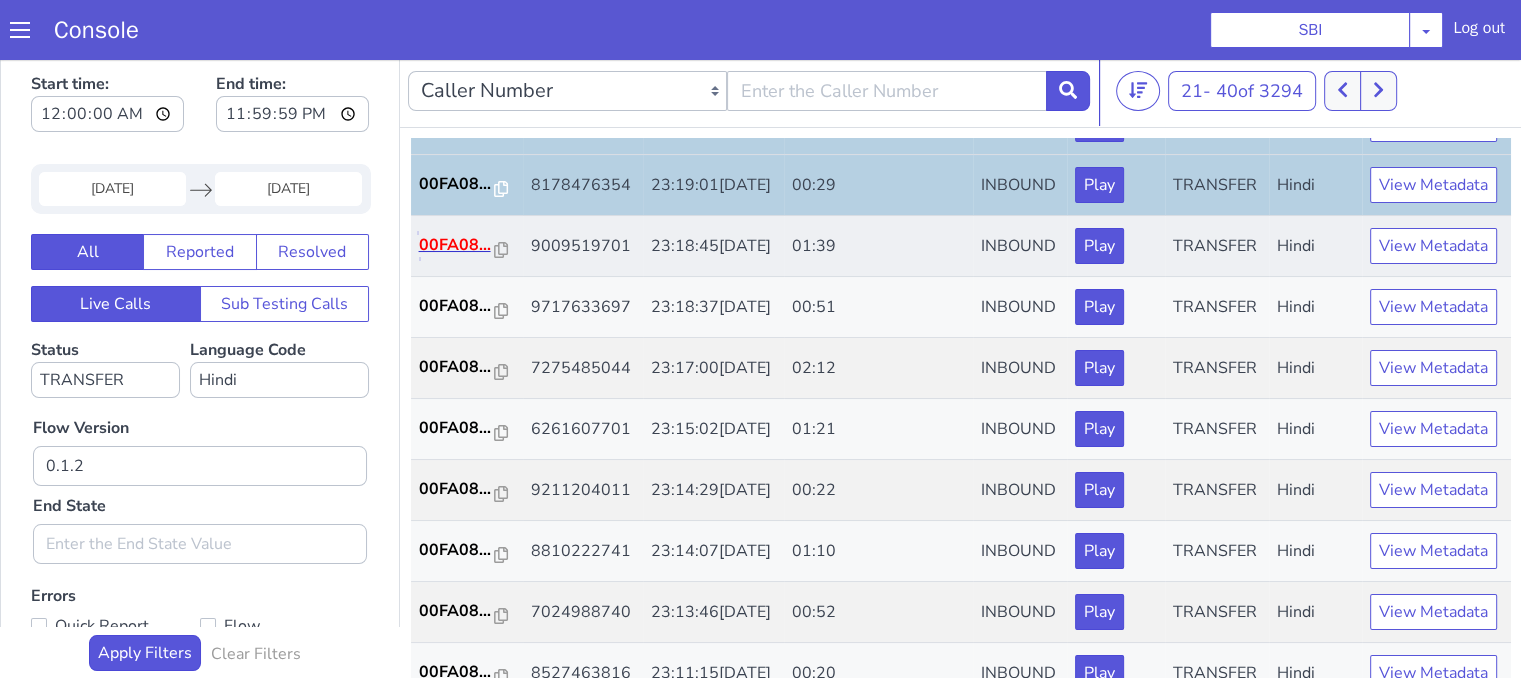 click on "00FA08..." at bounding box center [457, 245] 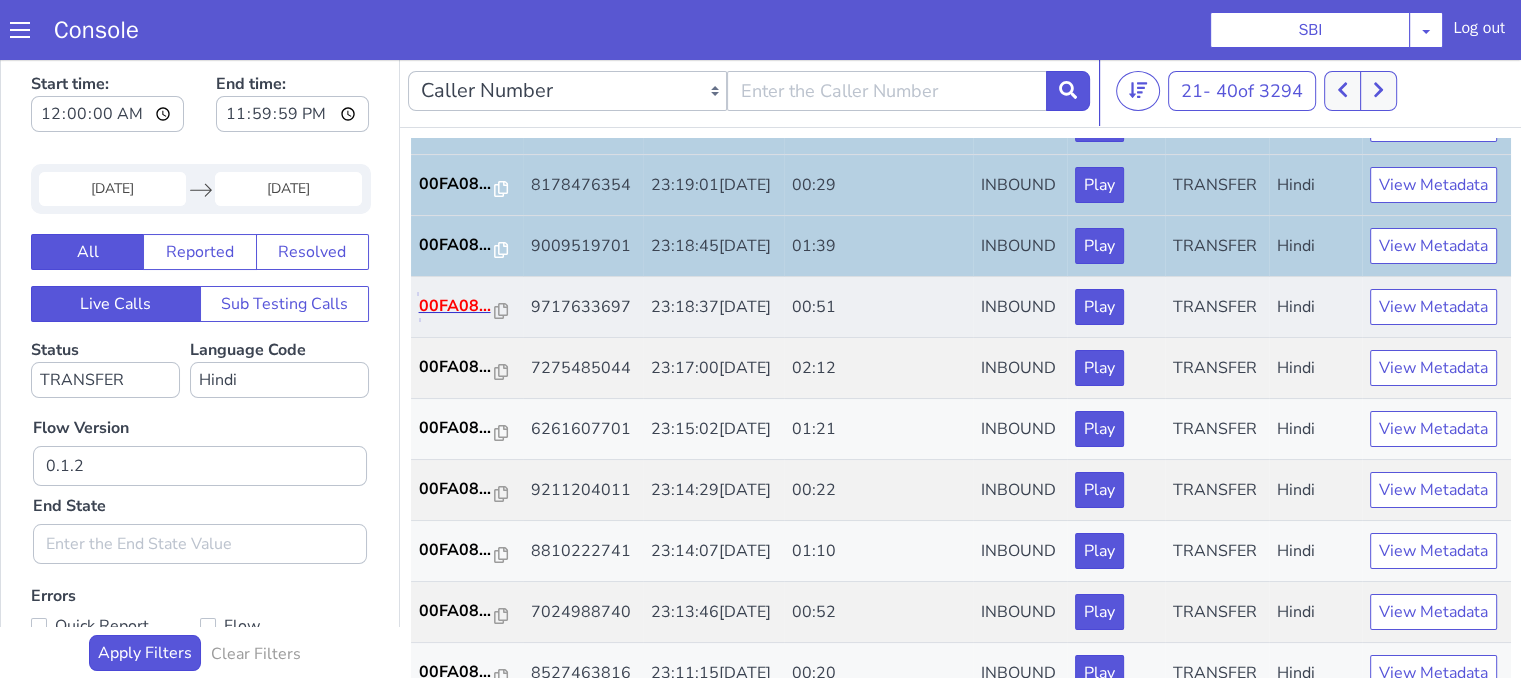 click on "00FA08..." at bounding box center (457, 306) 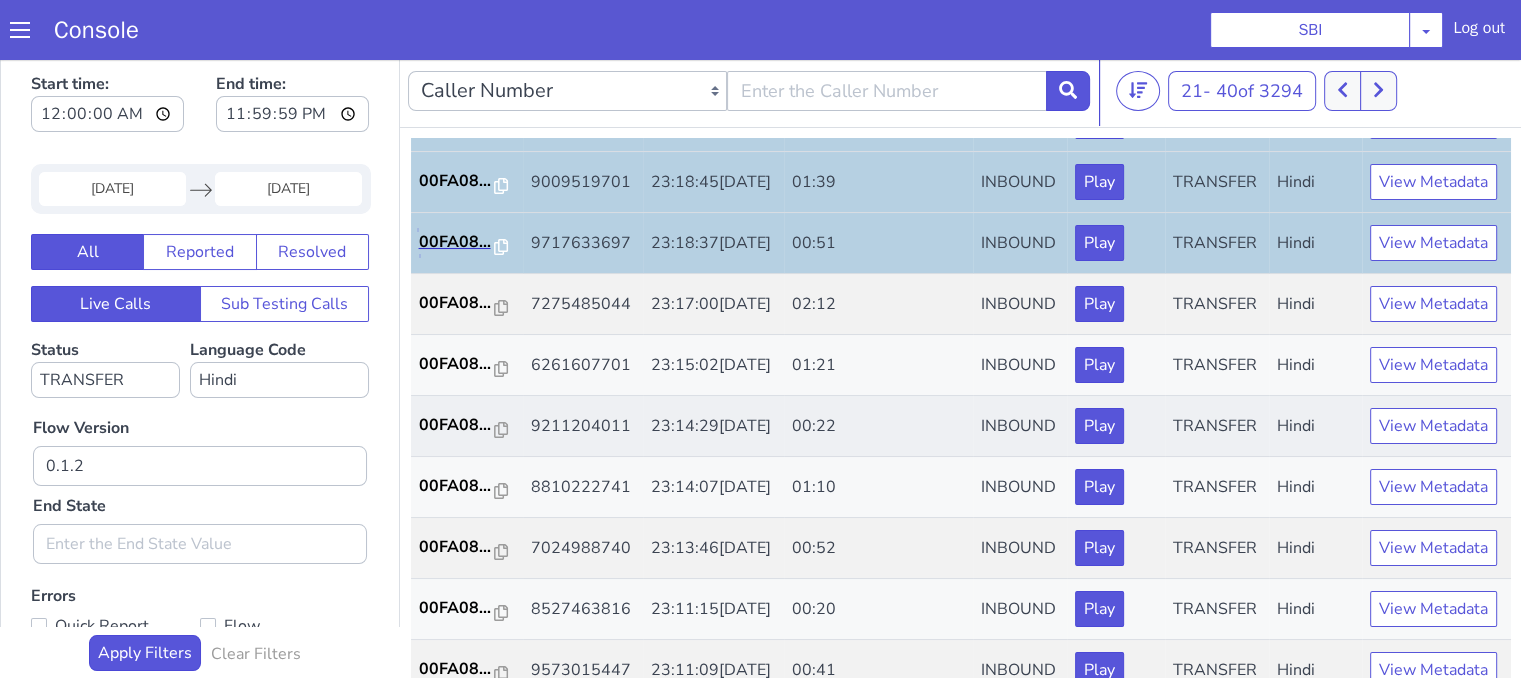 scroll, scrollTop: 500, scrollLeft: 0, axis: vertical 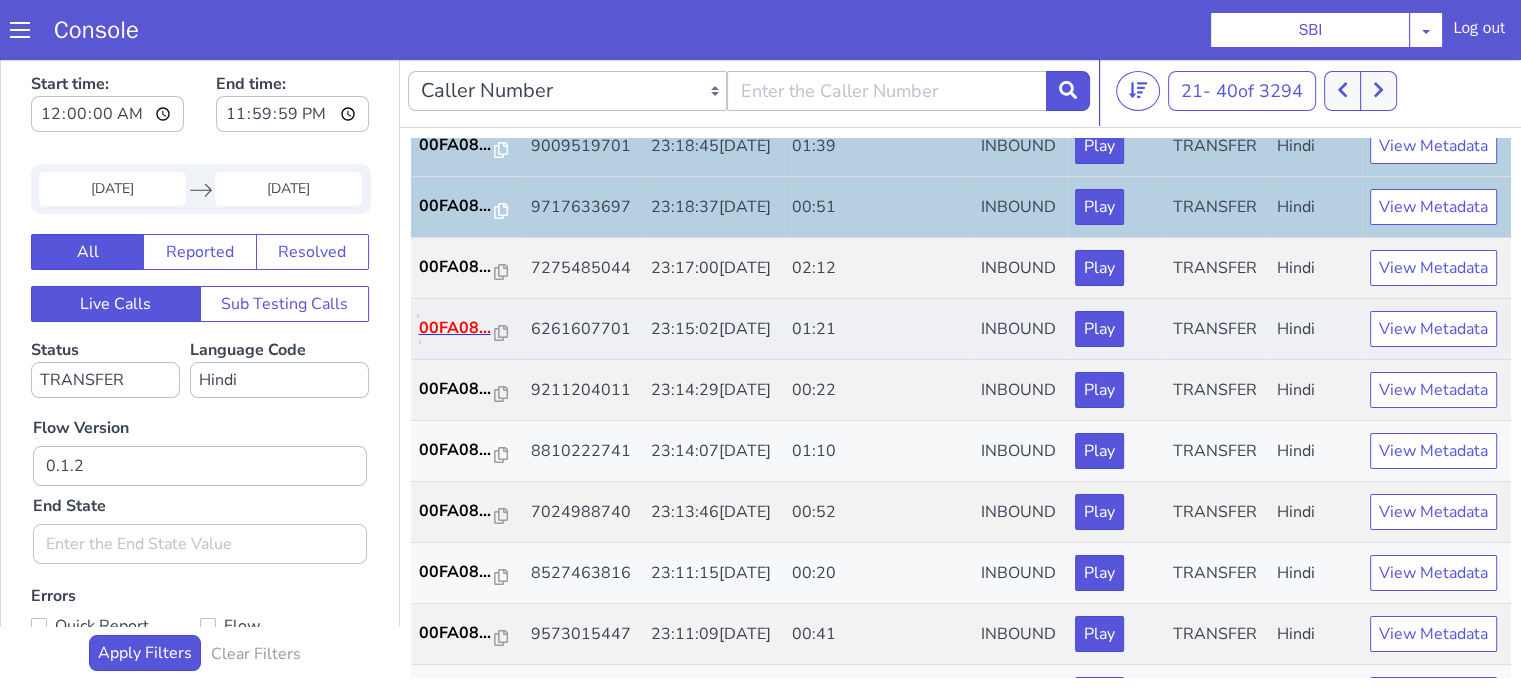 click on "00FA08..." at bounding box center (457, 328) 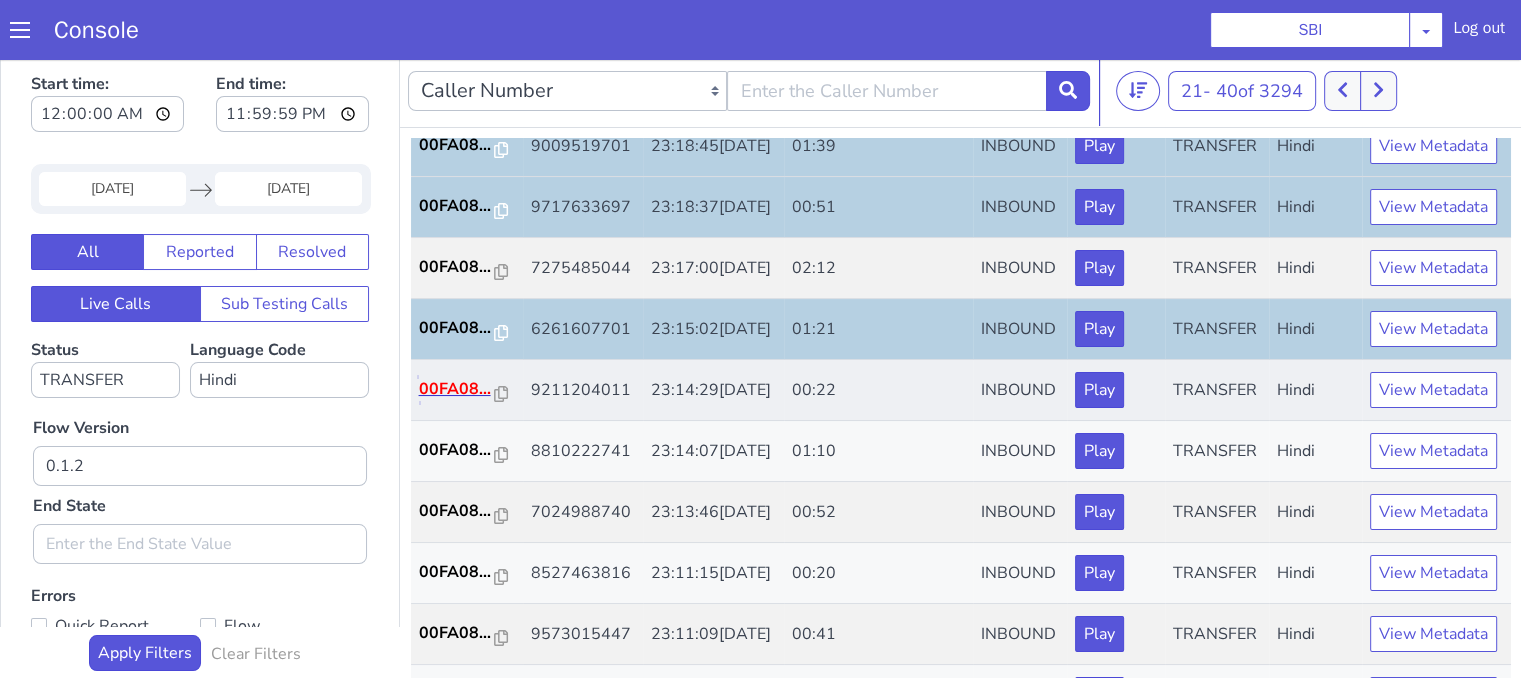 click on "00FA08..." at bounding box center [457, 389] 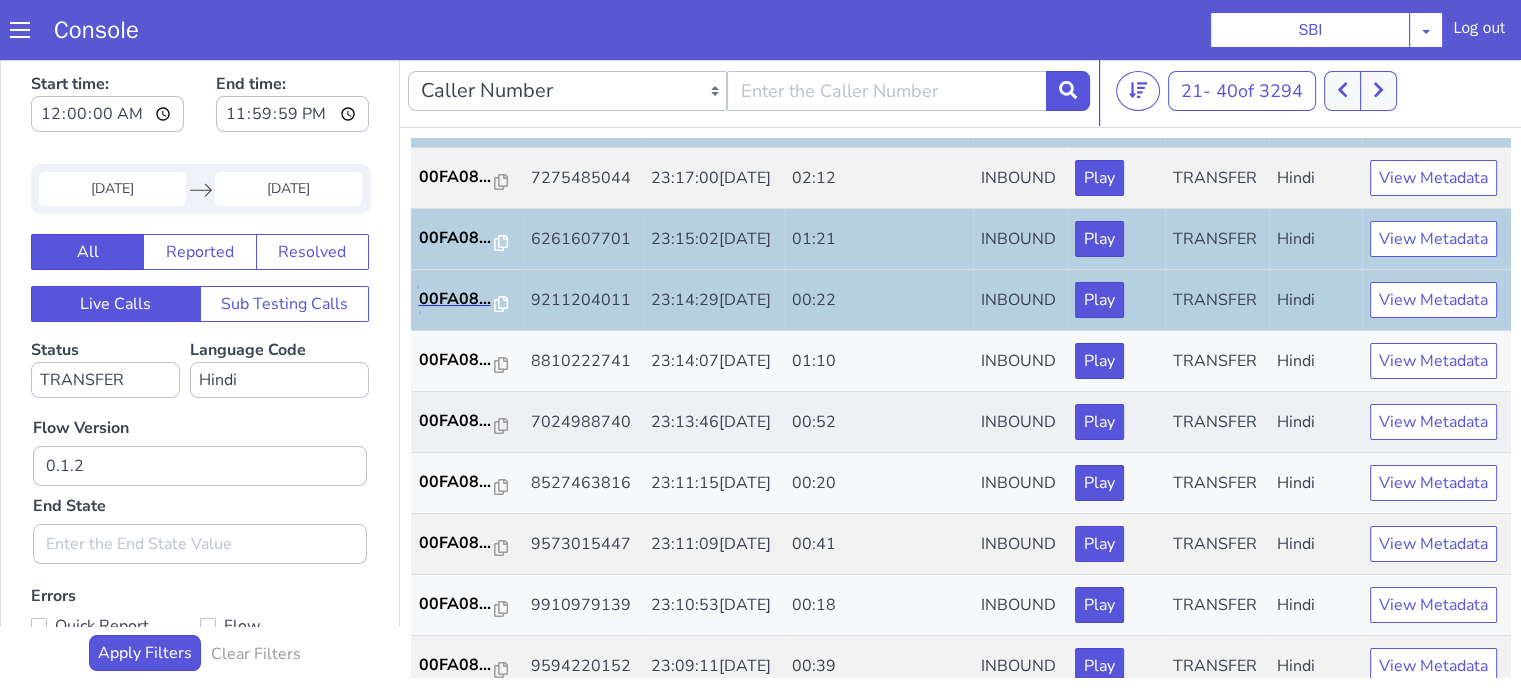 scroll, scrollTop: 700, scrollLeft: 0, axis: vertical 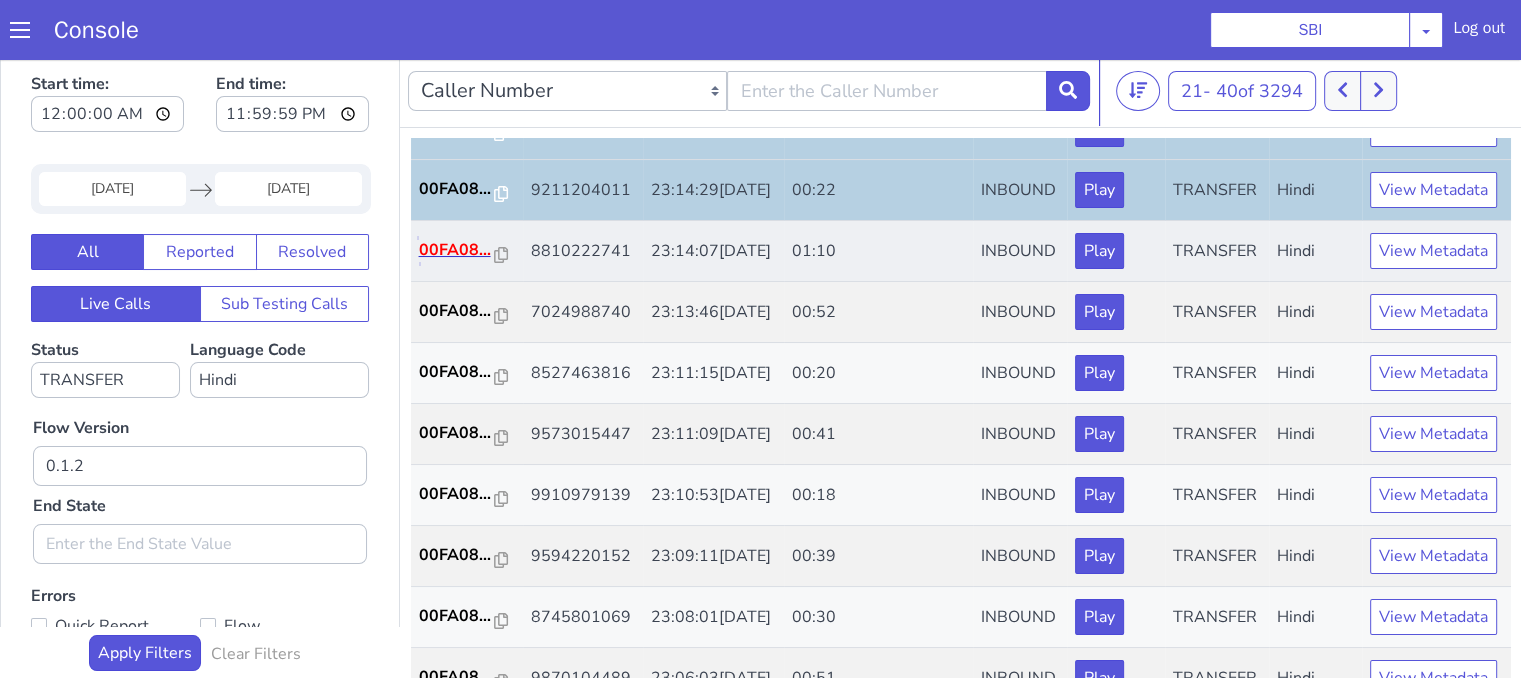 click on "00FA08..." at bounding box center [457, 250] 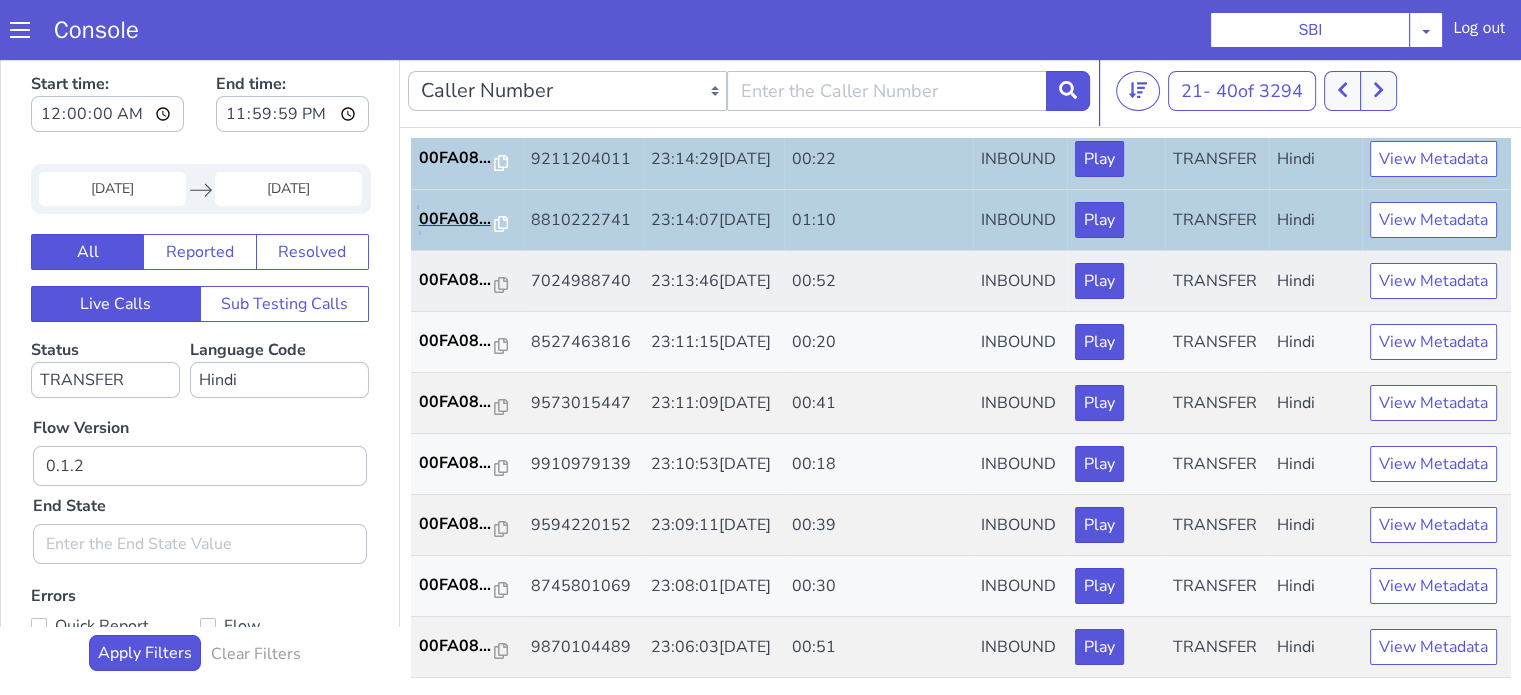 scroll, scrollTop: 800, scrollLeft: 0, axis: vertical 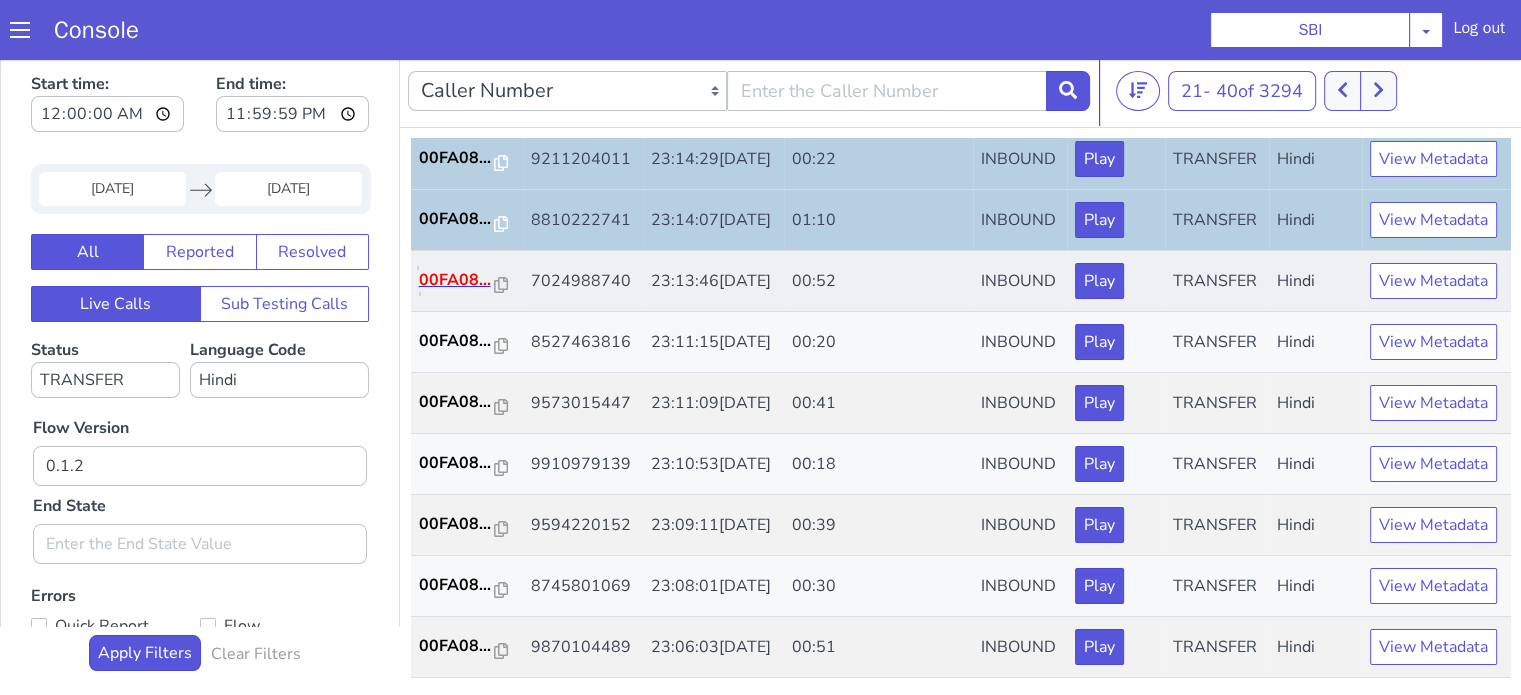click on "00FA08..." at bounding box center [457, 280] 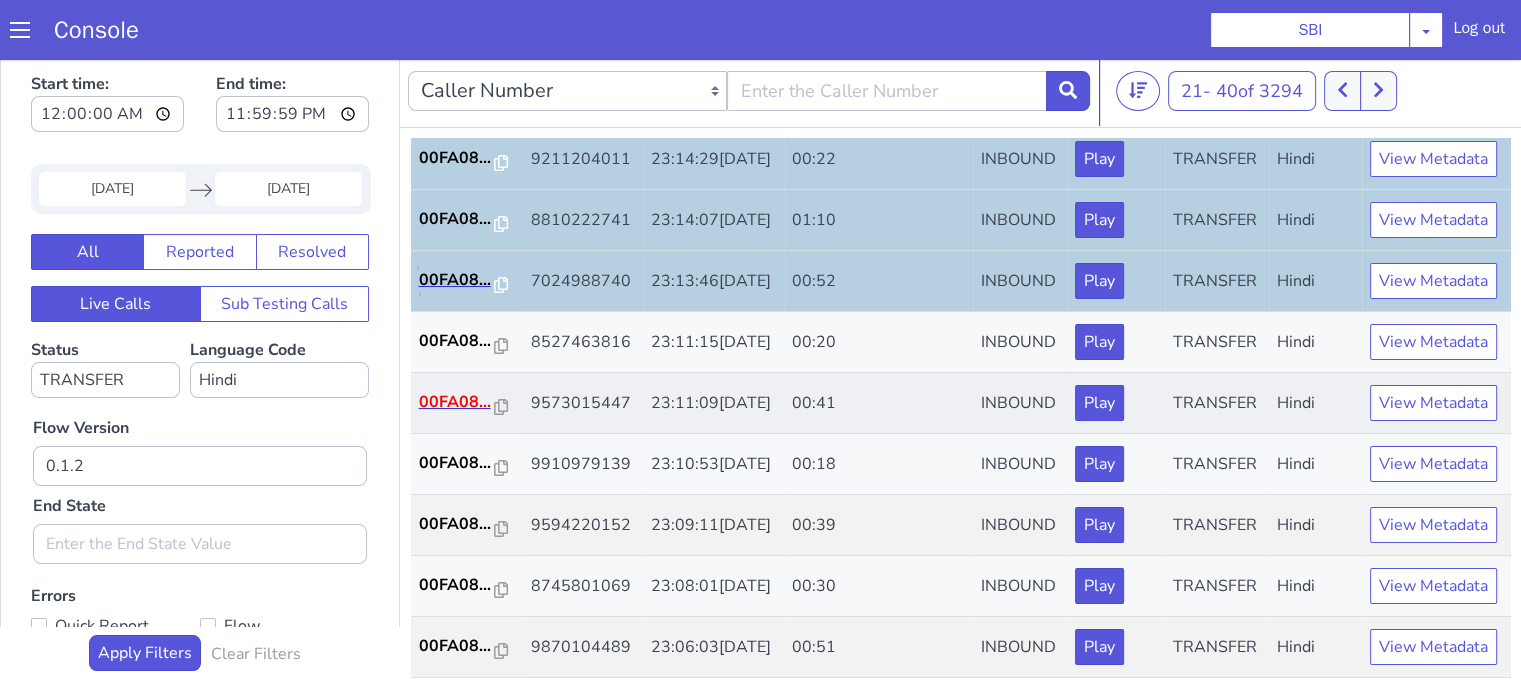 scroll, scrollTop: 900, scrollLeft: 0, axis: vertical 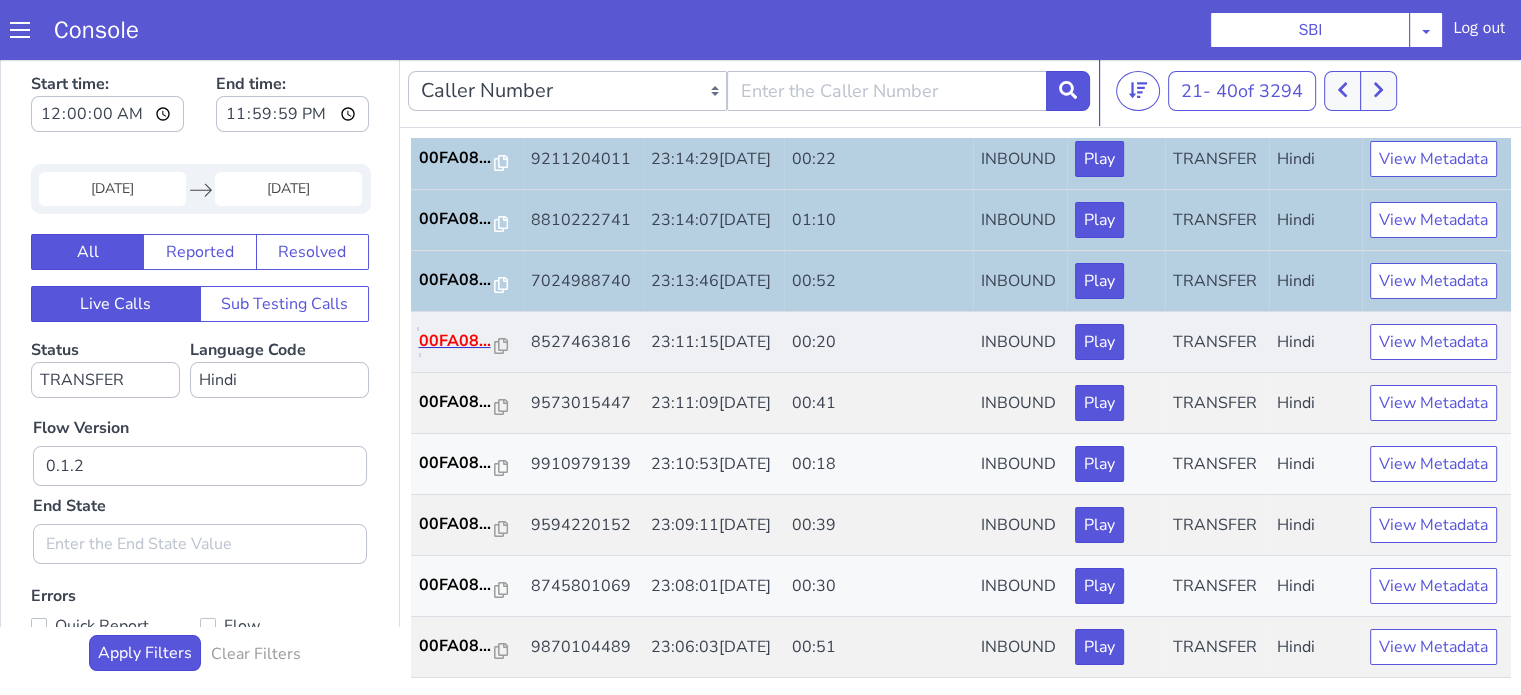 click on "00FA08..." at bounding box center (457, 341) 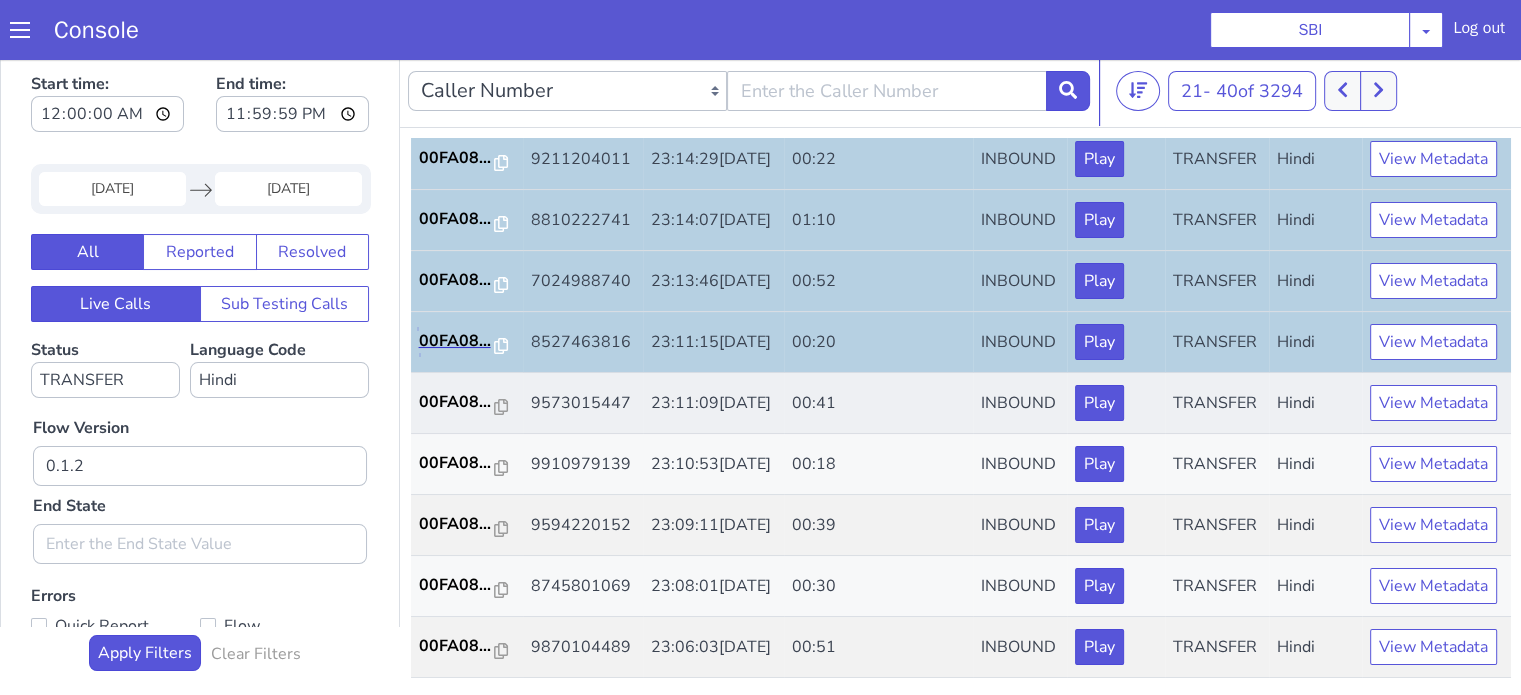 scroll, scrollTop: 990, scrollLeft: 0, axis: vertical 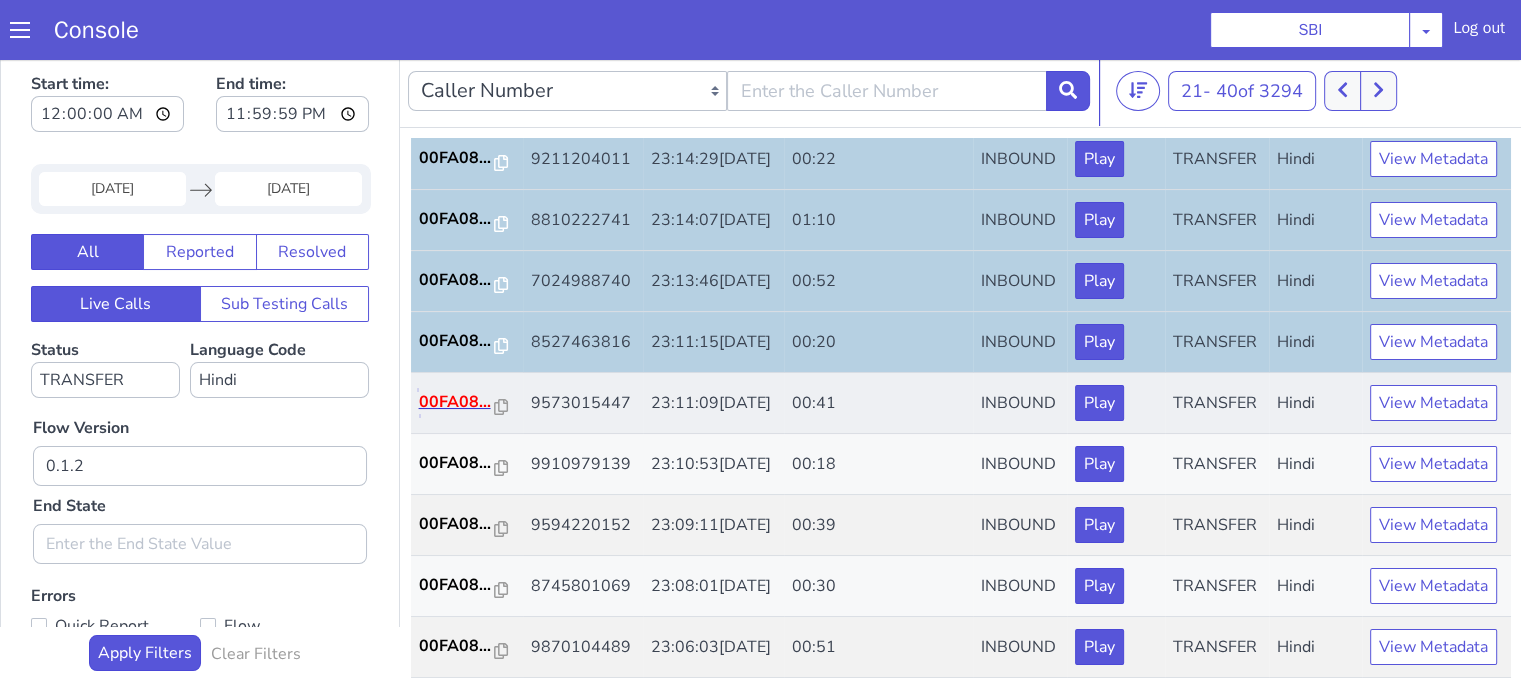 click on "00FA08..." at bounding box center (457, 402) 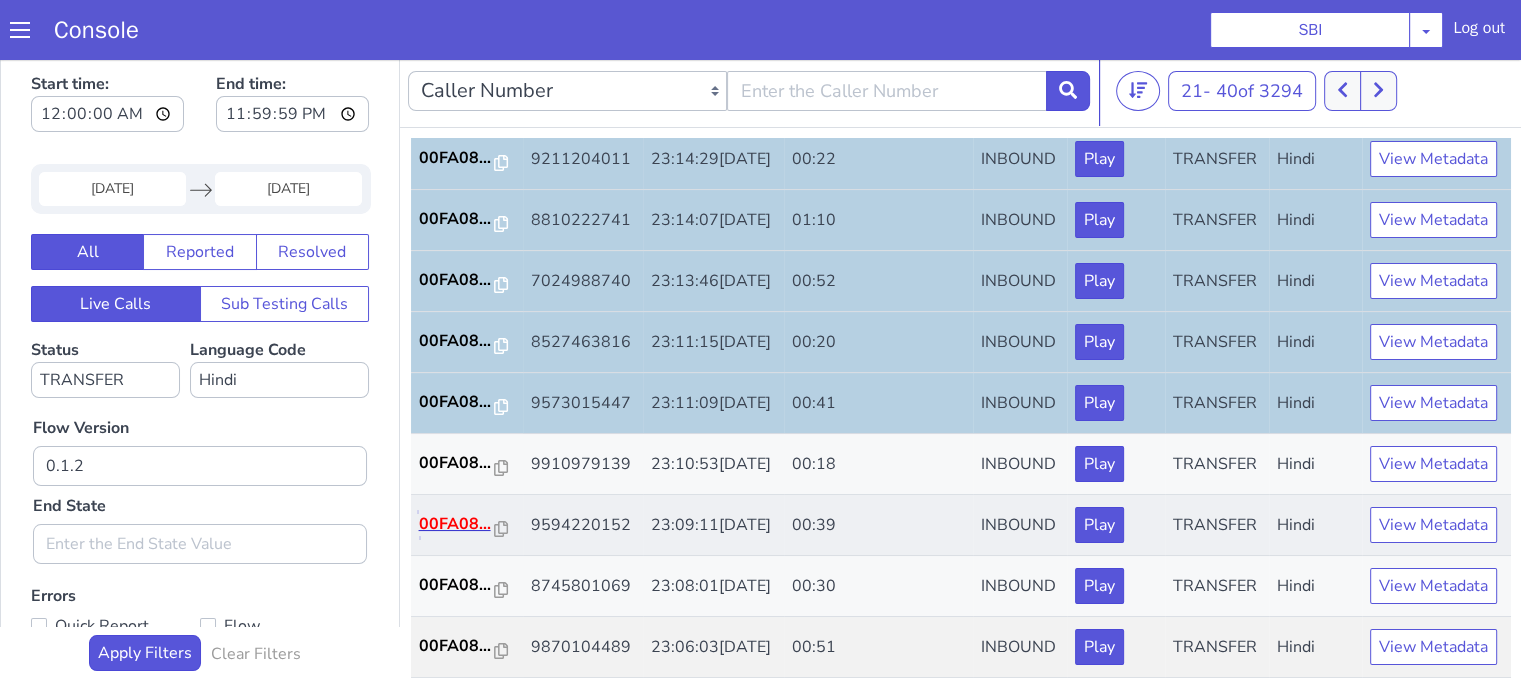 click on "00FA08..." at bounding box center (457, 524) 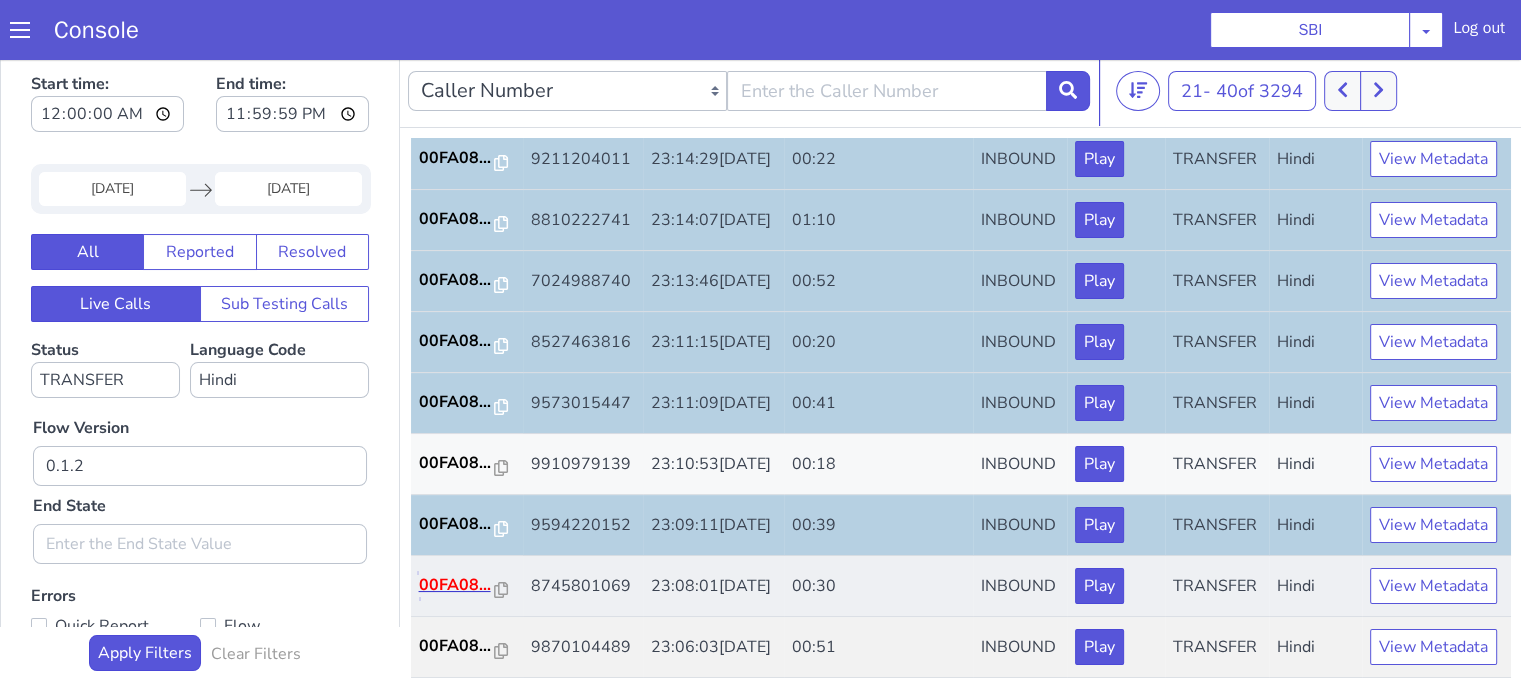 click on "00FA08..." at bounding box center [457, 585] 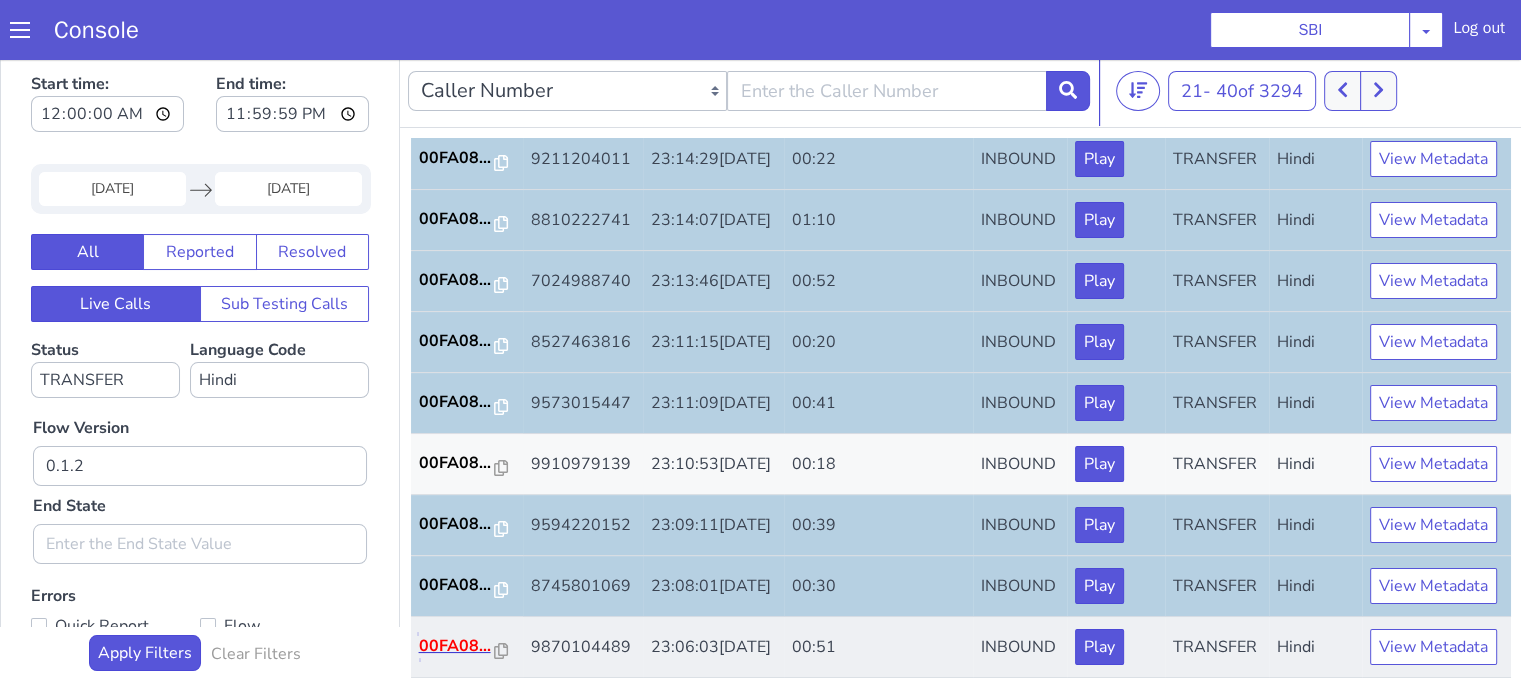 click on "00FA08..." at bounding box center [457, 646] 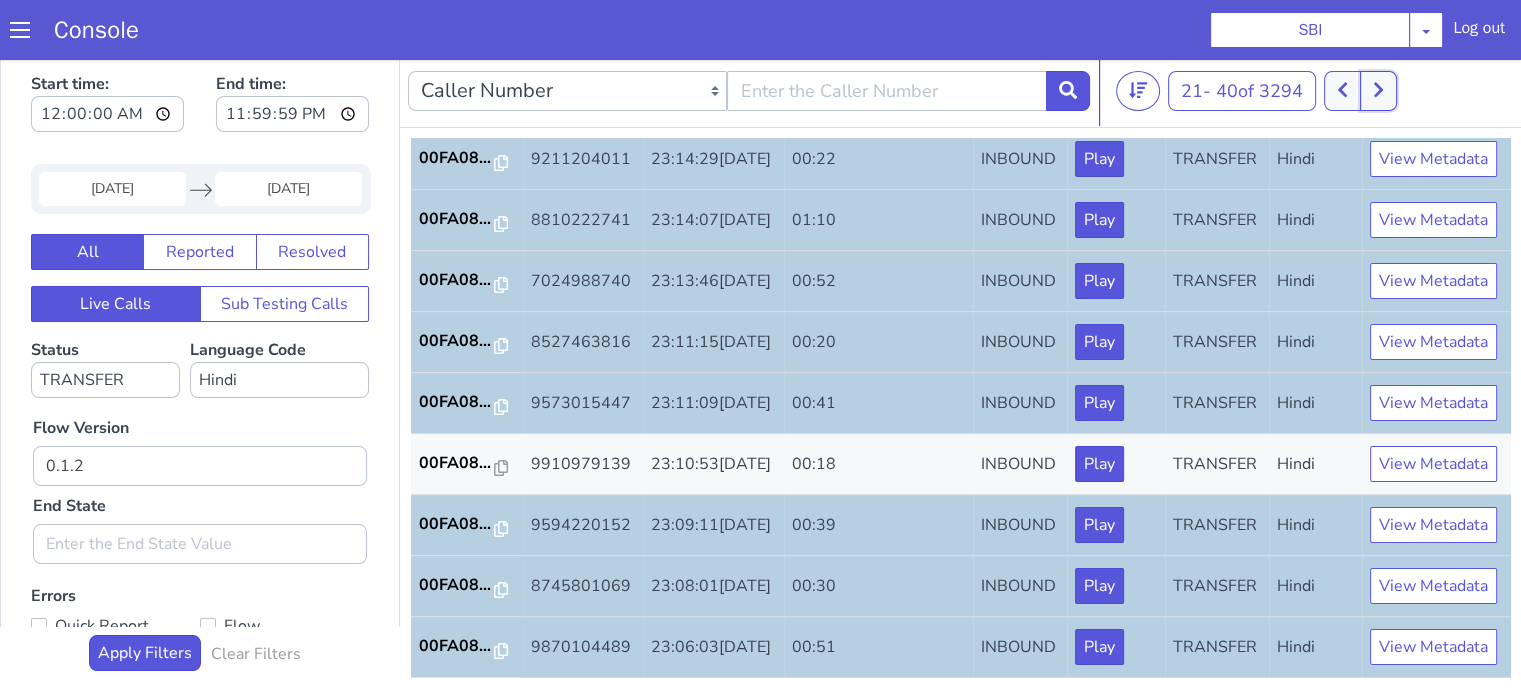 click at bounding box center (1378, 91) 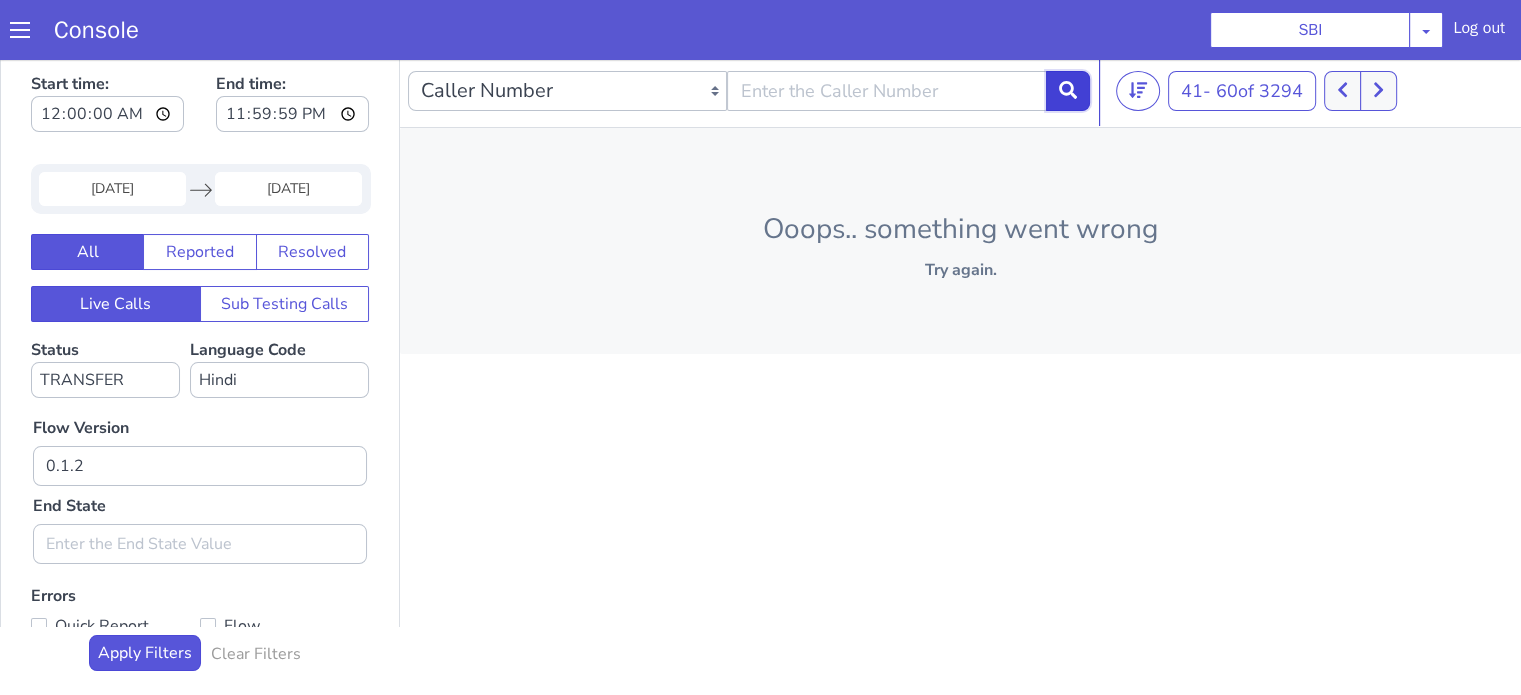 click at bounding box center [1068, 91] 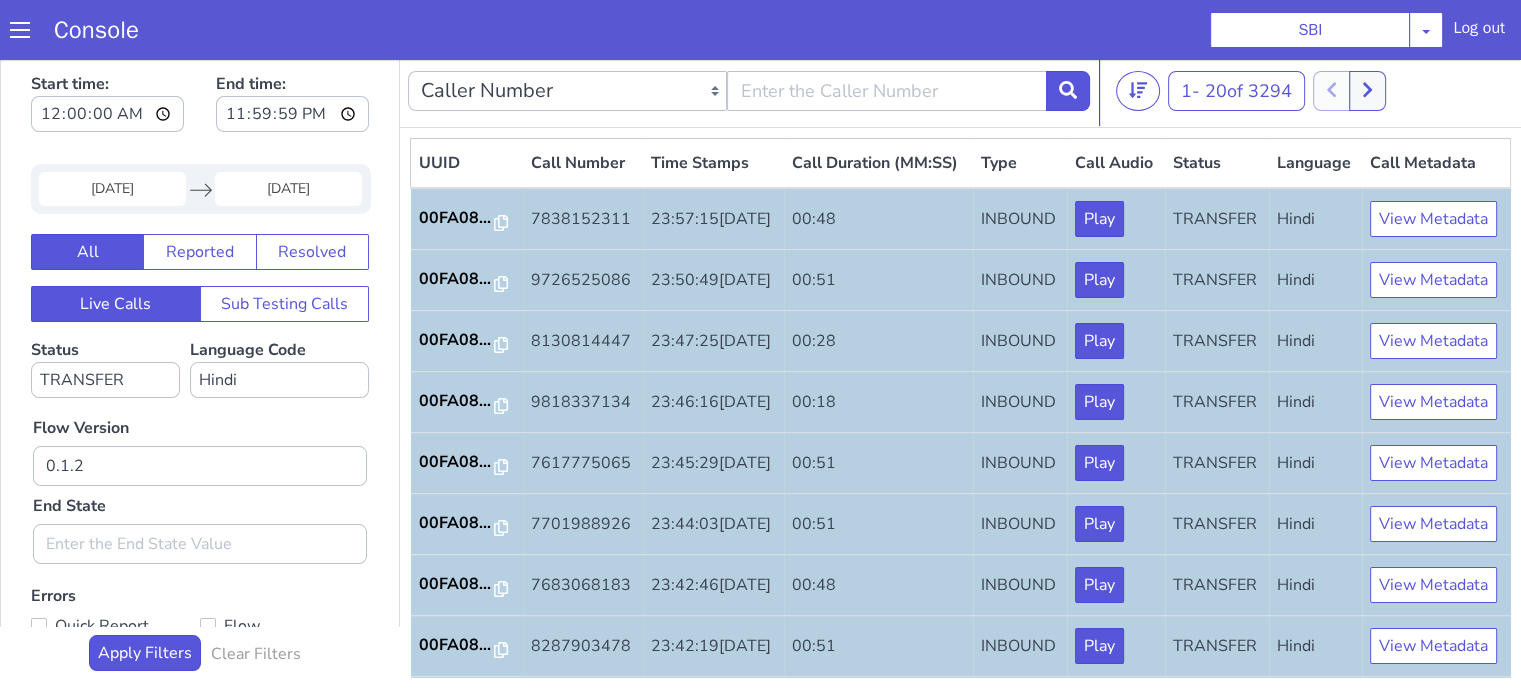 click on "1  -   20  of   3294 20 50 100" at bounding box center (1314, 91) 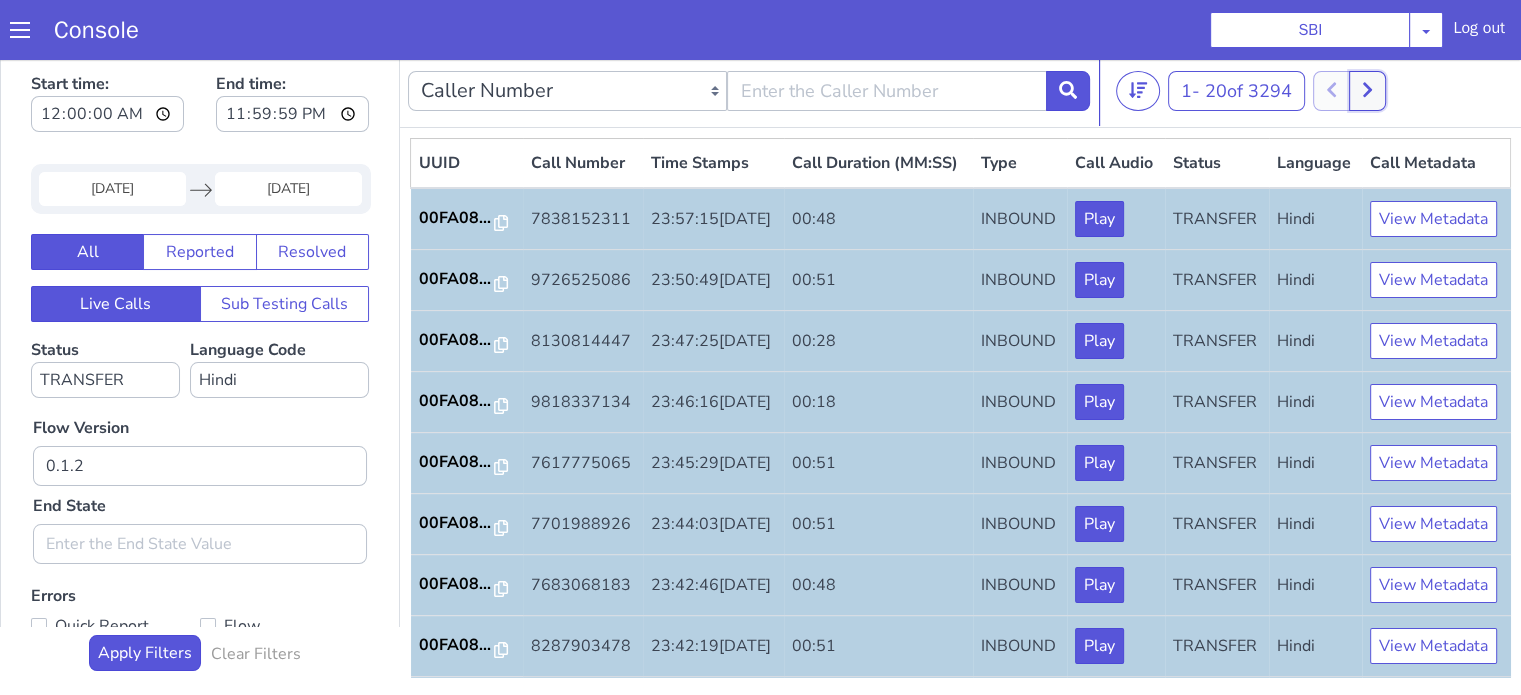 click at bounding box center (1367, 91) 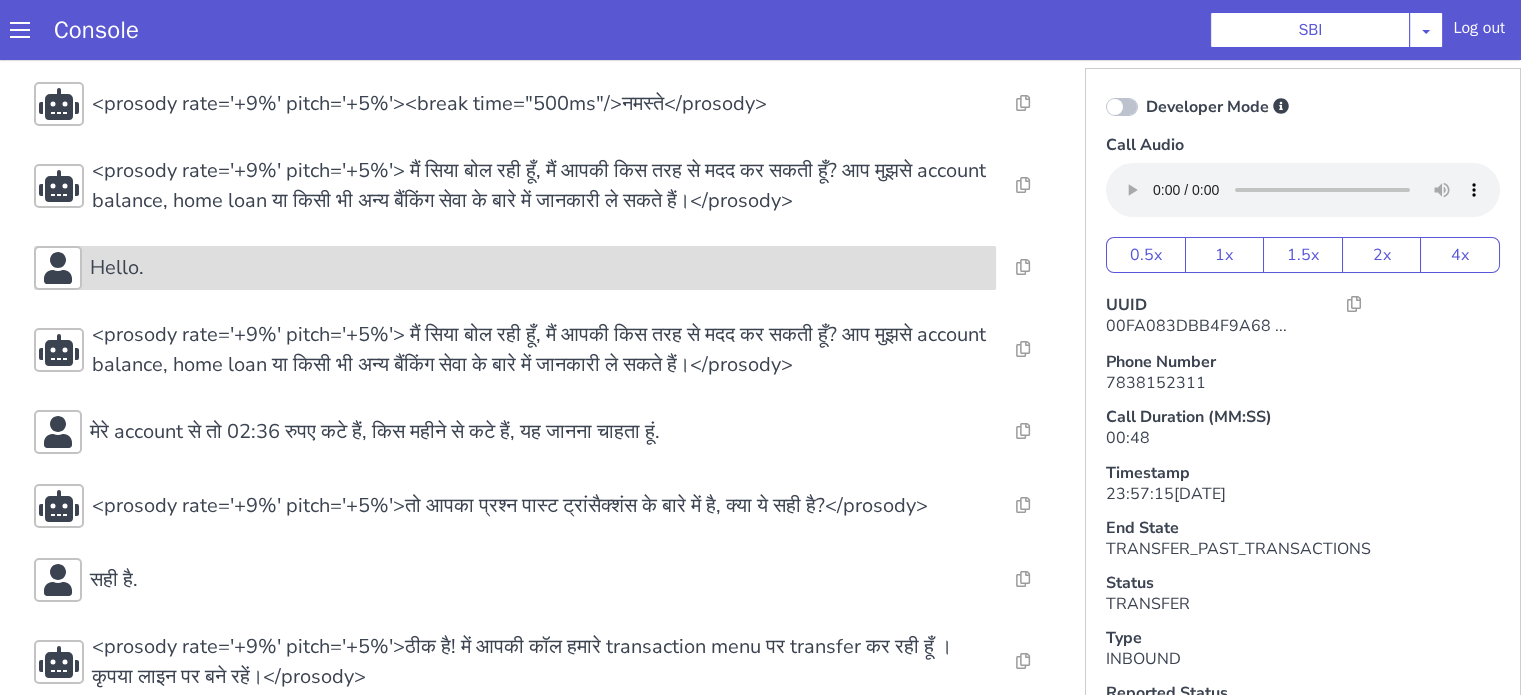 scroll, scrollTop: 63, scrollLeft: 0, axis: vertical 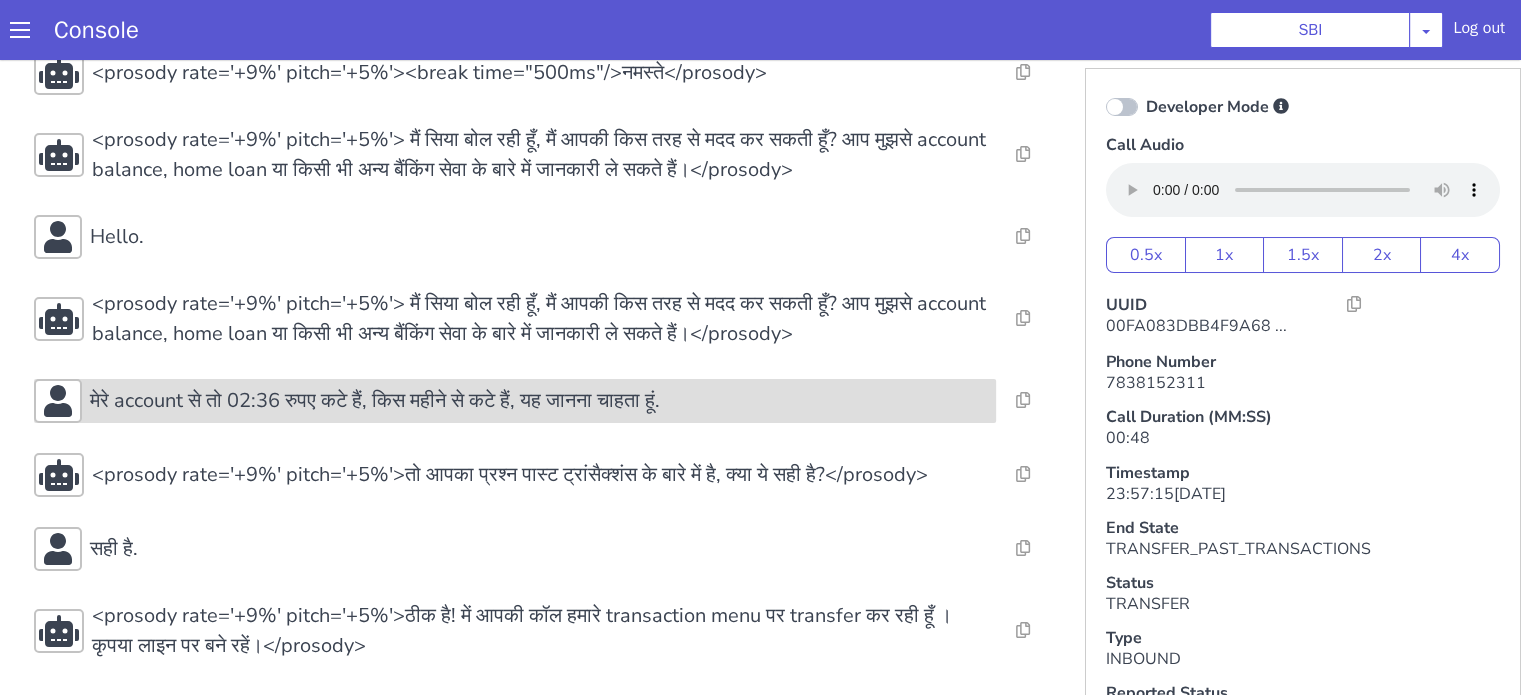 click on "मेरे account से तो 02:36 रुपए कटे हैं, किस महीने से कटे हैं, यह जानना चाहता हूं." at bounding box center (375, 401) 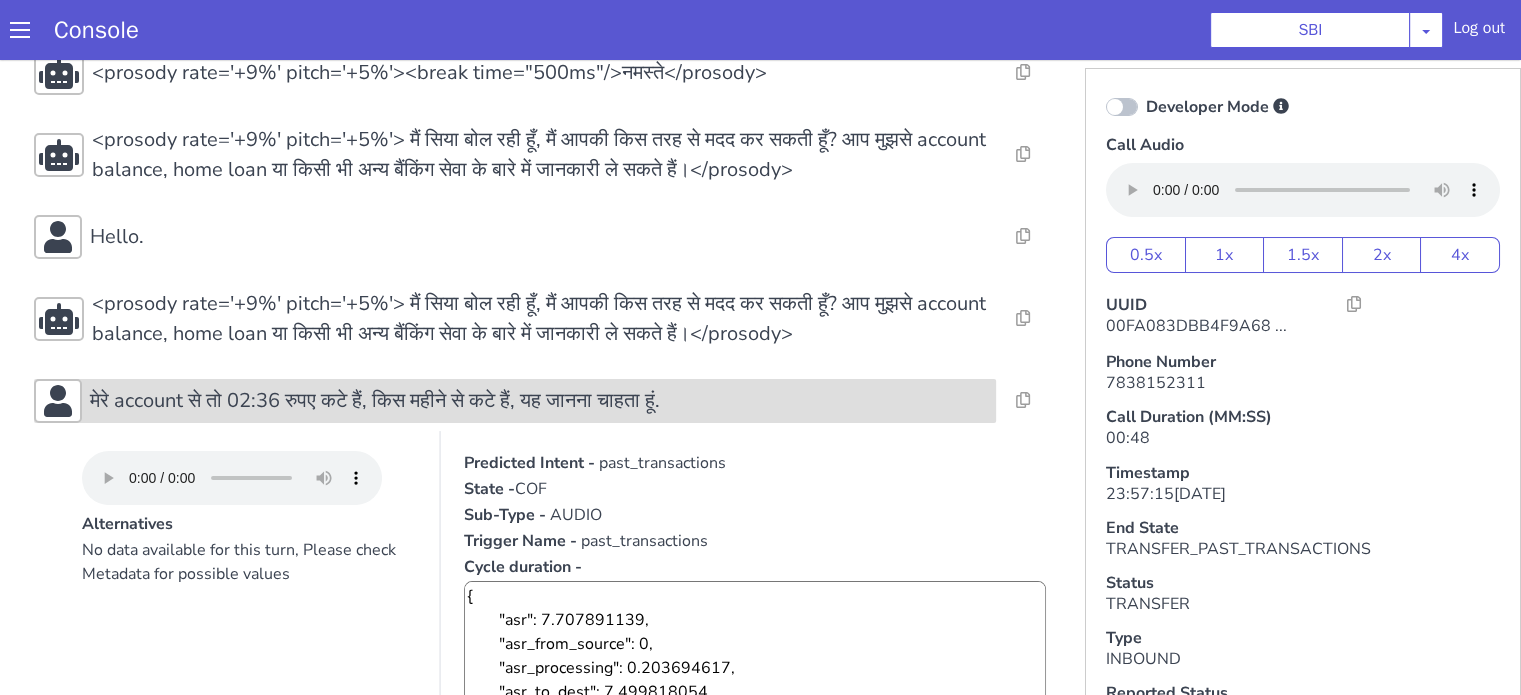 click on "मेरे account से तो 02:36 रुपए कटे हैं, किस महीने से कटे हैं, यह जानना चाहता हूं." at bounding box center [375, 401] 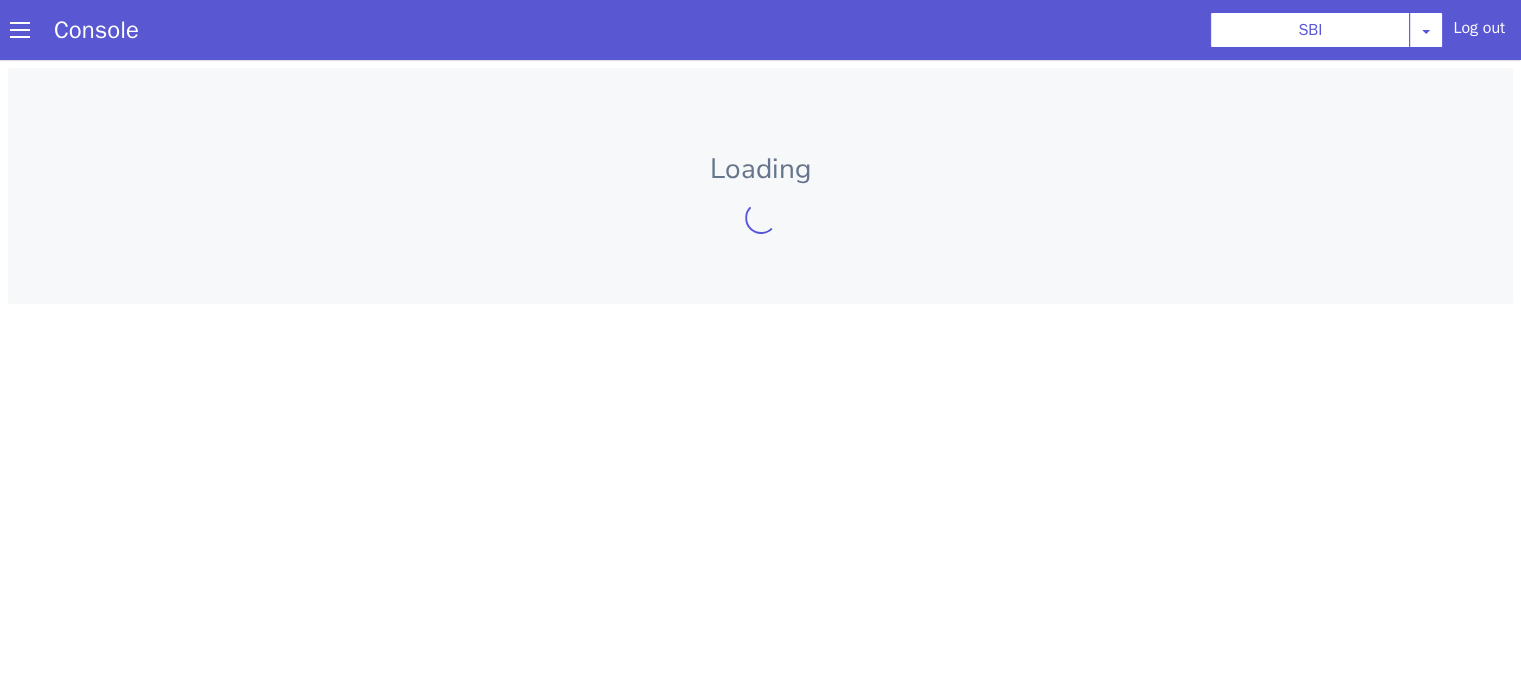 scroll, scrollTop: 0, scrollLeft: 0, axis: both 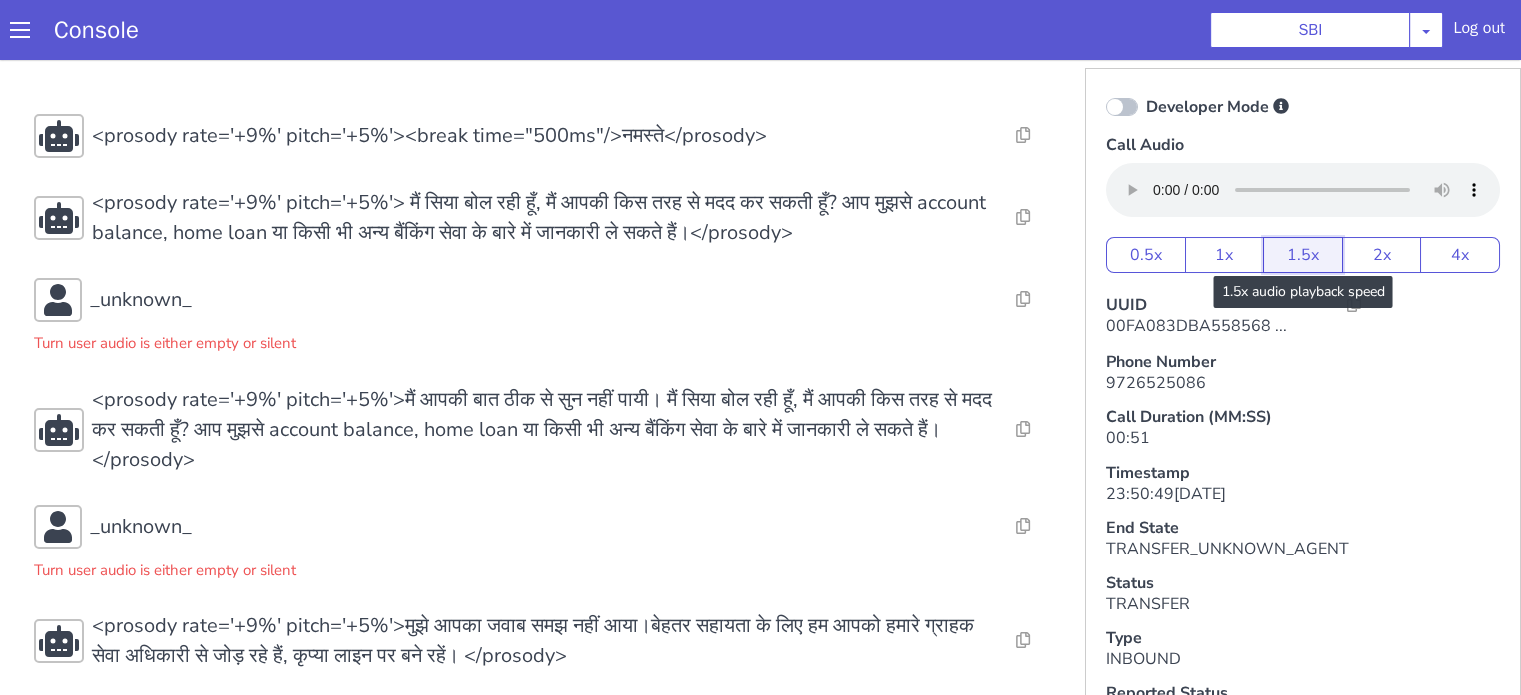 click on "1.5x" at bounding box center (1303, 255) 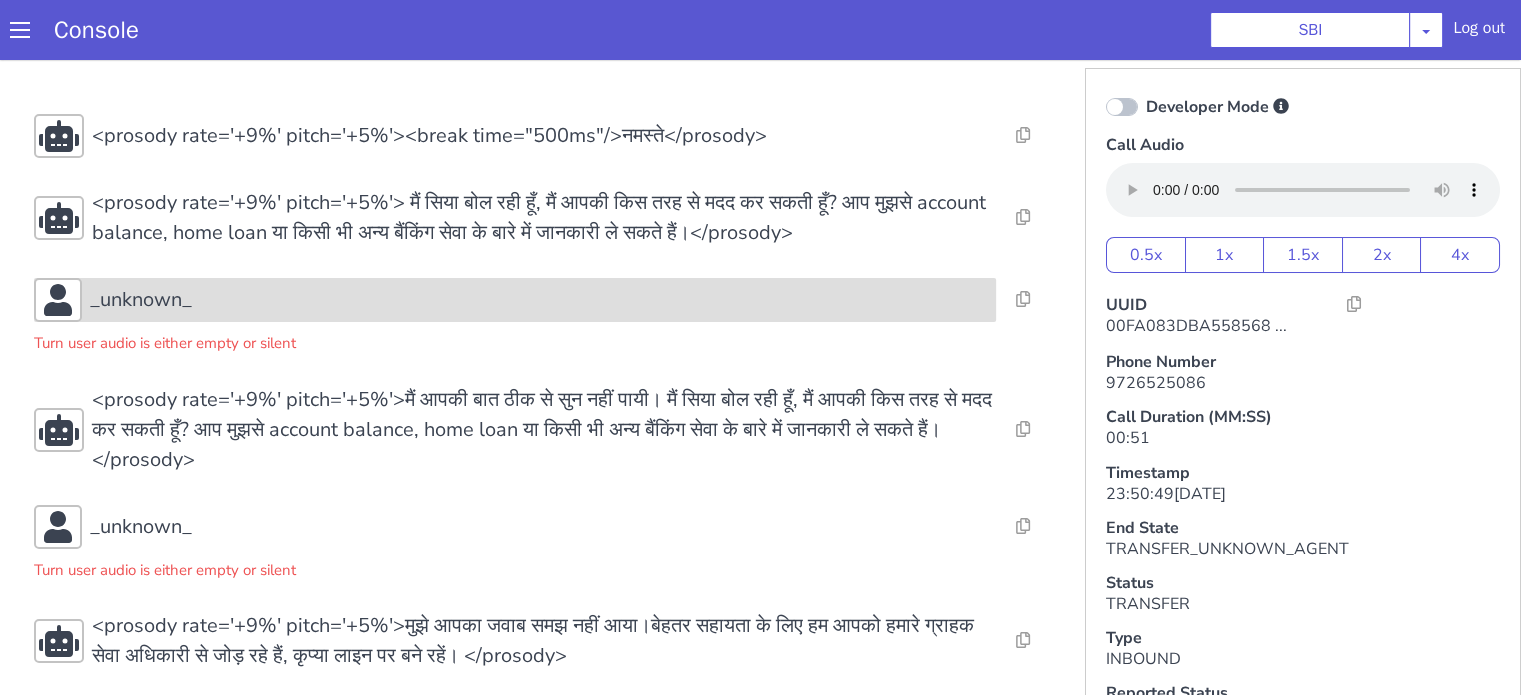 click on "_unknown_" at bounding box center (539, 300) 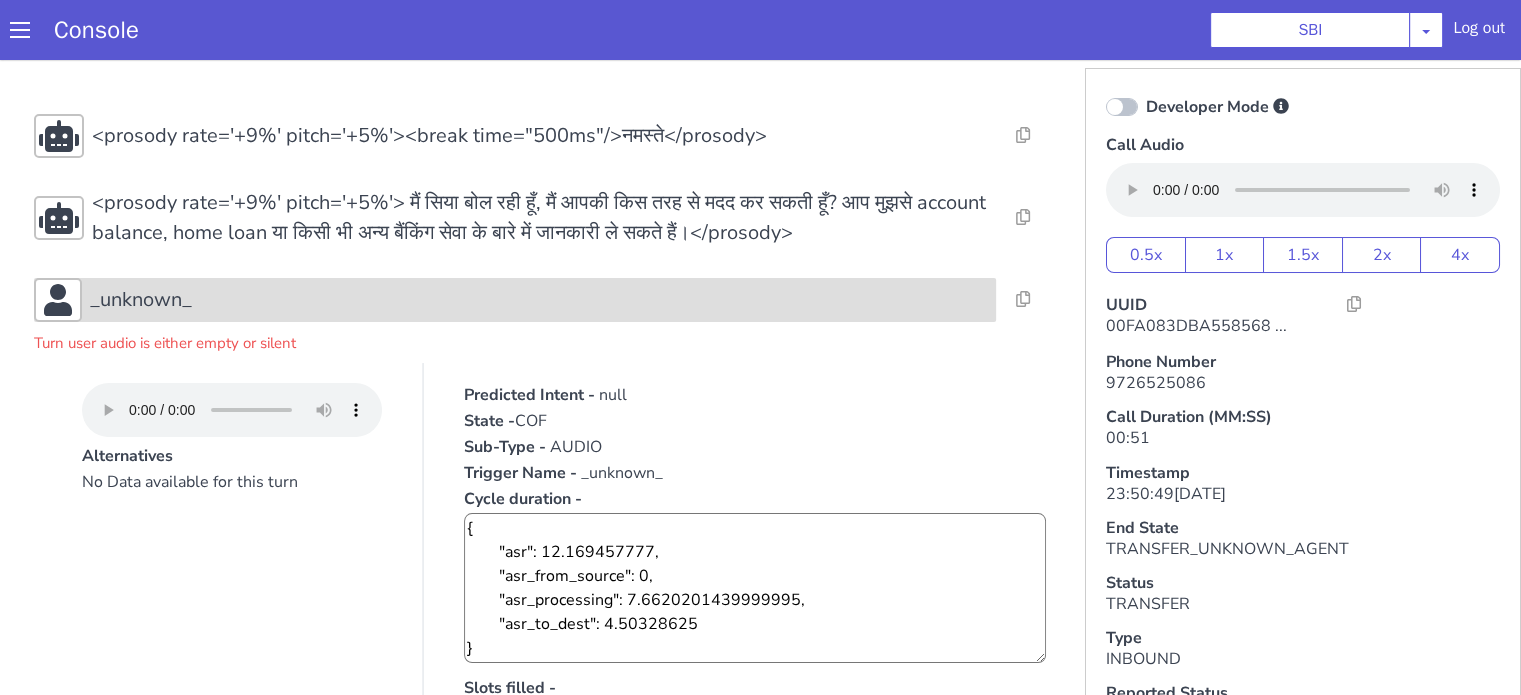 click on "_unknown_" at bounding box center [539, 300] 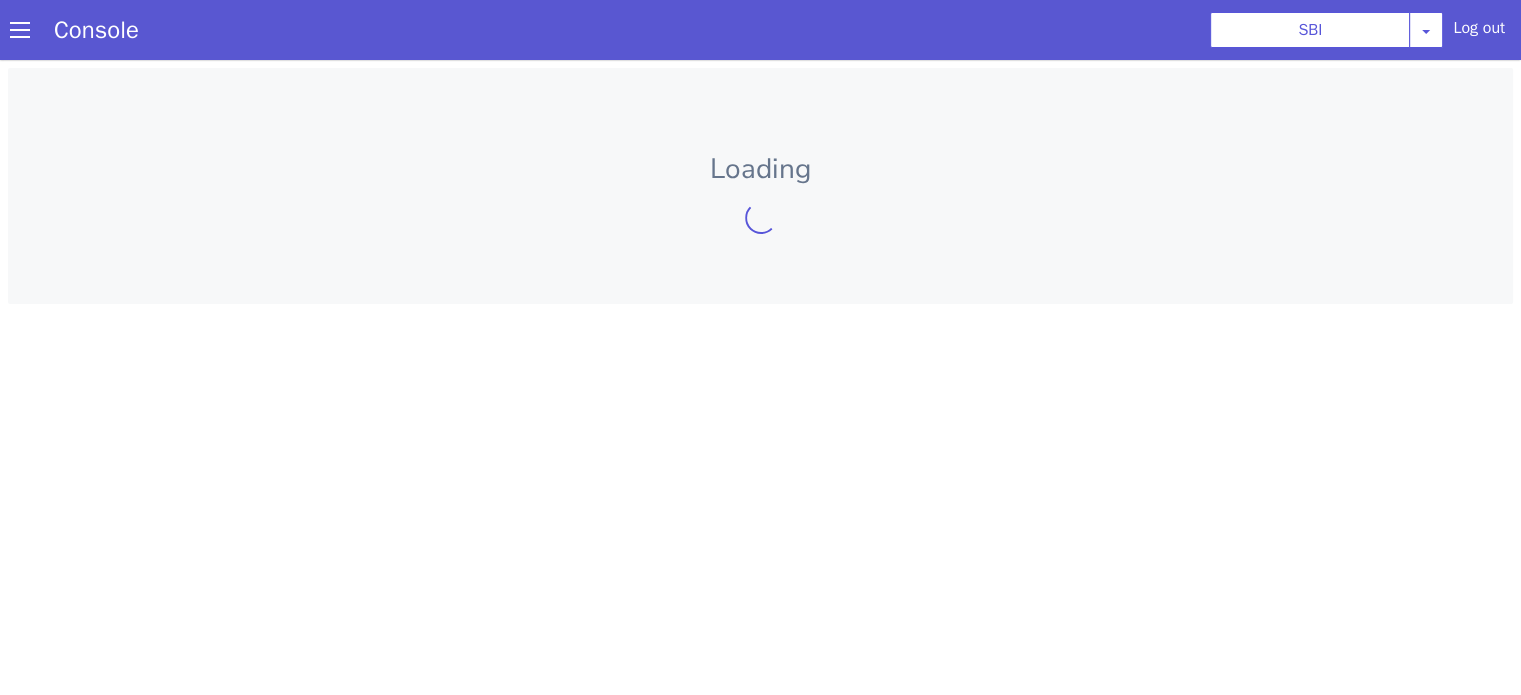 scroll, scrollTop: 0, scrollLeft: 0, axis: both 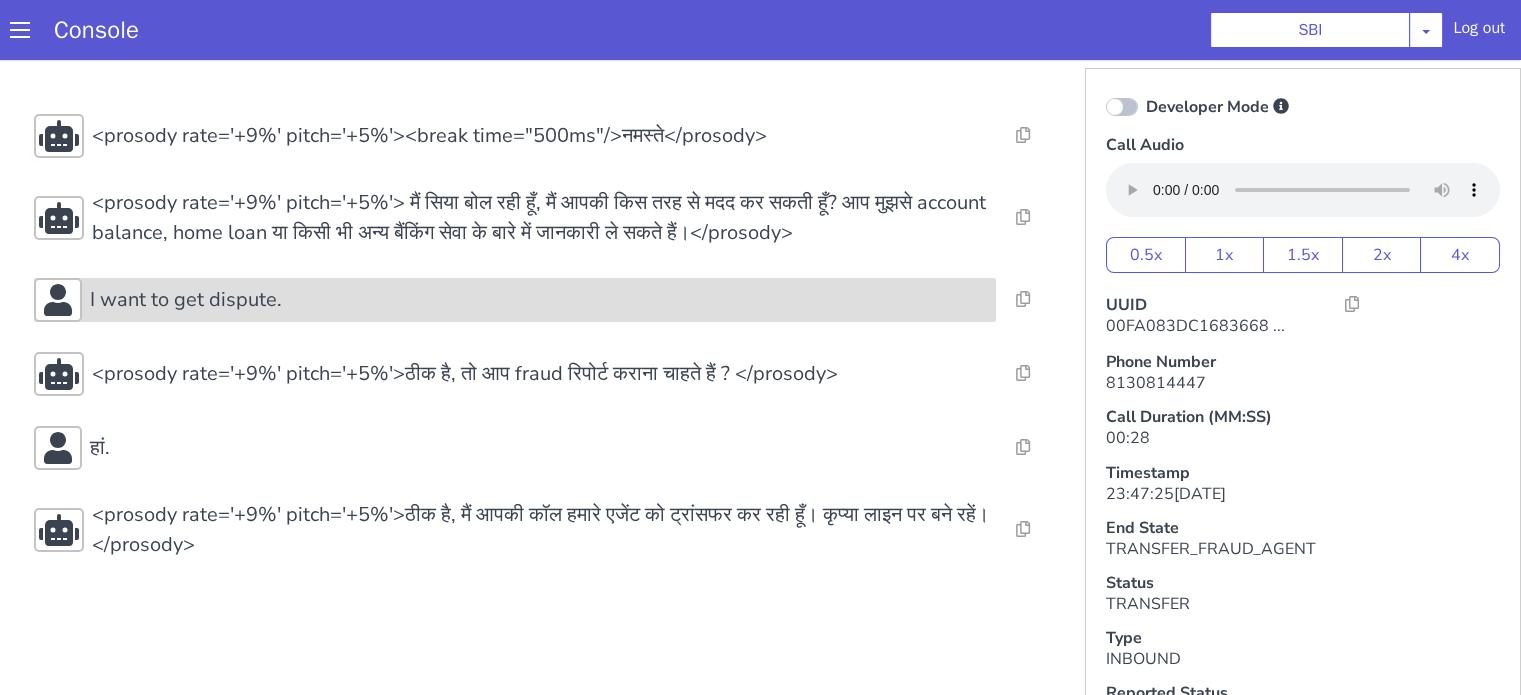 click on "I want to get dispute." at bounding box center (539, 300) 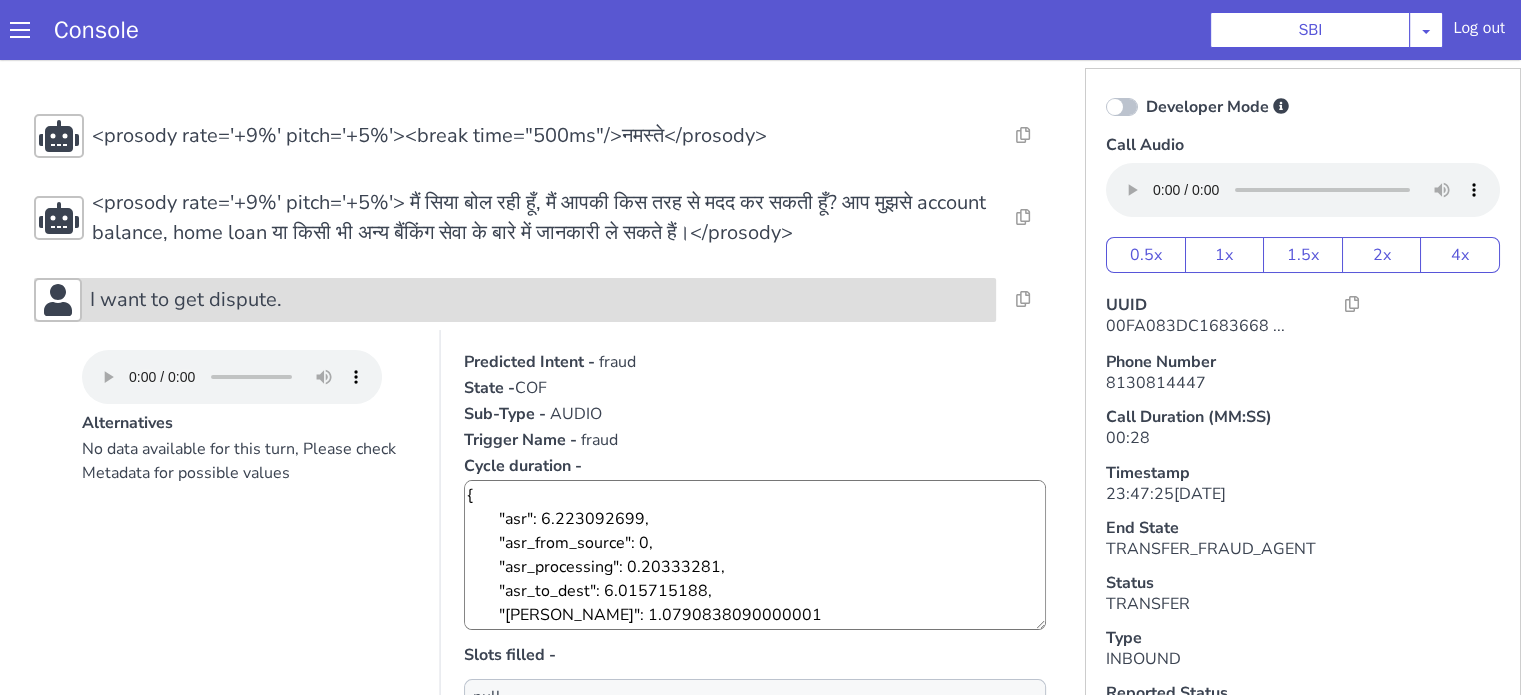 click on "I want to get dispute." at bounding box center [539, 300] 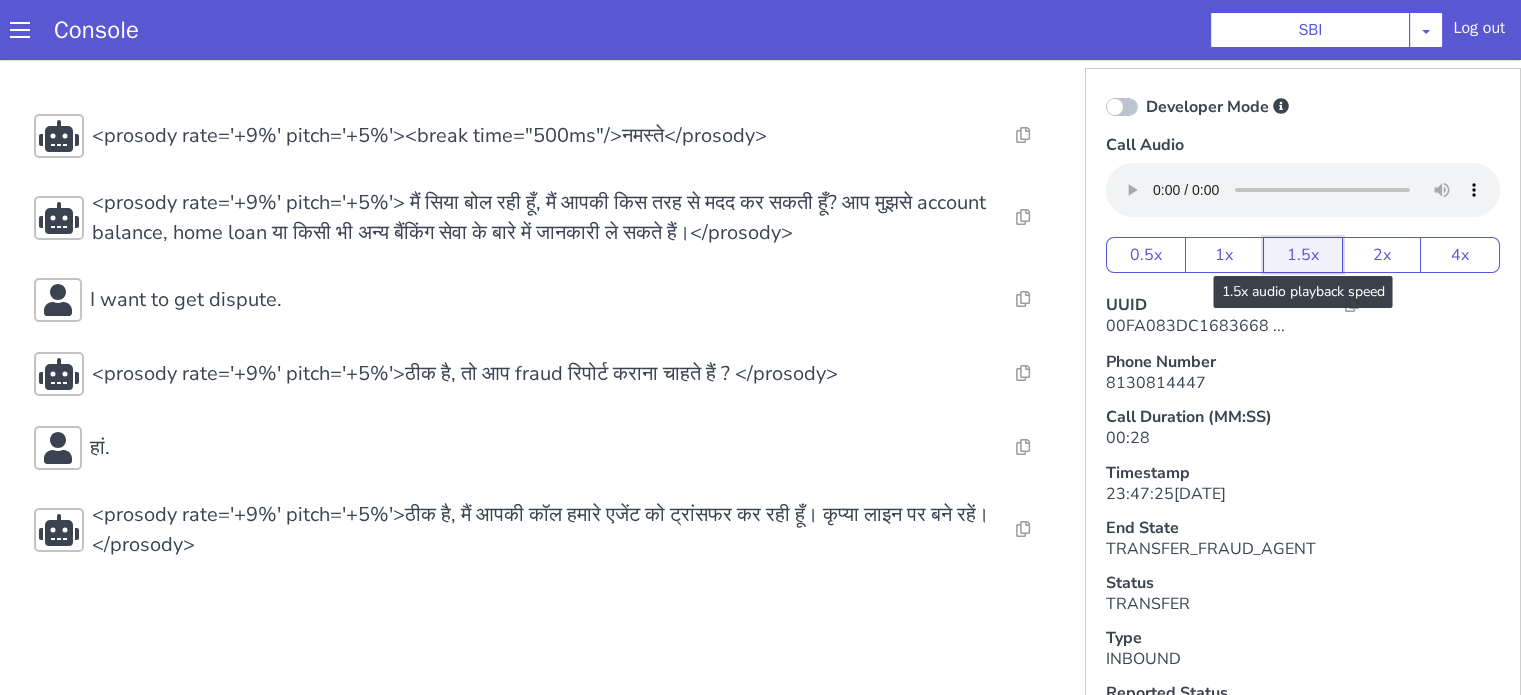drag, startPoint x: 1264, startPoint y: 249, endPoint x: 1243, endPoint y: 261, distance: 24.186773 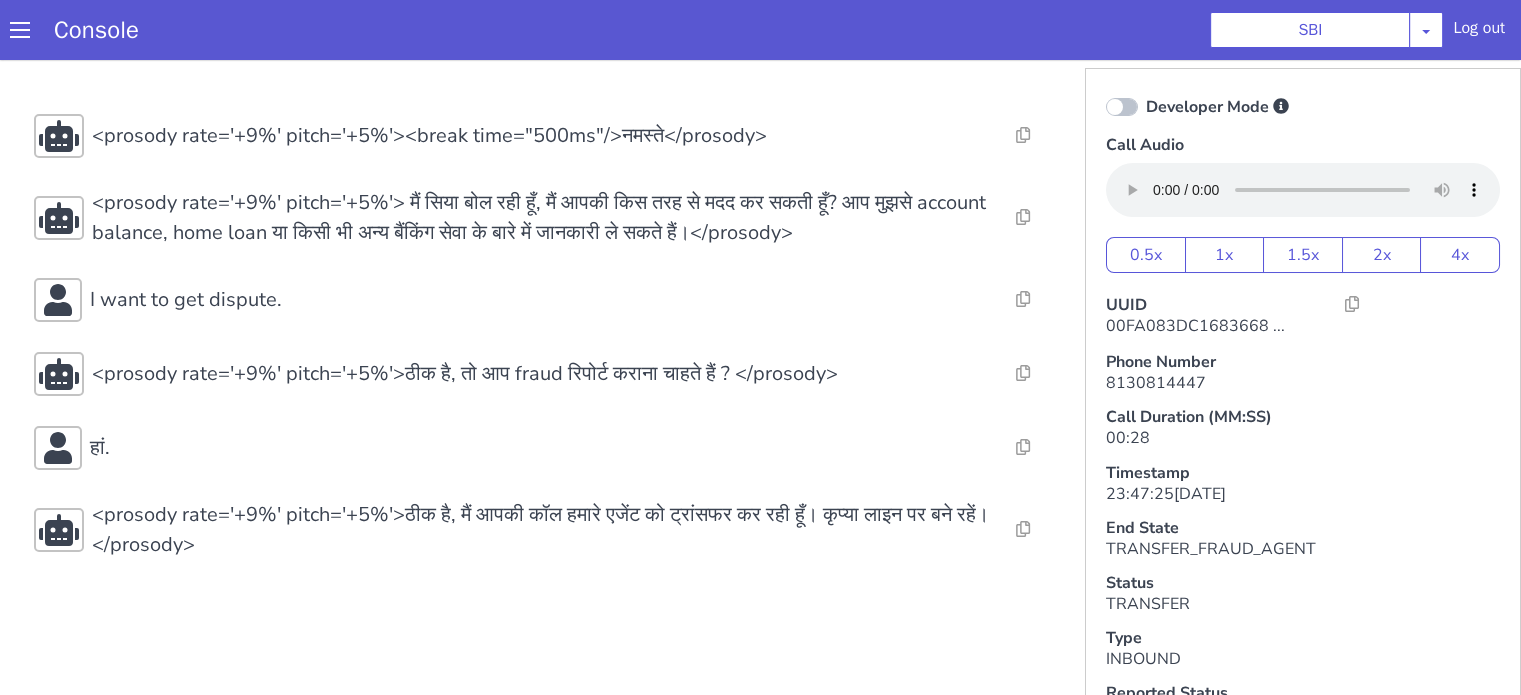 click on "Console SBI [PERSON_NAME] Airtel DTH Pilot Airtel POC [PERSON_NAME] Blue NT Aliceblue American Finance - US Apollo Apollo 24*7 Application - Collections Auto NPS feedback Avaya Devconnect Axis Axis AMC Axis Outbound BAGIC BALIC BALIC Old 2 Bajaj Autofinance Bajaj Fin Banking Demo Barbeque Nation Buy Now Pay Later Cars24 Cashe Central Bank of [GEOGRAPHIC_DATA] [PERSON_NAME] Cholamandalam Finance Consumer Durables Coverfox Covid19 Helpline Credgenics CreditMate DPDzero DUMMY Data collection Demo - Collections Dish TV ERCM Emeritus Eureka Forbes - LQ FFAM360 - US Familiarity Farming_Axis Finaccel Flipkart Flow Templates Fusion Microfinance Giorgos_TestBot Great Learning Grievance Bot HDB Finance HDFC HDFC Ergo HDFC Freedom CC HDFC Life Demo HDFC Securities Hathway Internet Hathway V2 Home Credit IBM IBM Banking Demo ICICI ICICI Bank Outbound ICICI [DEMOGRAPHIC_DATA] Persistency ICICI Prudential ICICI securities ICICI_lombard IDFC First Bank IFFCO Tokio Insurance Iffco [GEOGRAPHIC_DATA] [GEOGRAPHIC_DATA] Indigo IndusInd - Settlement IndusInd CC Insurance [PERSON_NAME]" at bounding box center [760, 30] 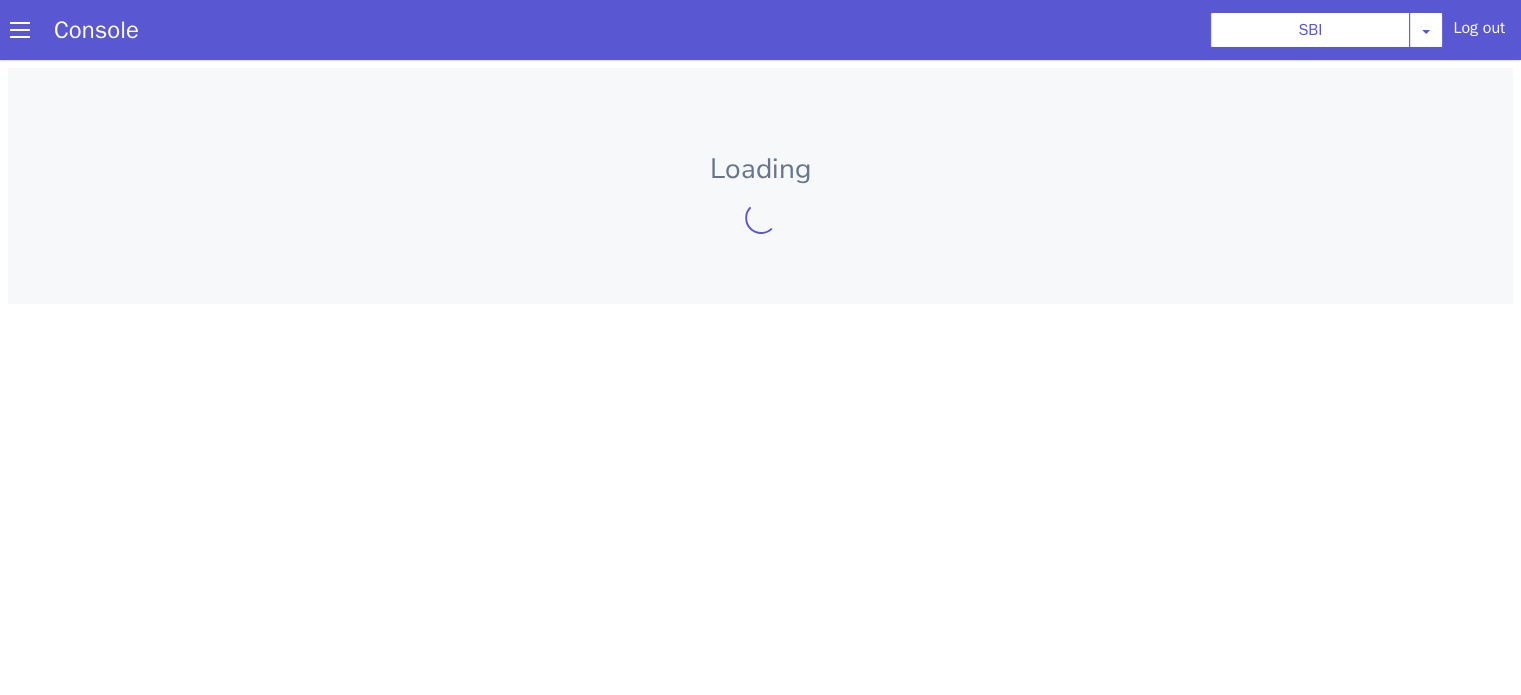 scroll, scrollTop: 0, scrollLeft: 0, axis: both 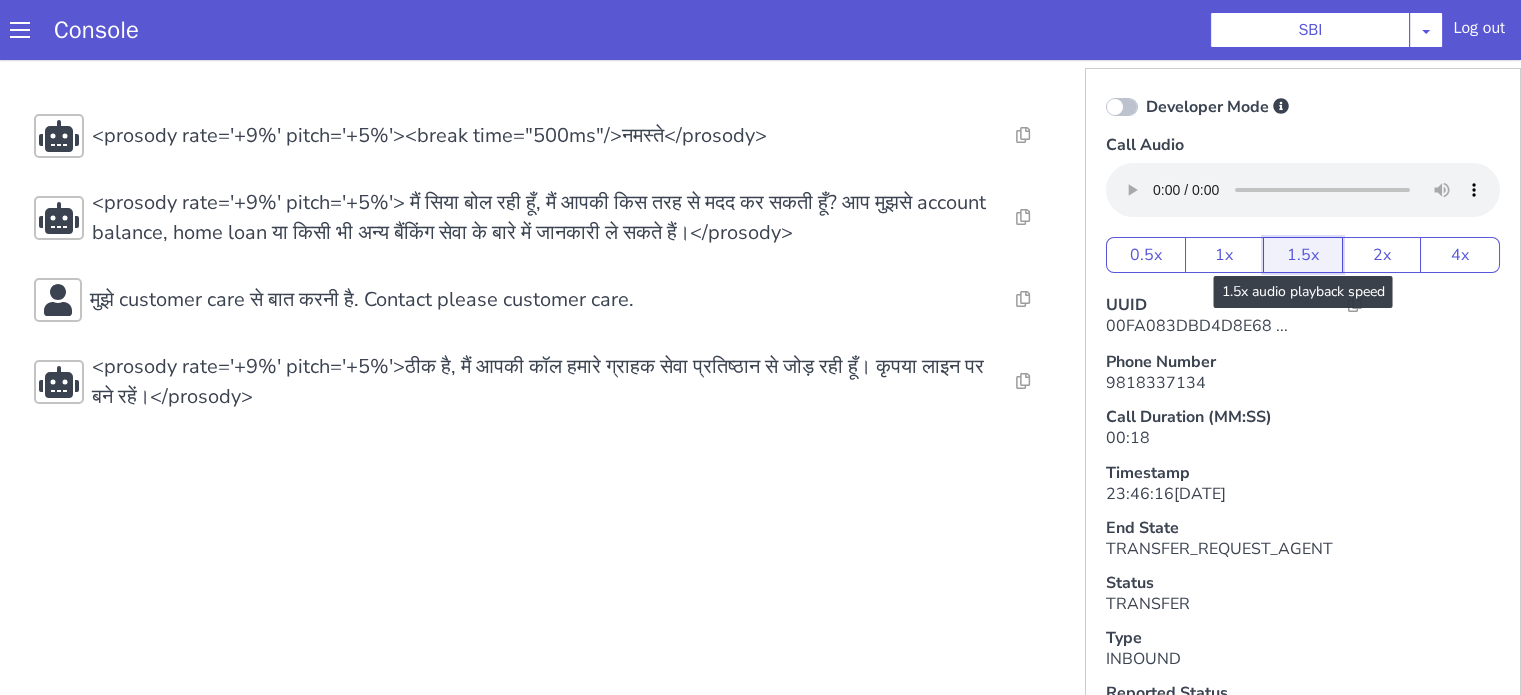 drag, startPoint x: 1270, startPoint y: 253, endPoint x: 1256, endPoint y: 257, distance: 14.56022 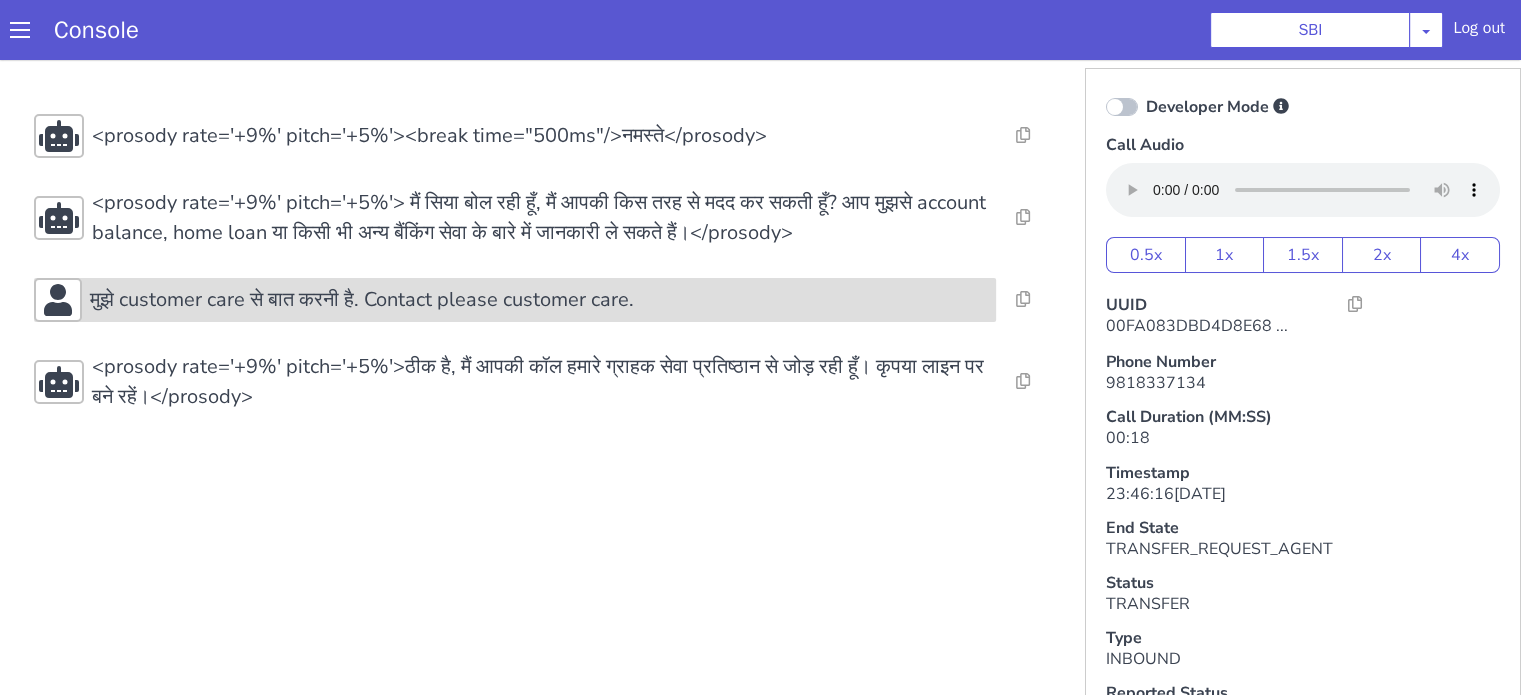 click on "मुझे customer care से बात करनी है. Contact please customer care." at bounding box center [515, 300] 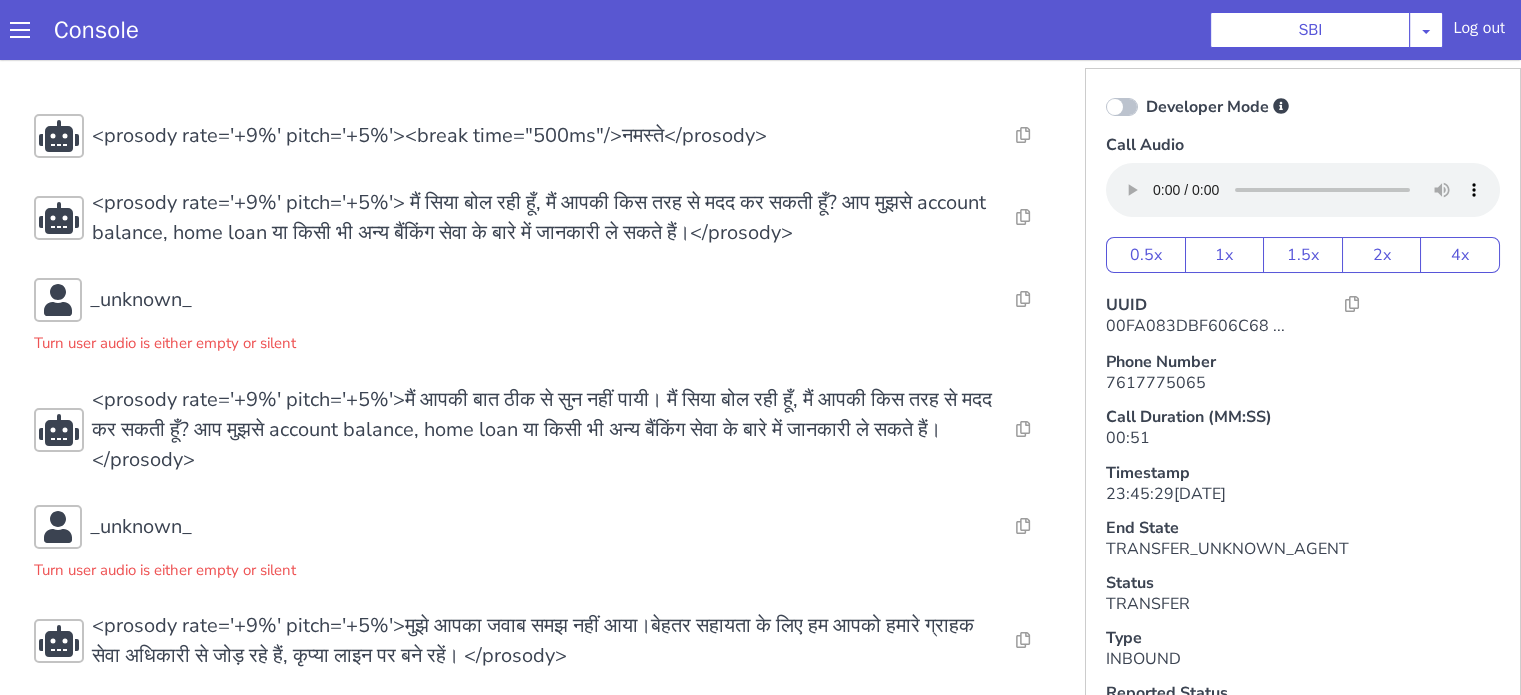 scroll, scrollTop: 11, scrollLeft: 0, axis: vertical 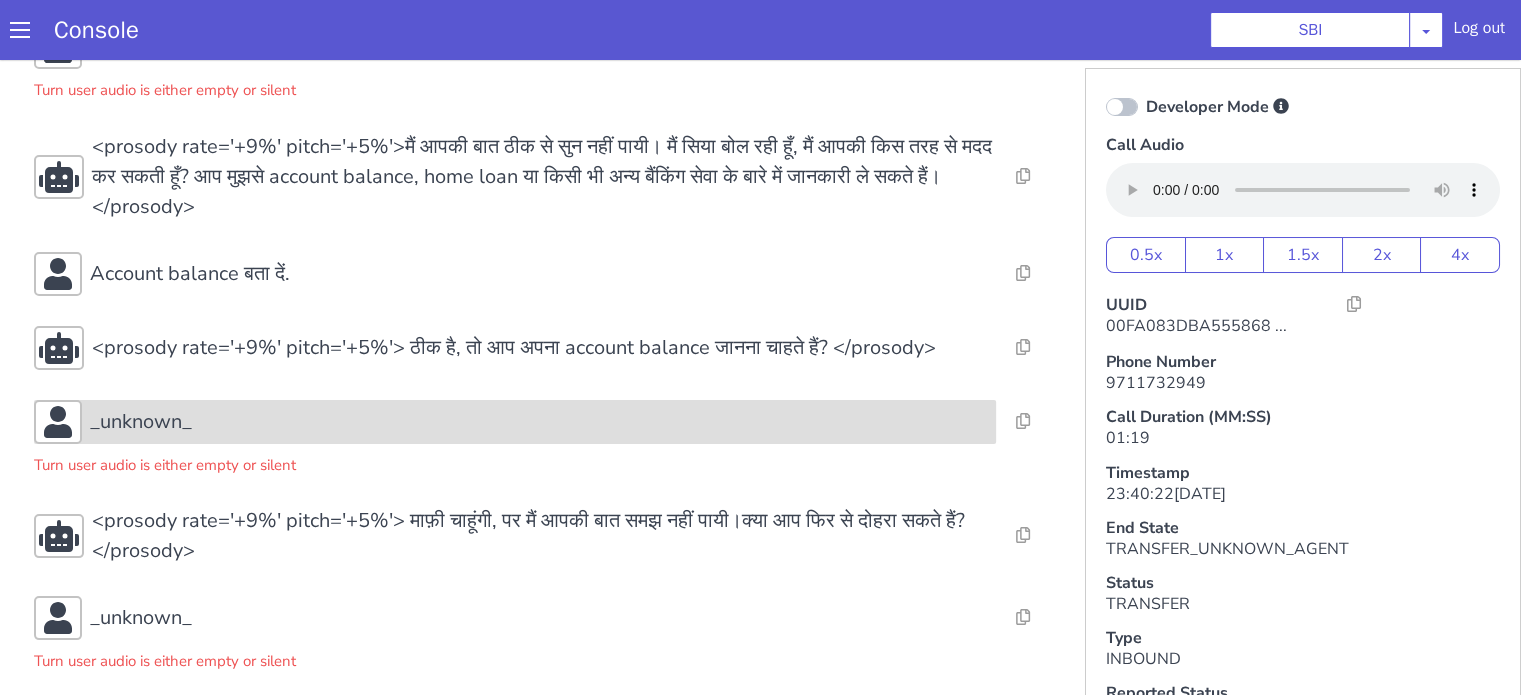 click on "_unknown_" at bounding box center (539, 422) 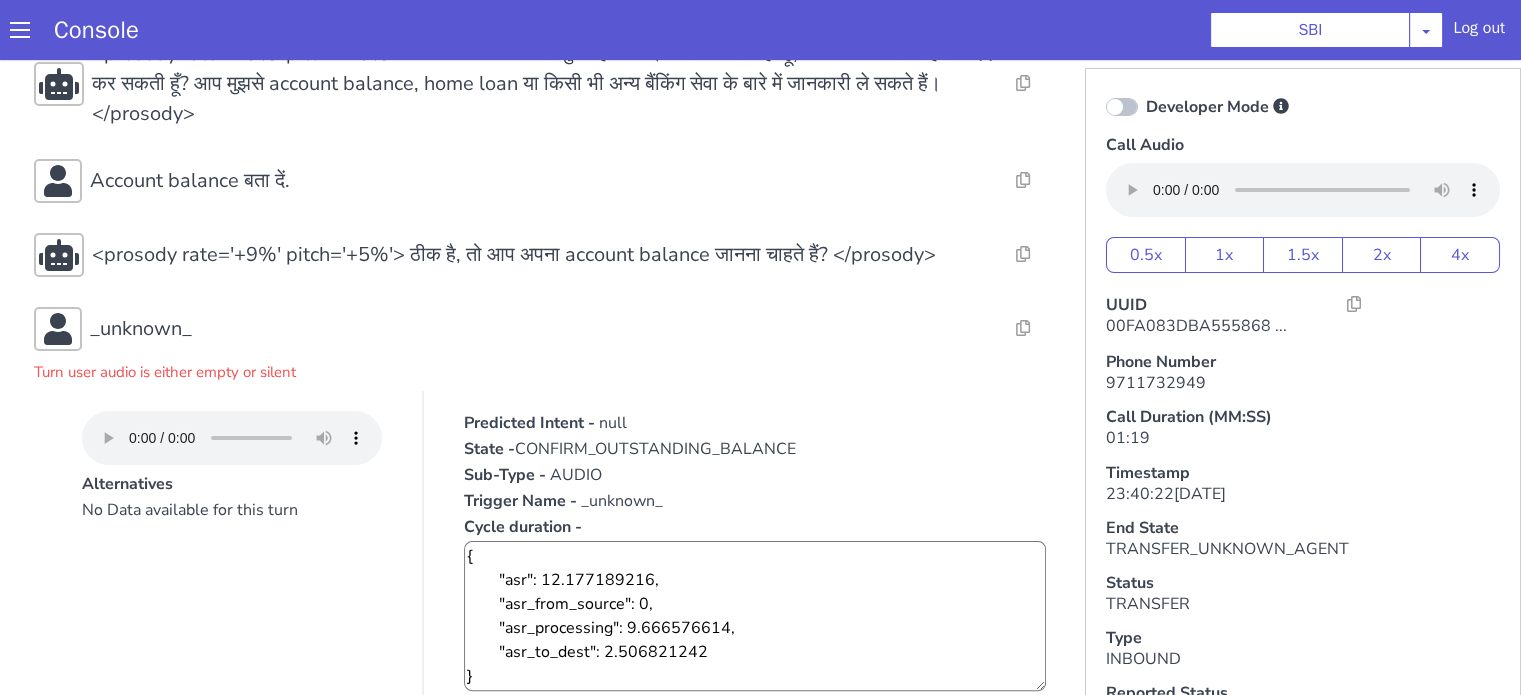 scroll, scrollTop: 253, scrollLeft: 0, axis: vertical 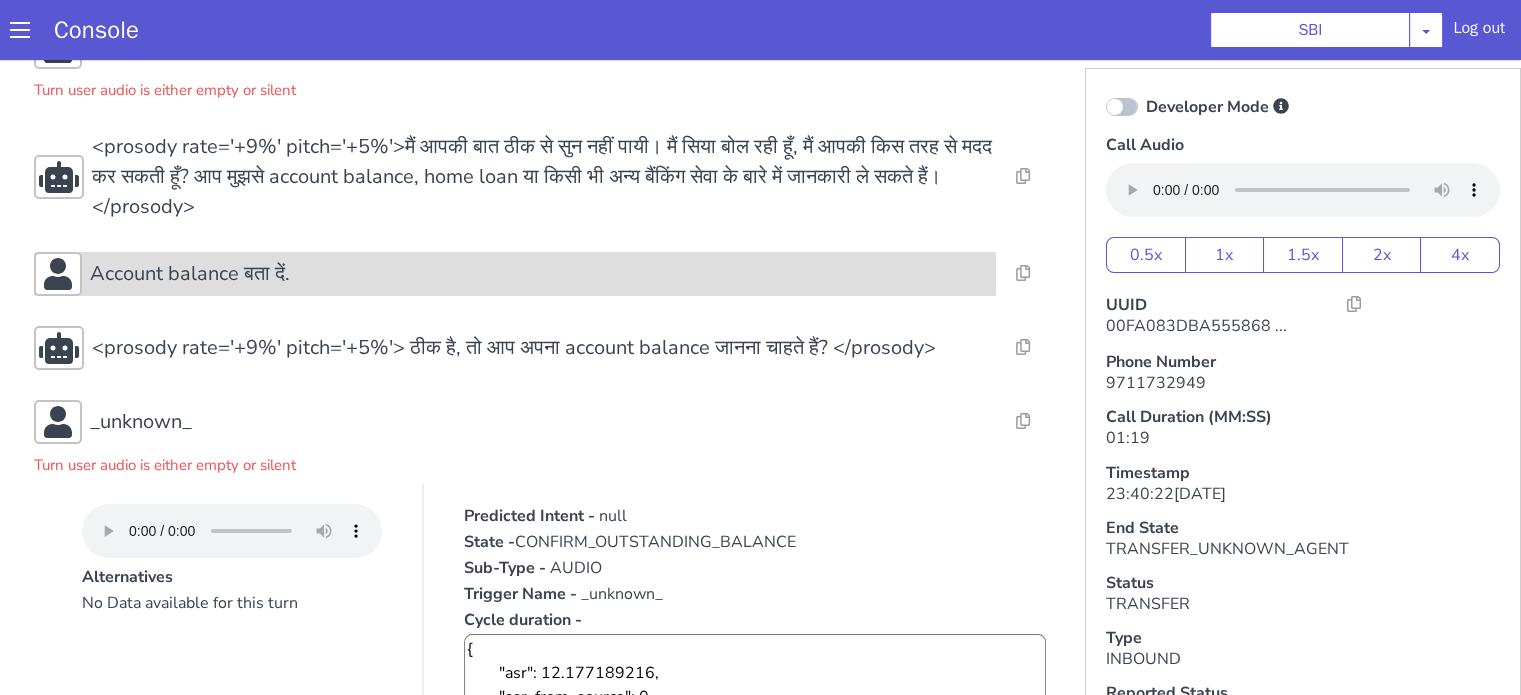 click on "Account balance बता दें." at bounding box center (190, 274) 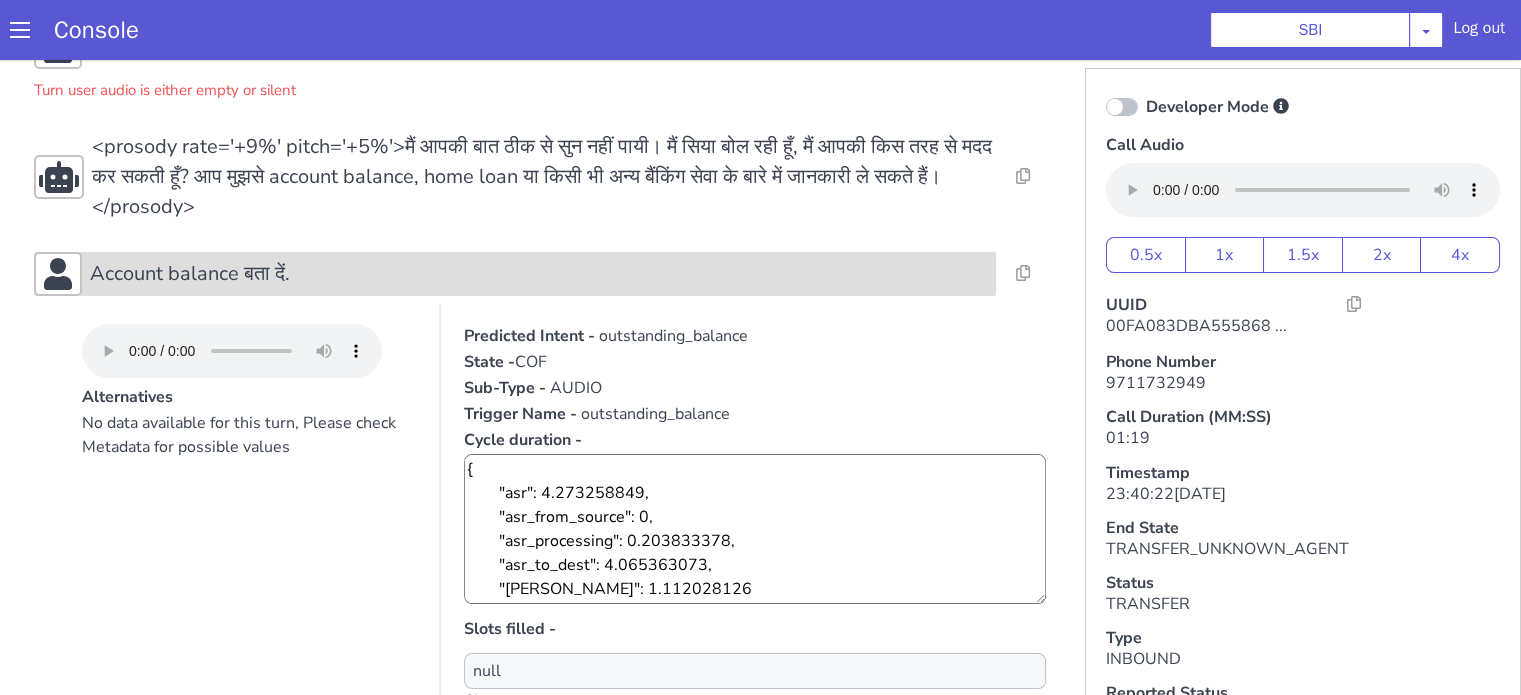 click on "Account balance बता दें." at bounding box center [539, 274] 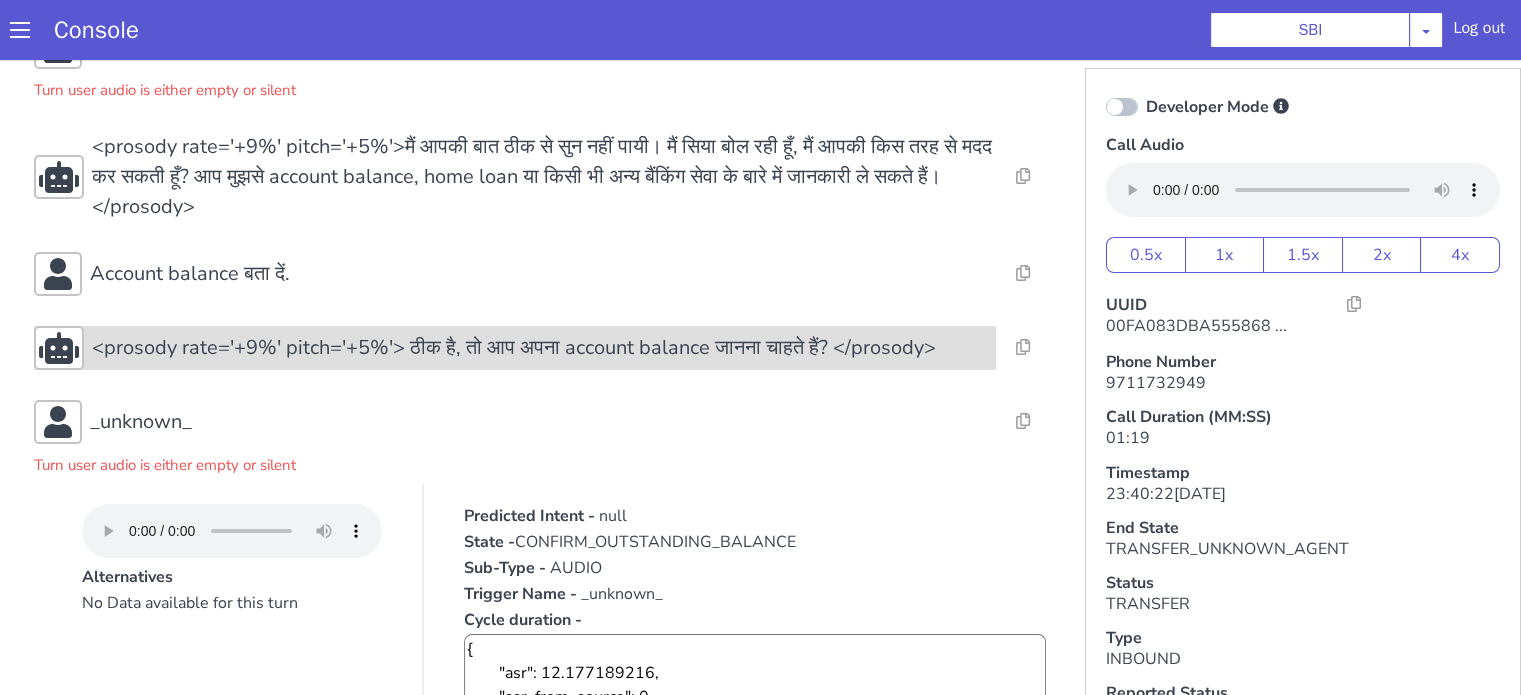 scroll, scrollTop: 553, scrollLeft: 0, axis: vertical 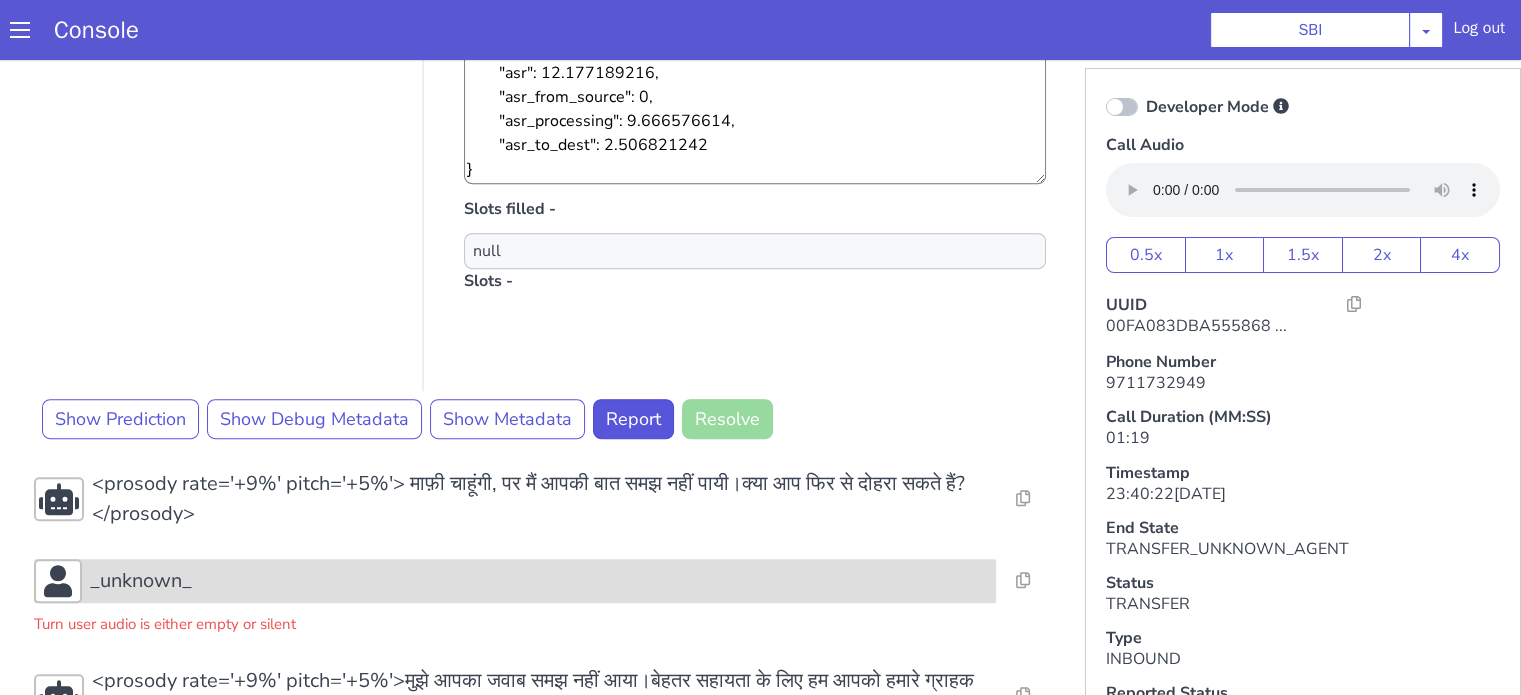 click on "_unknown_" at bounding box center (539, 581) 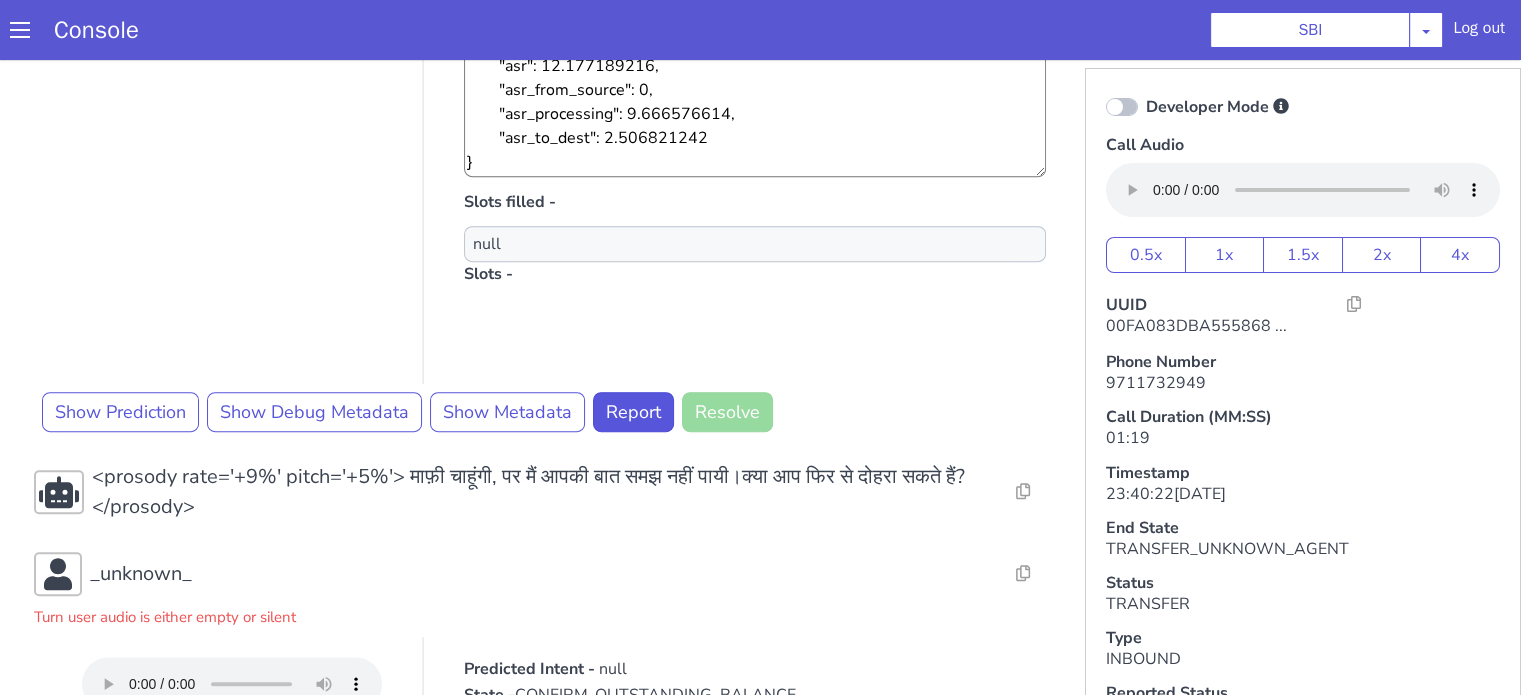 scroll, scrollTop: 1153, scrollLeft: 0, axis: vertical 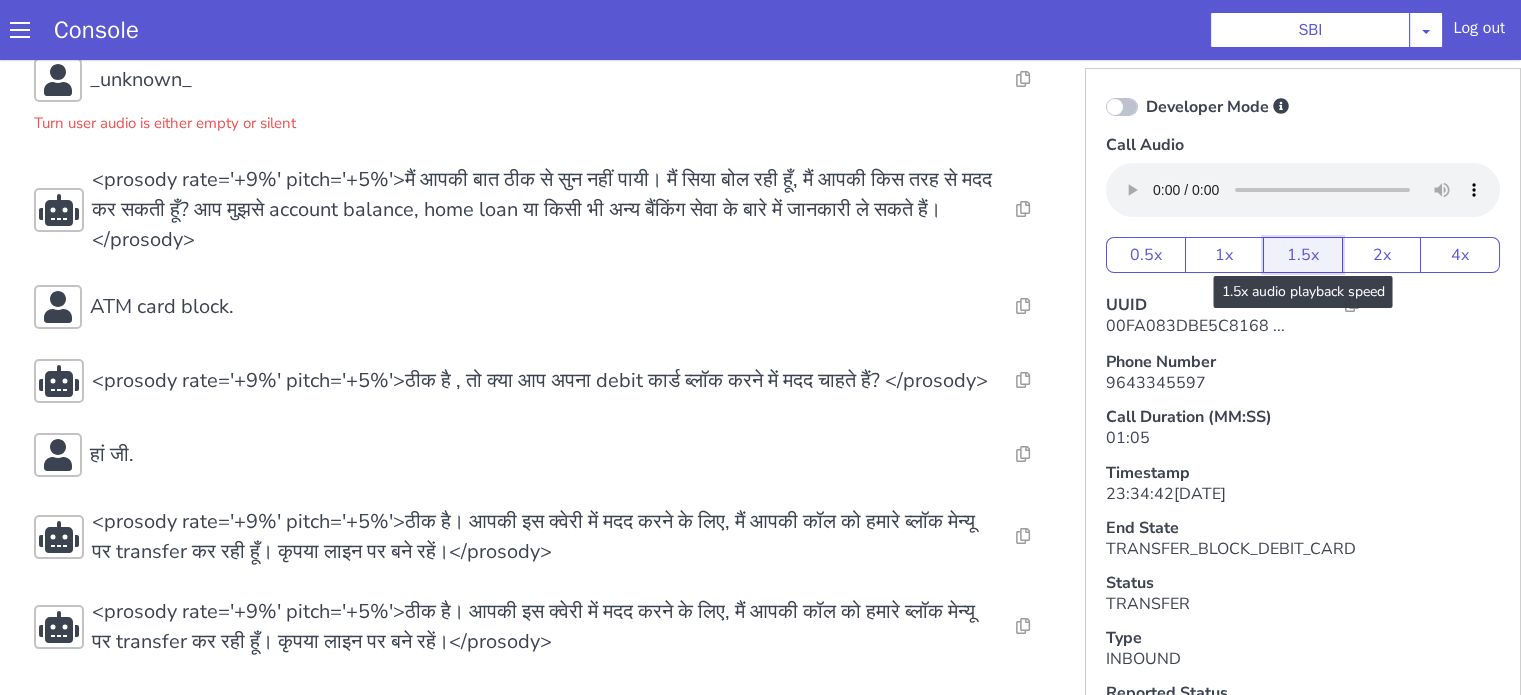 click on "1.5x" at bounding box center [1303, 255] 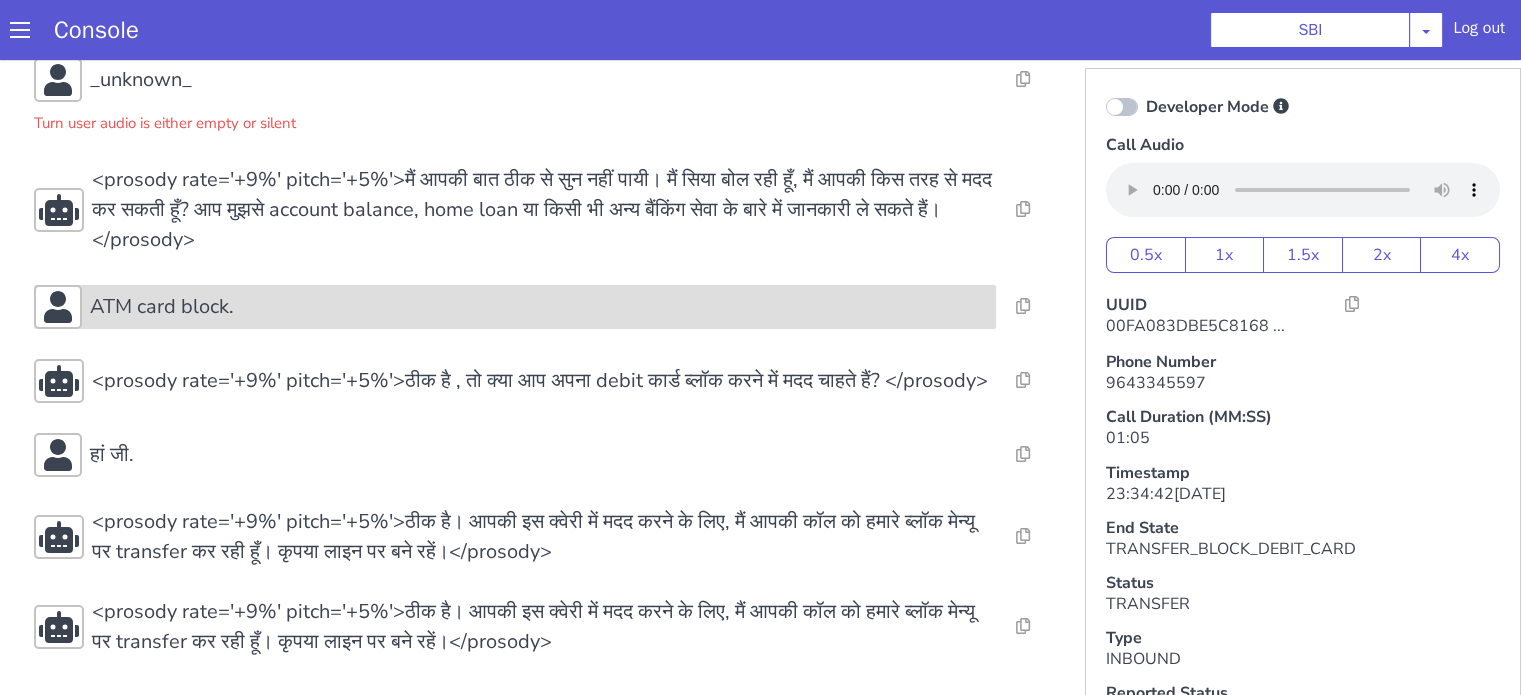 click on "ATM card block." at bounding box center [544, 307] 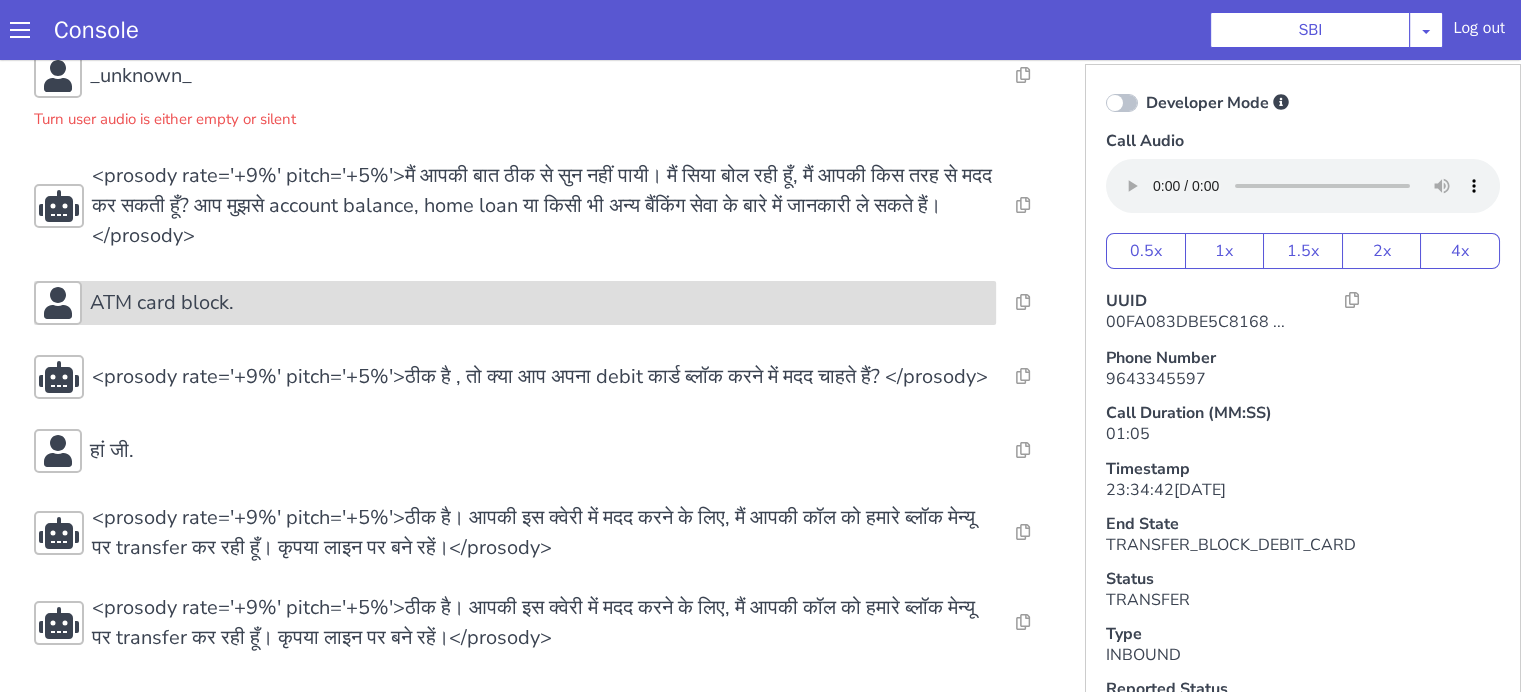 scroll, scrollTop: 5, scrollLeft: 0, axis: vertical 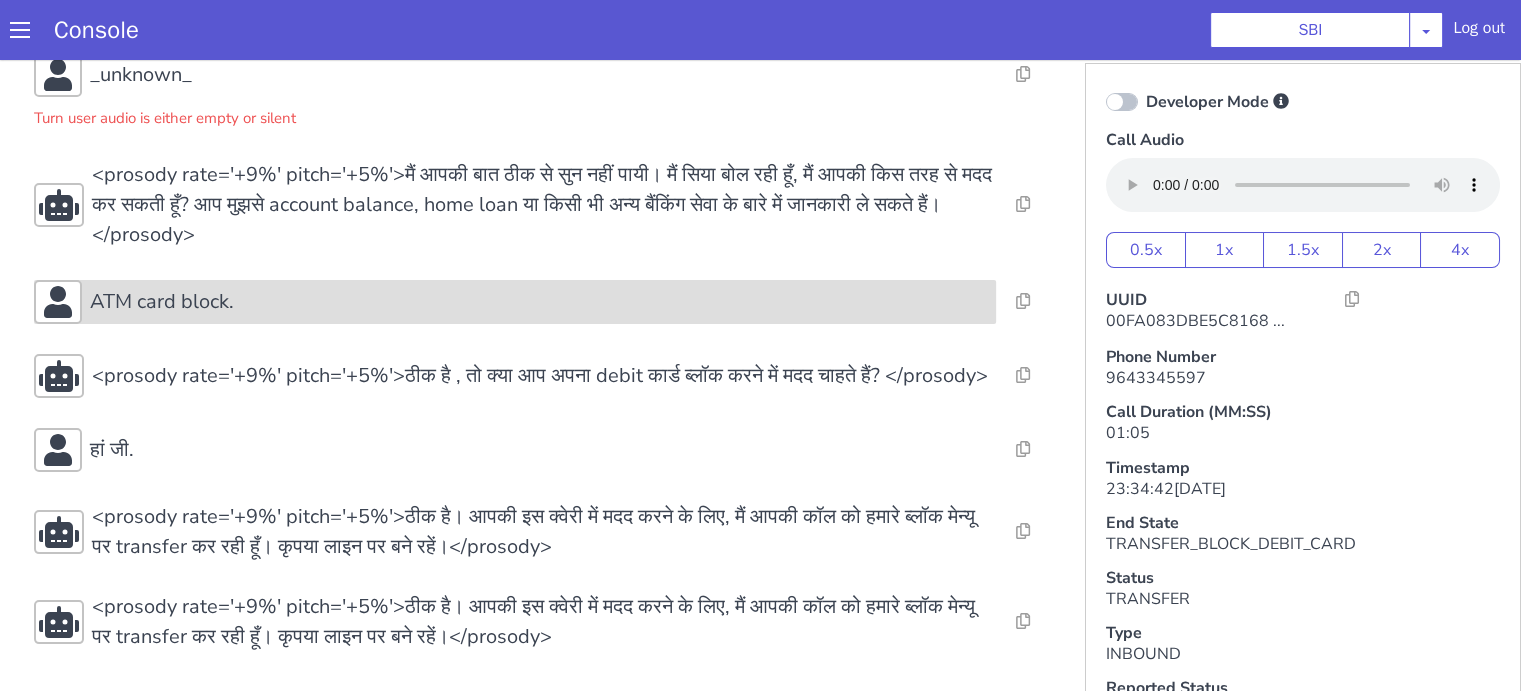 click on "ATM card block." at bounding box center [539, 302] 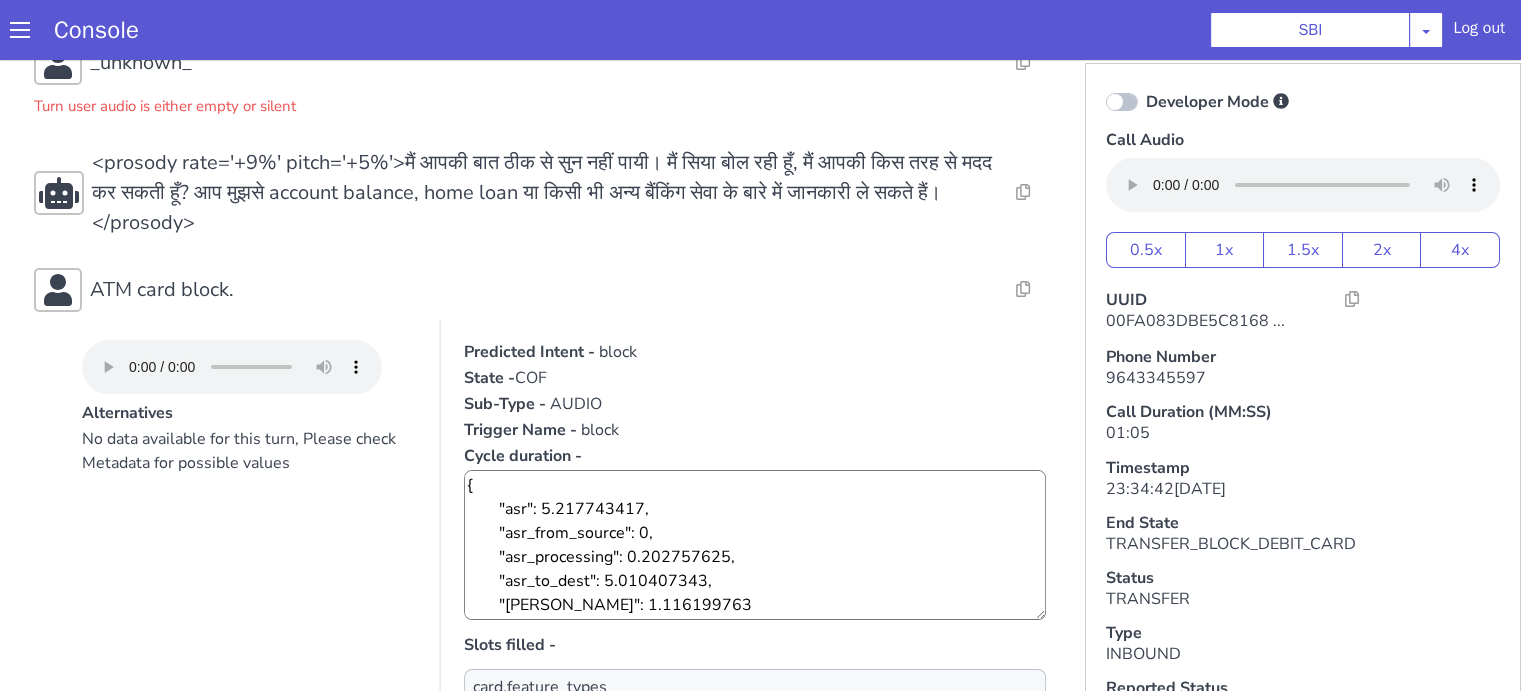 scroll, scrollTop: 732, scrollLeft: 0, axis: vertical 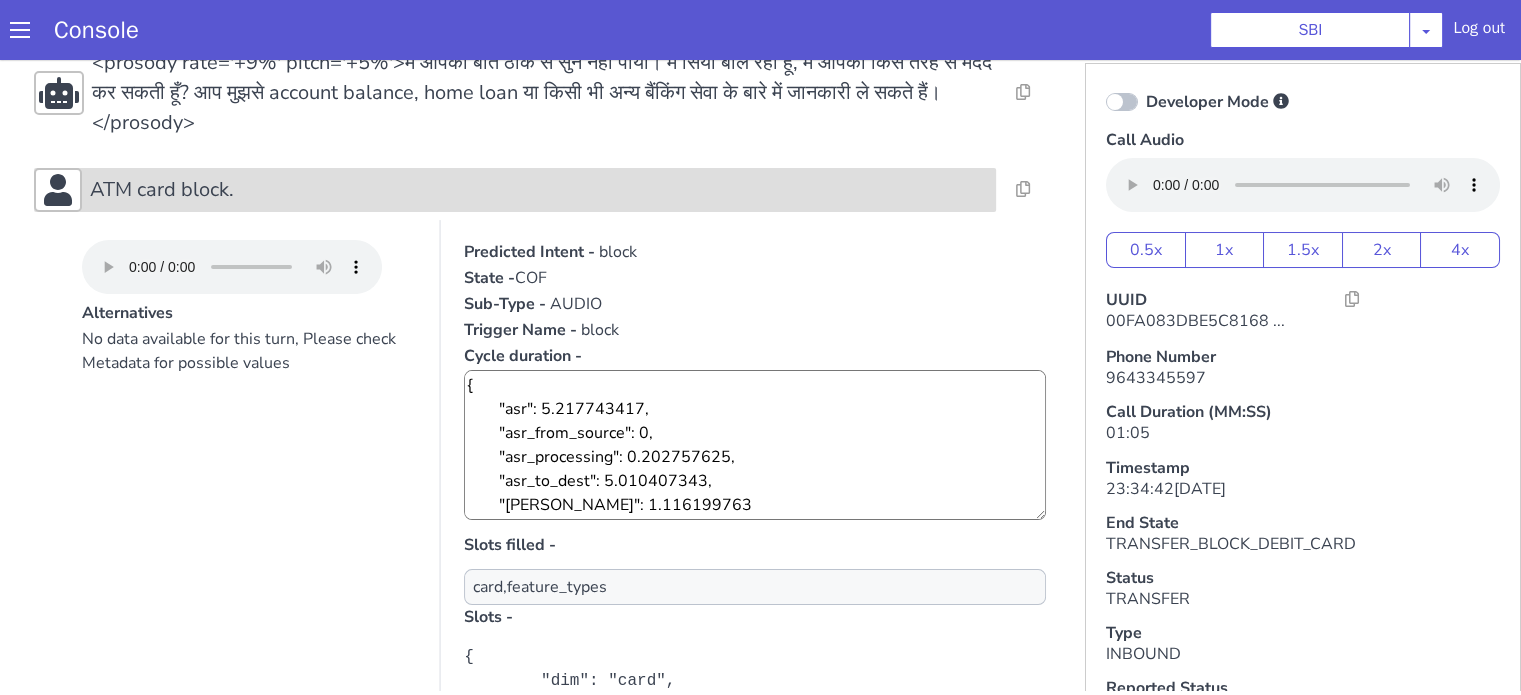click on "ATM card block." at bounding box center (539, 190) 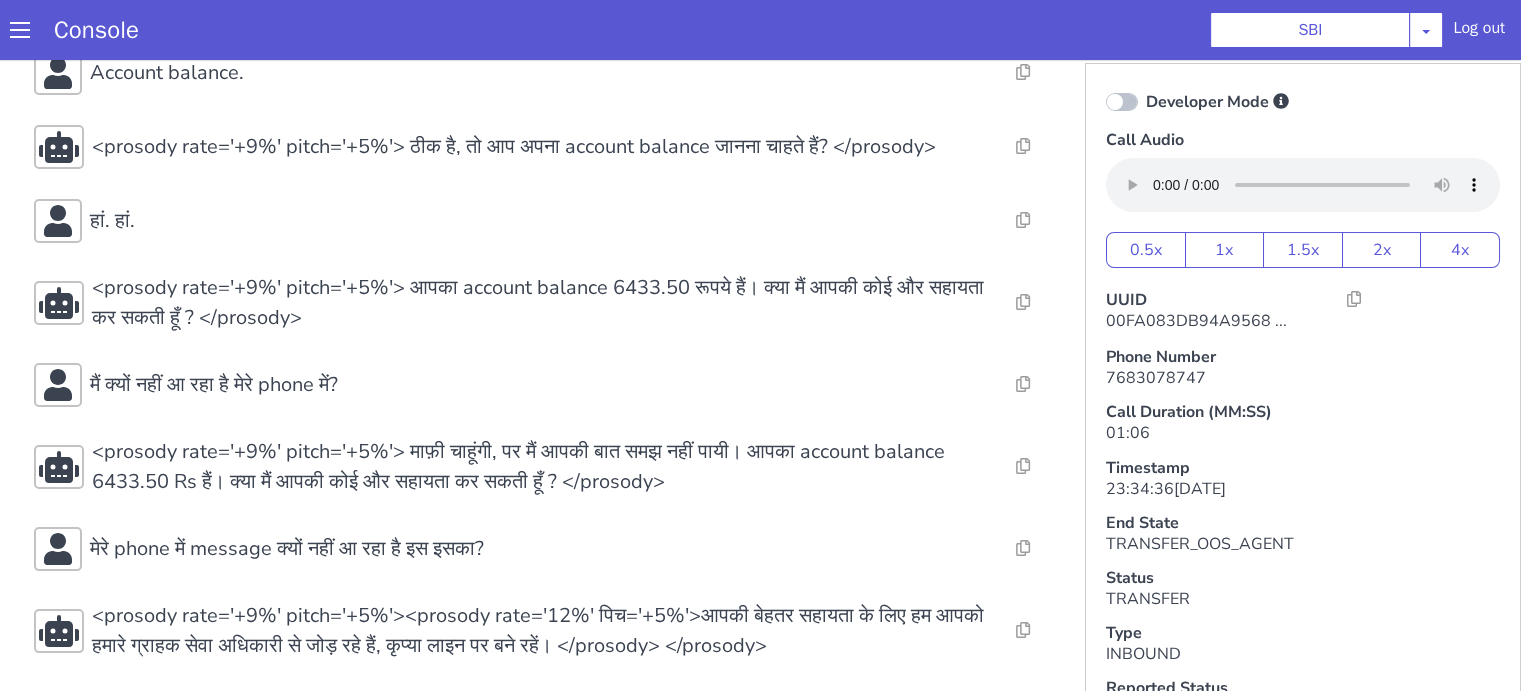 scroll, scrollTop: 226, scrollLeft: 0, axis: vertical 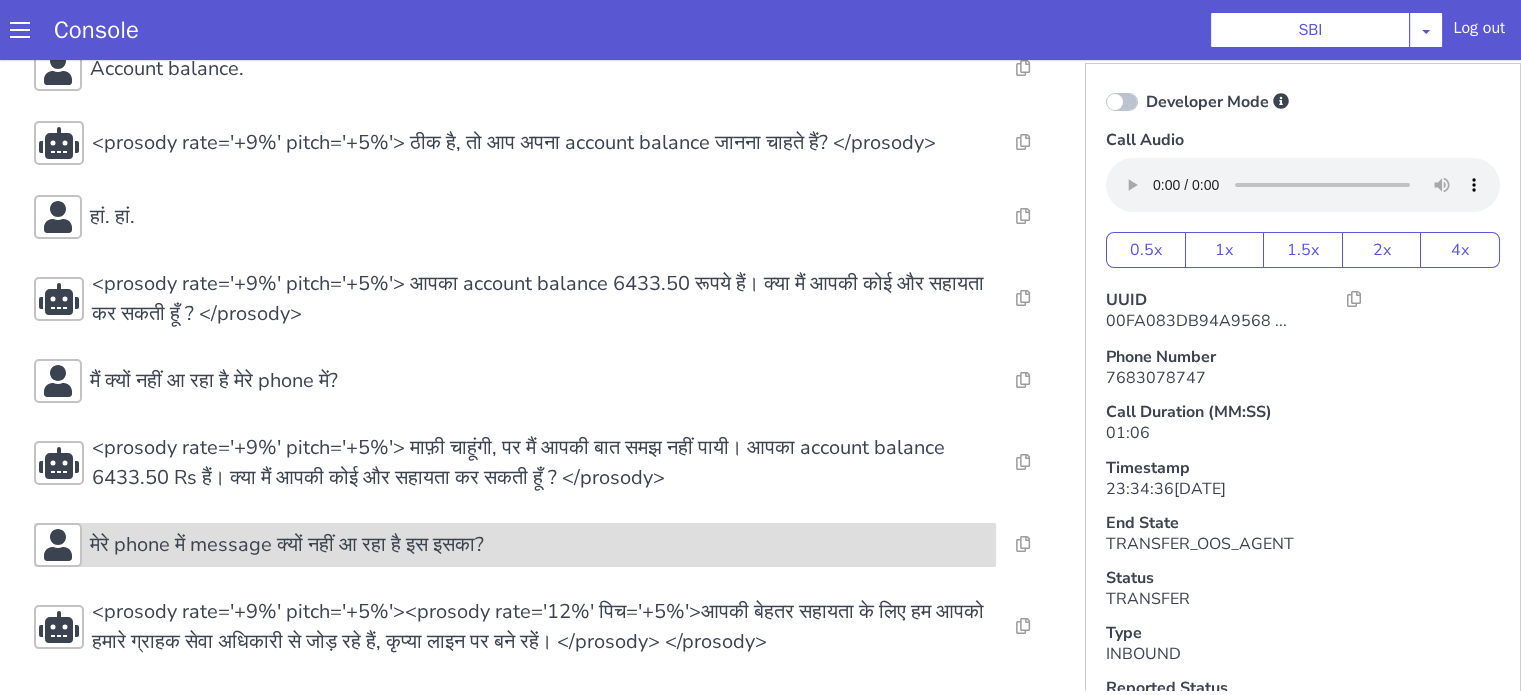 click on "मेरे phone में message क्यों नहीं आ रहा है इस इसका?" at bounding box center [1852, 714] 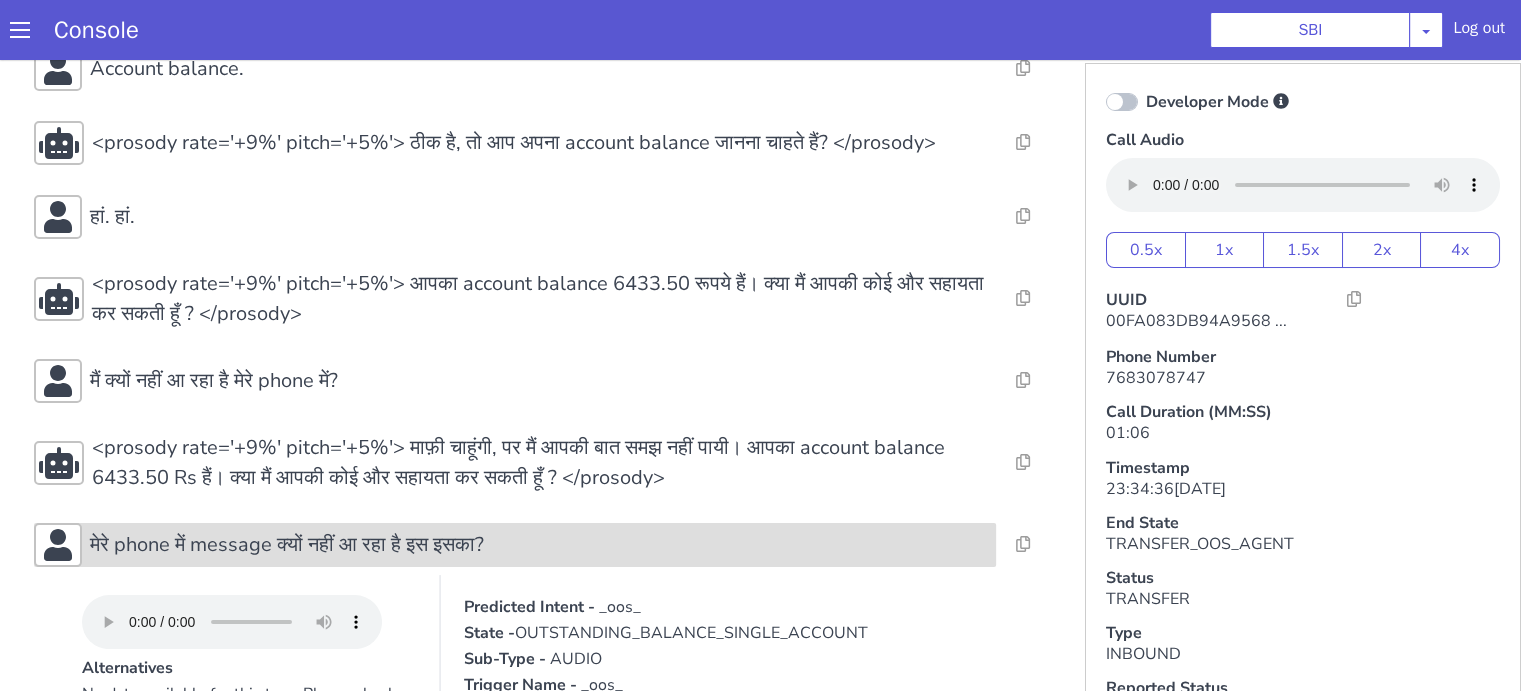 click on "मेरे phone में message क्यों नहीं आ रहा है इस इसका?" at bounding box center (1736, 401) 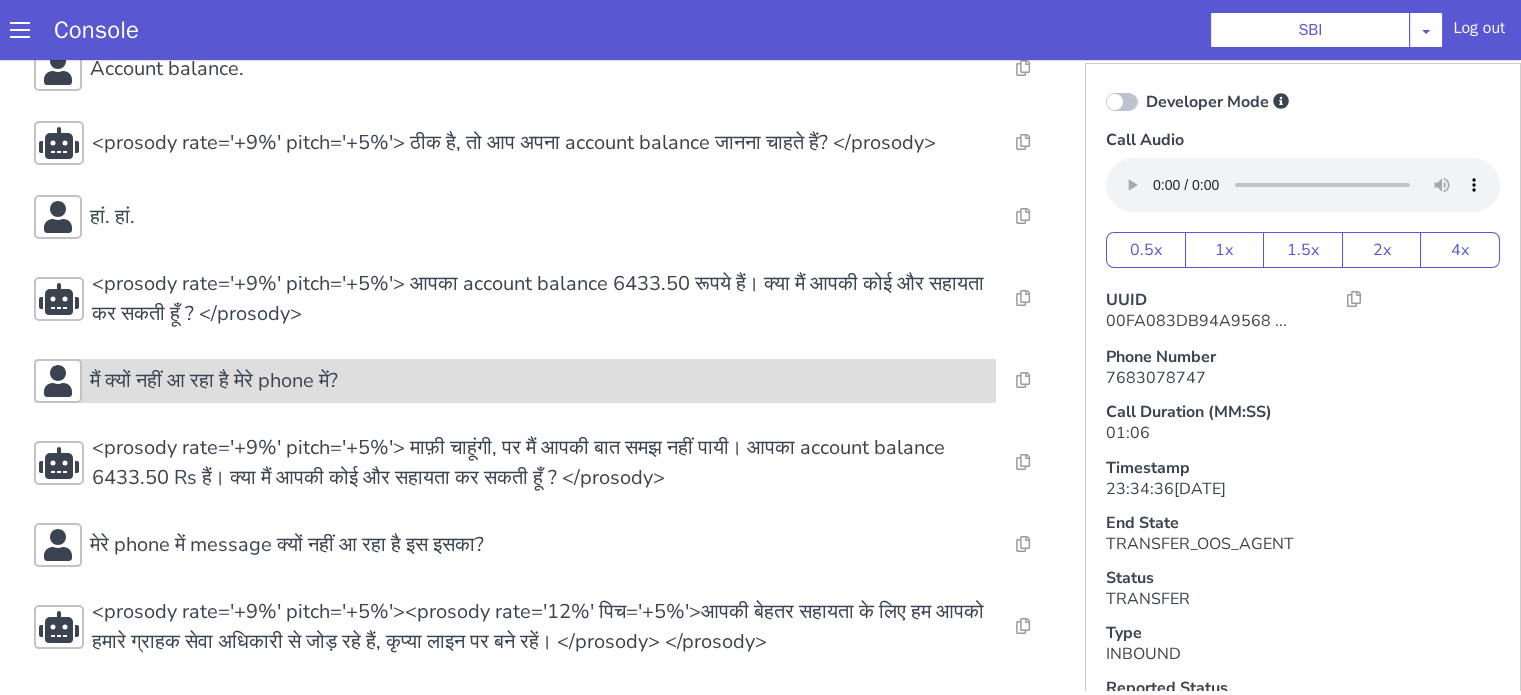 click on "मैं क्यों नहीं आ रहा है मेरे phone में?" at bounding box center (1442, -131) 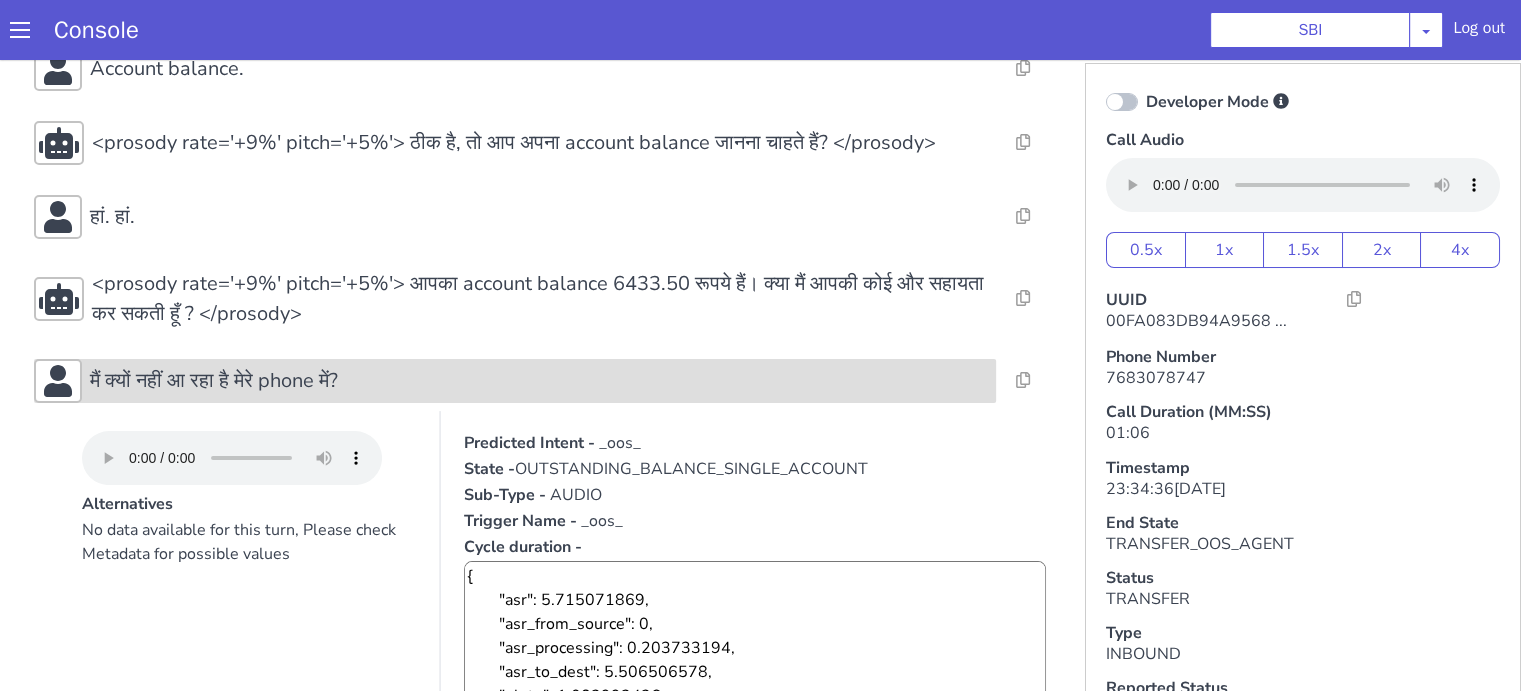 click on "मैं क्यों नहीं आ रहा है मेरे phone में?" at bounding box center (2080, 442) 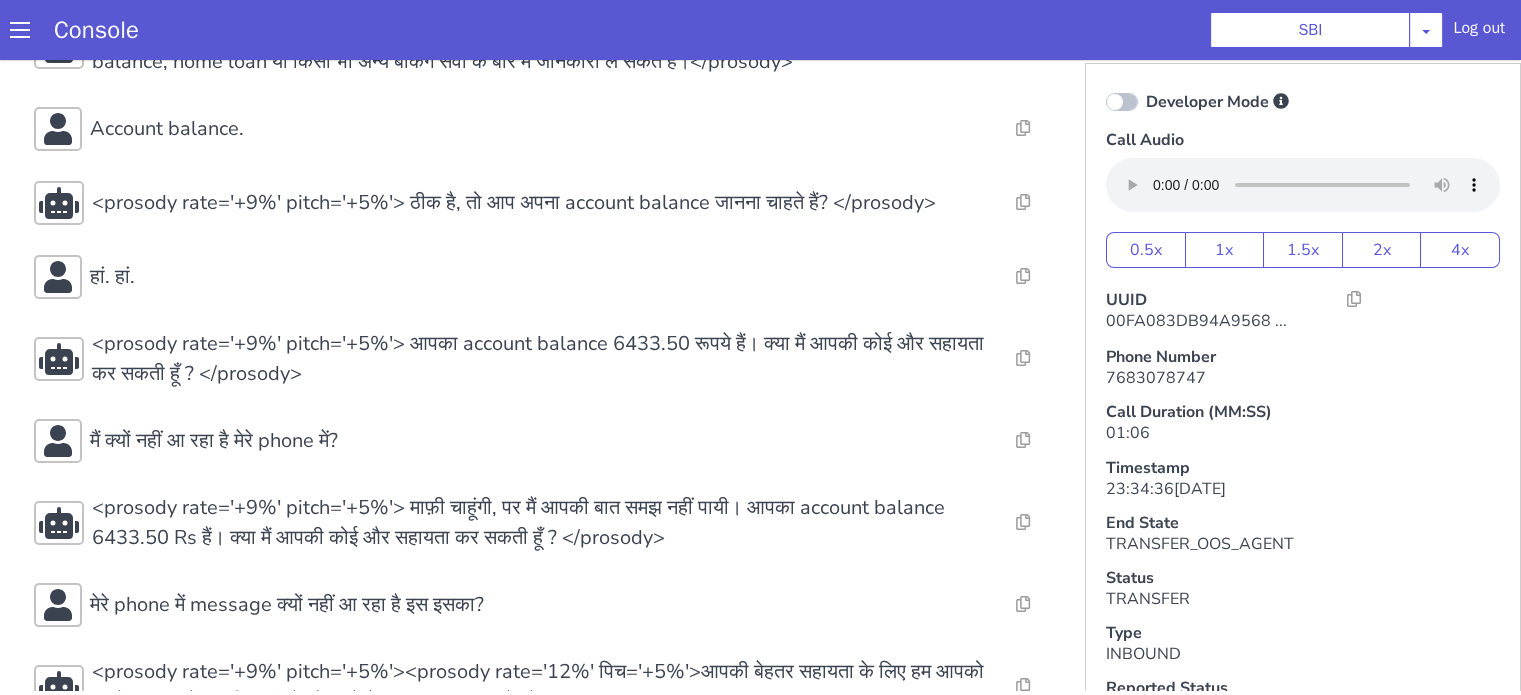 scroll, scrollTop: 200, scrollLeft: 0, axis: vertical 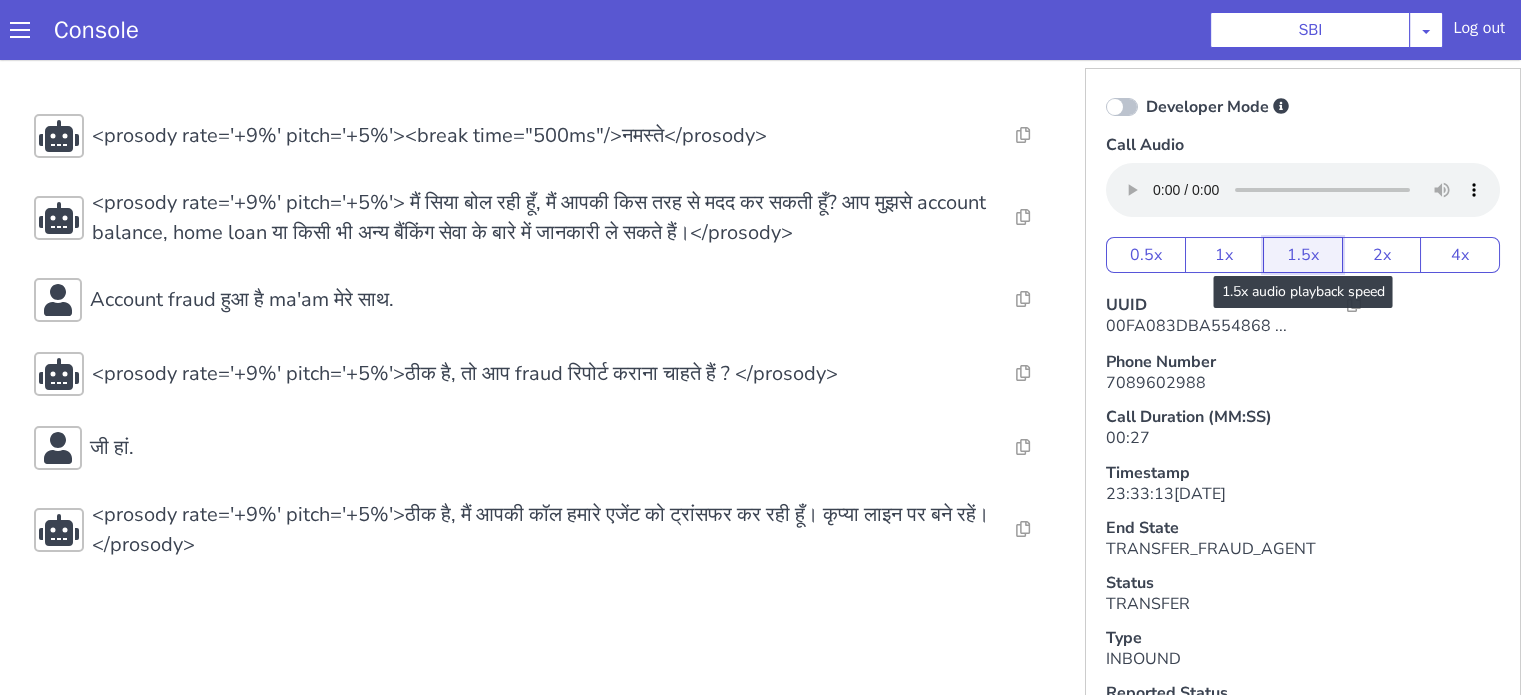 click on "1.5x" at bounding box center (1303, 255) 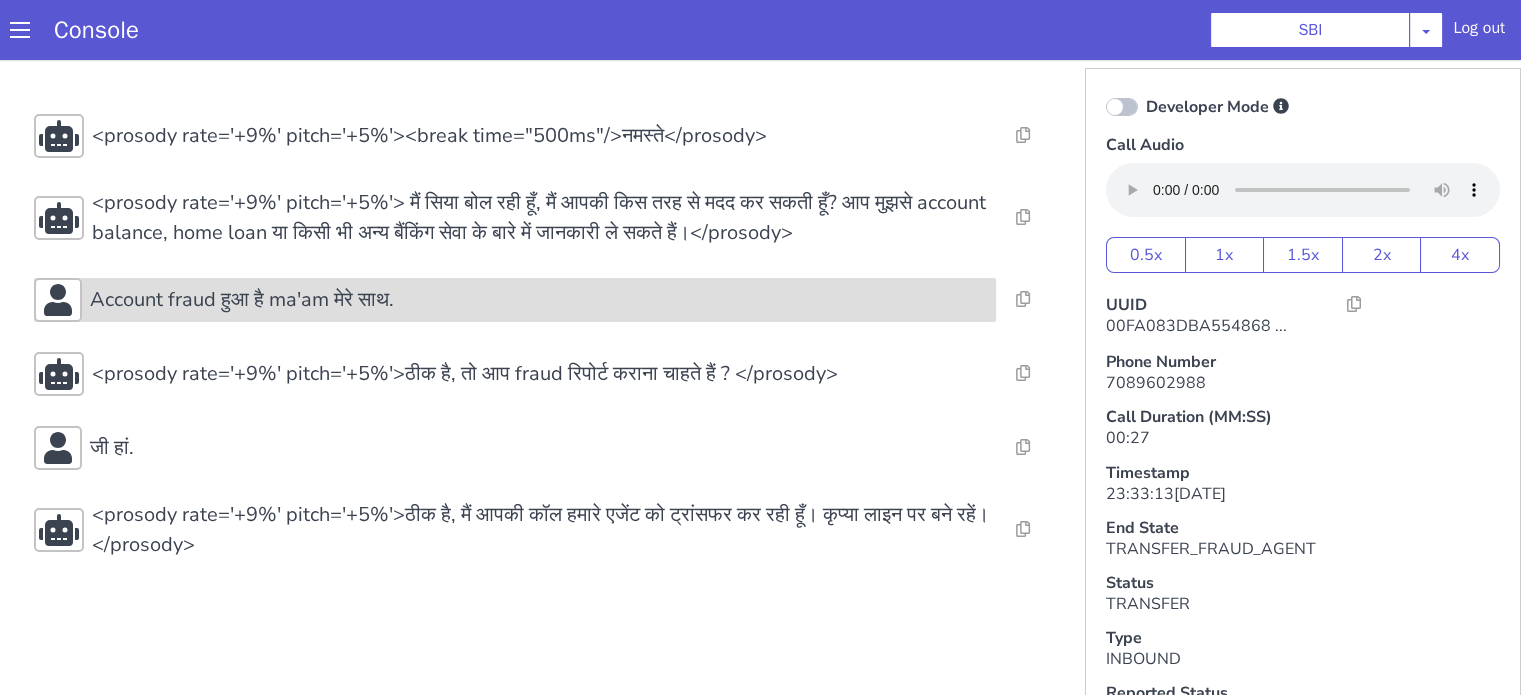 click on "Account fraud हुआ है ma'am मेरे साथ." at bounding box center (515, 300) 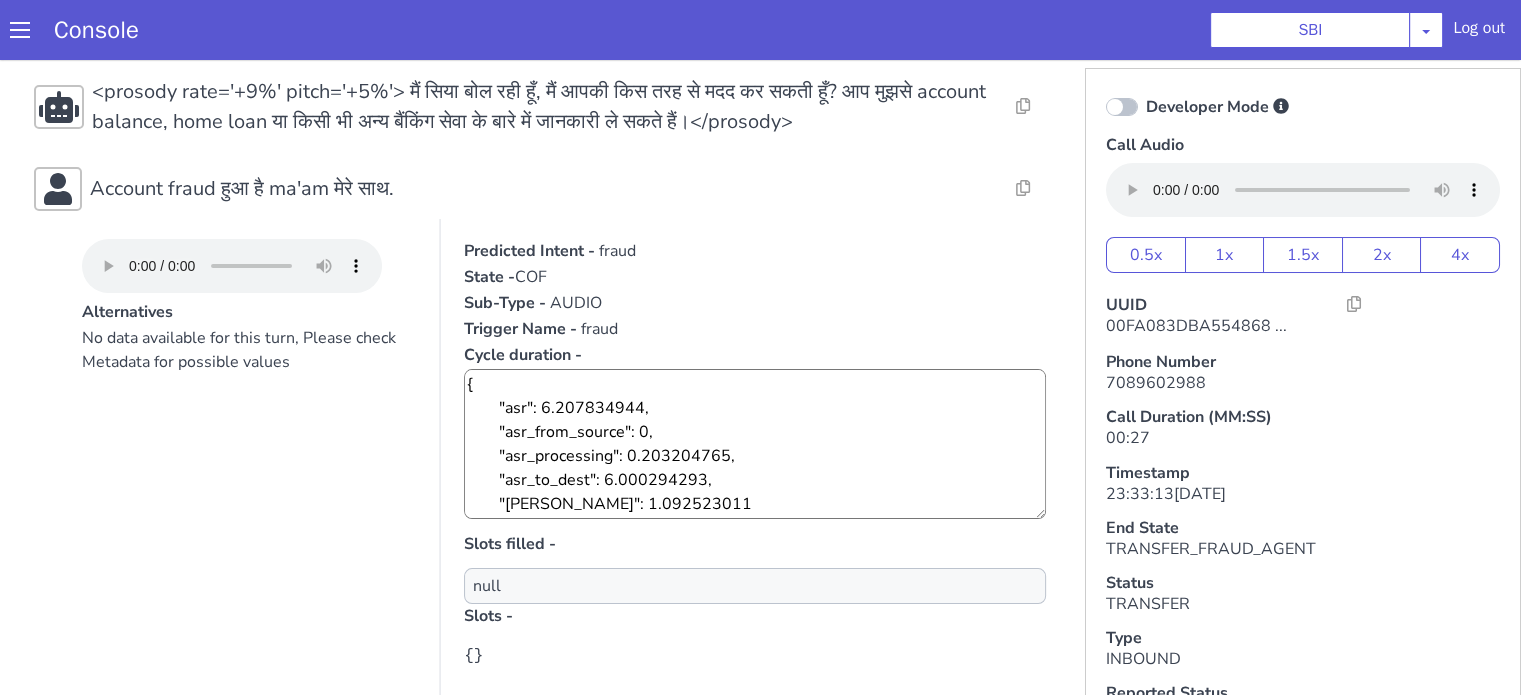scroll, scrollTop: 0, scrollLeft: 0, axis: both 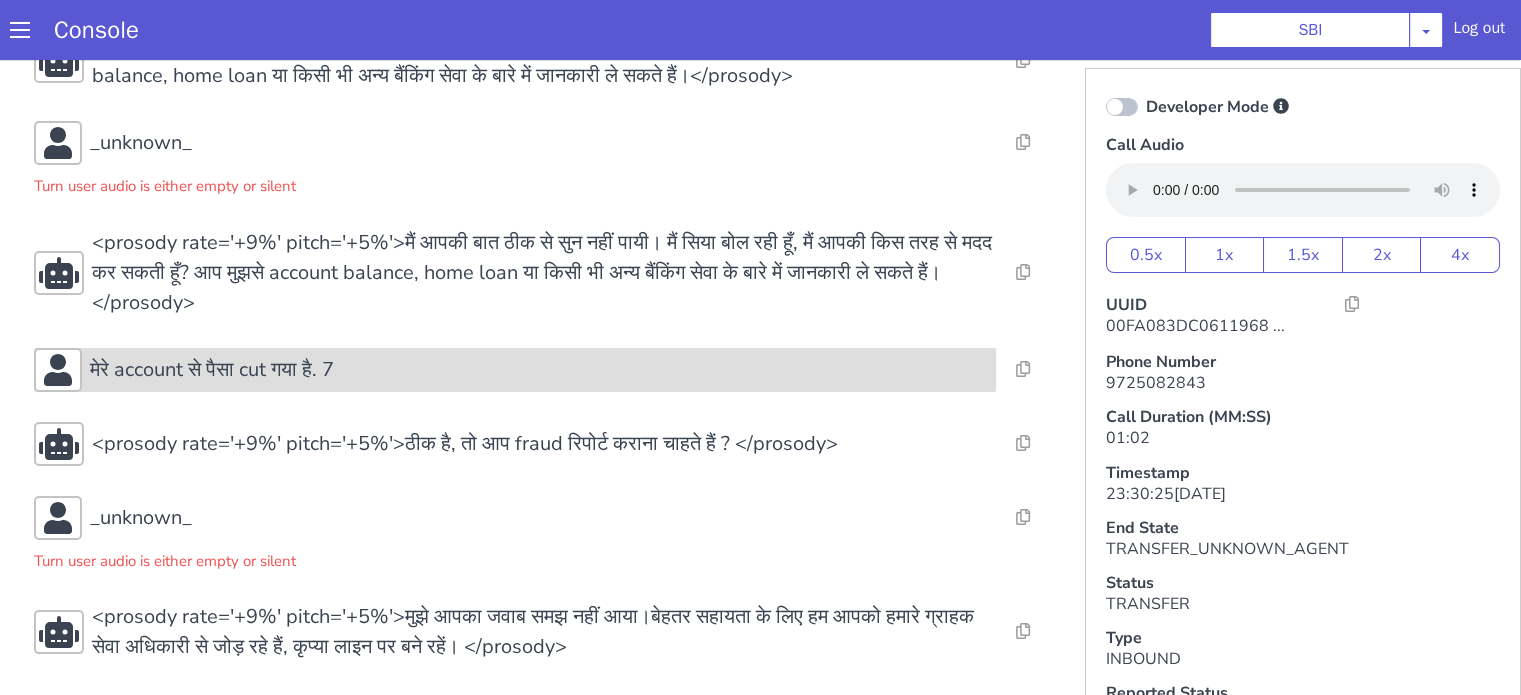 click on "मेरे account से पैसा cut गया है. 7" at bounding box center (539, 370) 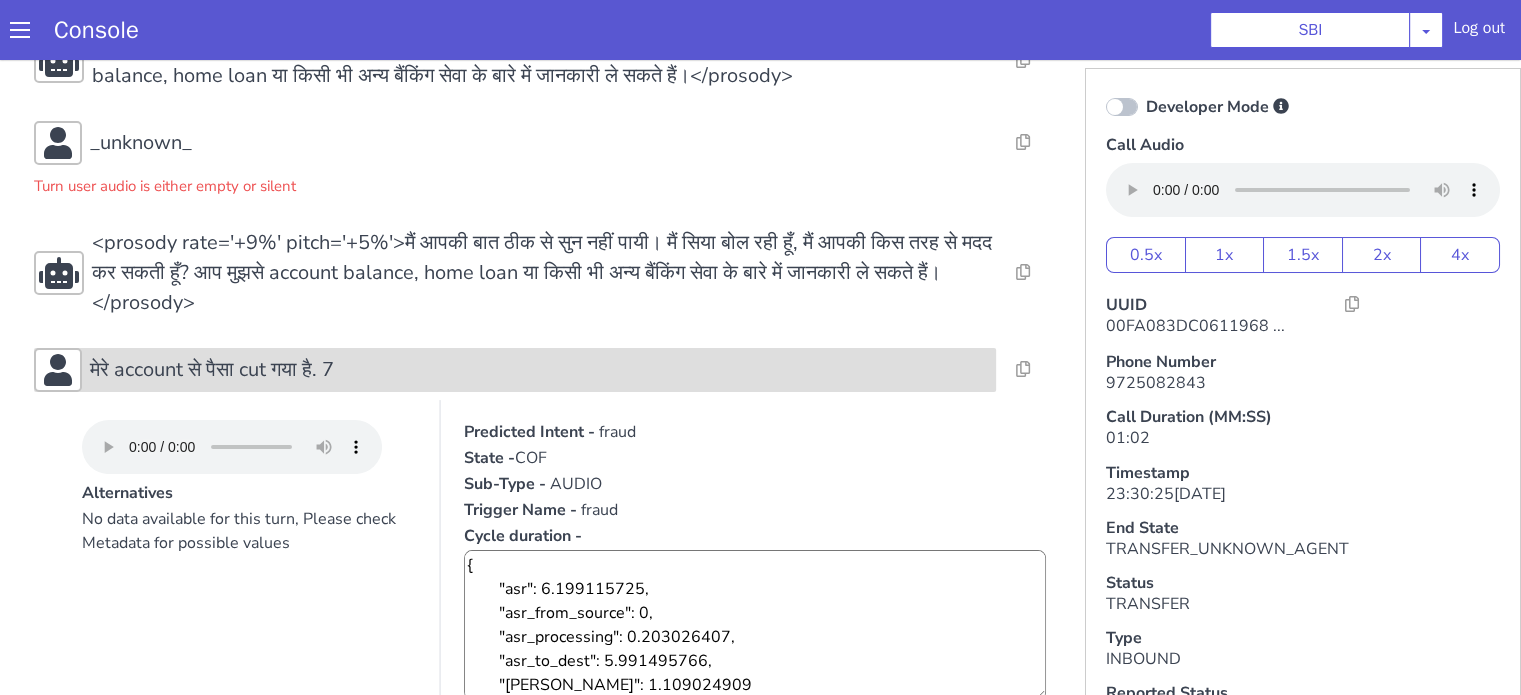 click on "मेरे account से पैसा cut गया है. 7" at bounding box center [539, 370] 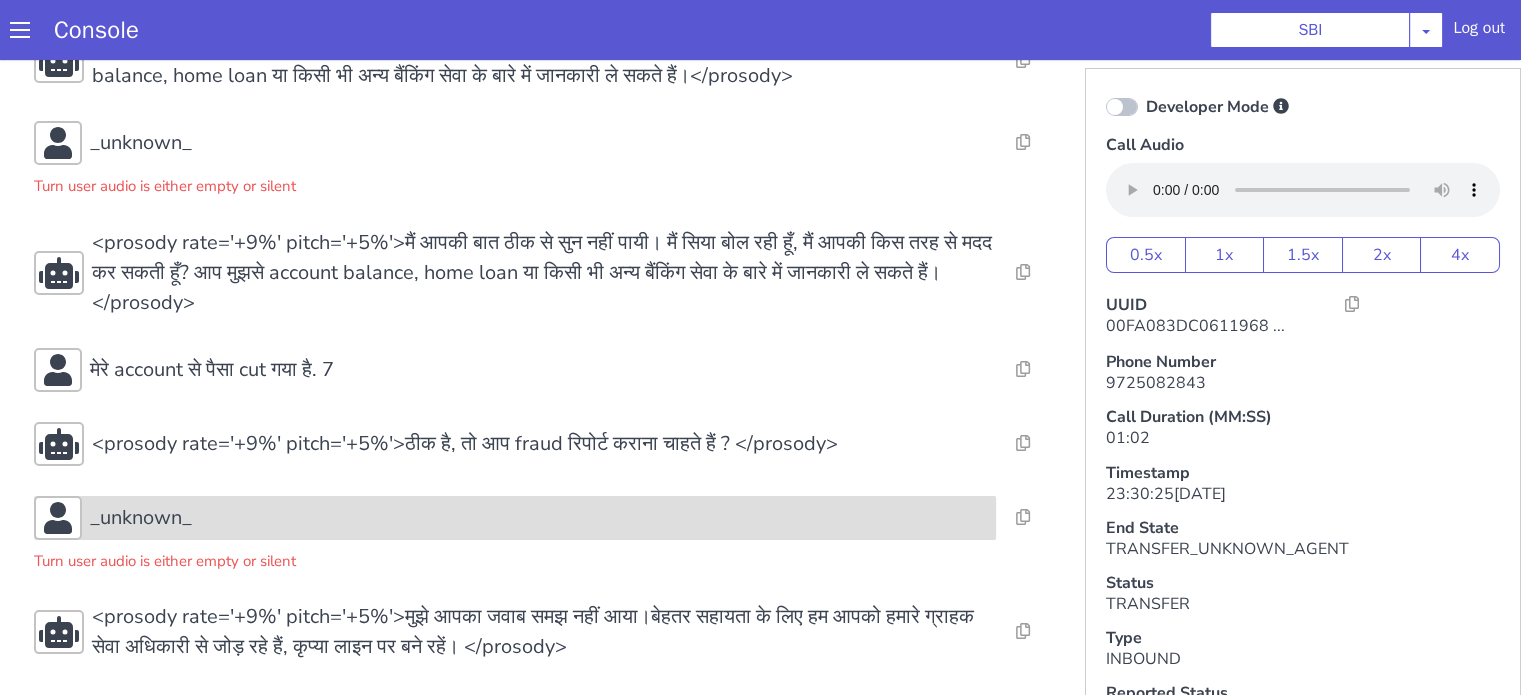 click on "_unknown_" at bounding box center [515, 518] 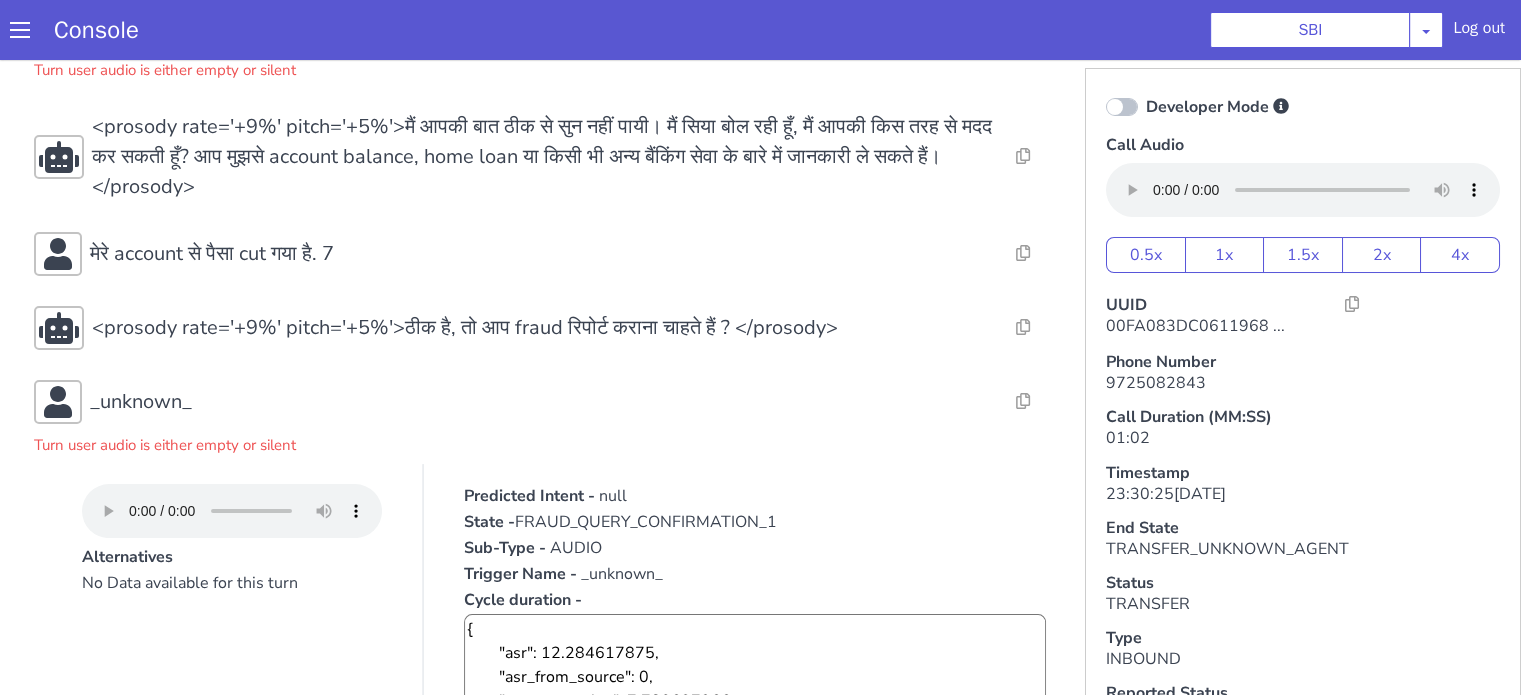 scroll, scrollTop: 357, scrollLeft: 0, axis: vertical 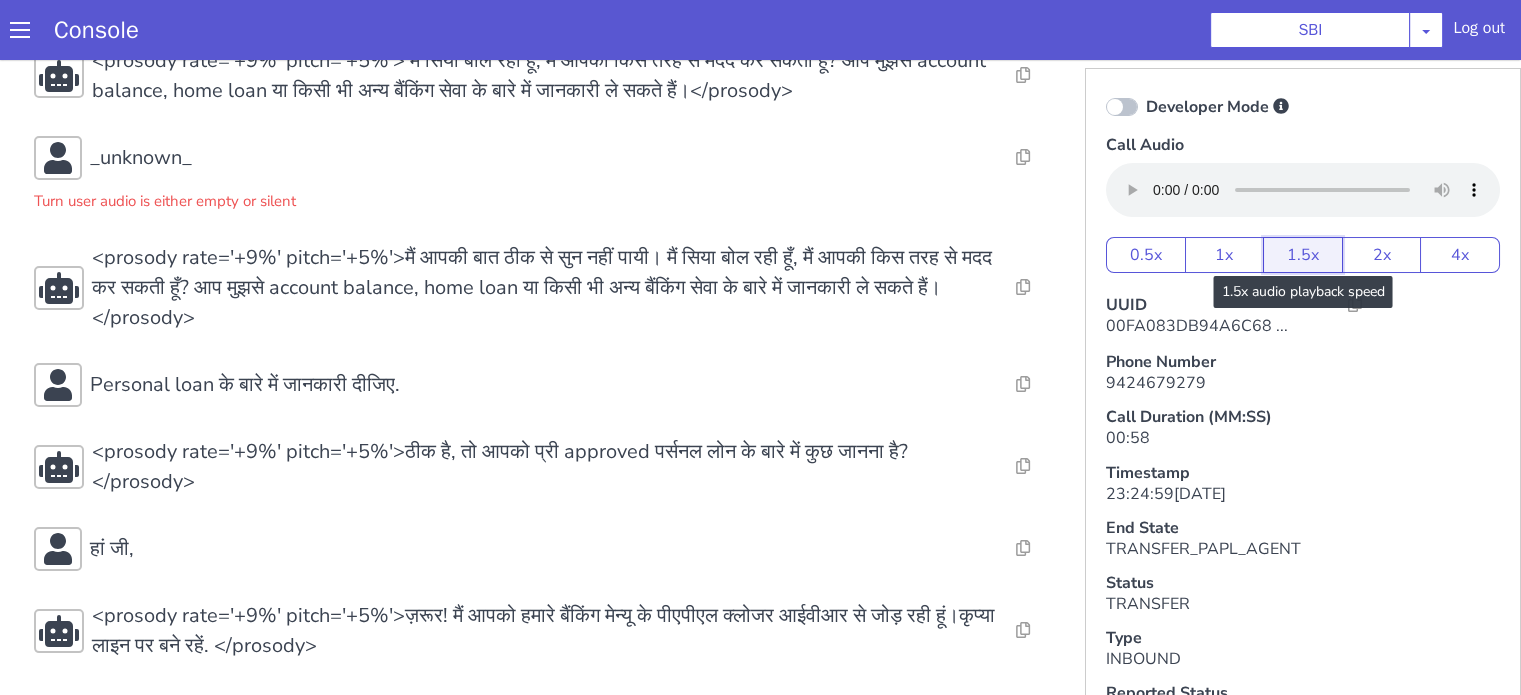 drag, startPoint x: 1580, startPoint y: 1216, endPoint x: 1583, endPoint y: 1227, distance: 11.401754 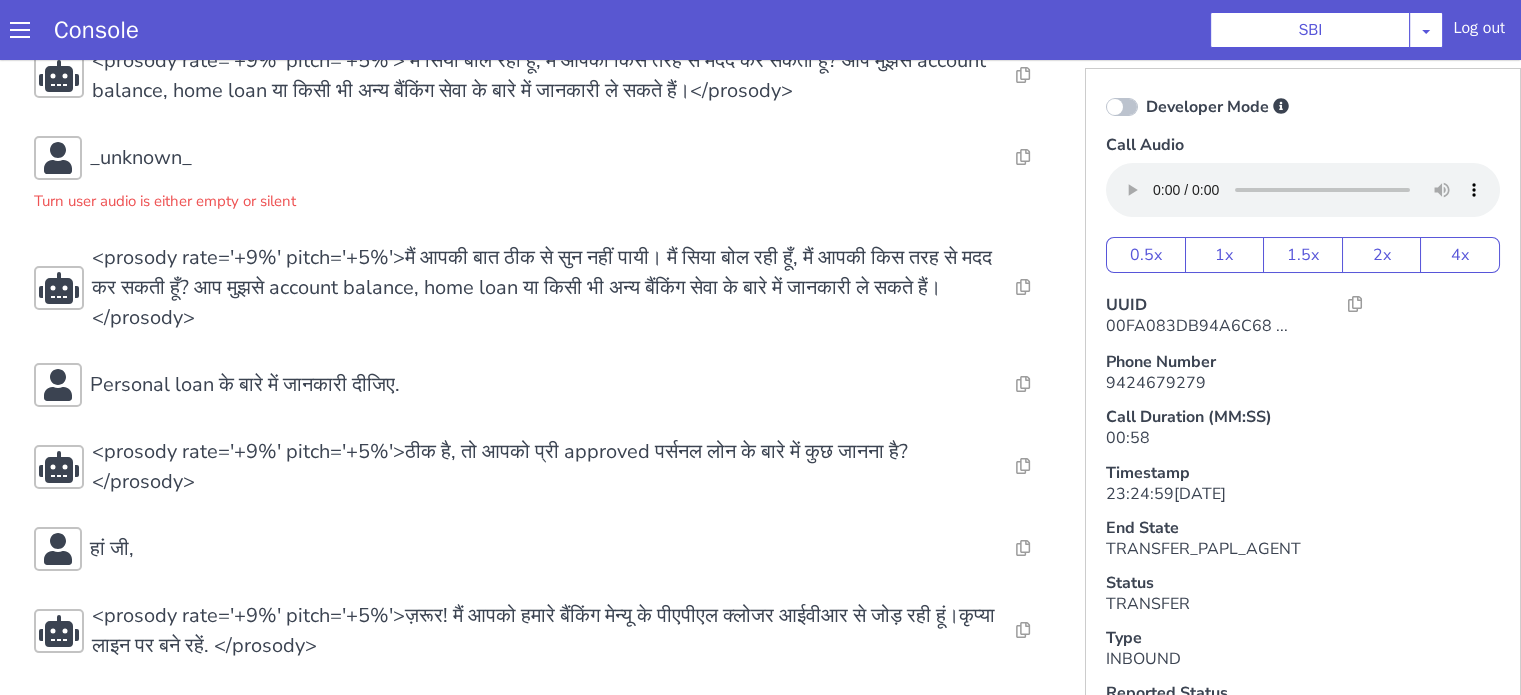 type 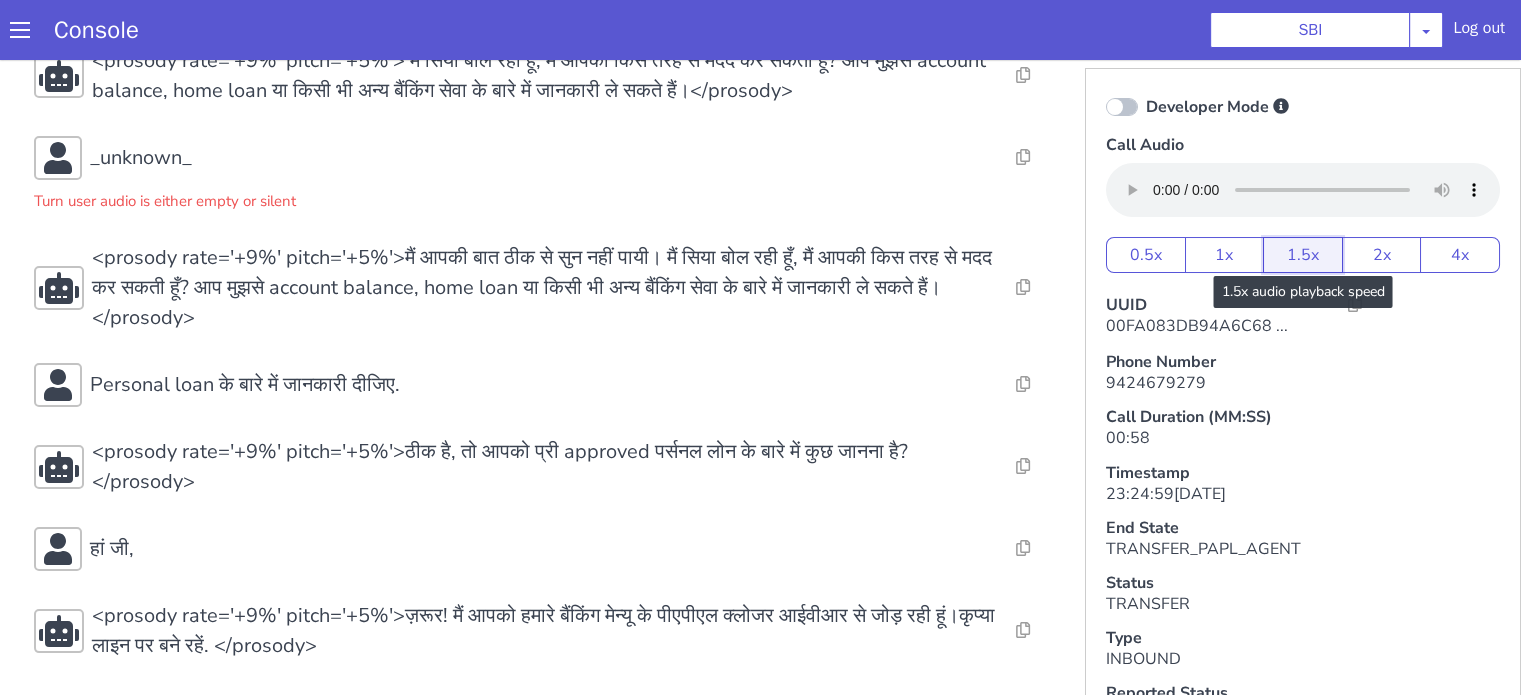 click on "1.5x" at bounding box center [1290, 293] 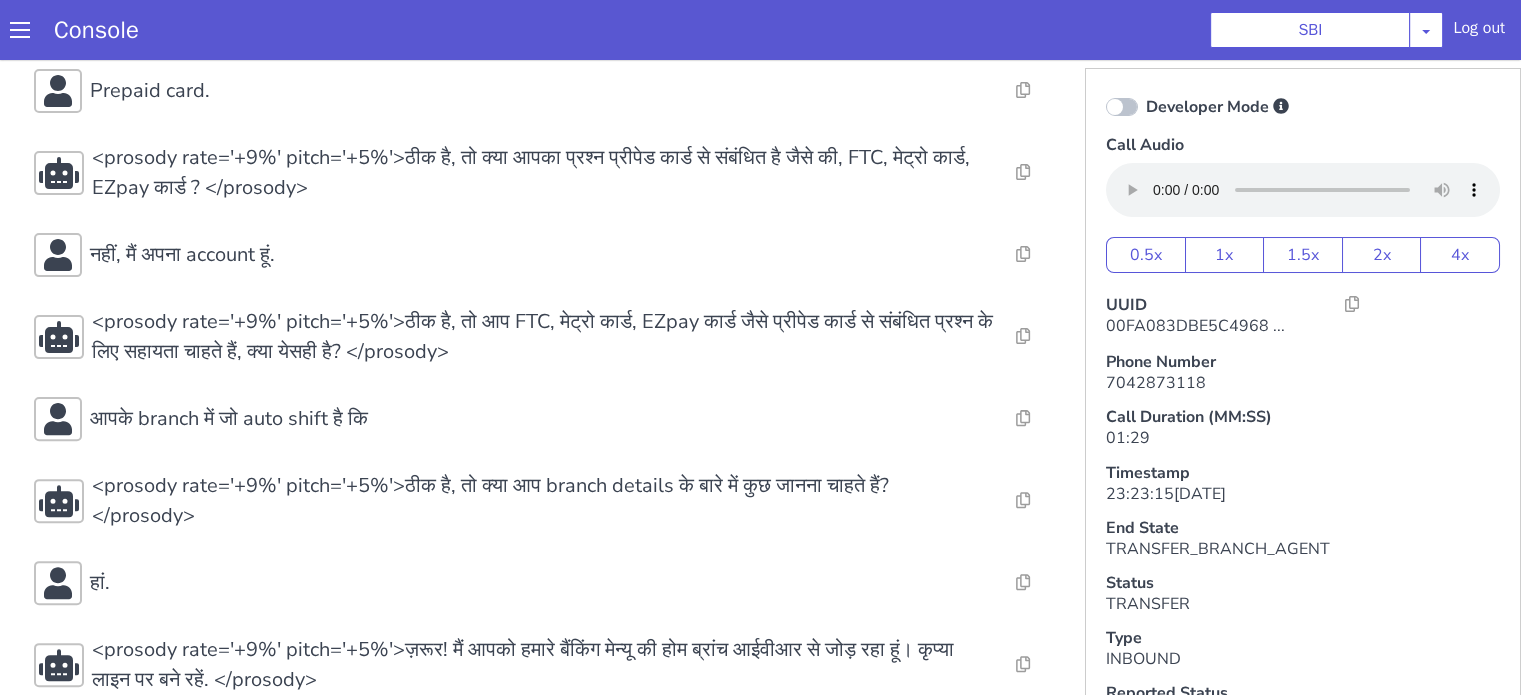 scroll, scrollTop: 632, scrollLeft: 0, axis: vertical 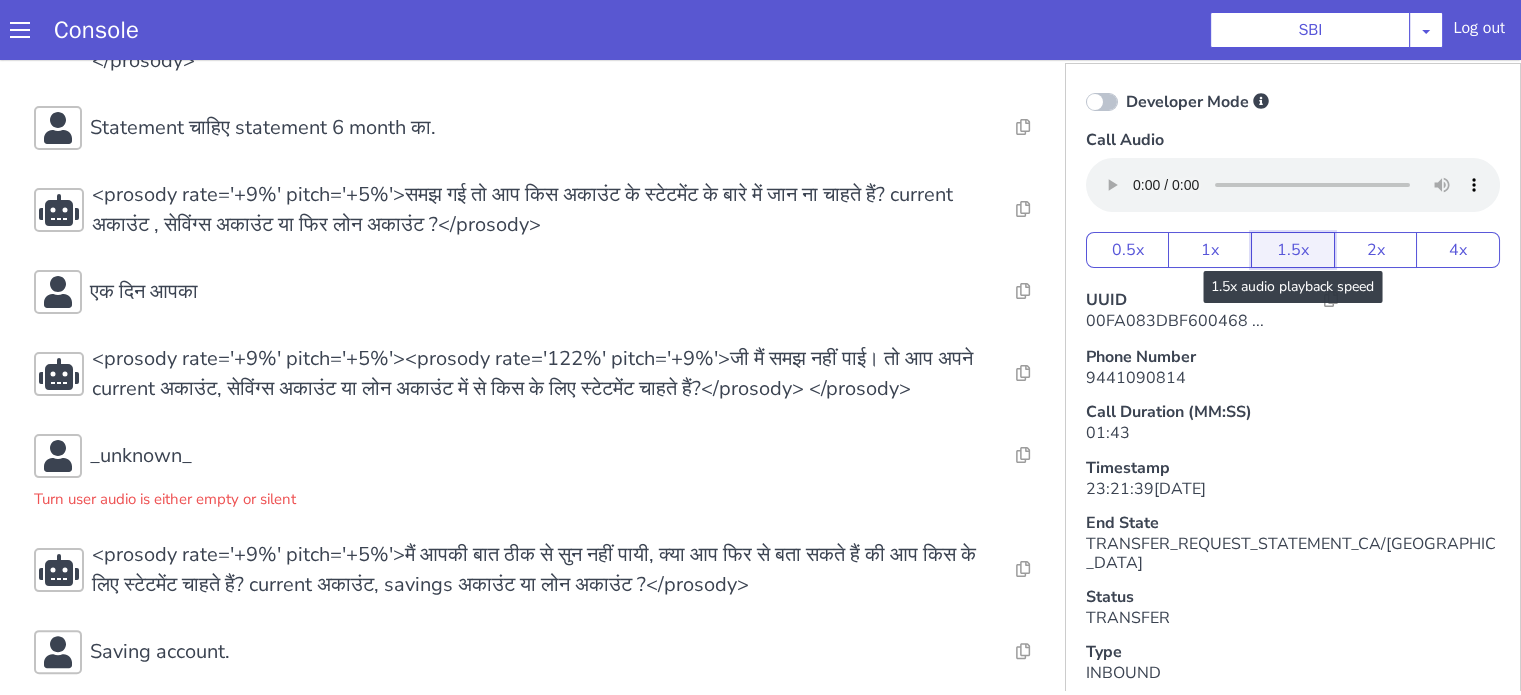 click on "1.5x" at bounding box center (1360, 962) 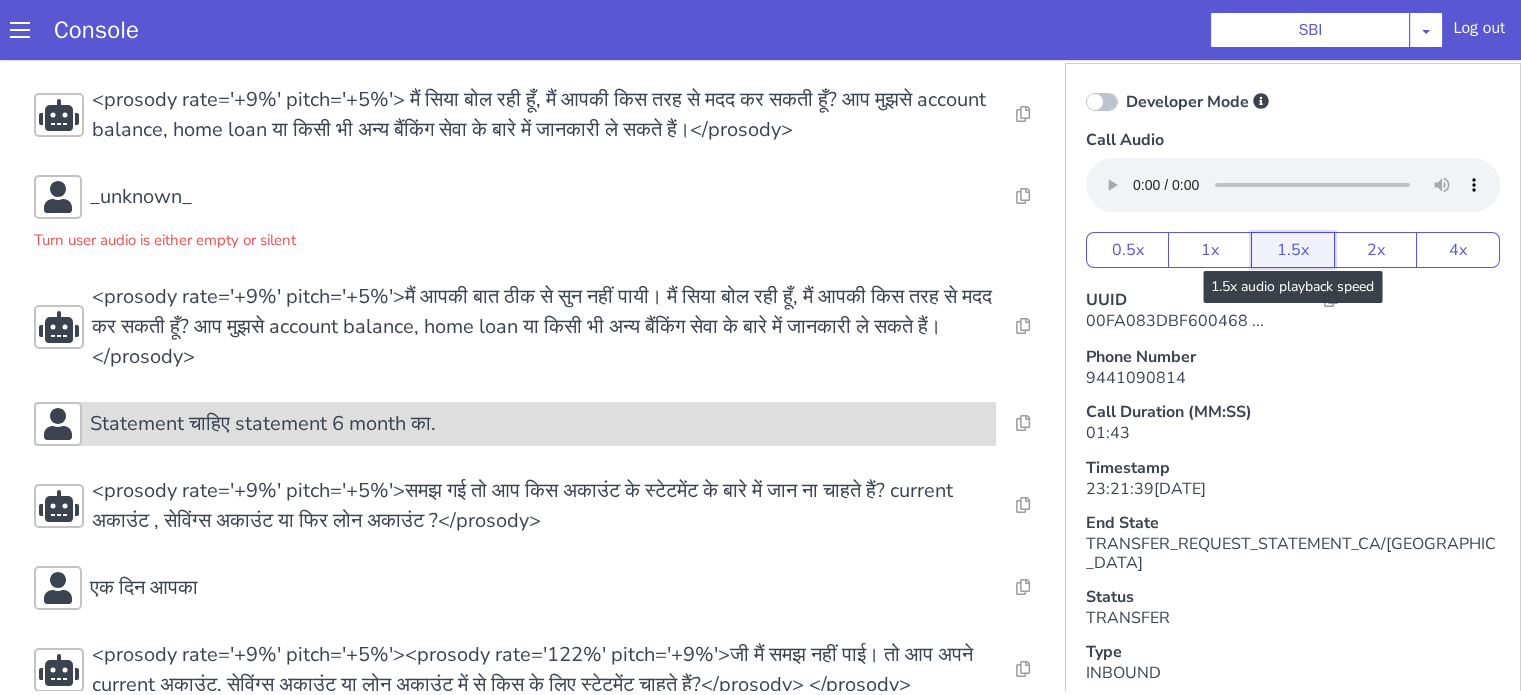 scroll, scrollTop: 94, scrollLeft: 0, axis: vertical 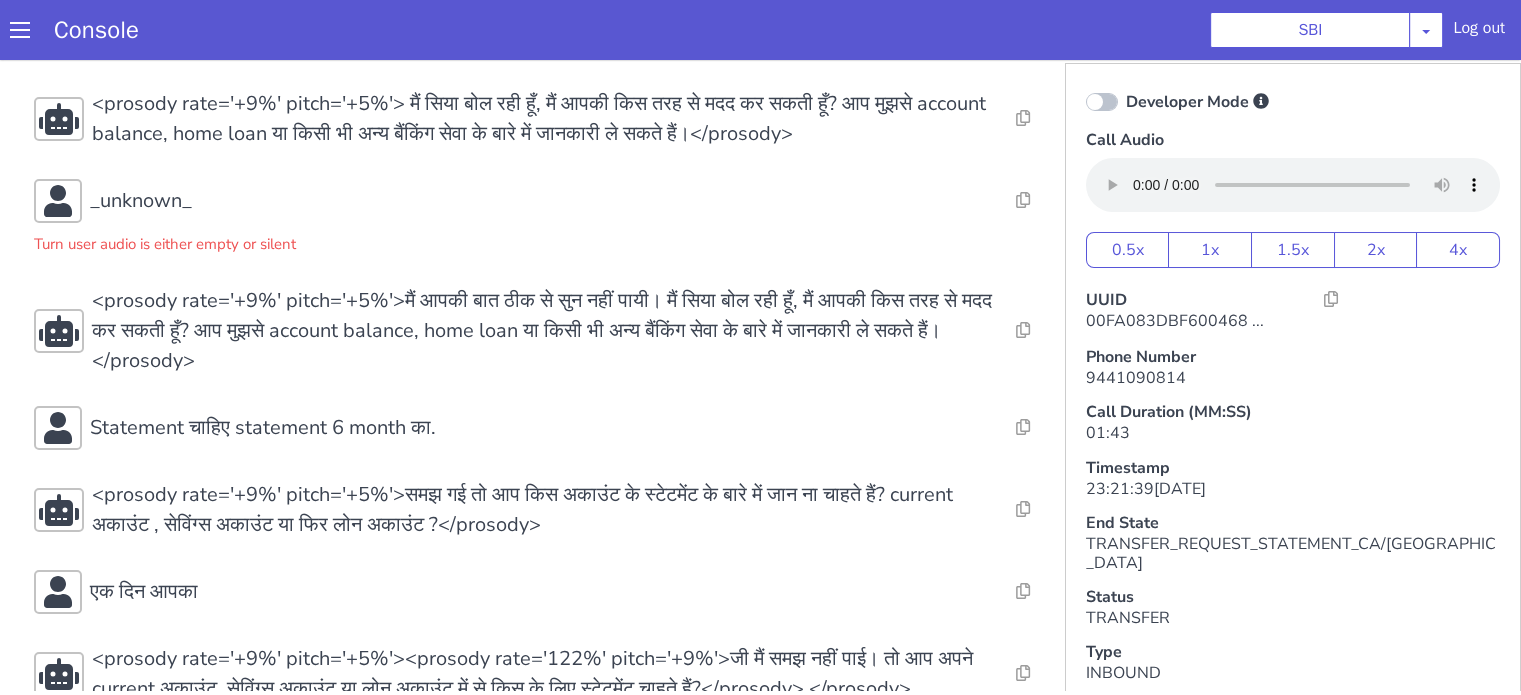 click on "Console SBI AO Smith Airtel DTH Pilot Airtel POC Alice Blue NT Aliceblue American Finance - US Apollo Apollo 24*7 Application - Collections Auto NPS feedback Avaya Devconnect Axis Axis AMC Axis Outbound BAGIC BALIC BALIC Old 2 Bajaj Autofinance Bajaj Fin Banking Demo Barbeque Nation Buy Now Pay Later Cars24 Cashe Central Bank of India Charles Tyrwhitt Cholamandalam Finance Consumer Durables Coverfox Covid19 Helpline Credgenics CreditMate DPDzero DUMMY Data collection Demo - Collections Dish TV ERCM Emeritus Eureka Forbes - LQ FFAM360 - US Familiarity Farming_Axis Finaccel Flipkart Flow Templates Fusion Microfinance Giorgos_TestBot Great Learning Grievance Bot HDB Finance HDFC HDFC Ergo HDFC Freedom CC HDFC Life Demo HDFC Securities Hathway Internet Hathway V2 Home Credit IBM IBM Banking Demo ICICI ICICI Bank Outbound ICICI Lombard Persistency ICICI Prudential ICICI securities ICICI_lombard IDFC First Bank IFFCO Tokio Insurance Iffco Tokio Indiamart Indigo IndusInd - Settlement IndusInd CC Insurance Jarvis" at bounding box center (760, 25) 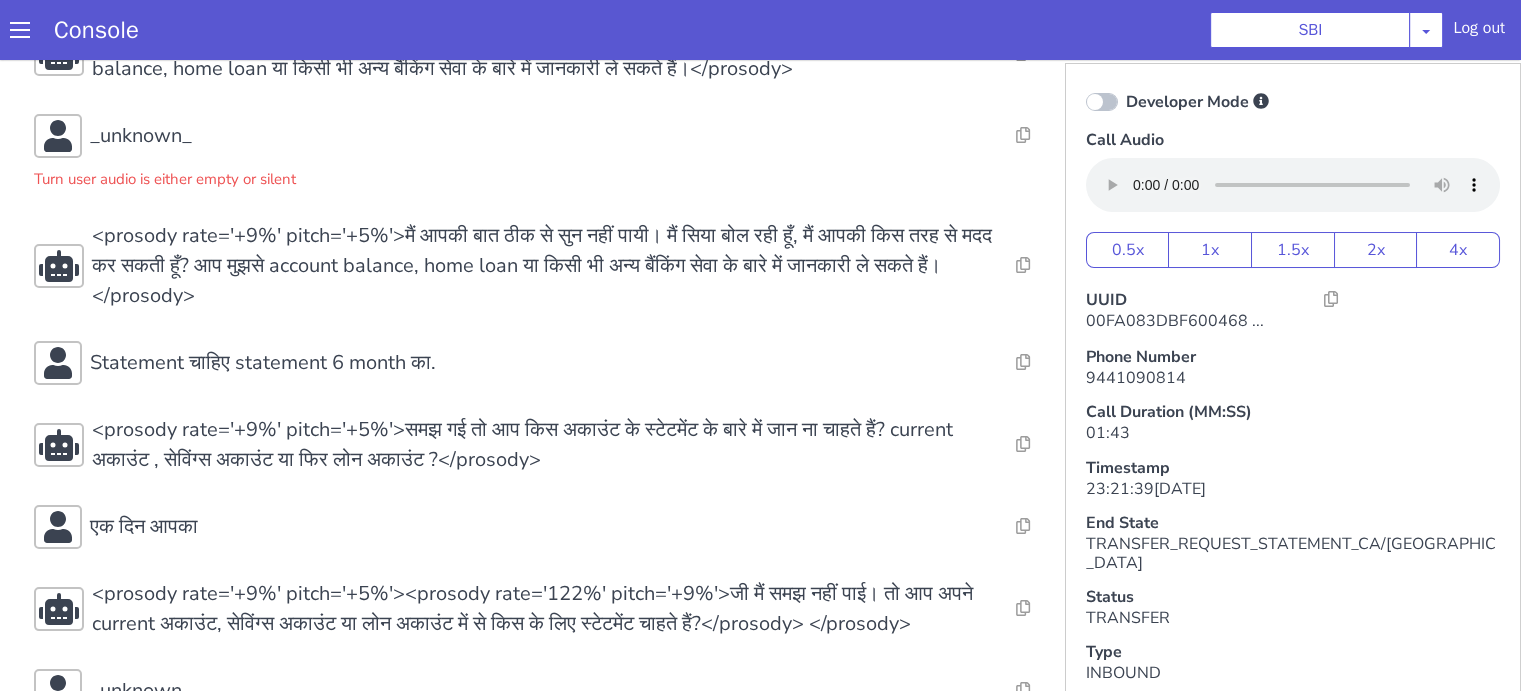 scroll, scrollTop: 194, scrollLeft: 0, axis: vertical 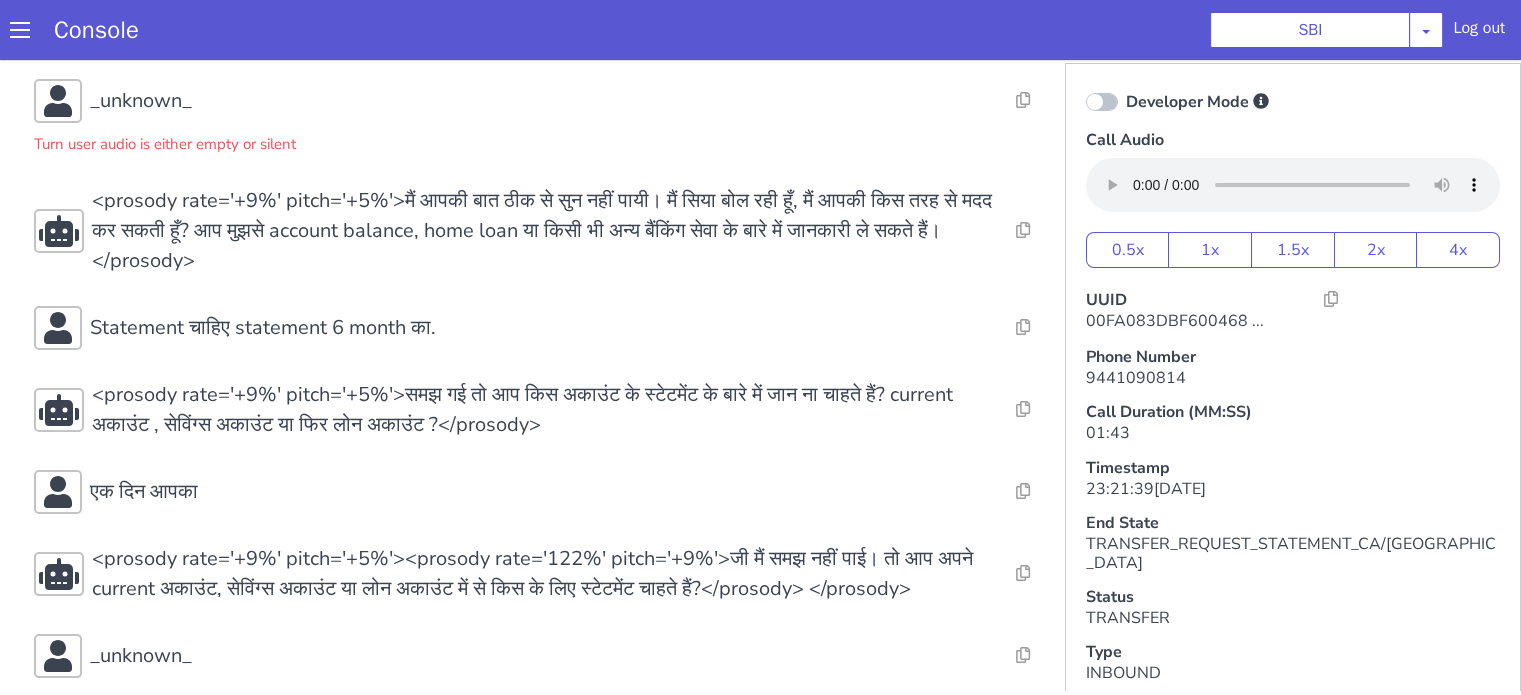 click on "Statement चाहिए statement 6 month का." at bounding box center (500, 731) 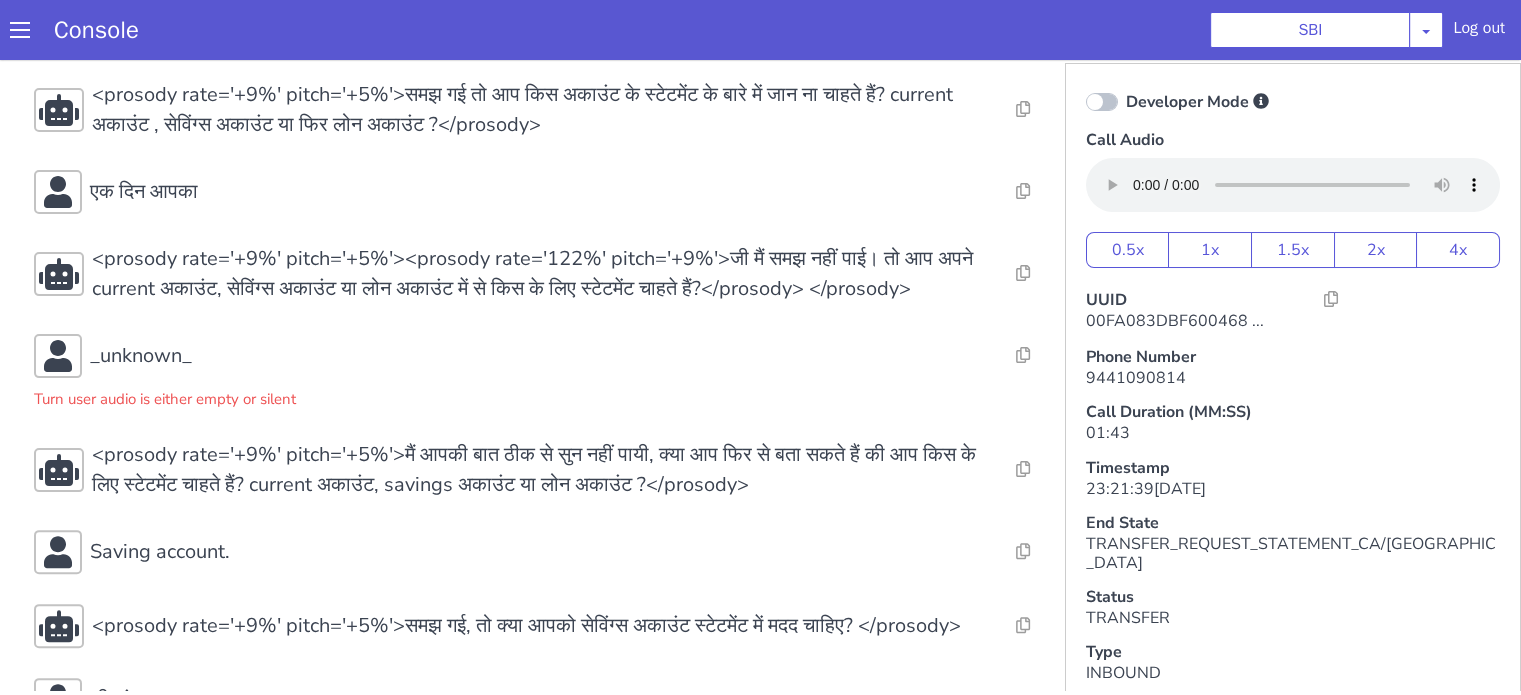 scroll, scrollTop: 194, scrollLeft: 0, axis: vertical 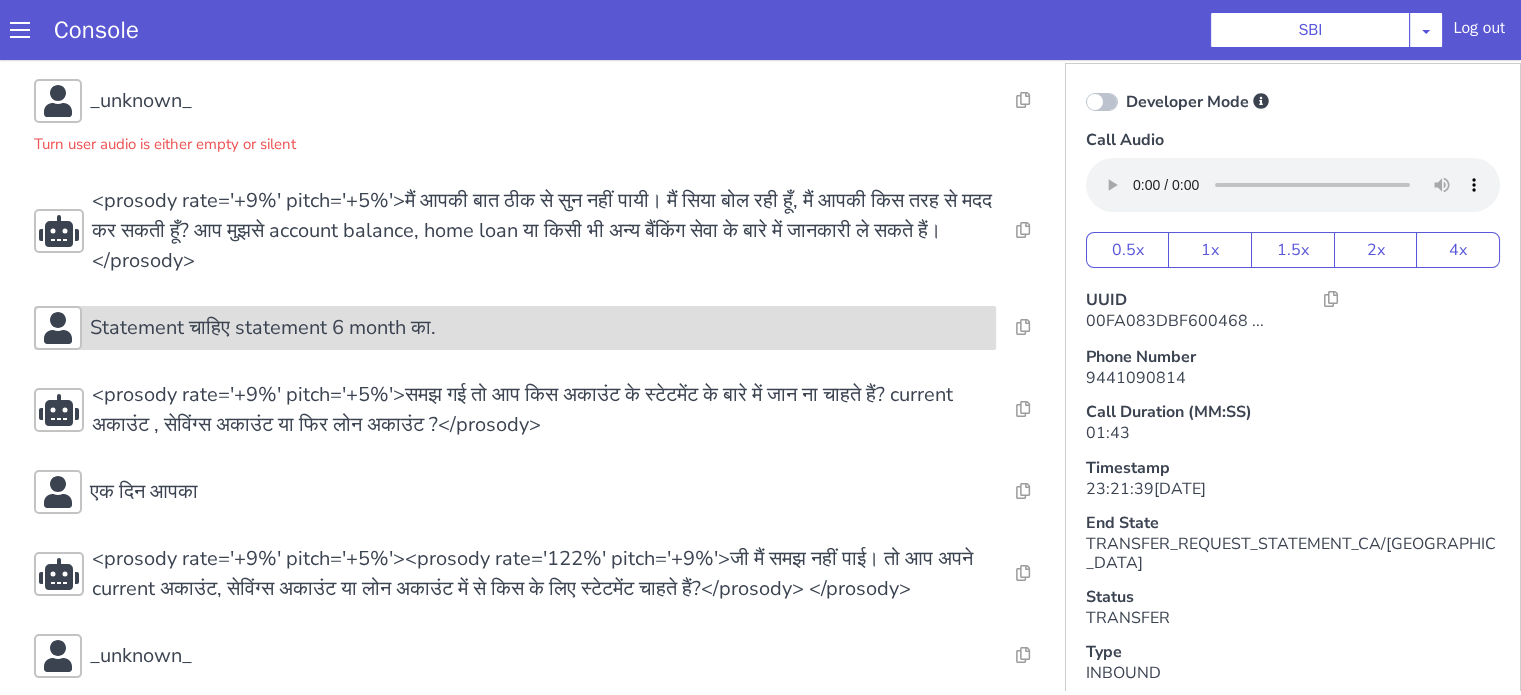 click on "Statement चाहिए statement 6 month का." at bounding box center [500, 758] 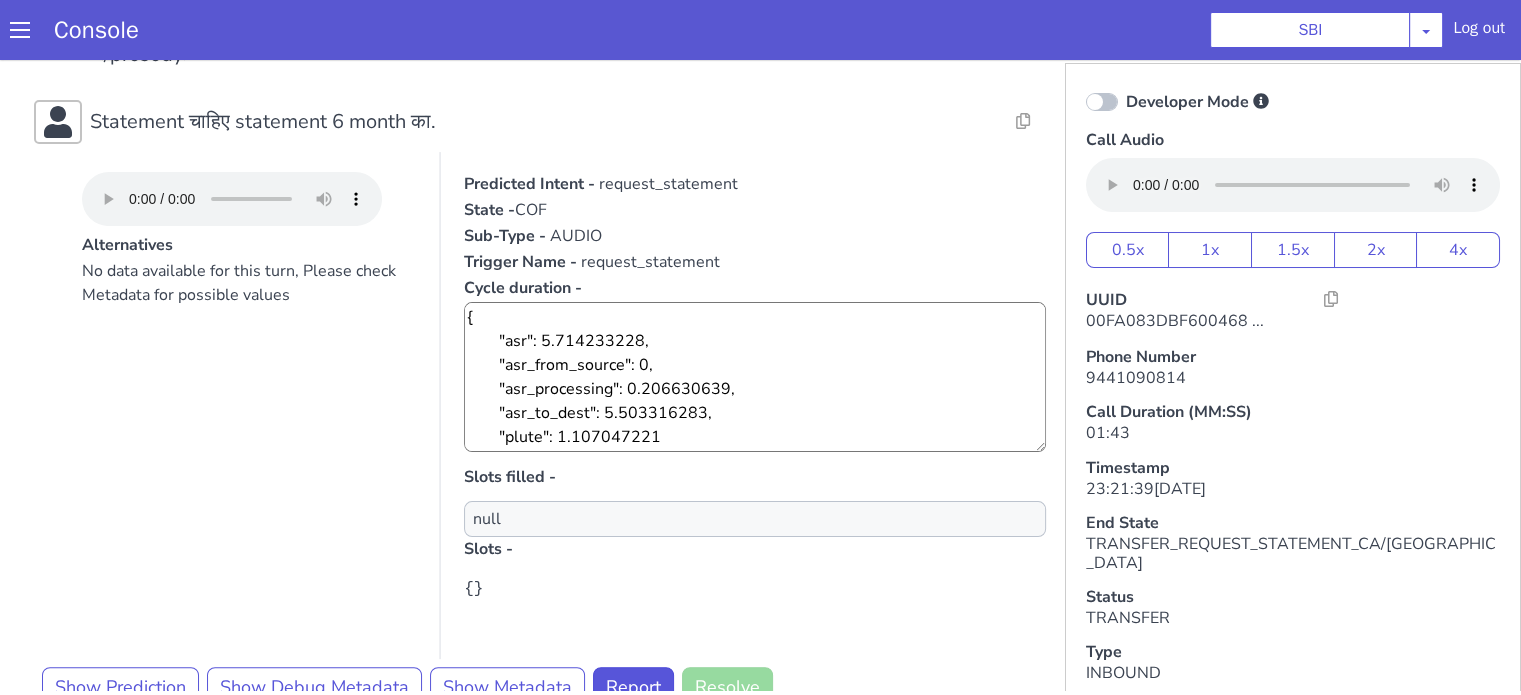 scroll, scrollTop: 294, scrollLeft: 0, axis: vertical 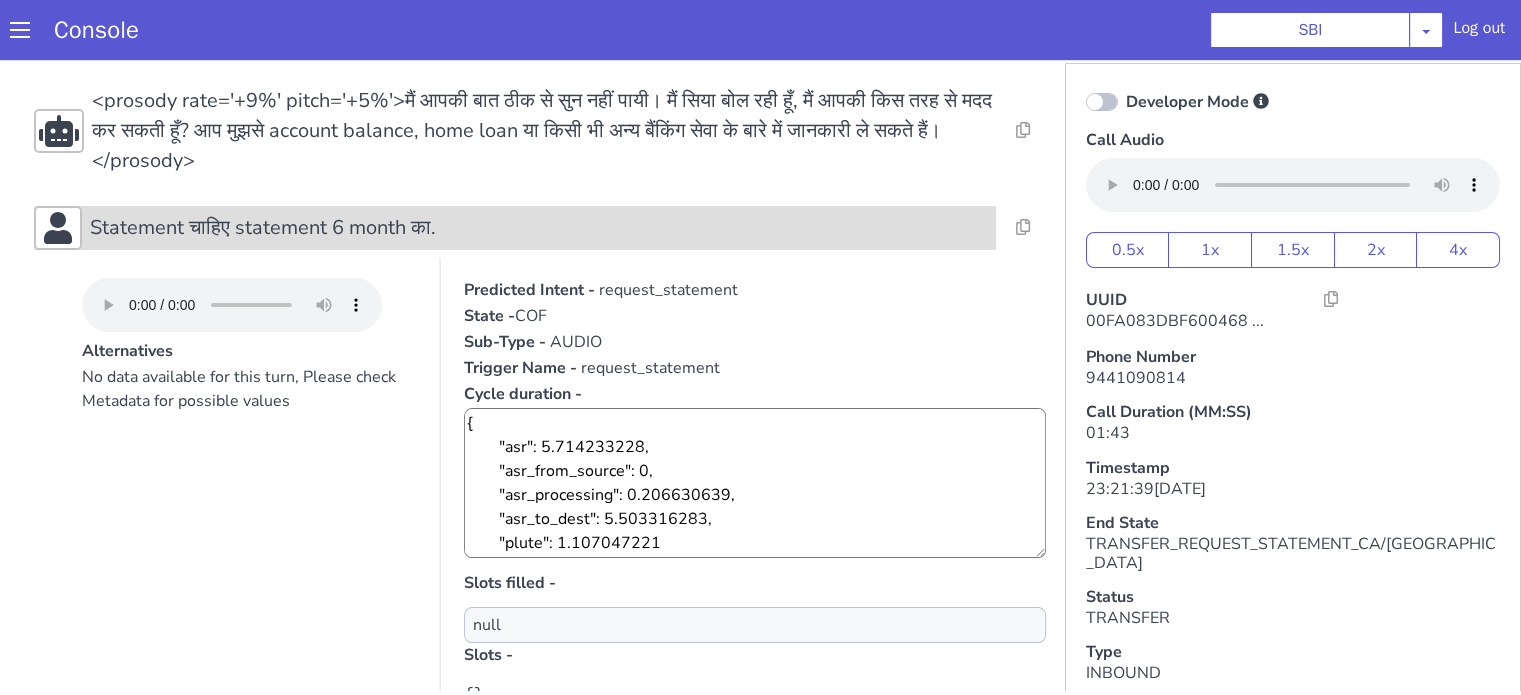 click on "Statement चाहिए statement 6 month का." at bounding box center [479, 355] 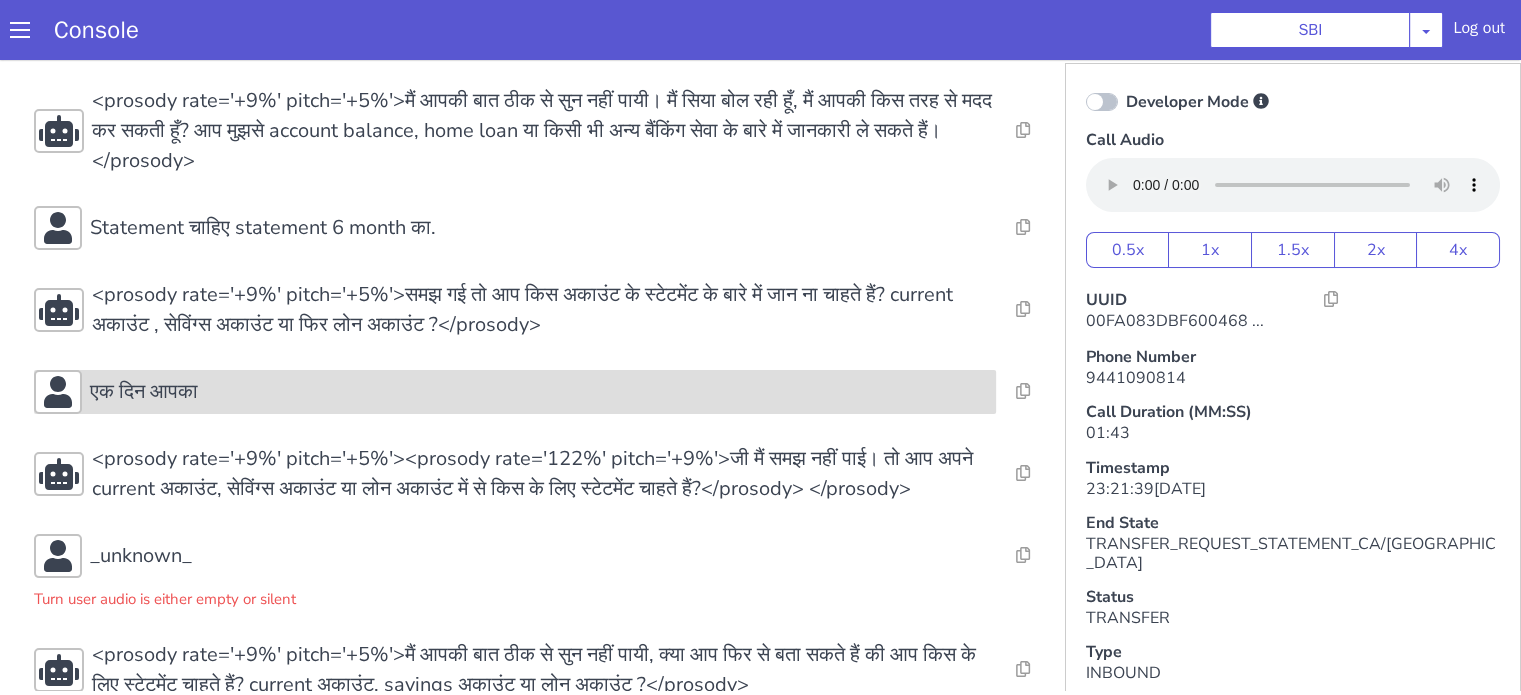 click on "एक दिन आपका" at bounding box center (492, 769) 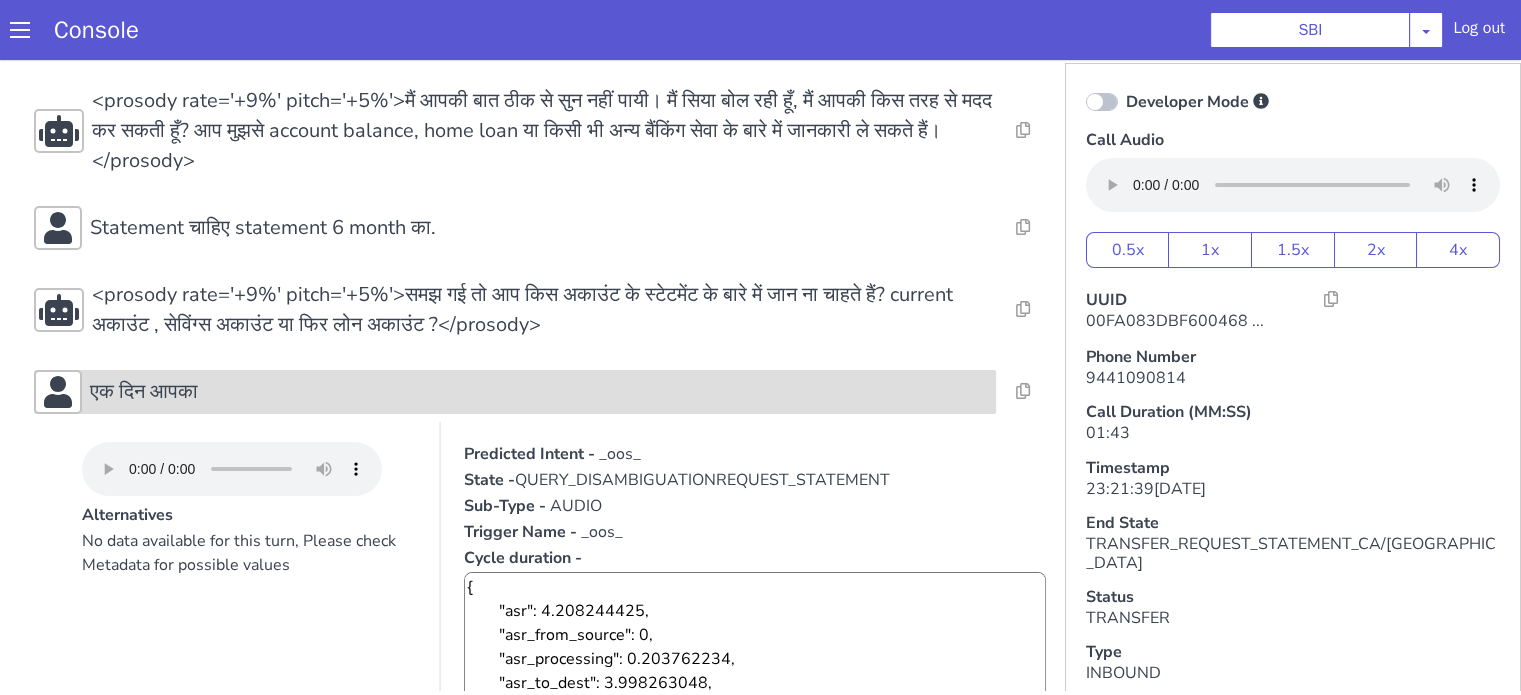 click on "एक दिन आपका" at bounding box center (500, 822) 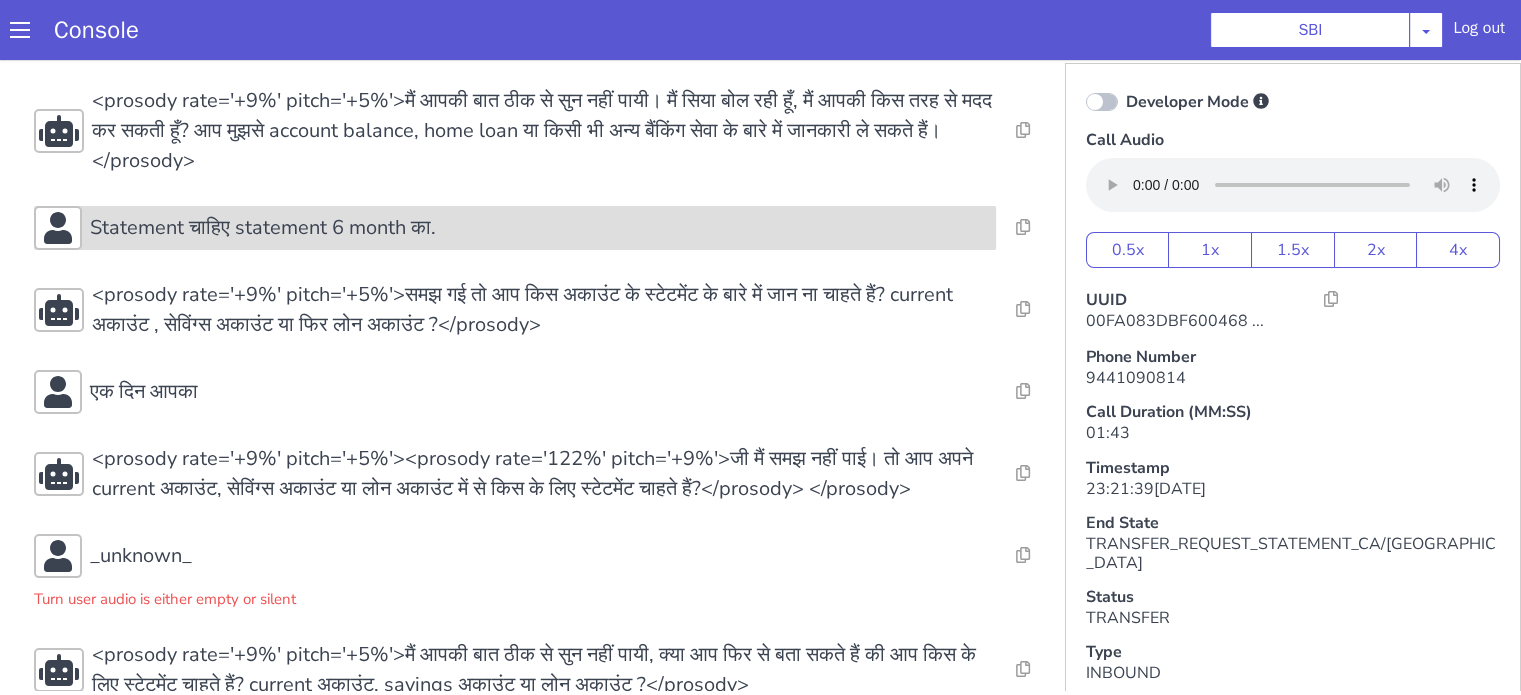 click on "Statement चाहिए statement 6 month का." at bounding box center [471, 399] 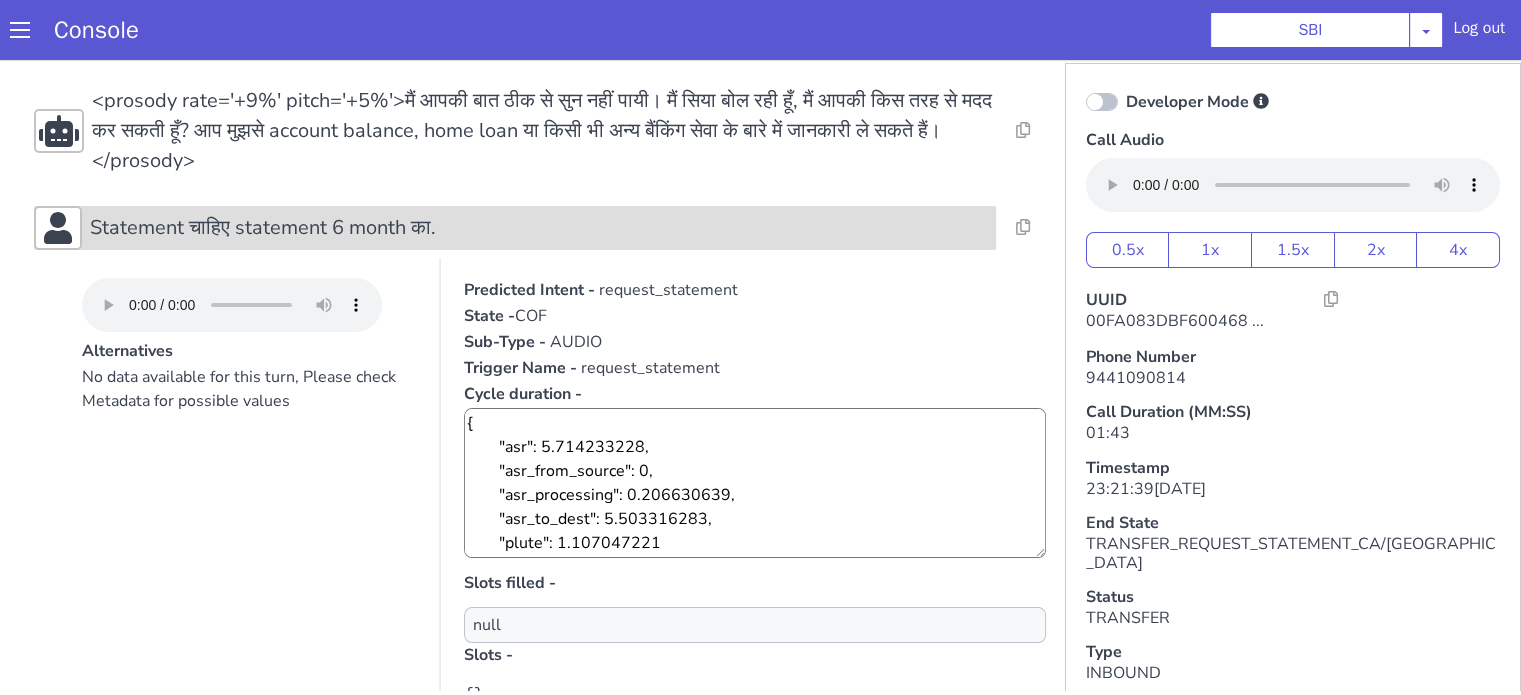 click on "Statement चाहिए statement 6 month का." at bounding box center [797, 1173] 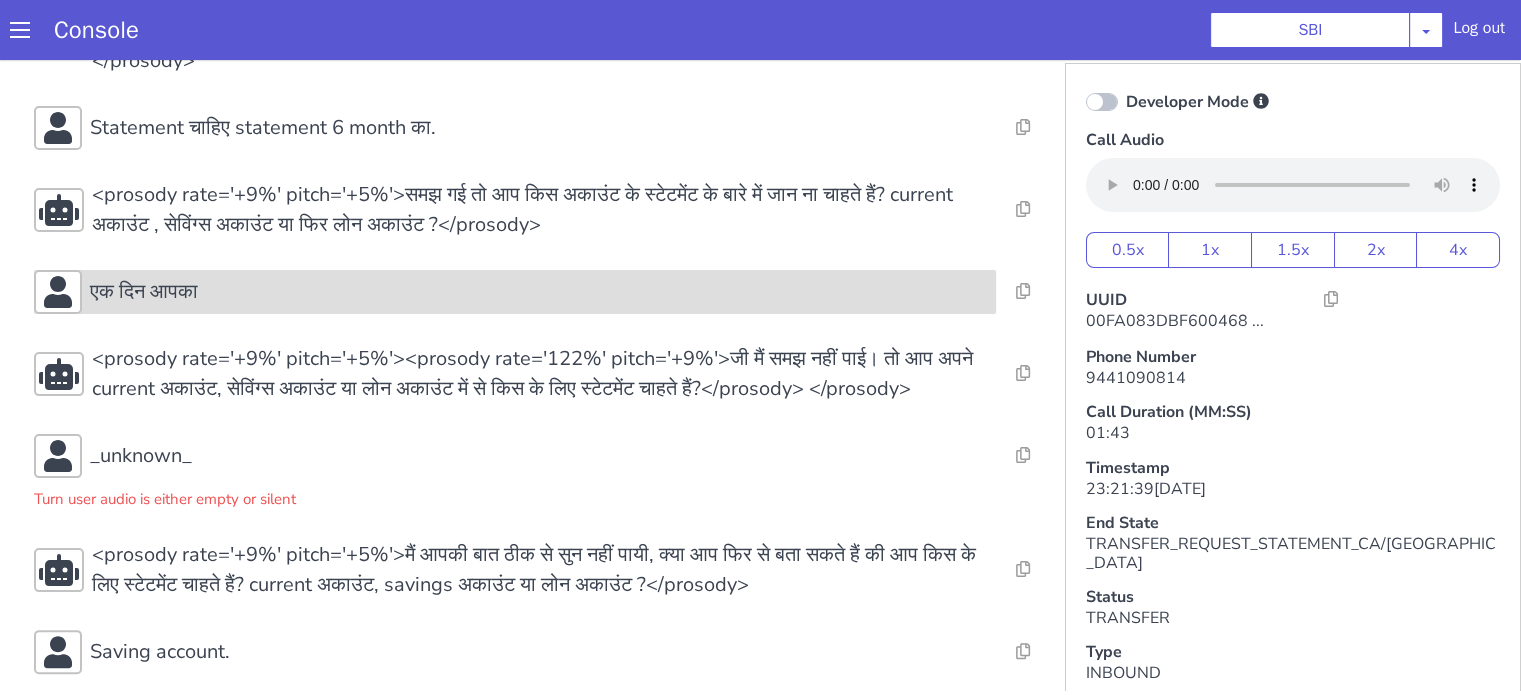 click on "एक दिन आपका" at bounding box center (535, 304) 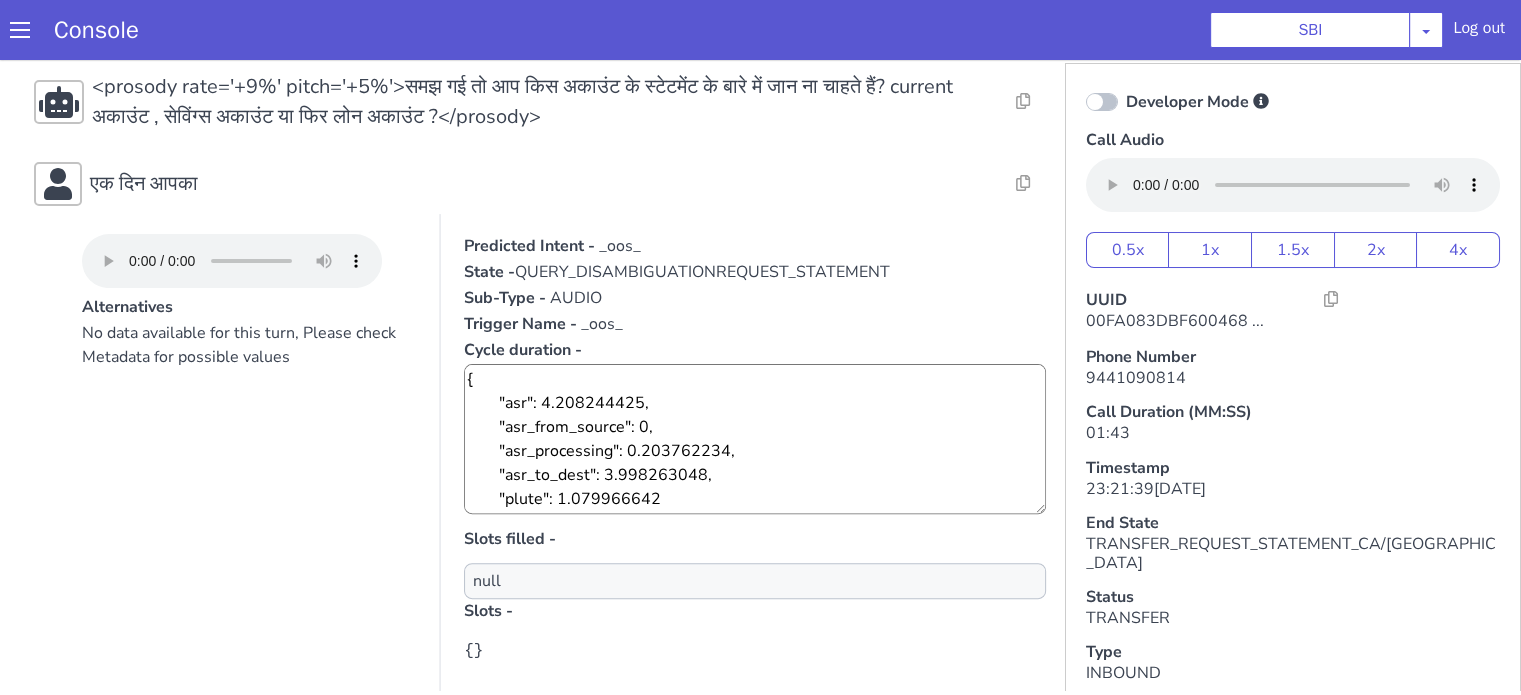 scroll, scrollTop: 594, scrollLeft: 0, axis: vertical 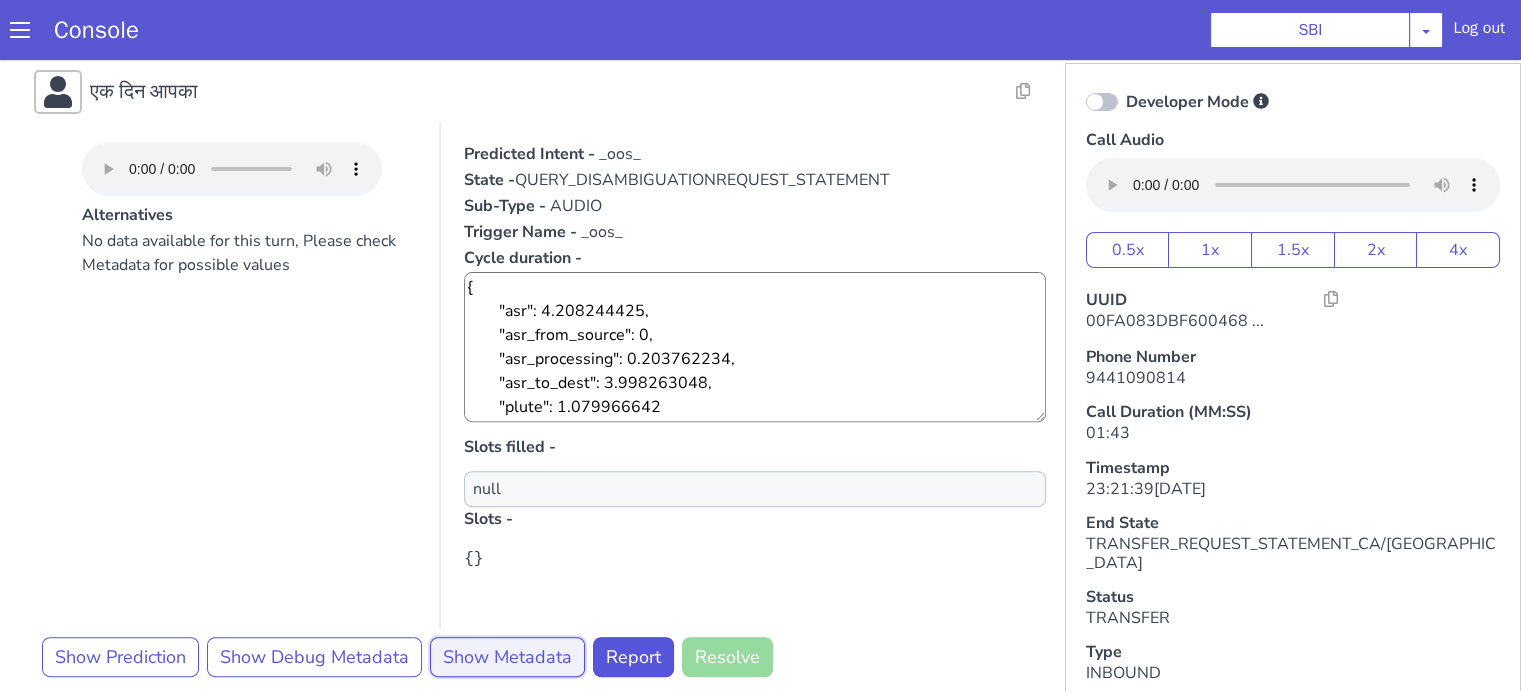 click on "Show Metadata" at bounding box center (579, 512) 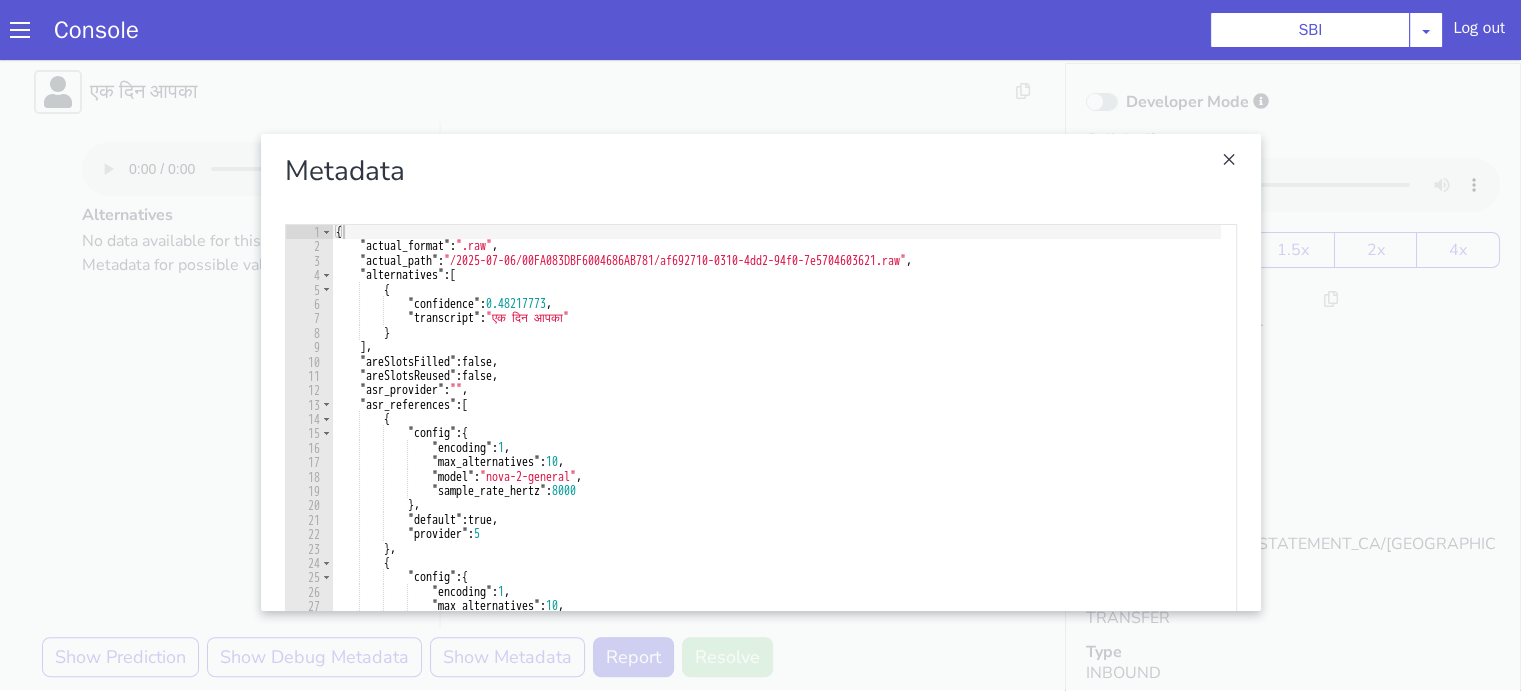 drag, startPoint x: 52, startPoint y: 517, endPoint x: 158, endPoint y: 417, distance: 145.72577 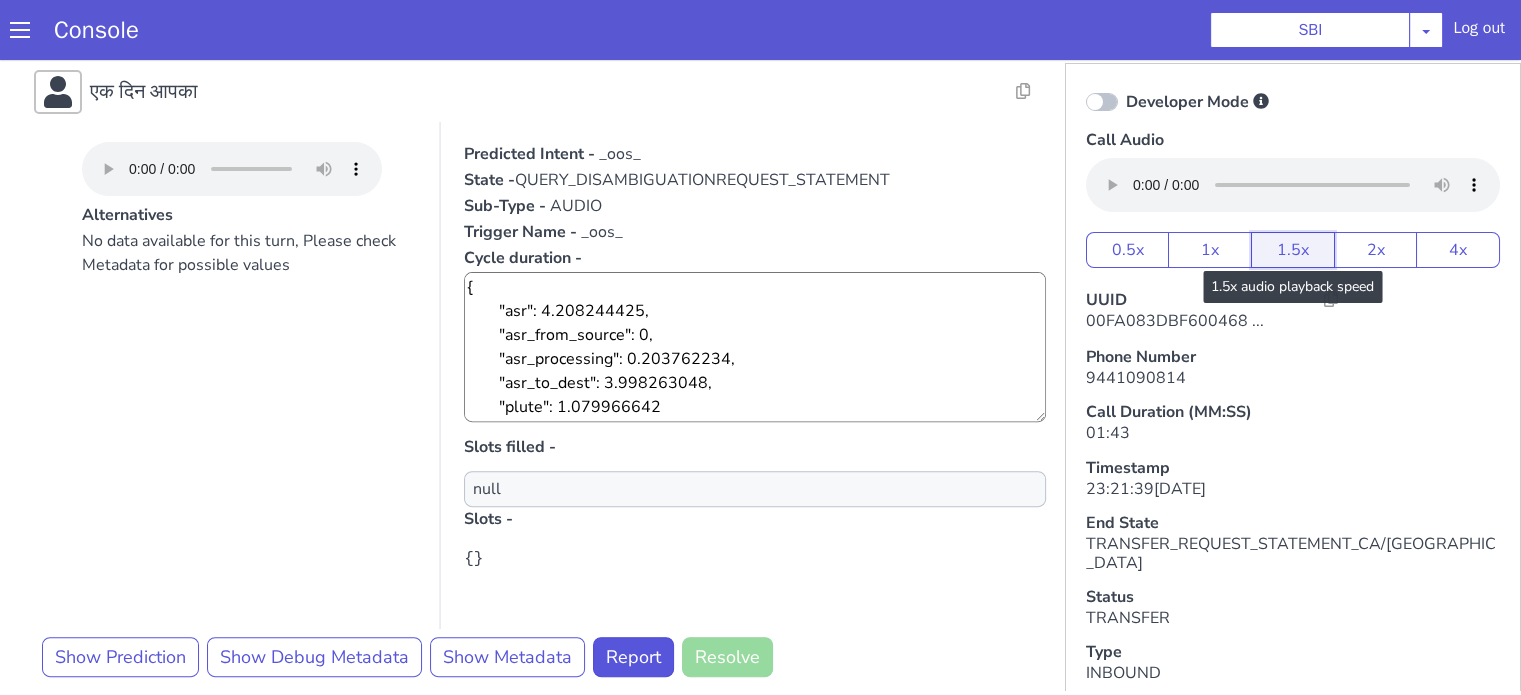 click on "1.5x" at bounding box center [1286, 271] 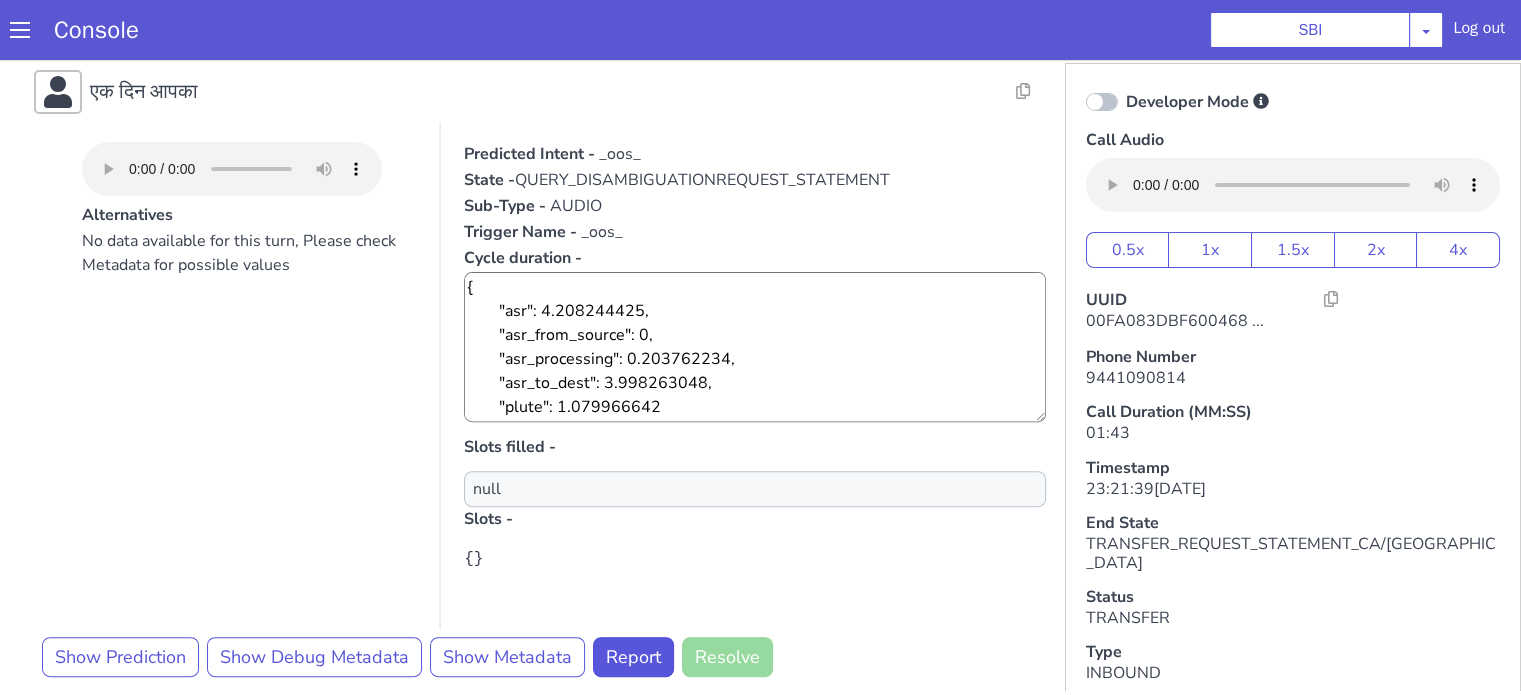 type 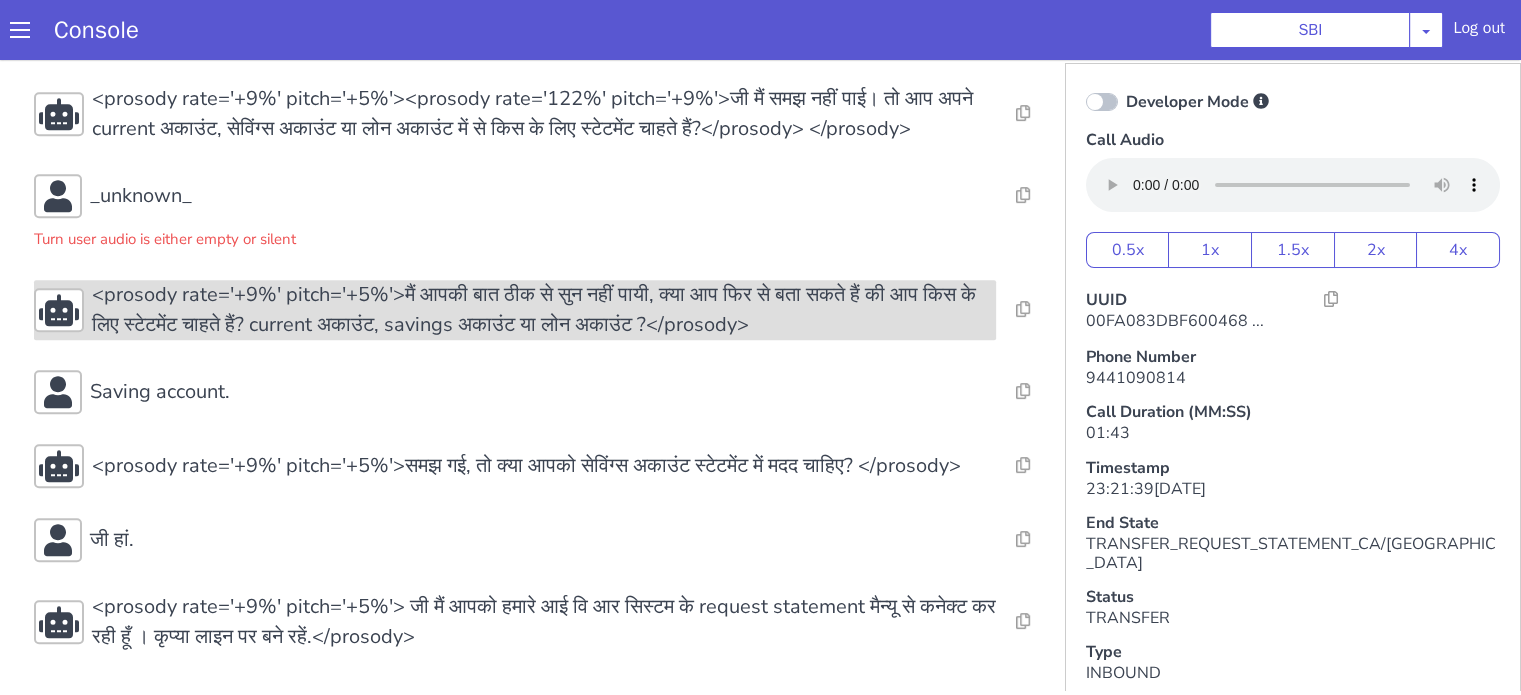 scroll, scrollTop: 1257, scrollLeft: 0, axis: vertical 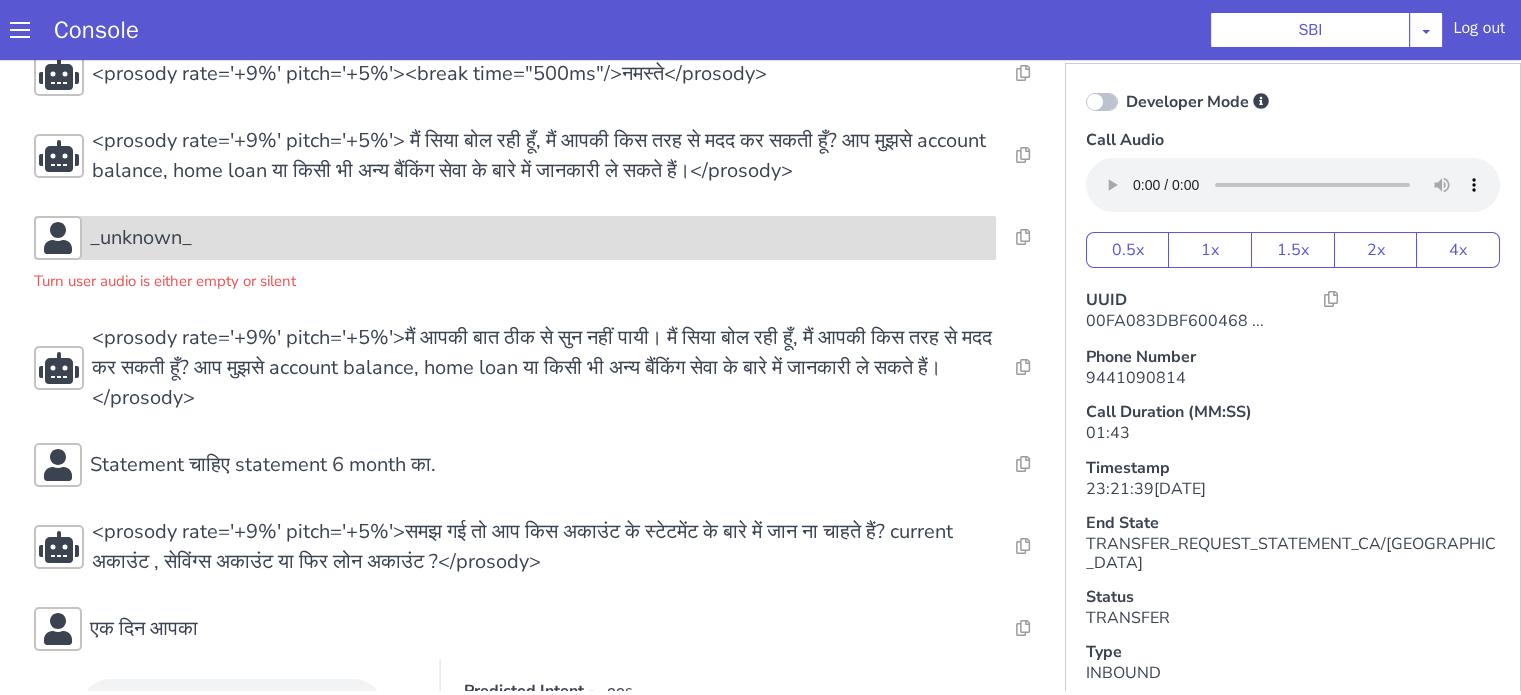 click on "_unknown_" at bounding box center [1158, 1297] 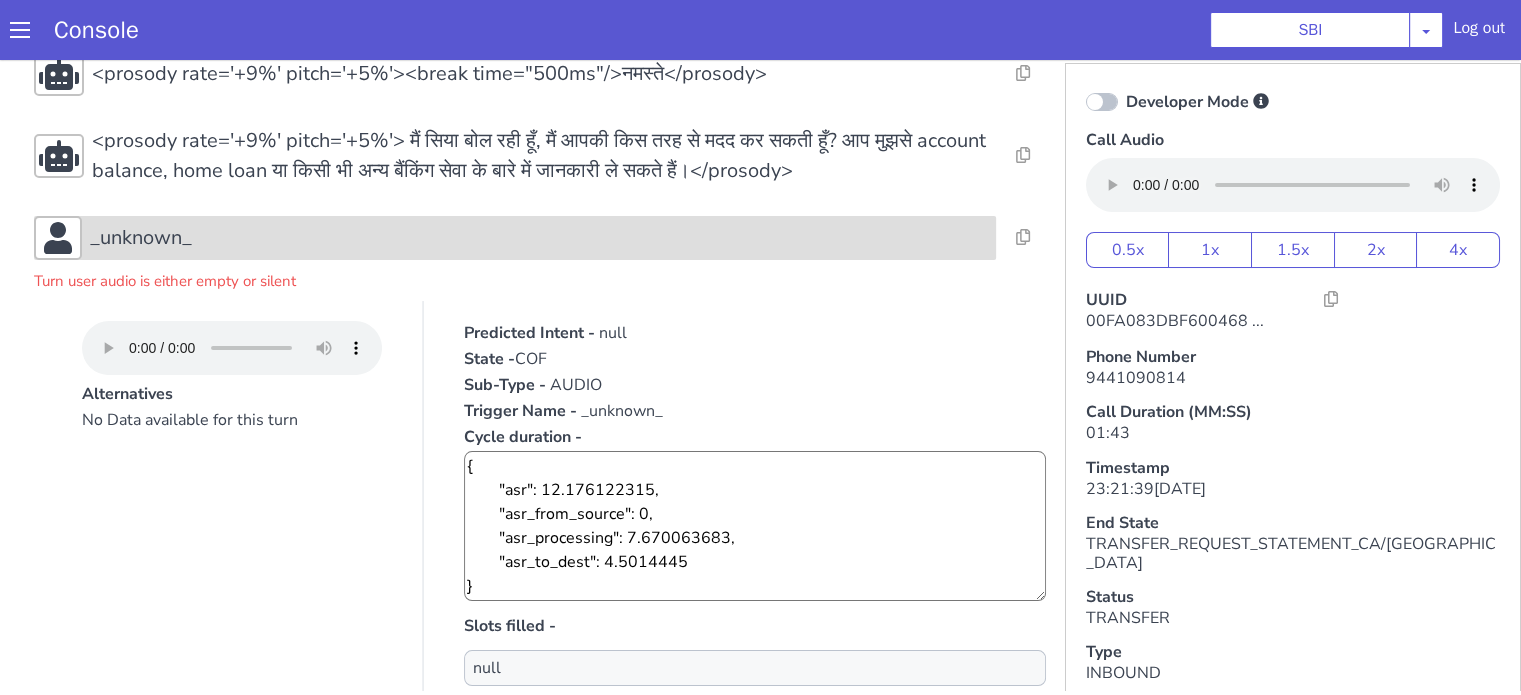 click on "_unknown_" at bounding box center [711, 1087] 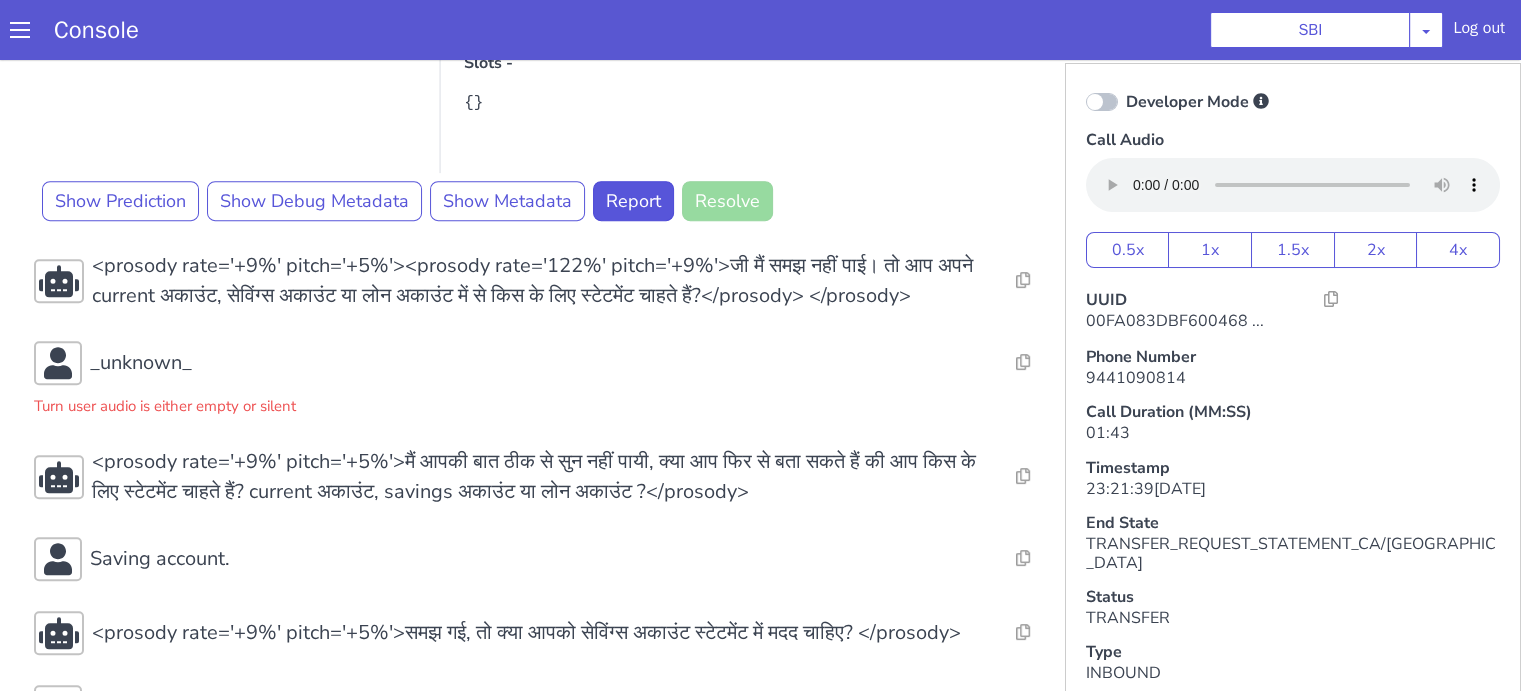 scroll, scrollTop: 1157, scrollLeft: 0, axis: vertical 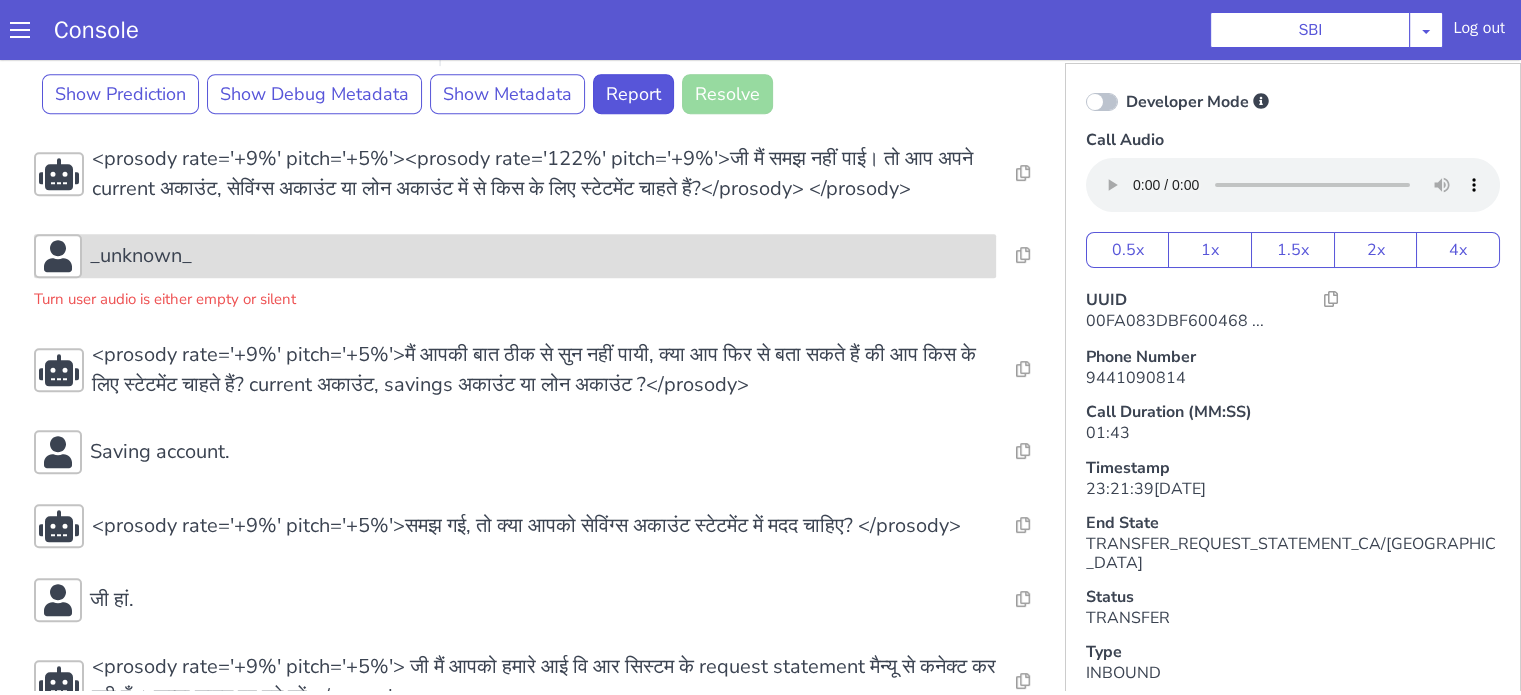 click on "_unknown_" at bounding box center (1556, 1315) 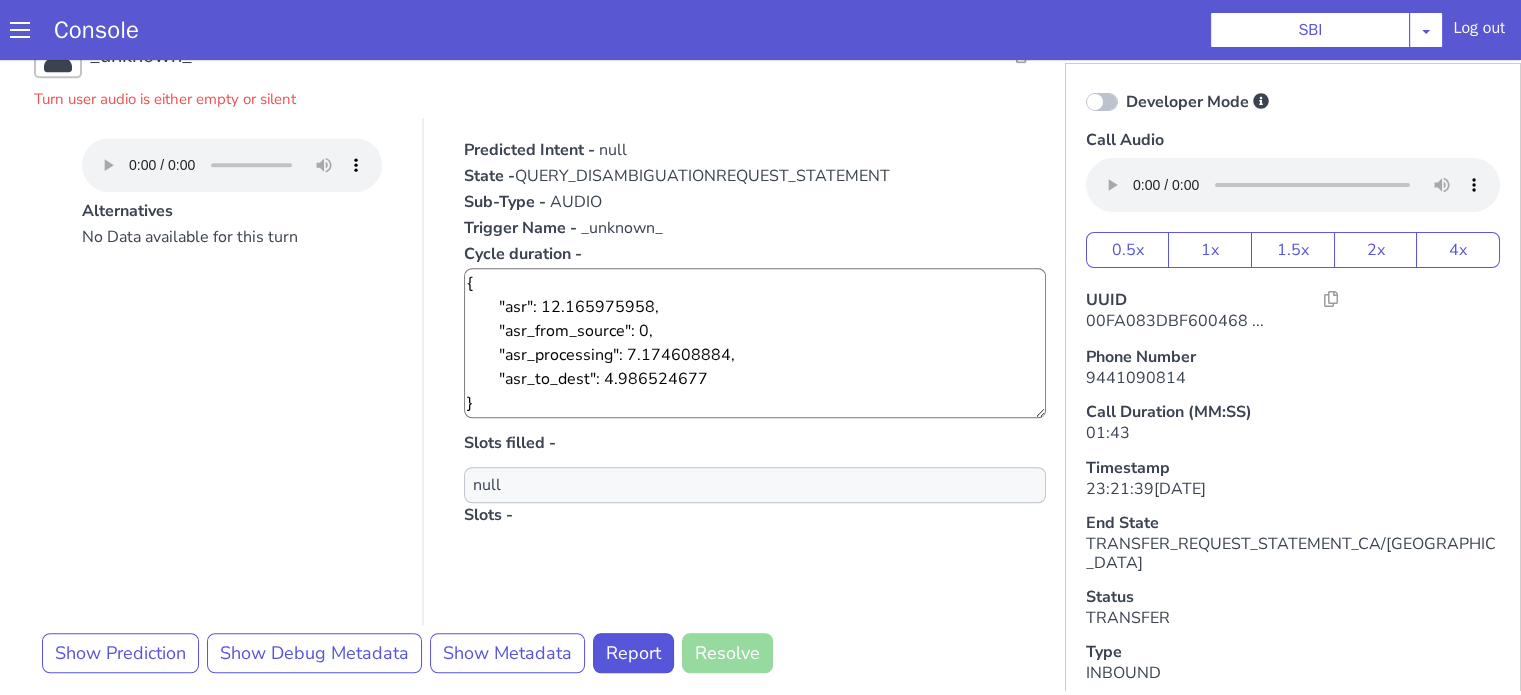 scroll, scrollTop: 1257, scrollLeft: 0, axis: vertical 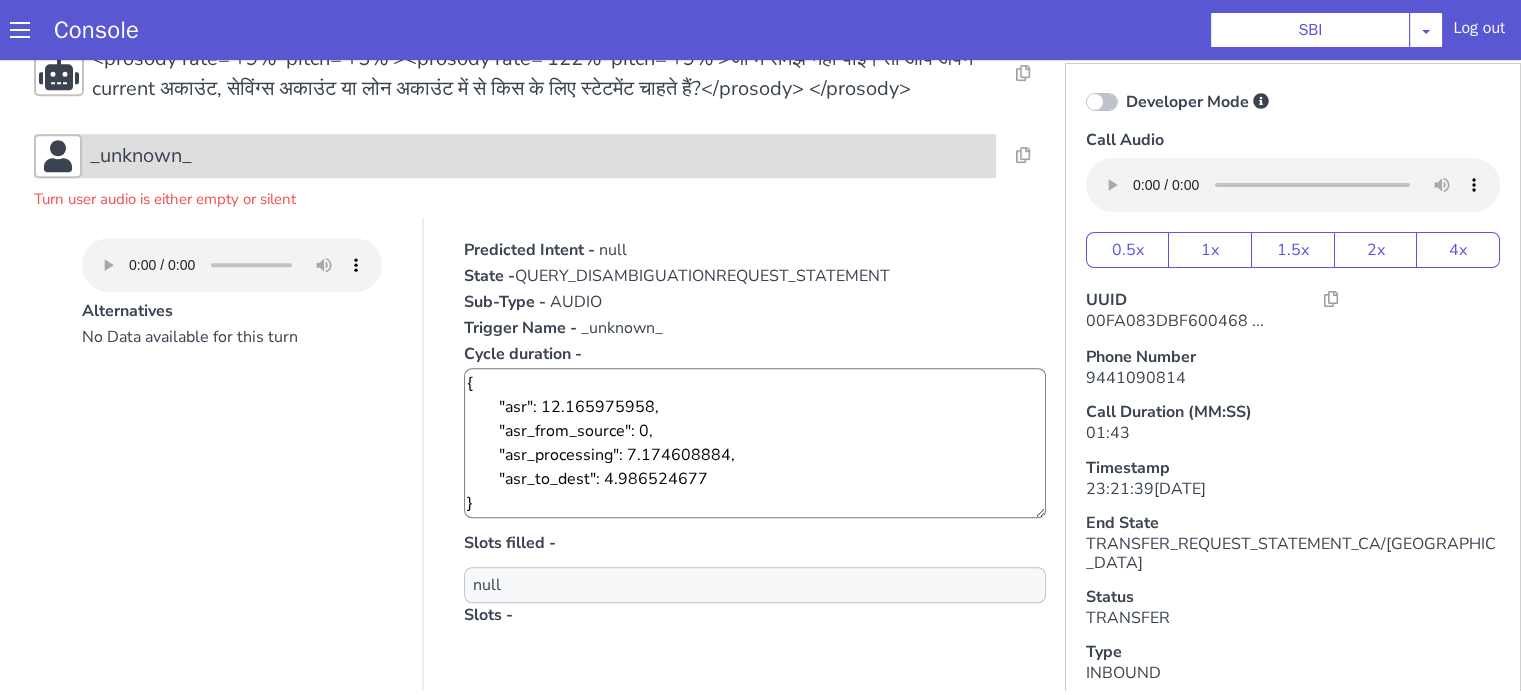 click on "_unknown_" at bounding box center (487, 439) 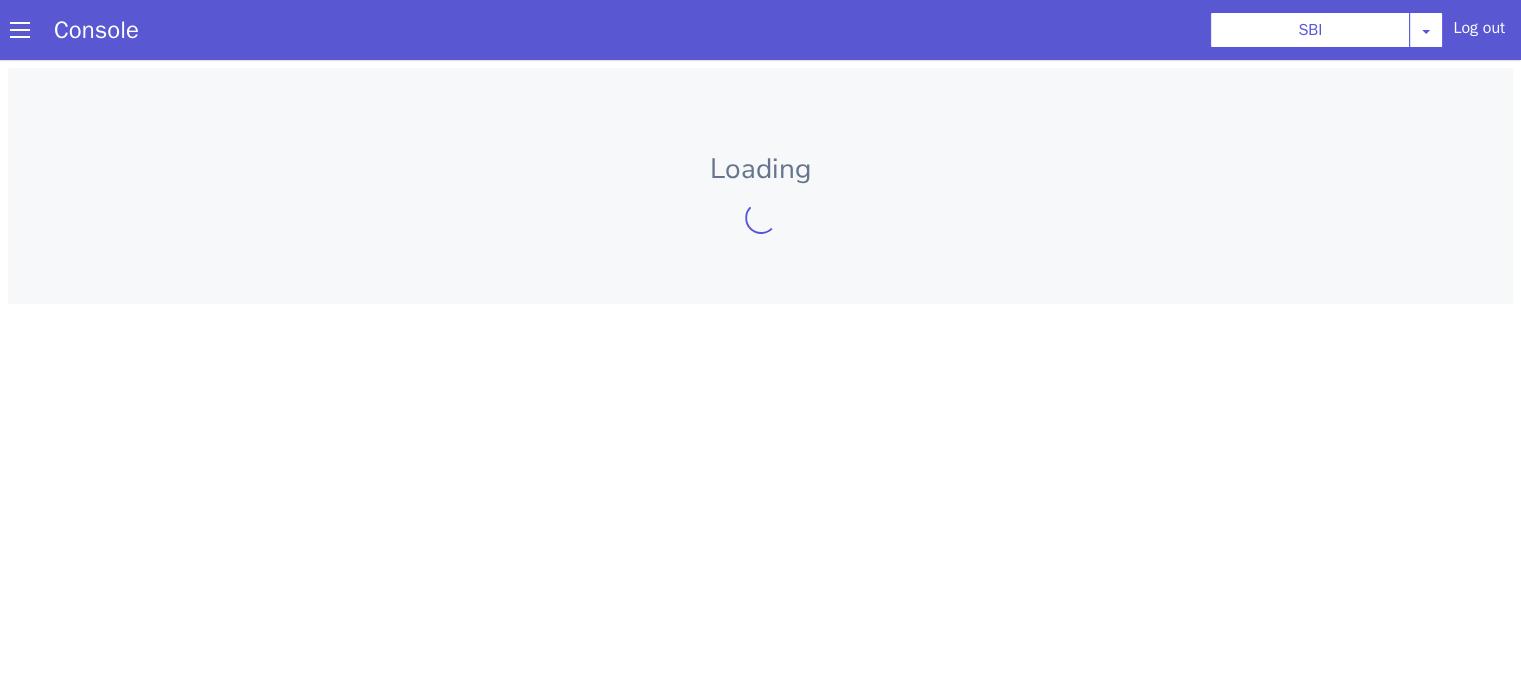 scroll, scrollTop: 0, scrollLeft: 0, axis: both 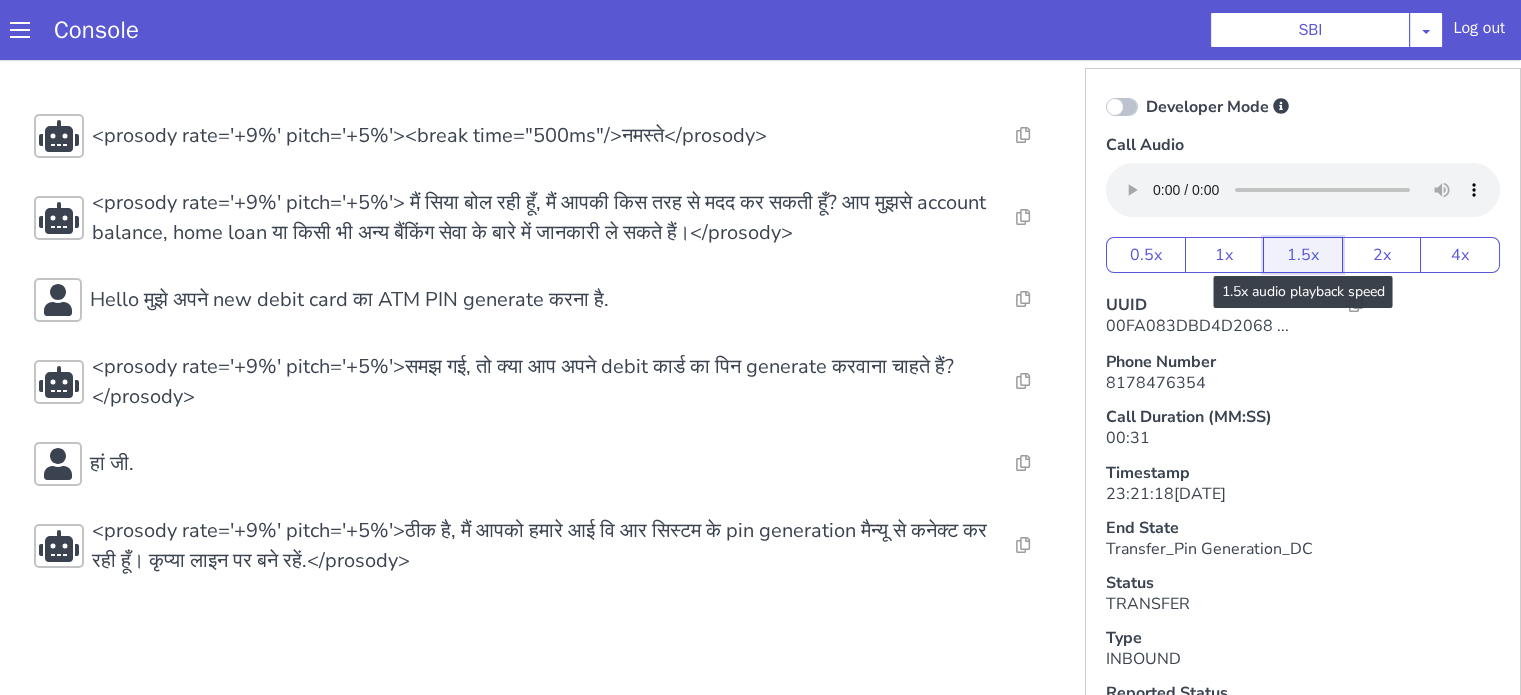 click on "1.5x" at bounding box center (1303, 255) 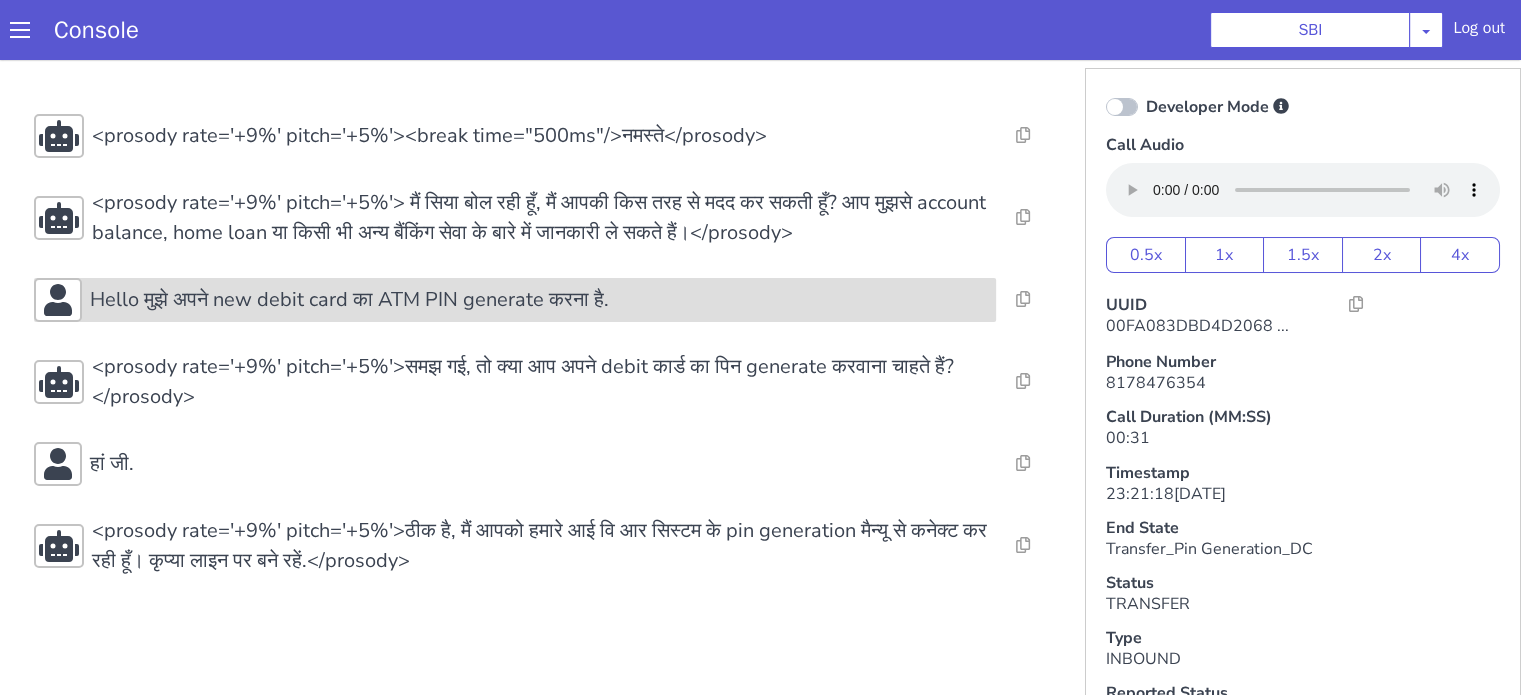 click on "Hello मुझे अपने new debit card का ATM PIN generate करना है." at bounding box center [349, 300] 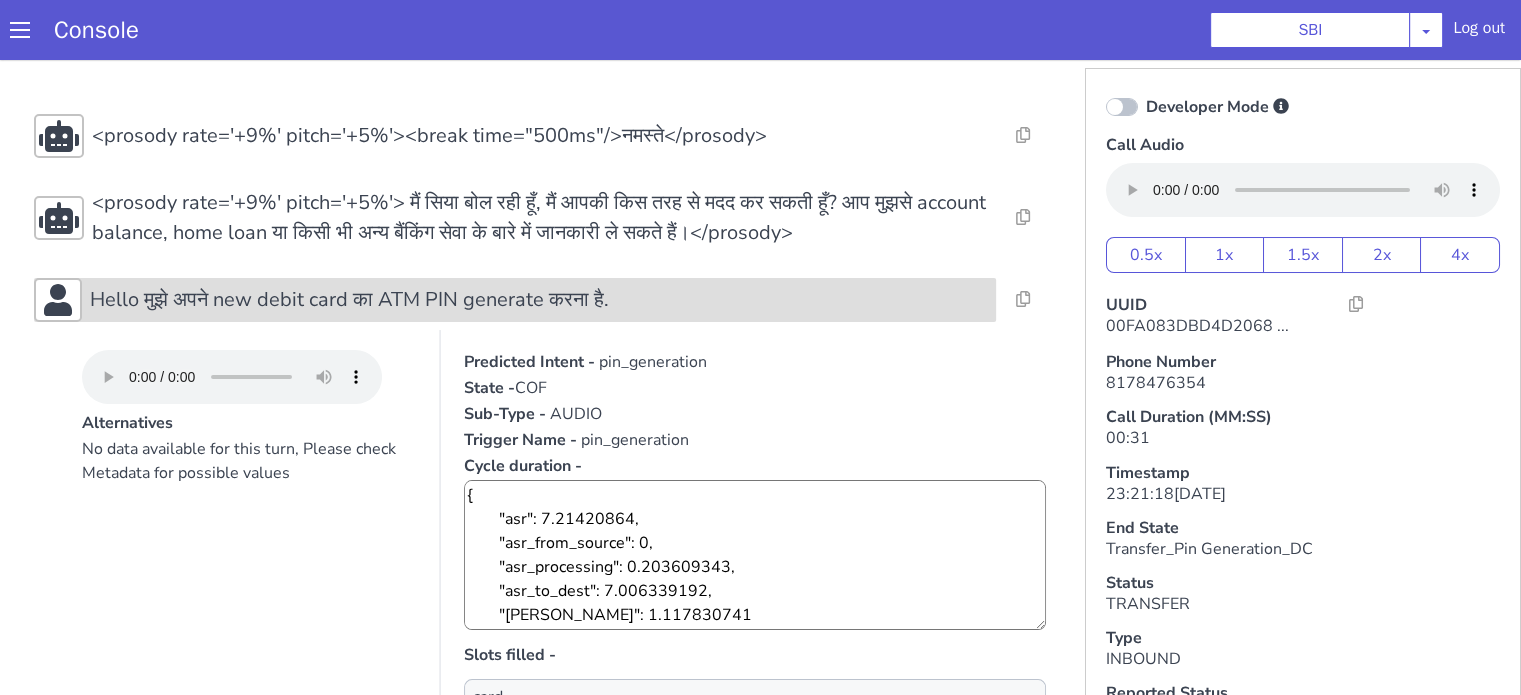 click on "Hello मुझे अपने new debit card का ATM PIN generate करना है." at bounding box center (349, 300) 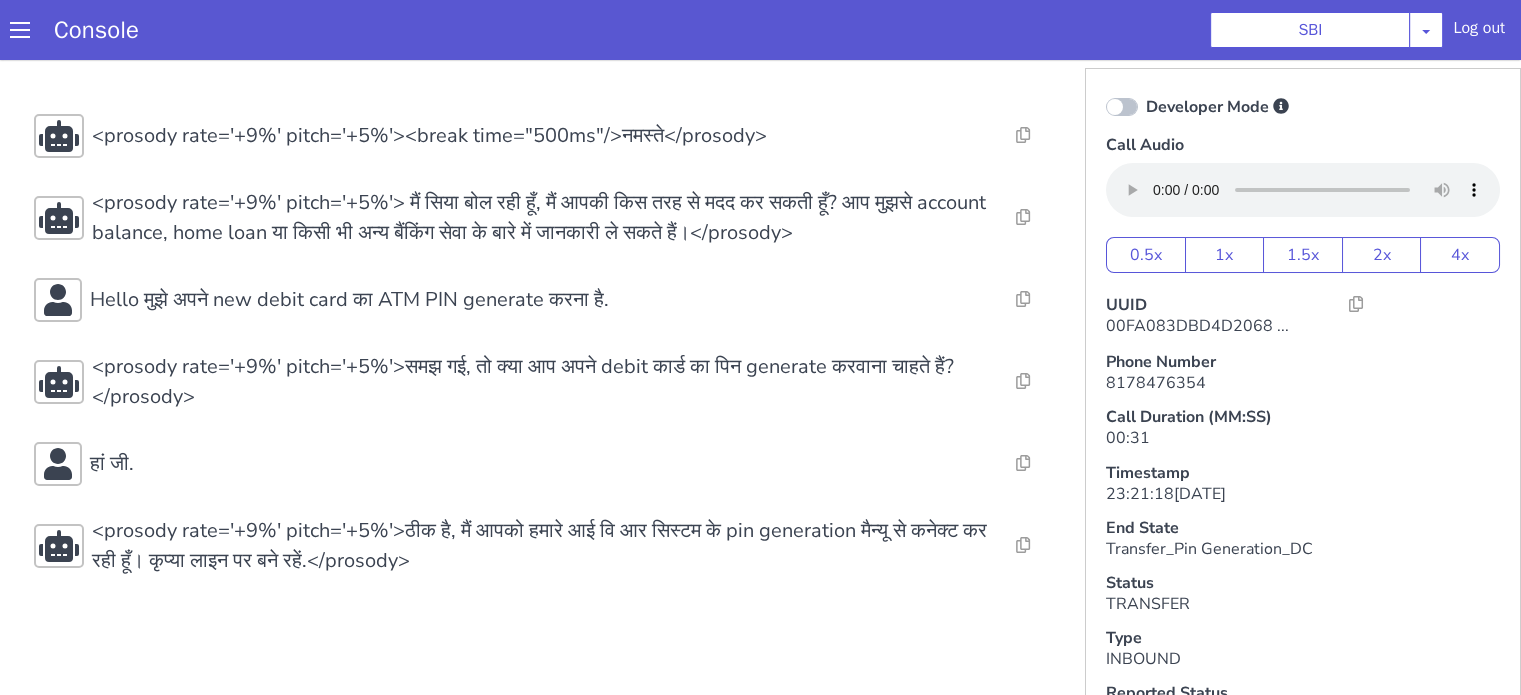 click on "Console SBI [PERSON_NAME] Airtel DTH Pilot Airtel POC [PERSON_NAME] Blue NT Aliceblue American Finance - US Apollo Apollo 24*7 Application - Collections Auto NPS feedback Avaya Devconnect Axis Axis AMC Axis Outbound BAGIC BALIC BALIC Old 2 Bajaj Autofinance Bajaj Fin Banking Demo Barbeque Nation Buy Now Pay Later Cars24 Cashe Central Bank of [GEOGRAPHIC_DATA] [PERSON_NAME] Cholamandalam Finance Consumer Durables Coverfox Covid19 Helpline Credgenics CreditMate DPDzero DUMMY Data collection Demo - Collections Dish TV ERCM Emeritus Eureka Forbes - LQ FFAM360 - US Familiarity Farming_Axis Finaccel Flipkart Flow Templates Fusion Microfinance Giorgos_TestBot Great Learning Grievance Bot HDB Finance HDFC HDFC Ergo HDFC Freedom CC HDFC Life Demo HDFC Securities Hathway Internet Hathway V2 Home Credit IBM IBM Banking Demo ICICI ICICI Bank Outbound ICICI [DEMOGRAPHIC_DATA] Persistency ICICI Prudential ICICI securities ICICI_lombard IDFC First Bank IFFCO Tokio Insurance Iffco [GEOGRAPHIC_DATA] [GEOGRAPHIC_DATA] Indigo IndusInd - Settlement IndusInd CC Insurance [PERSON_NAME]" at bounding box center [760, 30] 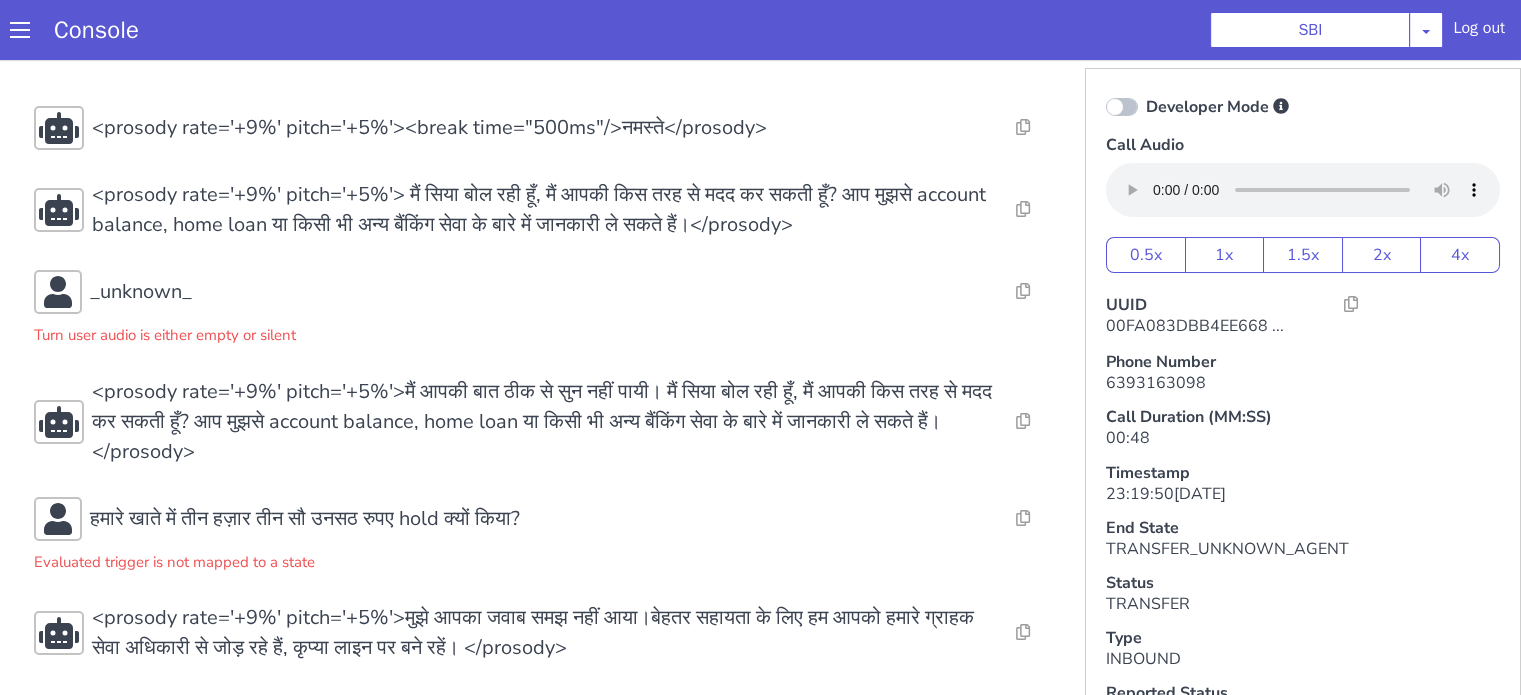 scroll, scrollTop: 11, scrollLeft: 0, axis: vertical 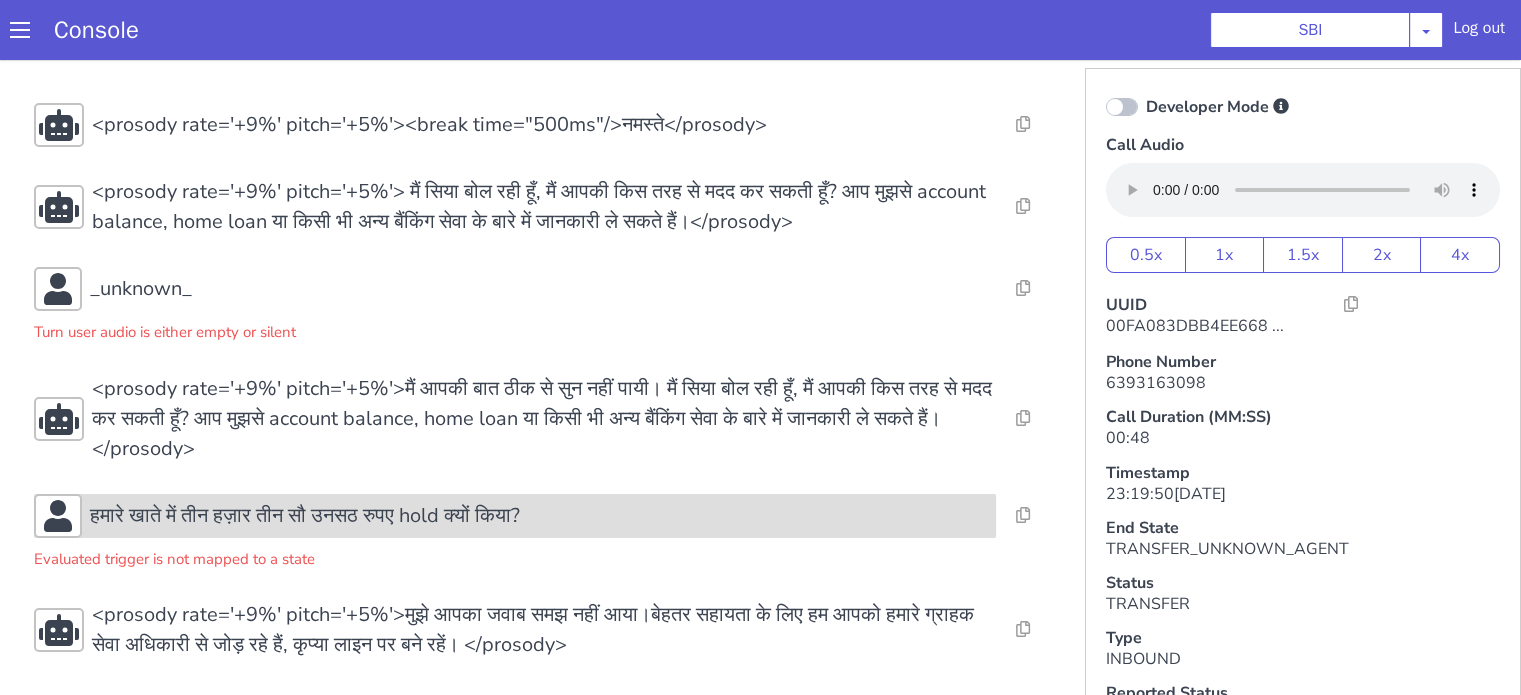 click on "हमारे खाते में तीन हज़ार तीन सौ उनसठ रुपए hold क्यों किया?" at bounding box center [539, 516] 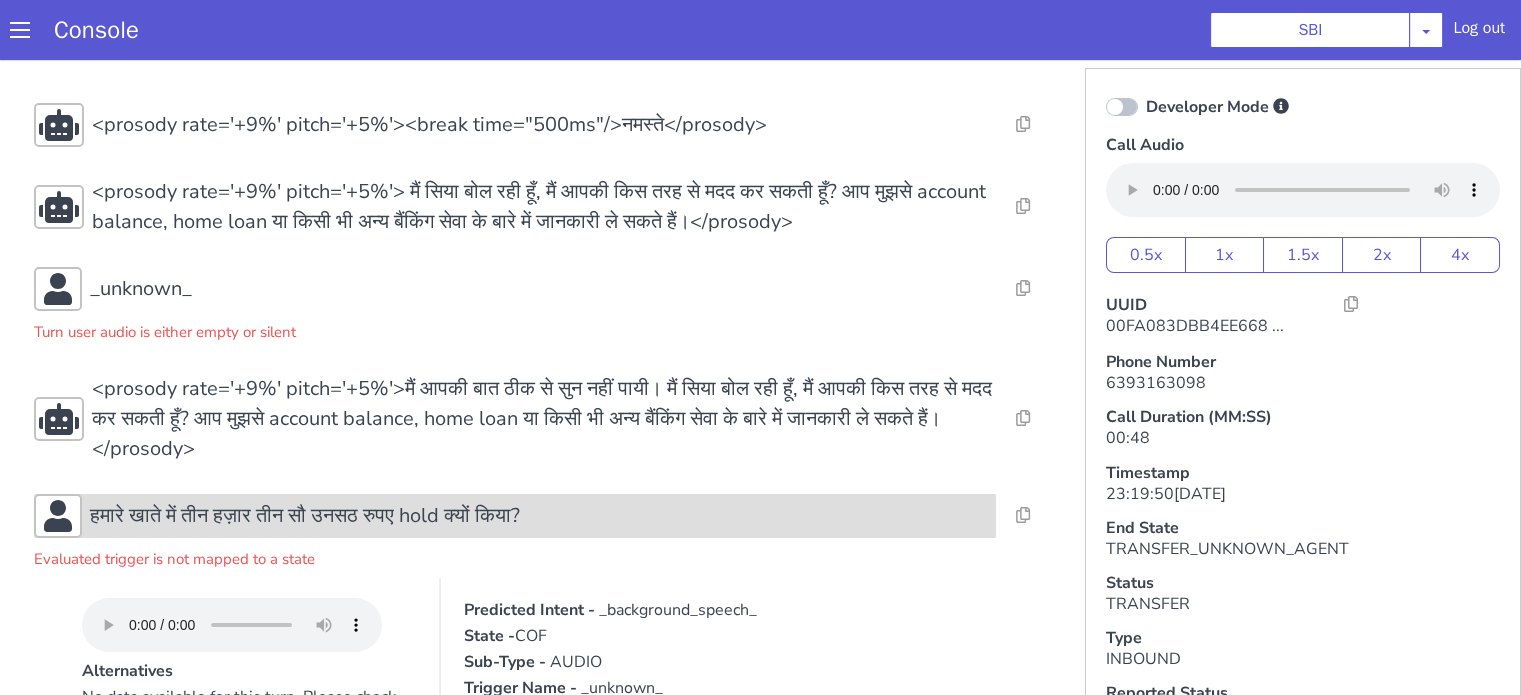 click on "हमारे खाते में तीन हज़ार तीन सौ उनसठ रुपए hold क्यों किया?" at bounding box center (539, 516) 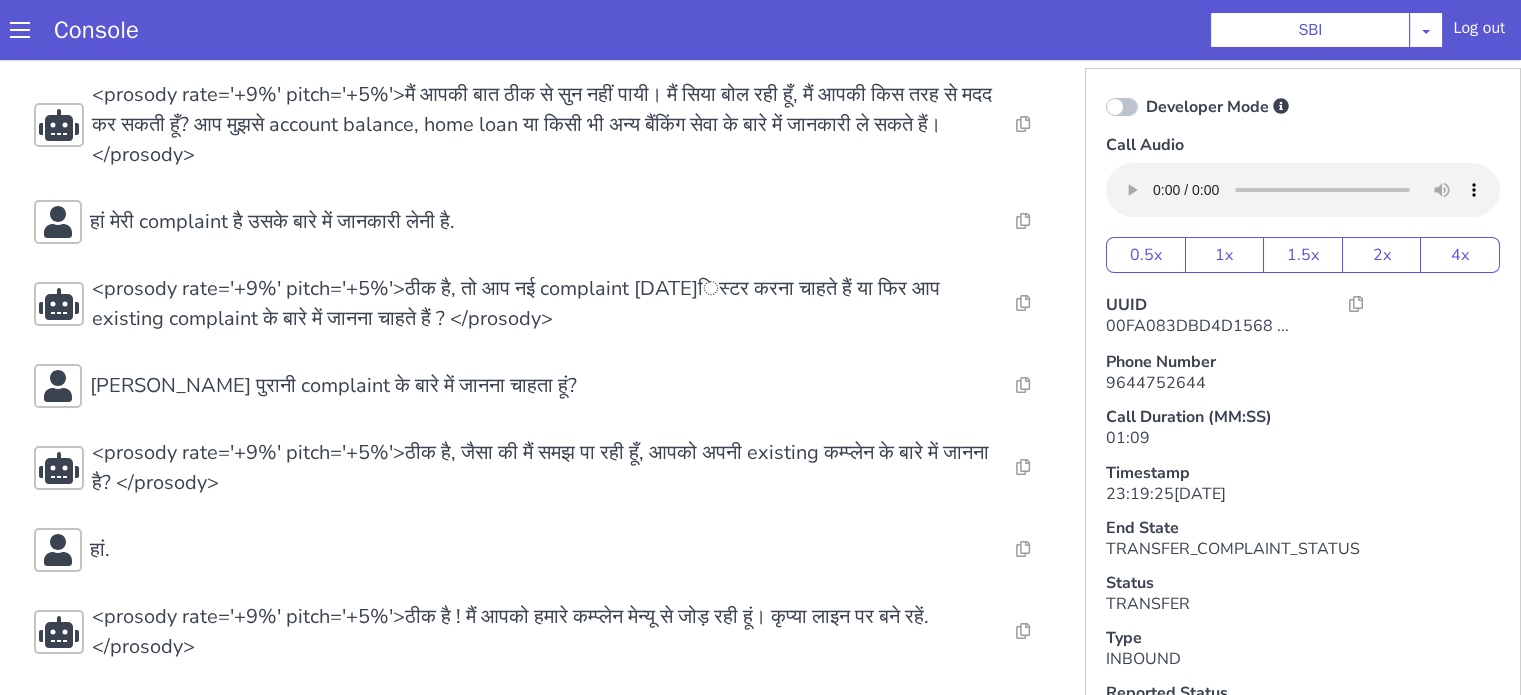 scroll, scrollTop: 5, scrollLeft: 0, axis: vertical 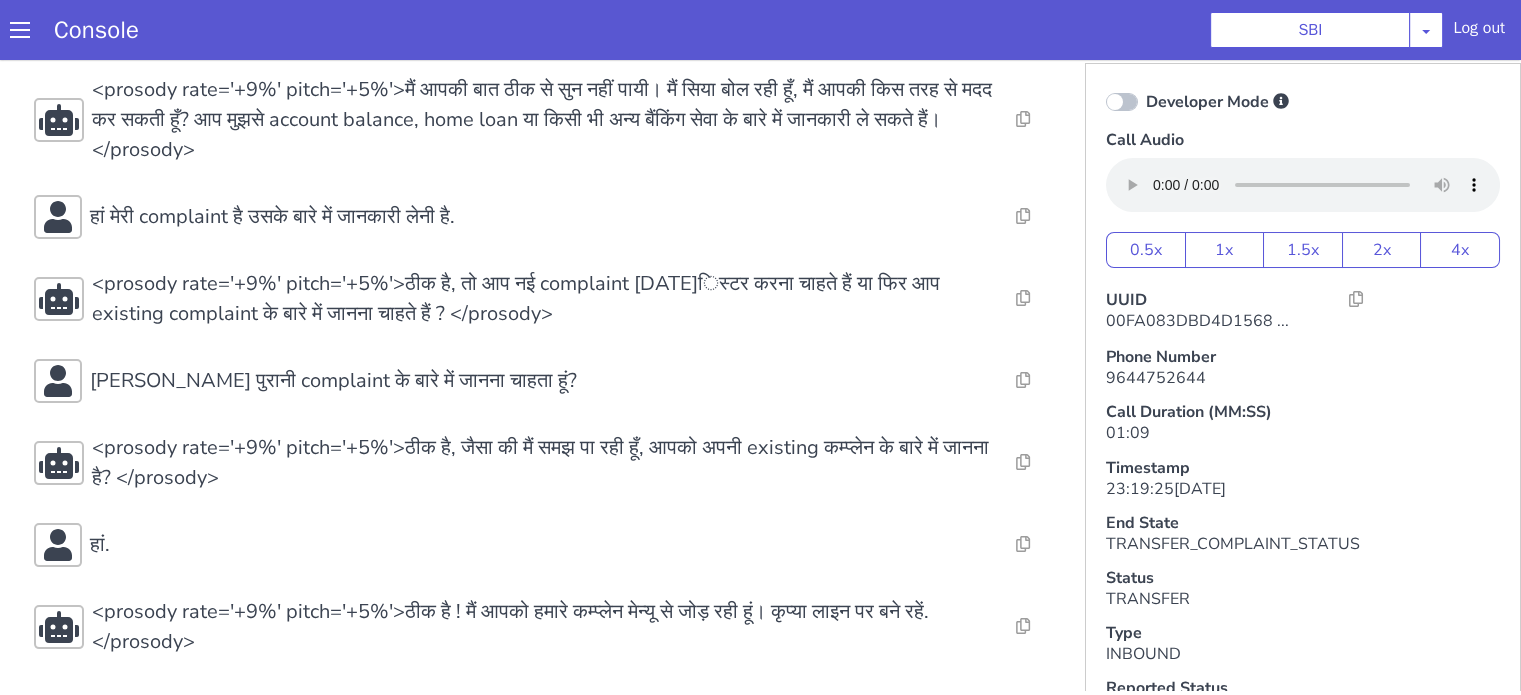 click at bounding box center (1303, 185) 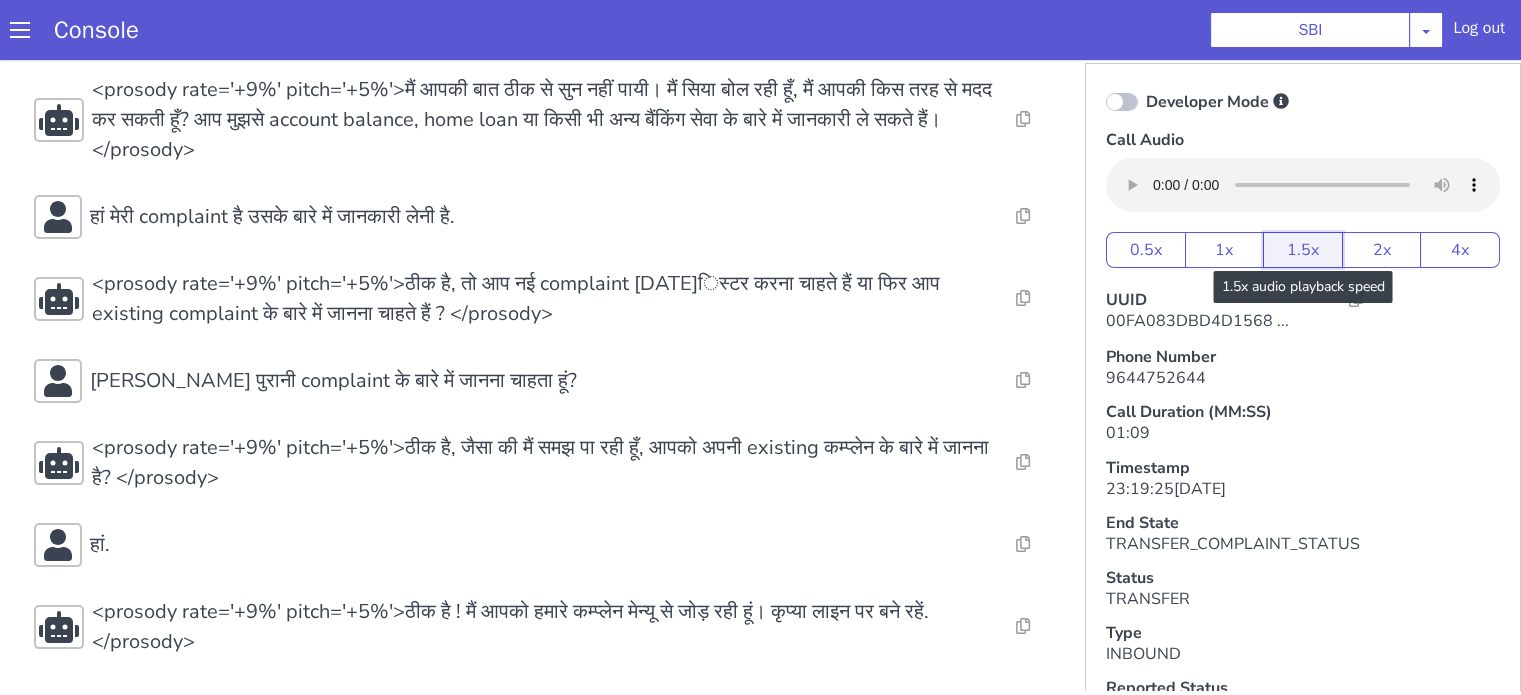 click on "1.5x" at bounding box center [1303, 250] 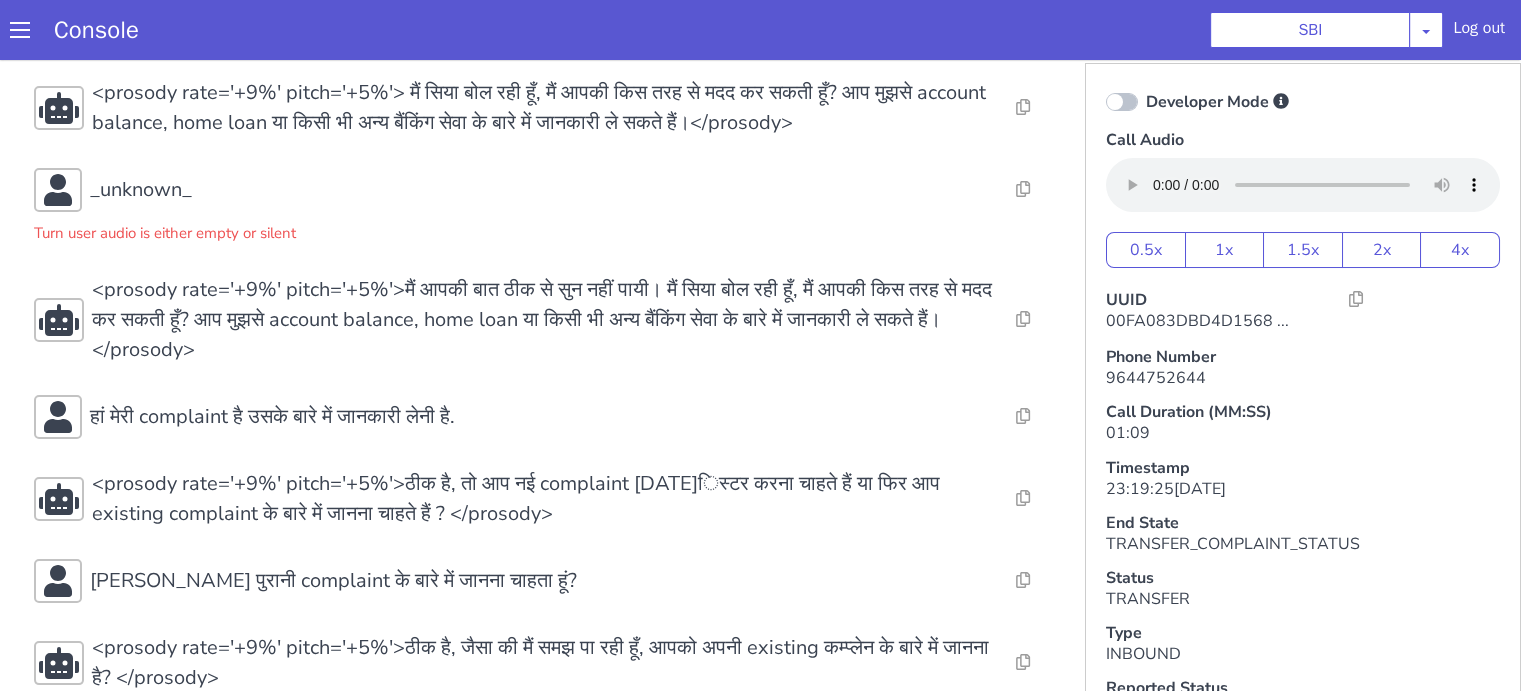 click on "Console SBI [PERSON_NAME] Airtel DTH Pilot Airtel POC [PERSON_NAME] Blue NT Aliceblue American Finance - US Apollo Apollo 24*7 Application - Collections Auto NPS feedback Avaya Devconnect Axis Axis AMC Axis Outbound BAGIC BALIC BALIC Old 2 Bajaj Autofinance Bajaj Fin Banking Demo Barbeque Nation Buy Now Pay Later Cars24 Cashe Central Bank of [GEOGRAPHIC_DATA] [PERSON_NAME] Cholamandalam Finance Consumer Durables Coverfox Covid19 Helpline Credgenics CreditMate DPDzero DUMMY Data collection Demo - Collections Dish TV ERCM Emeritus Eureka Forbes - LQ FFAM360 - US Familiarity Farming_Axis Finaccel Flipkart Flow Templates Fusion Microfinance Giorgos_TestBot Great Learning Grievance Bot HDB Finance HDFC HDFC Ergo HDFC Freedom CC HDFC Life Demo HDFC Securities Hathway Internet Hathway V2 Home Credit IBM IBM Banking Demo ICICI ICICI Bank Outbound ICICI [DEMOGRAPHIC_DATA] Persistency ICICI Prudential ICICI securities ICICI_lombard IDFC First Bank IFFCO Tokio Insurance Iffco [GEOGRAPHIC_DATA] [GEOGRAPHIC_DATA] Indigo IndusInd - Settlement IndusInd CC Insurance [PERSON_NAME]" at bounding box center [760, 30] 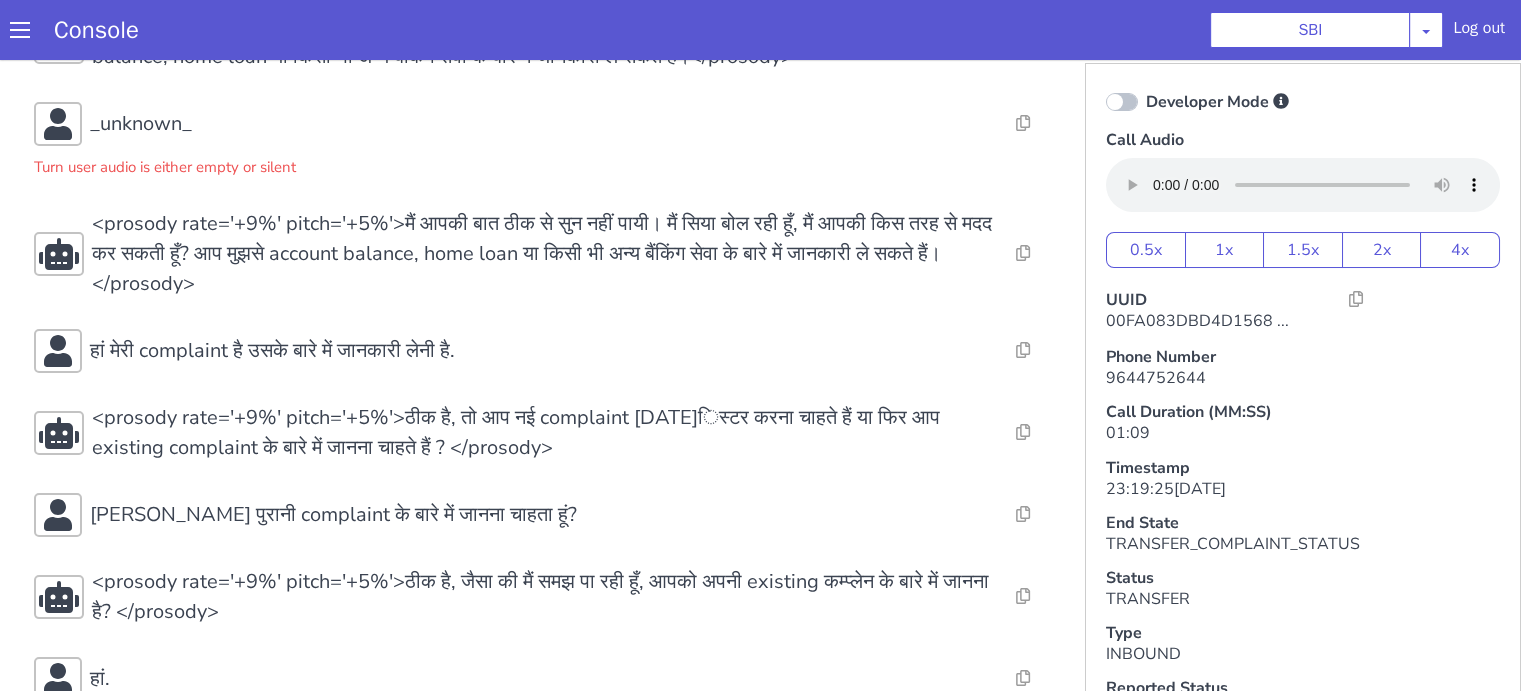 scroll, scrollTop: 205, scrollLeft: 0, axis: vertical 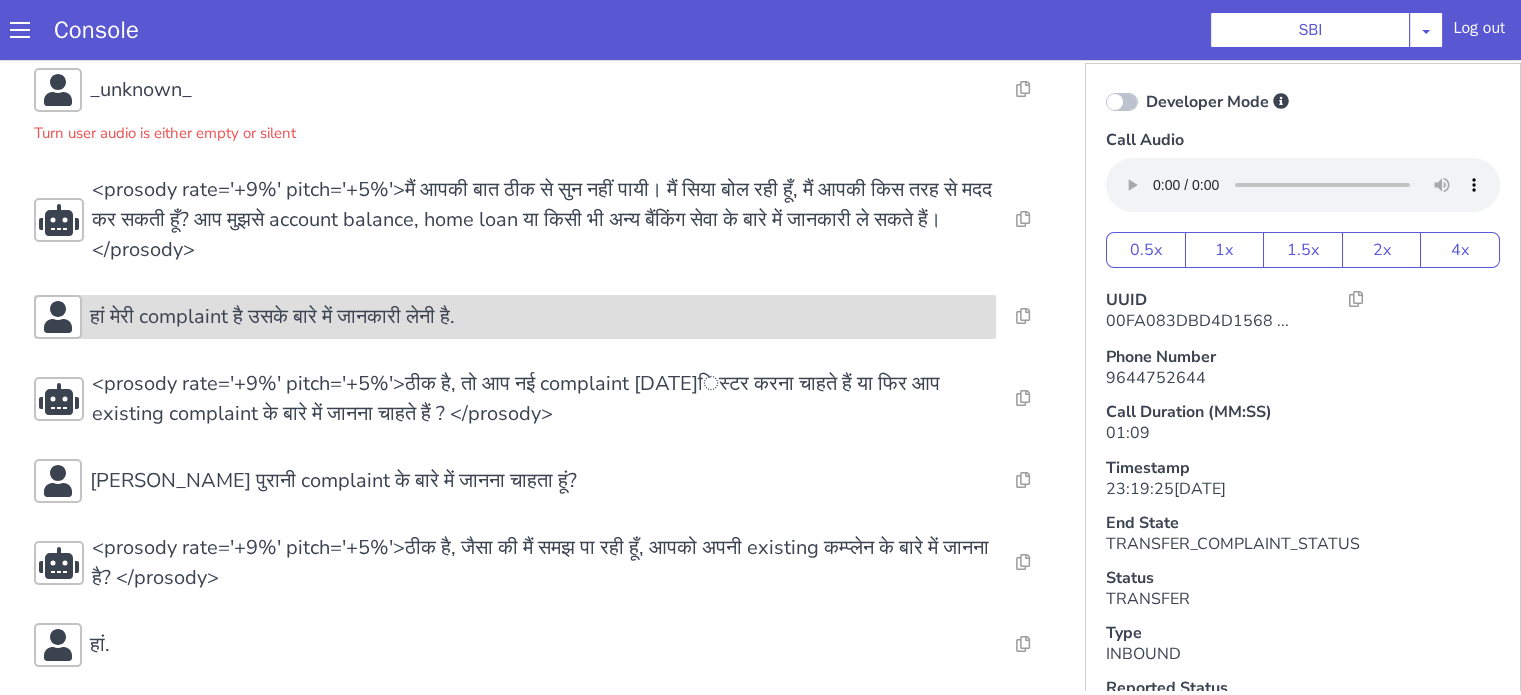 click on "हां मेरी complaint है उसके बारे में जानकारी लेनी है." at bounding box center [272, 317] 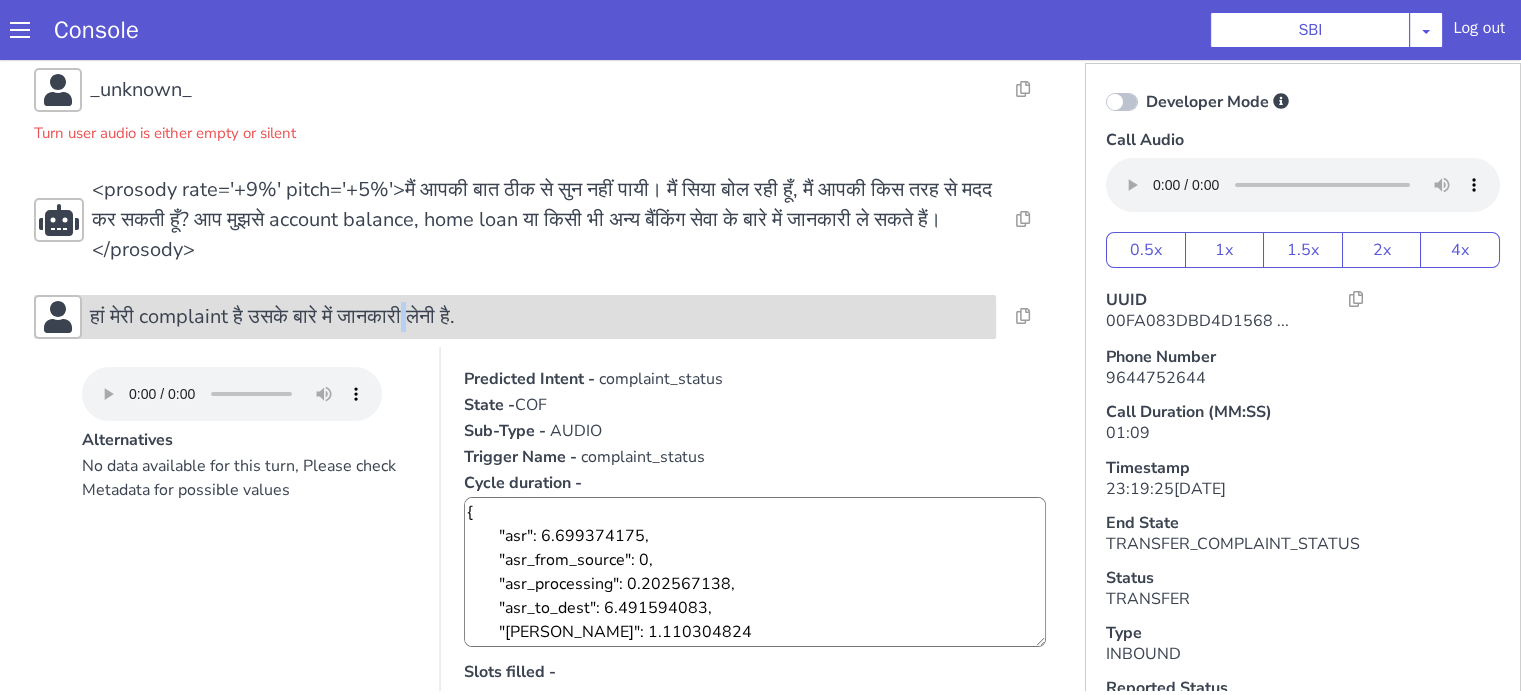 click on "हां मेरी complaint है उसके बारे में जानकारी लेनी है." at bounding box center (272, 317) 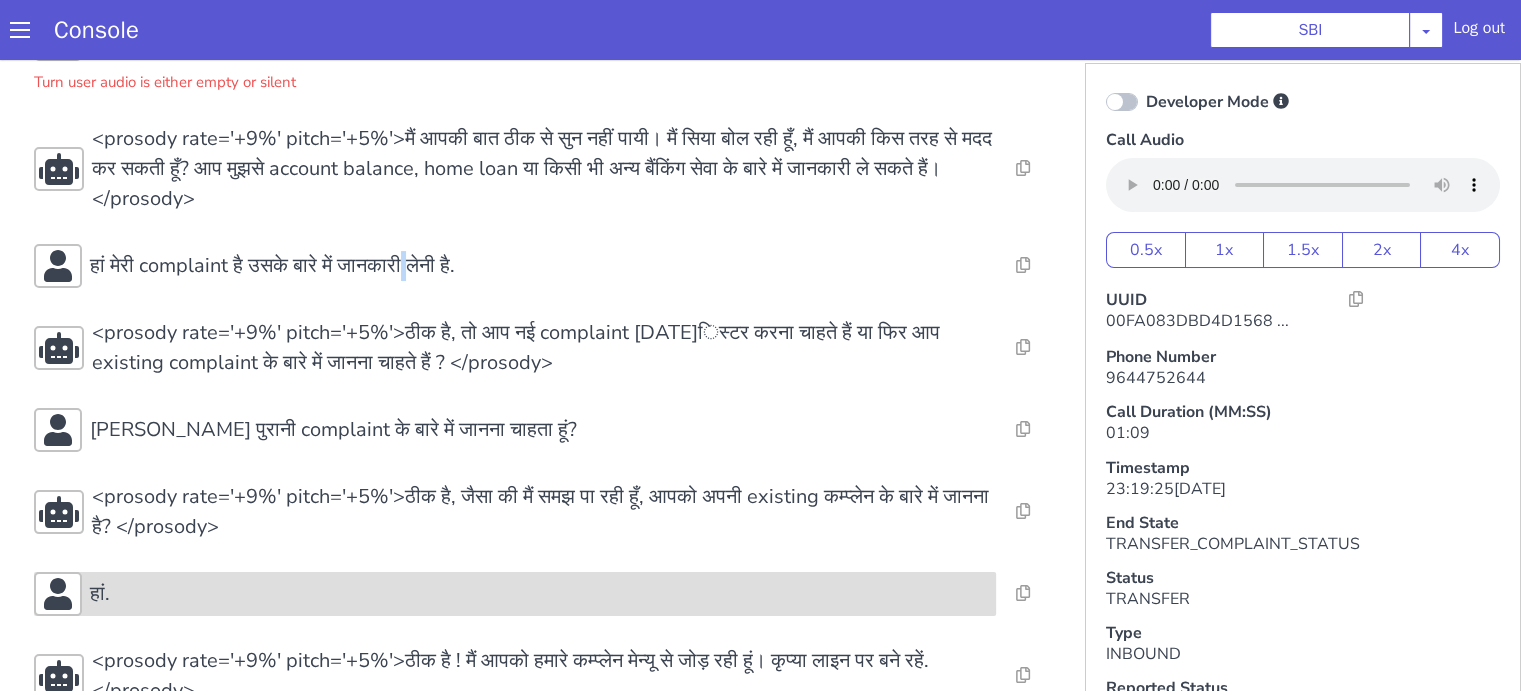 scroll, scrollTop: 305, scrollLeft: 0, axis: vertical 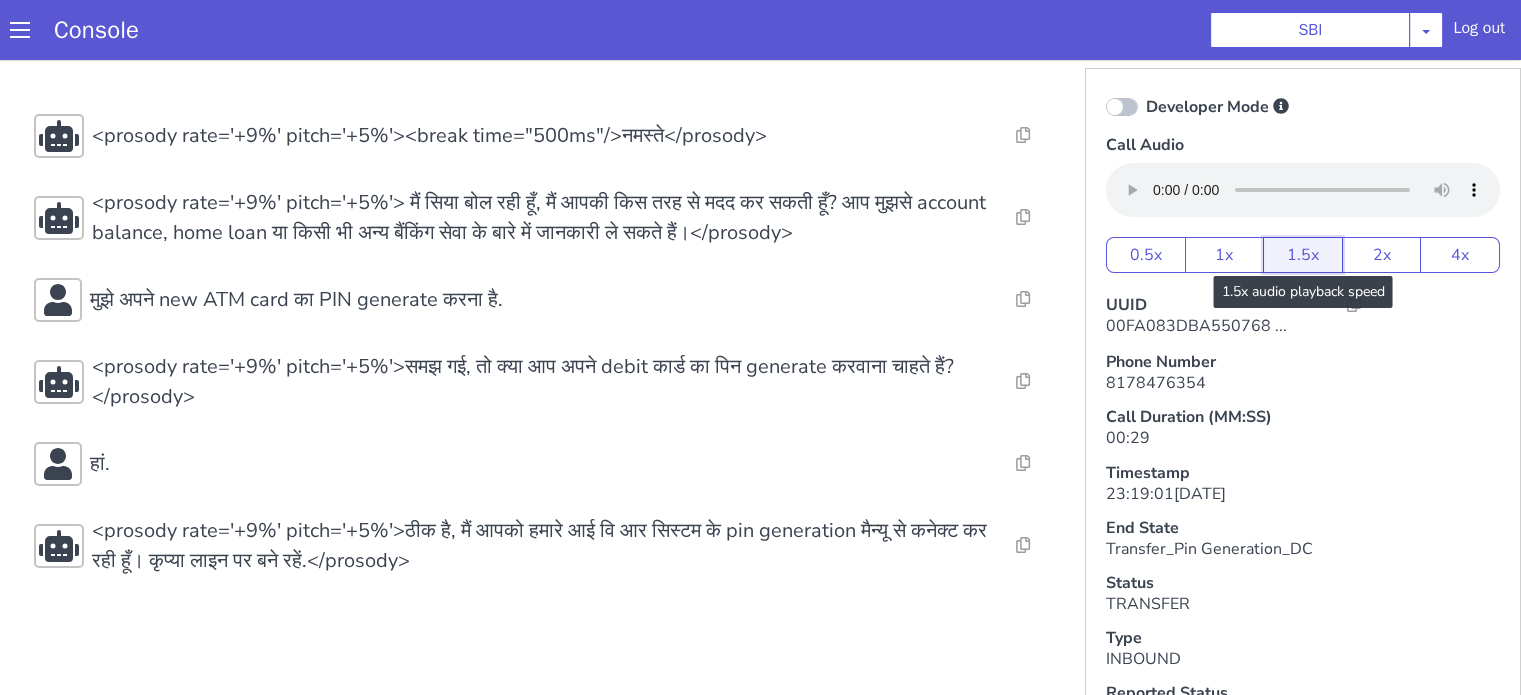 click on "1.5x" at bounding box center (1303, 255) 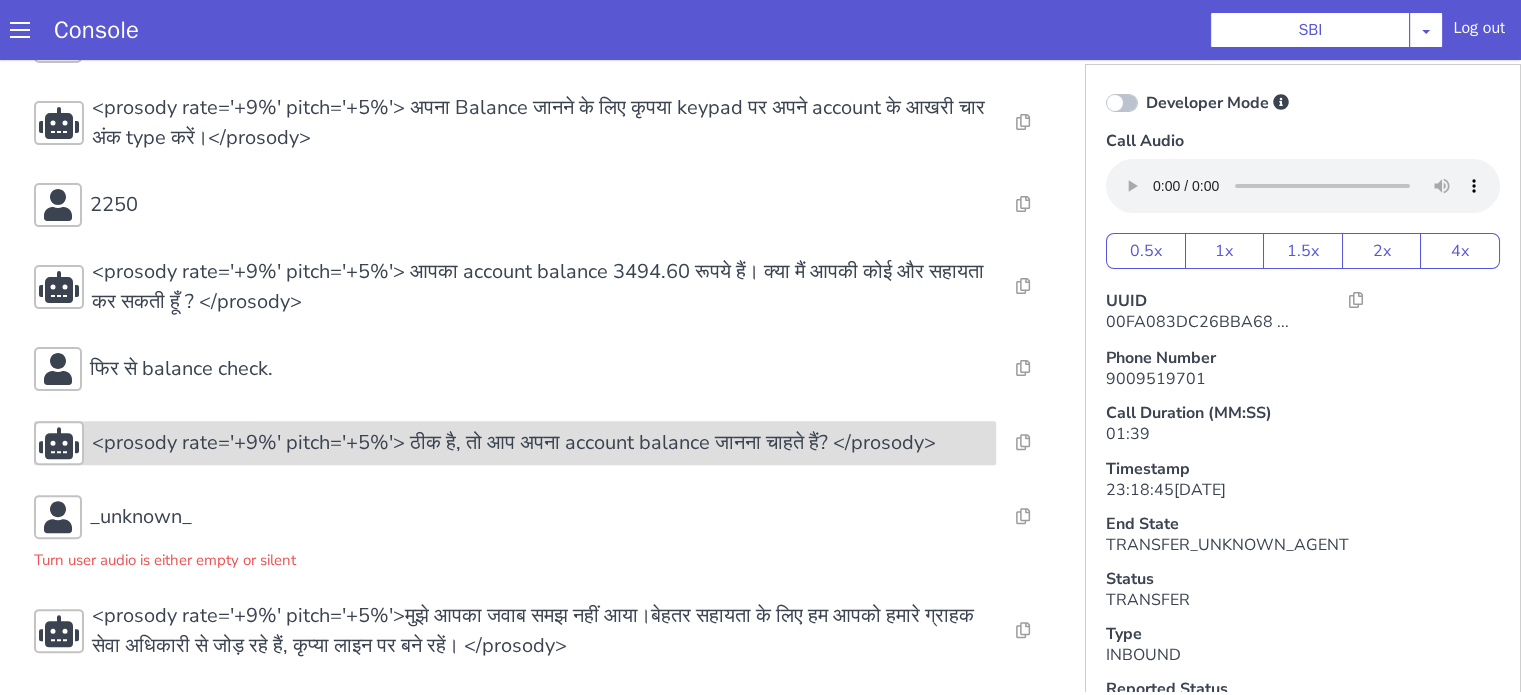 scroll, scrollTop: 5, scrollLeft: 0, axis: vertical 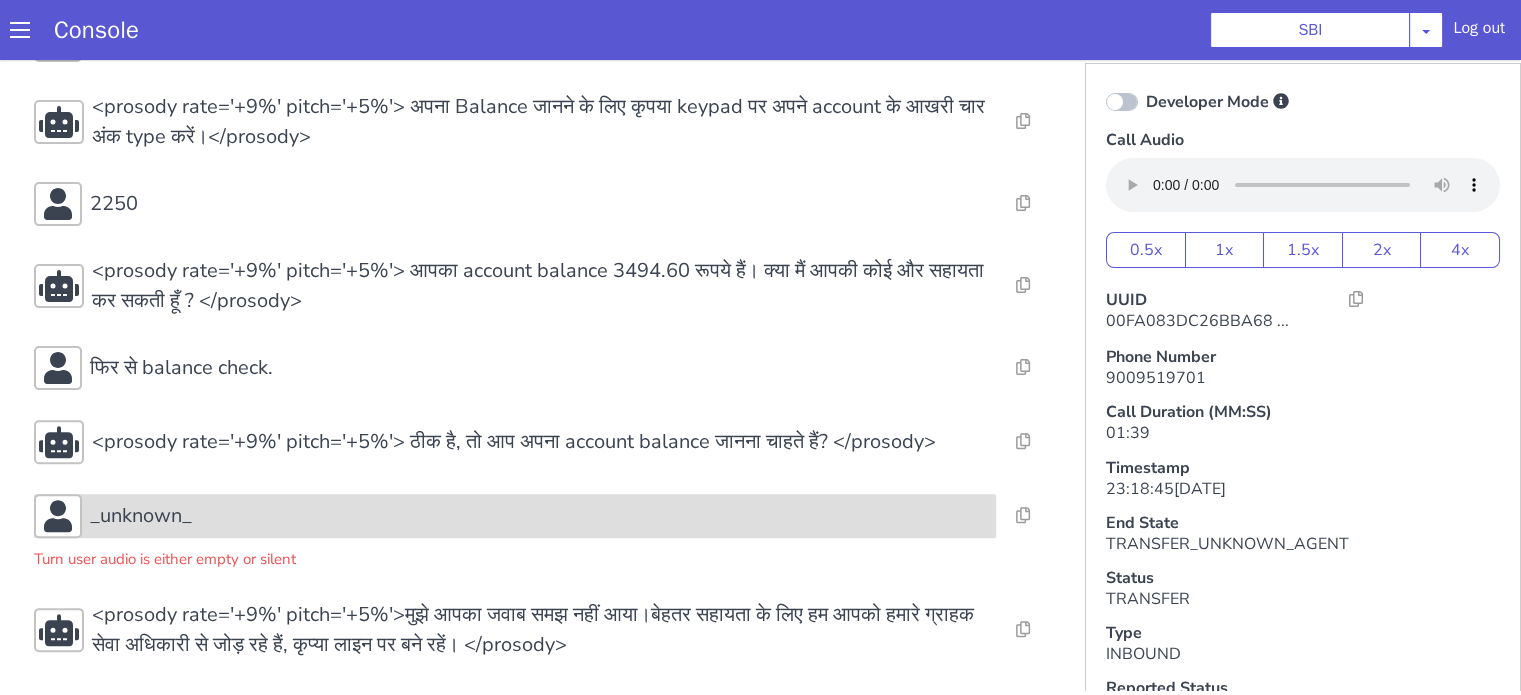 click on "_unknown_" at bounding box center (1019, 32) 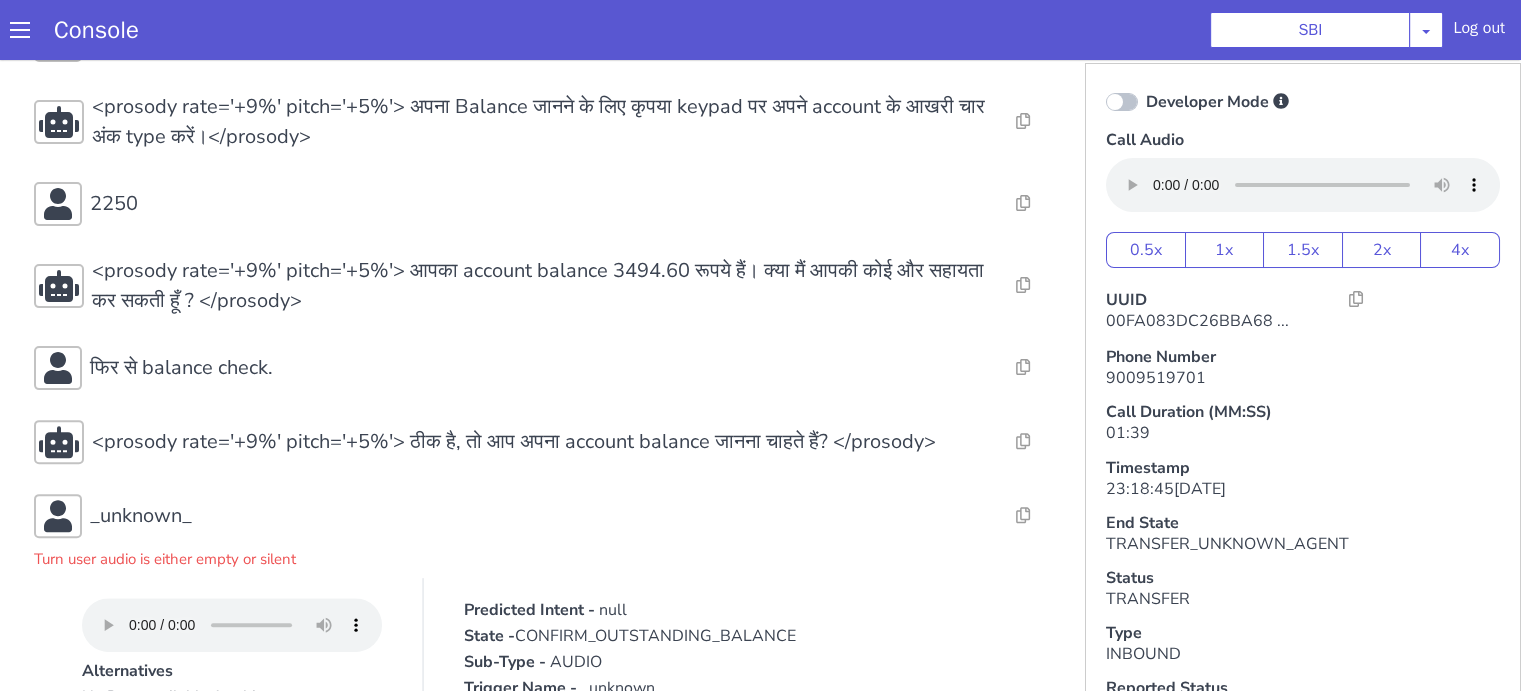 scroll, scrollTop: 900, scrollLeft: 0, axis: vertical 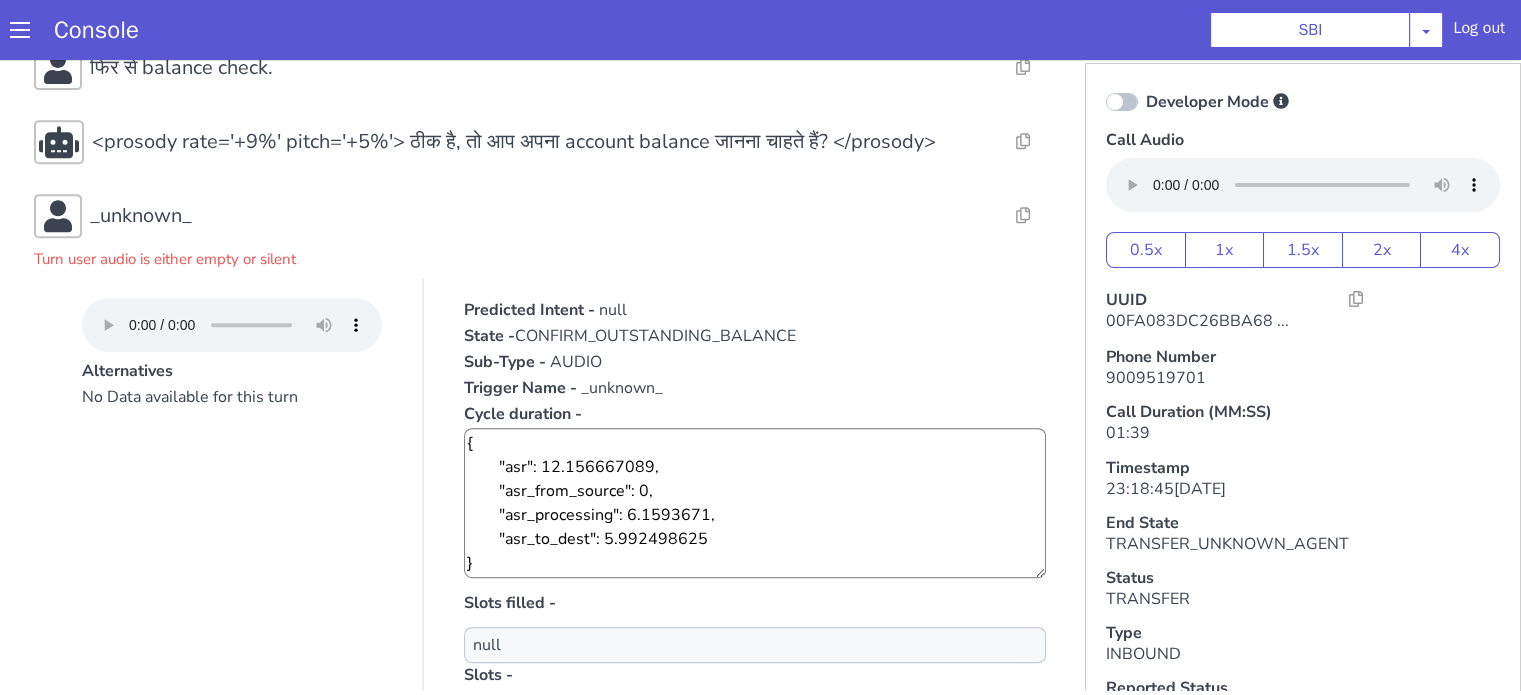 drag, startPoint x: 1067, startPoint y: -325, endPoint x: 1055, endPoint y: -286, distance: 40.804413 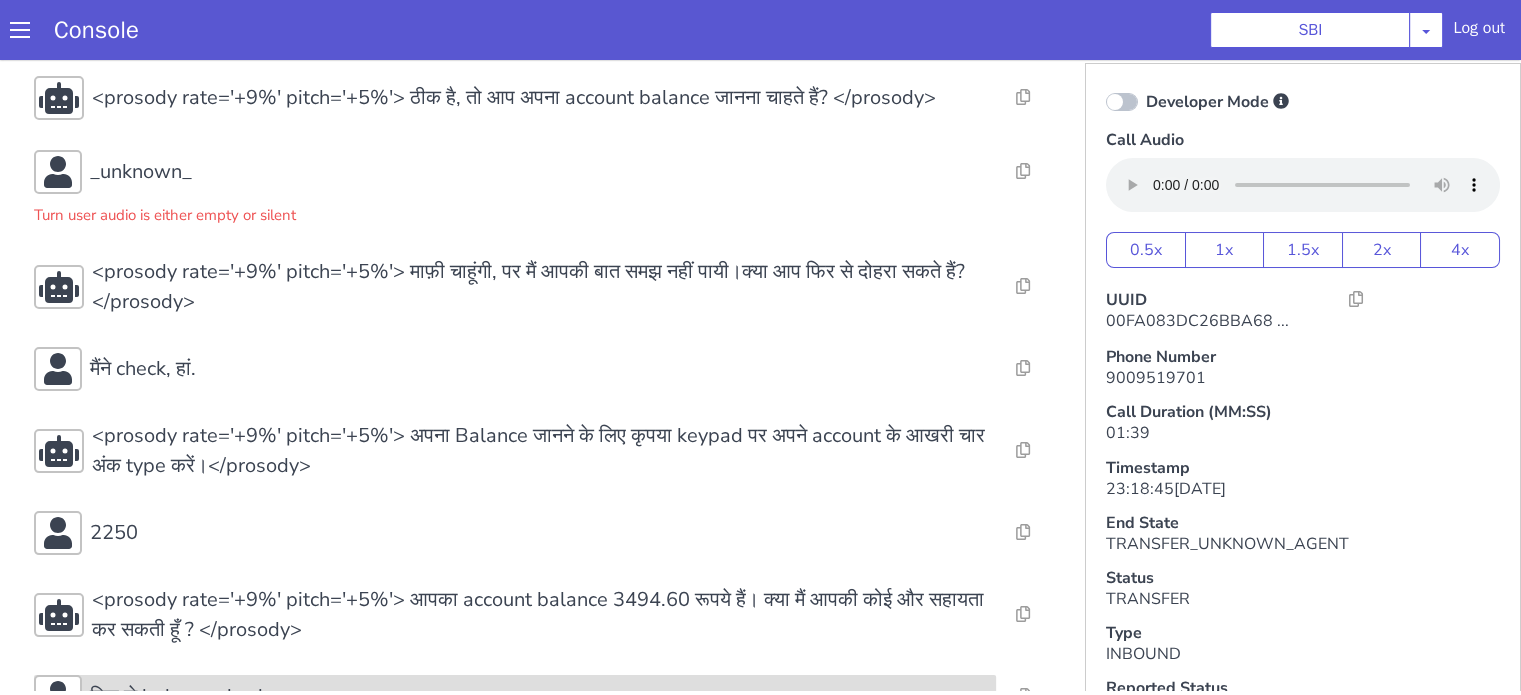 scroll, scrollTop: 400, scrollLeft: 0, axis: vertical 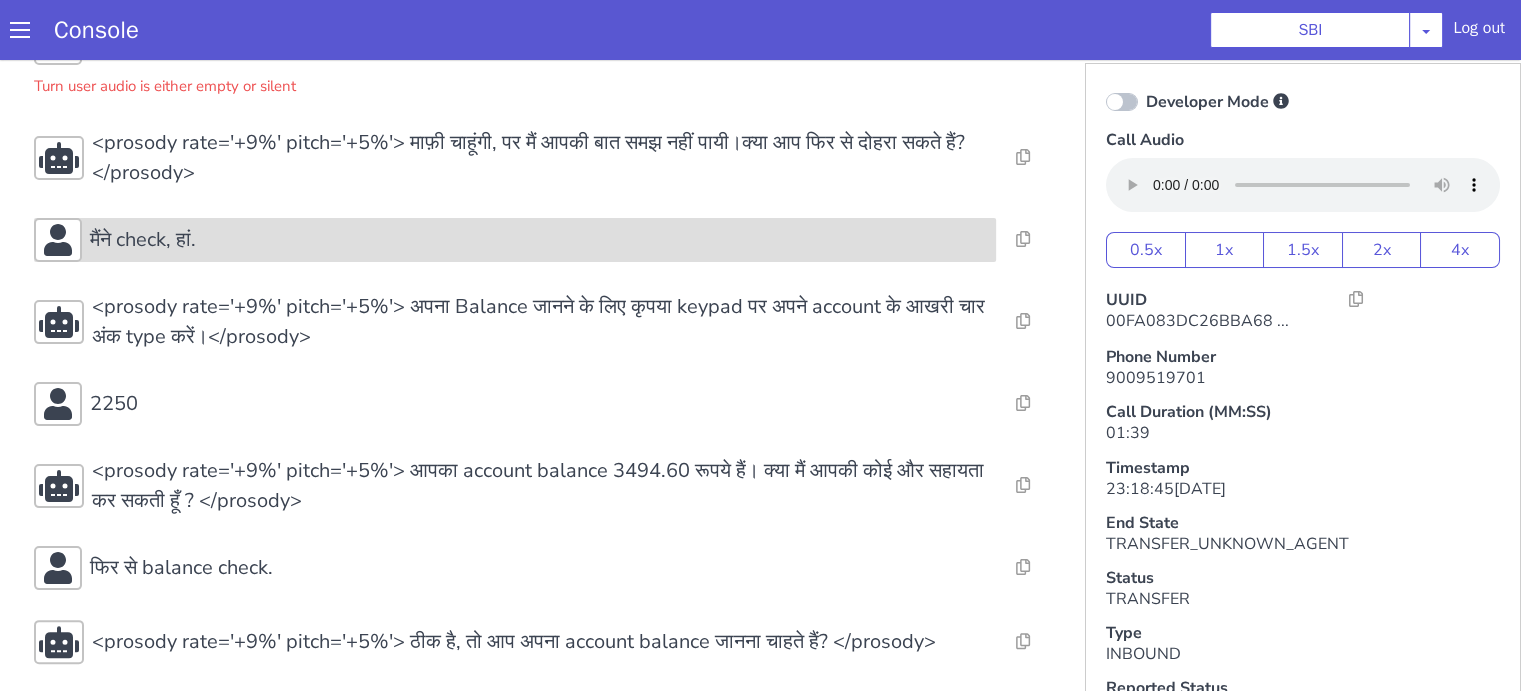 click on "मैंने check, हां." at bounding box center [1018, -243] 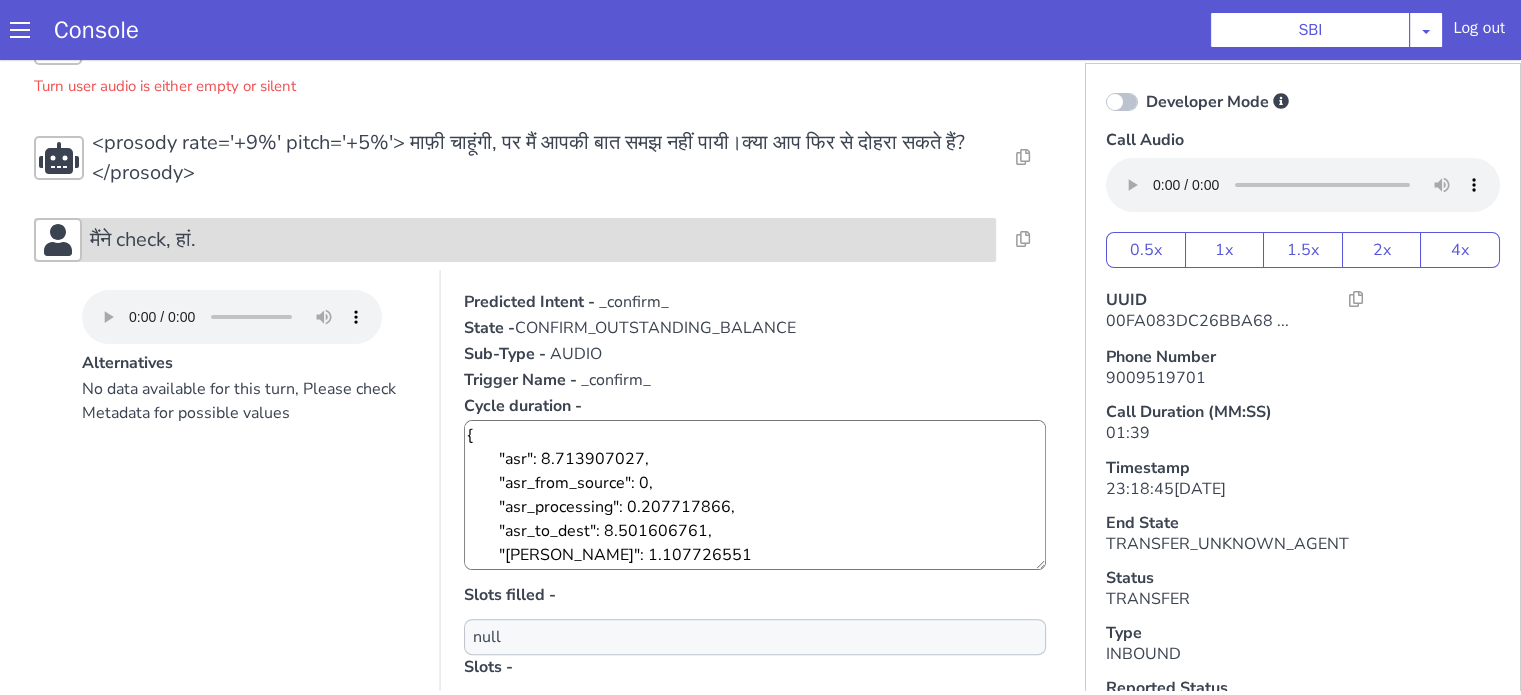 click on "मैंने check, हां." at bounding box center (1703, 1233) 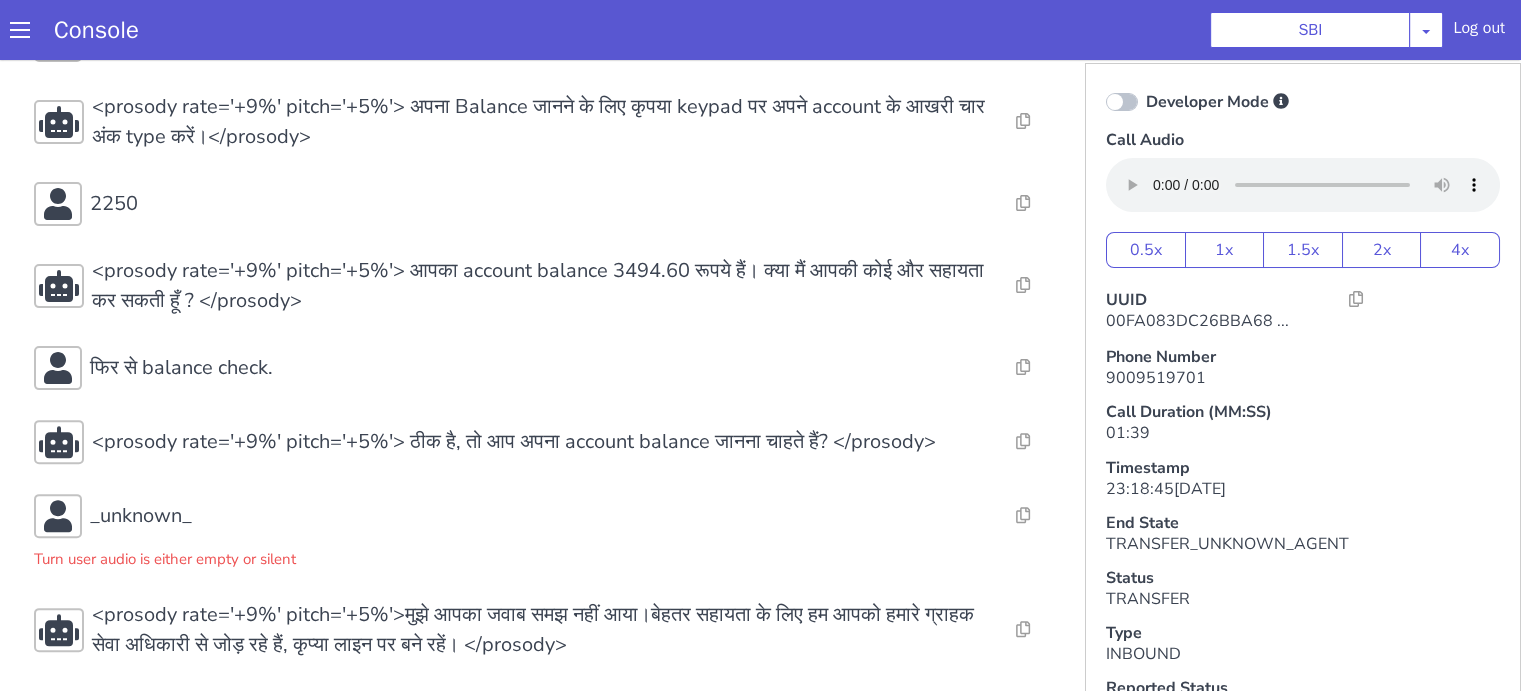 scroll, scrollTop: 600, scrollLeft: 0, axis: vertical 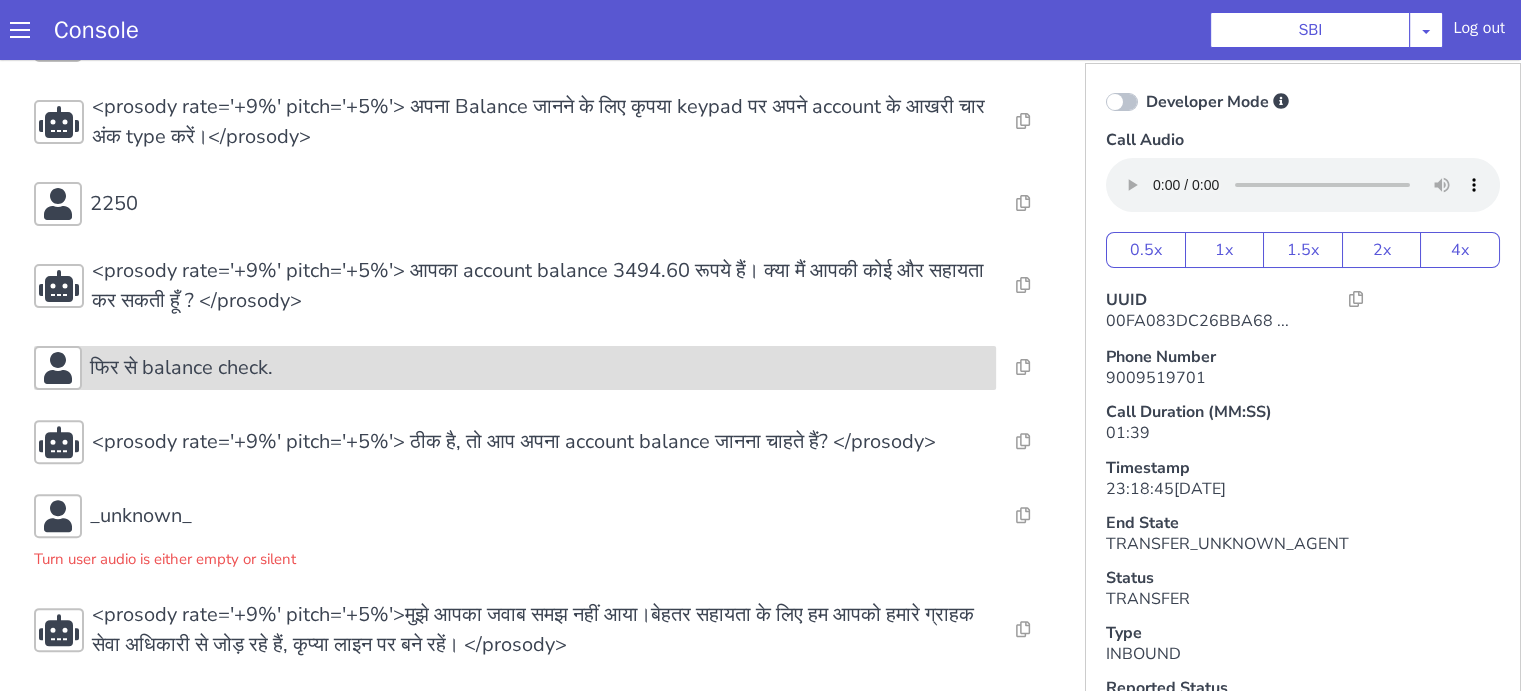 click on "फिर से balance check." at bounding box center [978, -156] 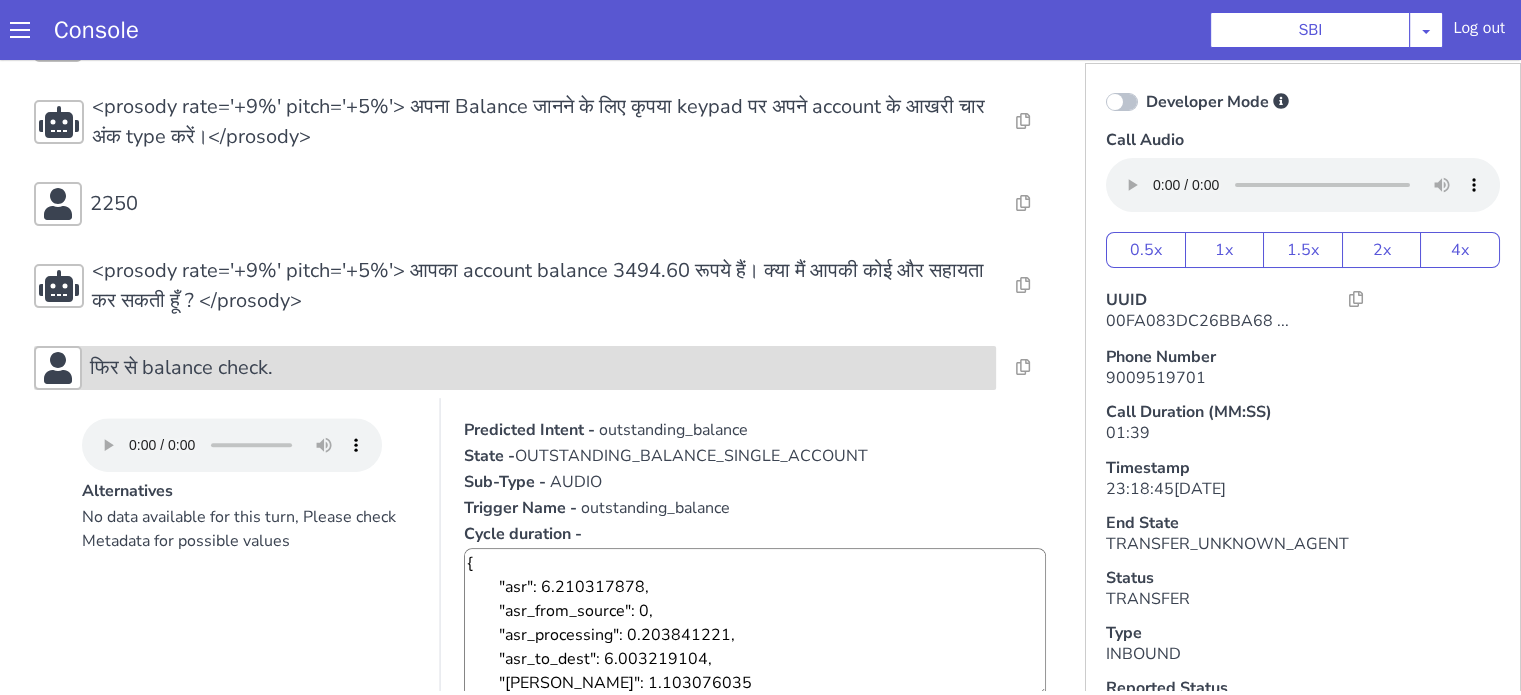 click on "फिर से balance check." at bounding box center (875, -154) 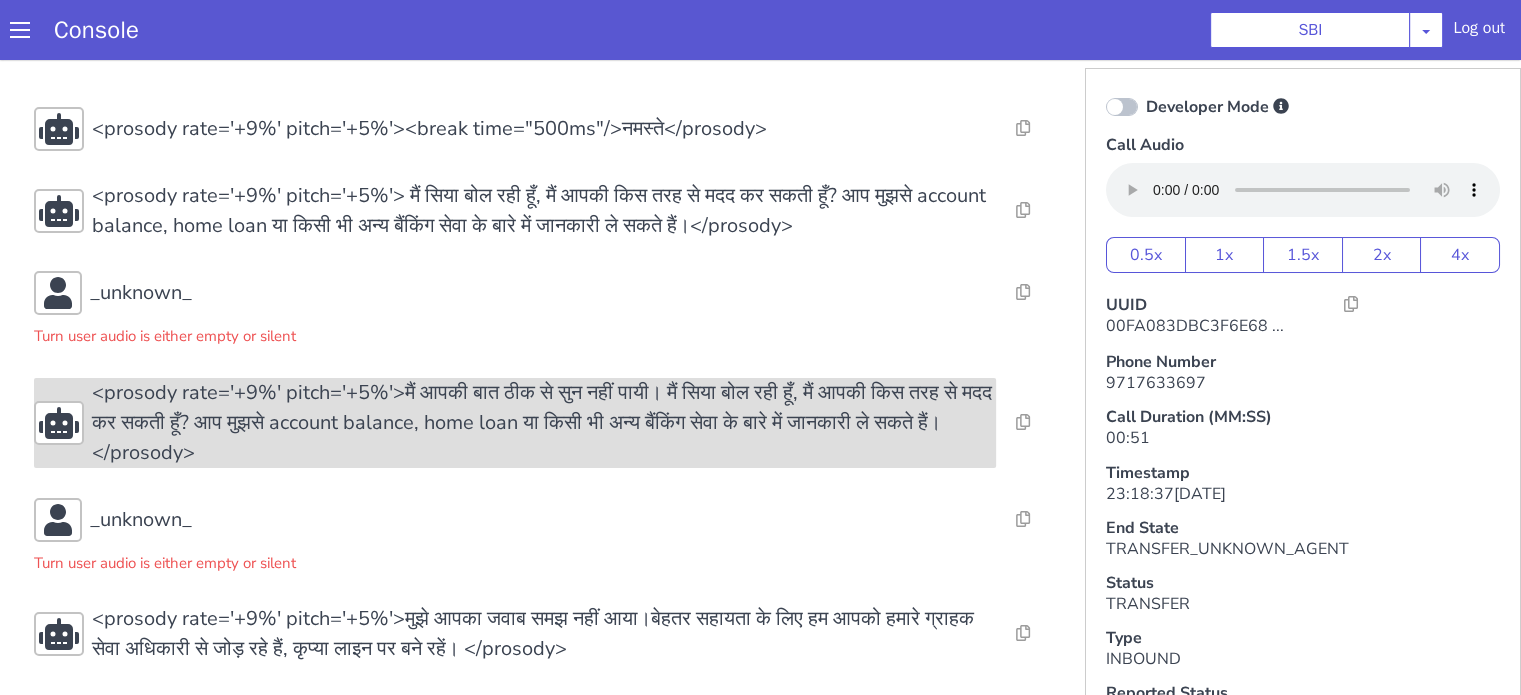 scroll, scrollTop: 11, scrollLeft: 0, axis: vertical 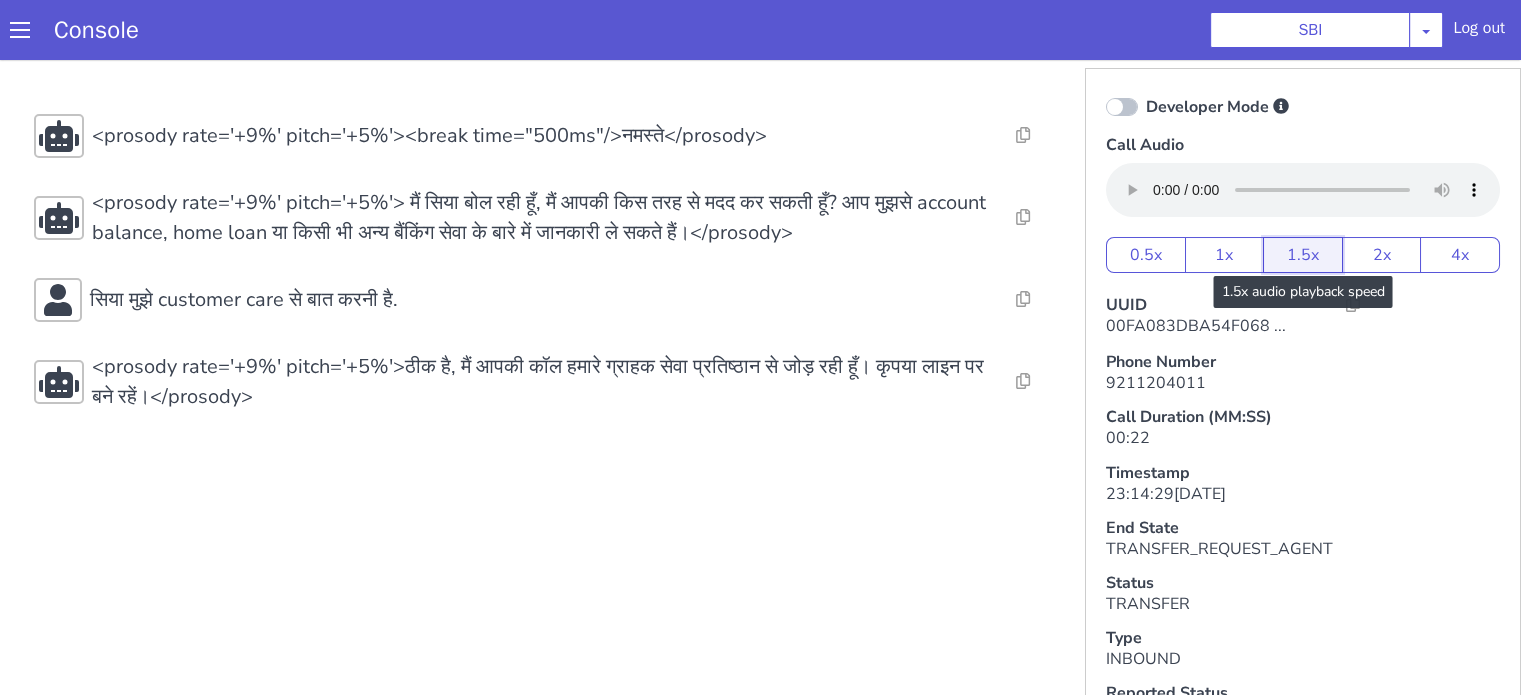 click on "1.5x" at bounding box center (1303, 255) 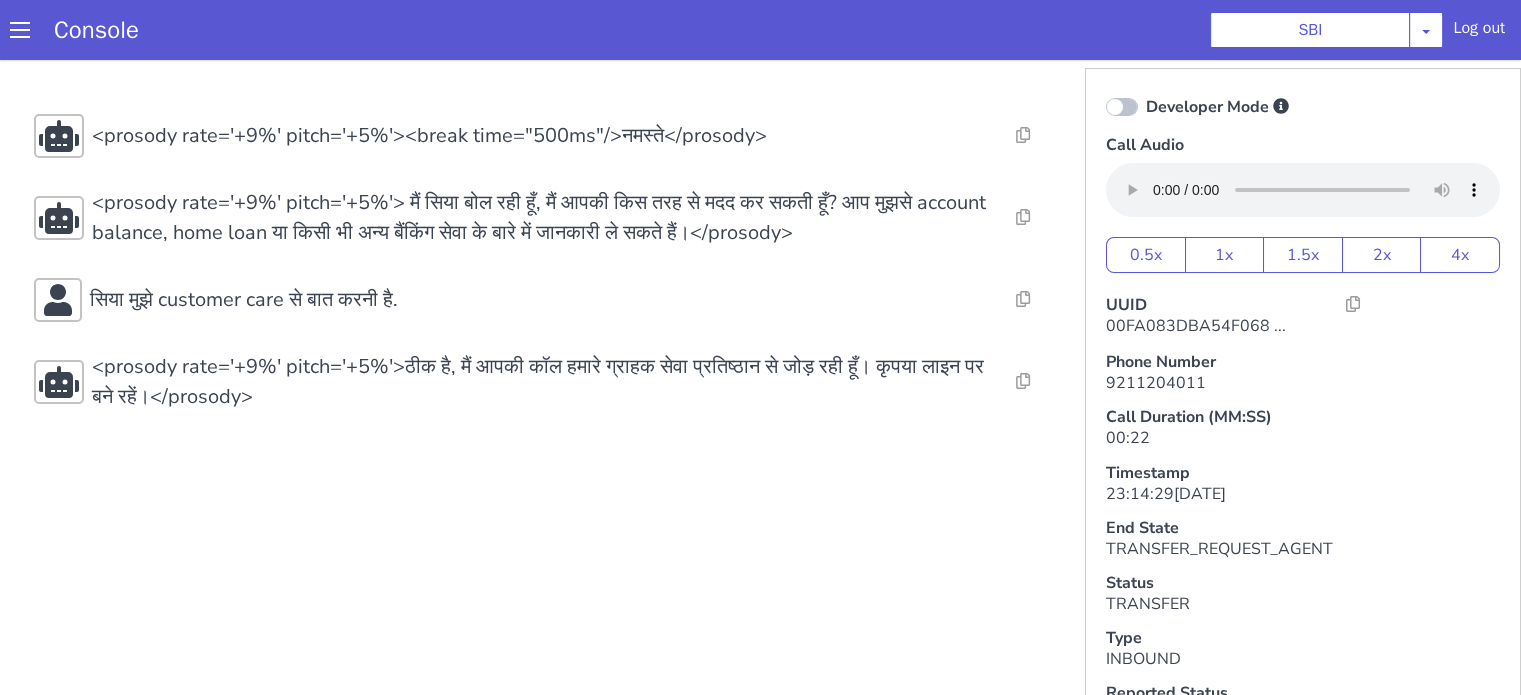 click on "Resolve  Intent Error  Entity Error  Transcription Error  Miscellaneous Submit <prosody rate='+9%' pitch='+5%'><break time="500ms"/>नमस्ते</prosody> Resolve  Intent Error  Entity Error  Transcription Error  Miscellaneous Submit <prosody rate='+9%' pitch='+5%'> मैं सिया बोल रही हूँ, मैं आपकी किस तरह से मदद कर सकती हूँ? आप मुझसे account balance, home loan या किसी भी अन्य बैंकिंग सेवा के बारे में जानकारी [PERSON_NAME] सकते हैं।</prosody> Resolve  Intent Error  Entity Error  Transcription Error  Miscellaneous Submit सिया मुझे customer care से बात करनी है. Resolve  Intent Error  Entity Error  Transcription Error  Miscellaneous Submit Resolve  Intent Error  Entity Error  Transcription Error  Miscellaneous Submit" at bounding box center (544, 263) 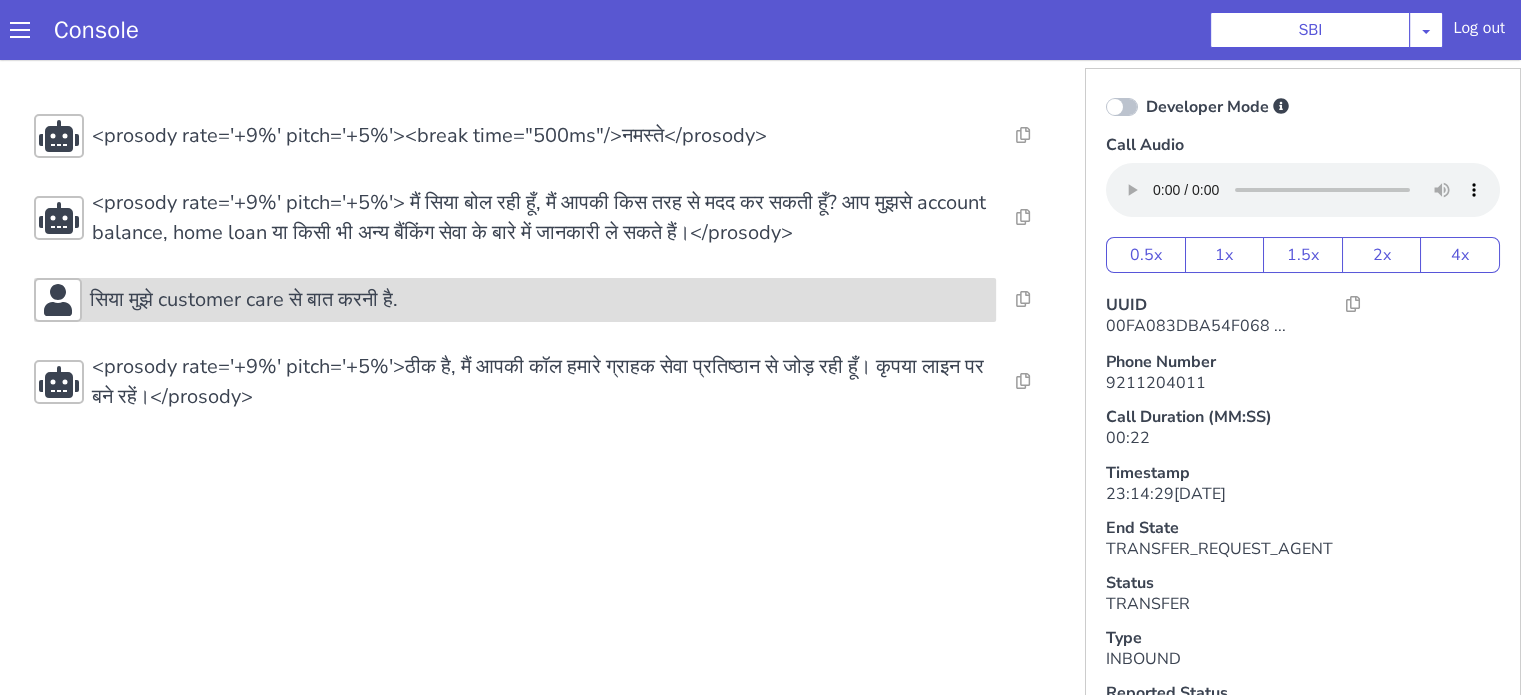 click on "सिया मुझे customer care से बात करनी है." at bounding box center [515, 300] 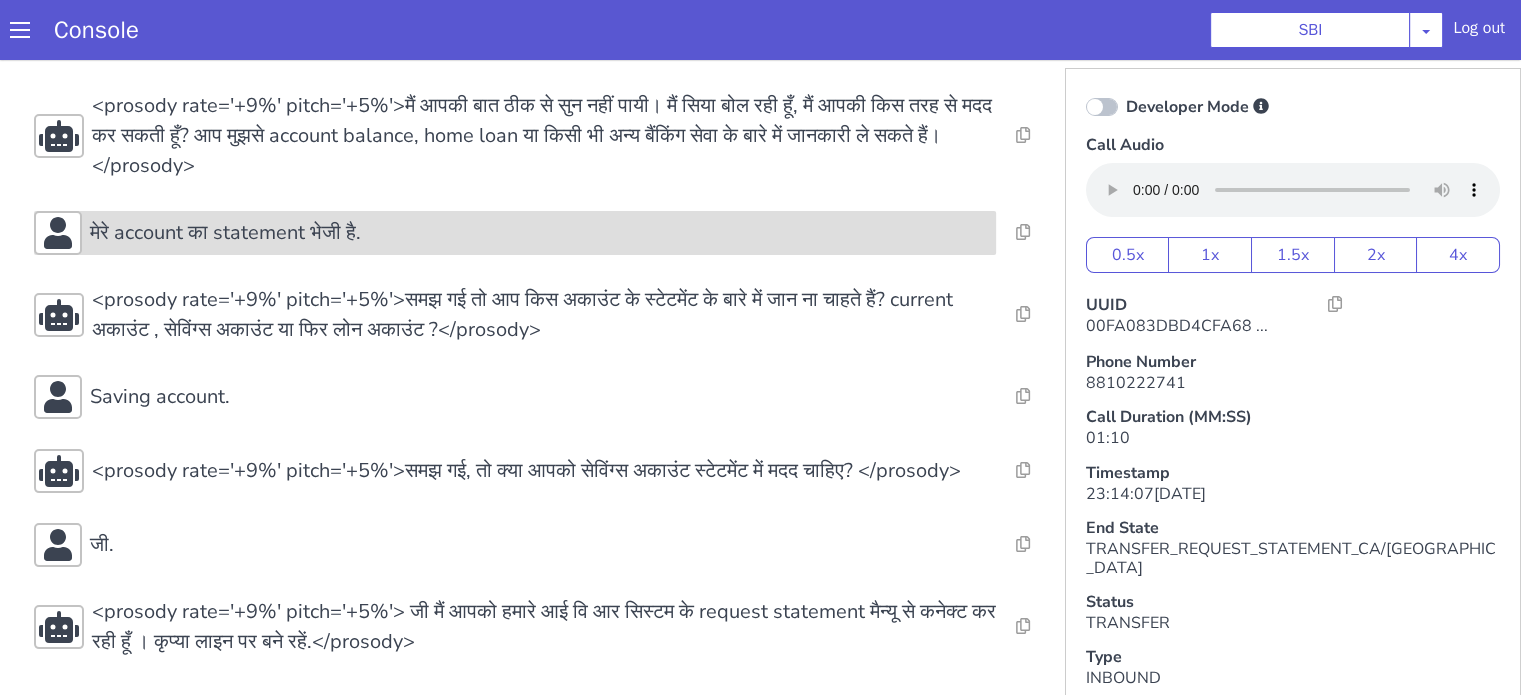 scroll, scrollTop: 305, scrollLeft: 0, axis: vertical 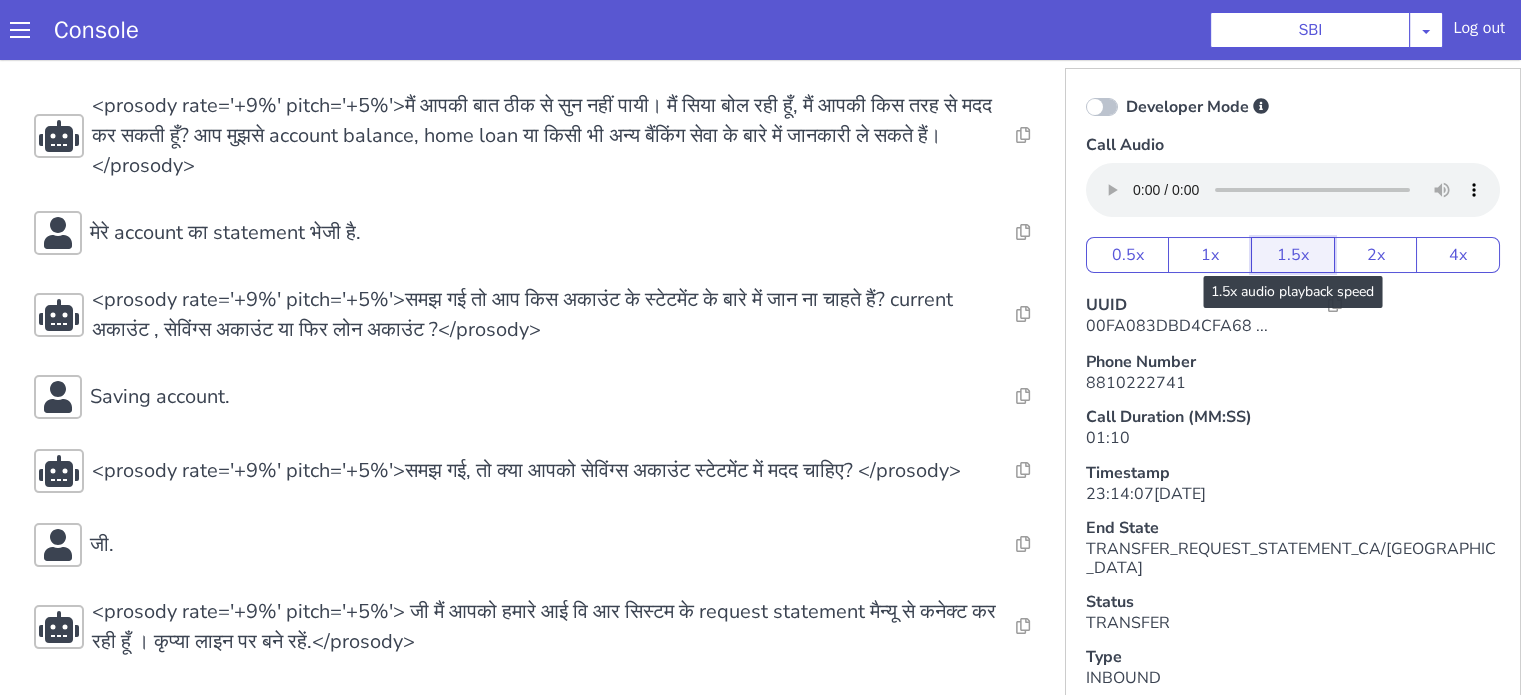 click on "1.5x" at bounding box center [1293, 255] 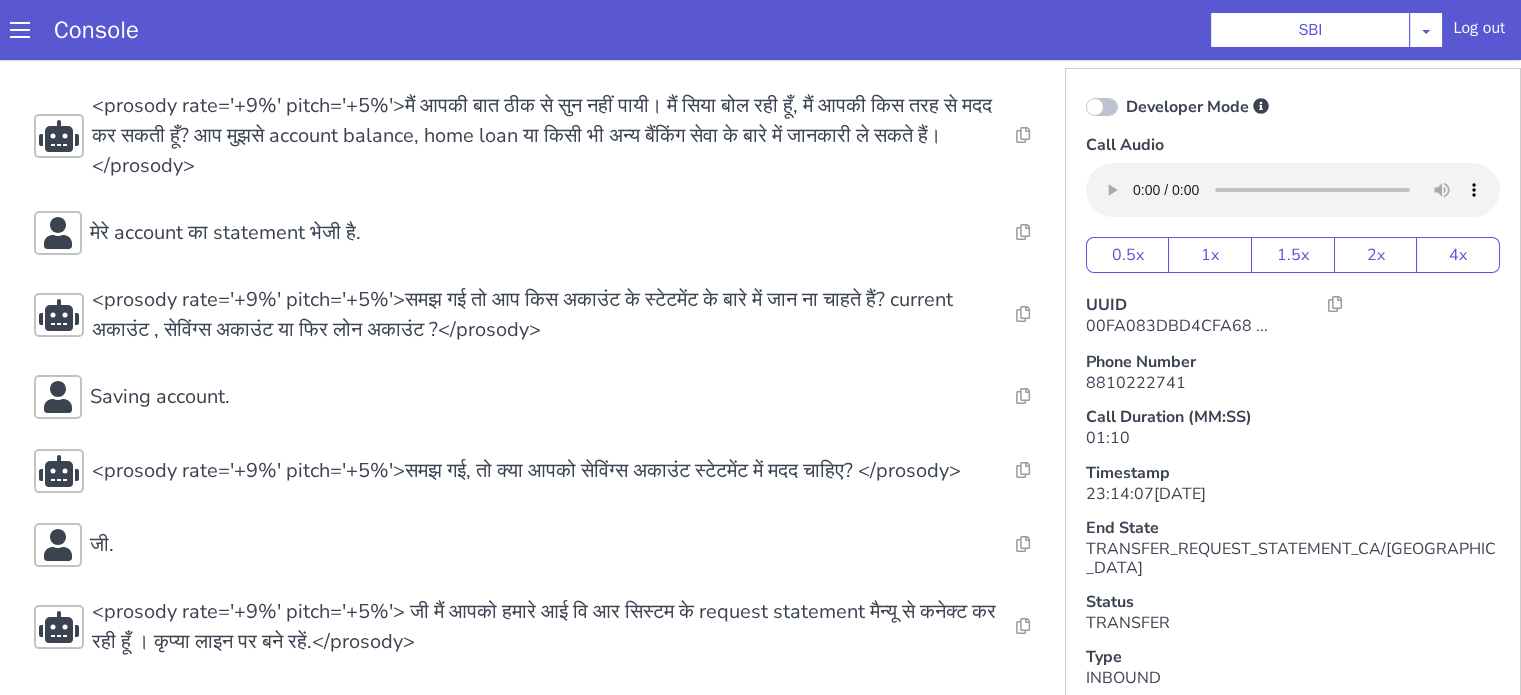 drag, startPoint x: 593, startPoint y: 25, endPoint x: 572, endPoint y: 15, distance: 23.259407 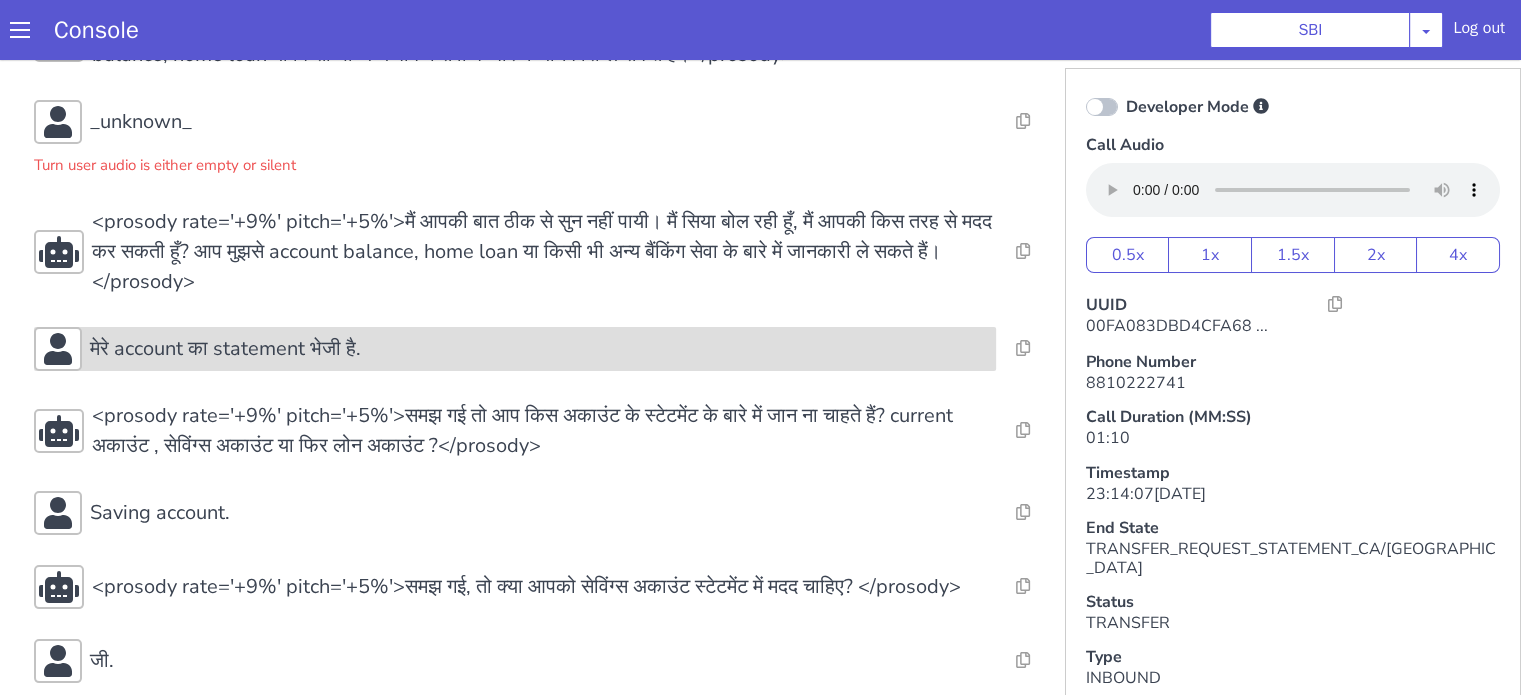 scroll, scrollTop: 5, scrollLeft: 0, axis: vertical 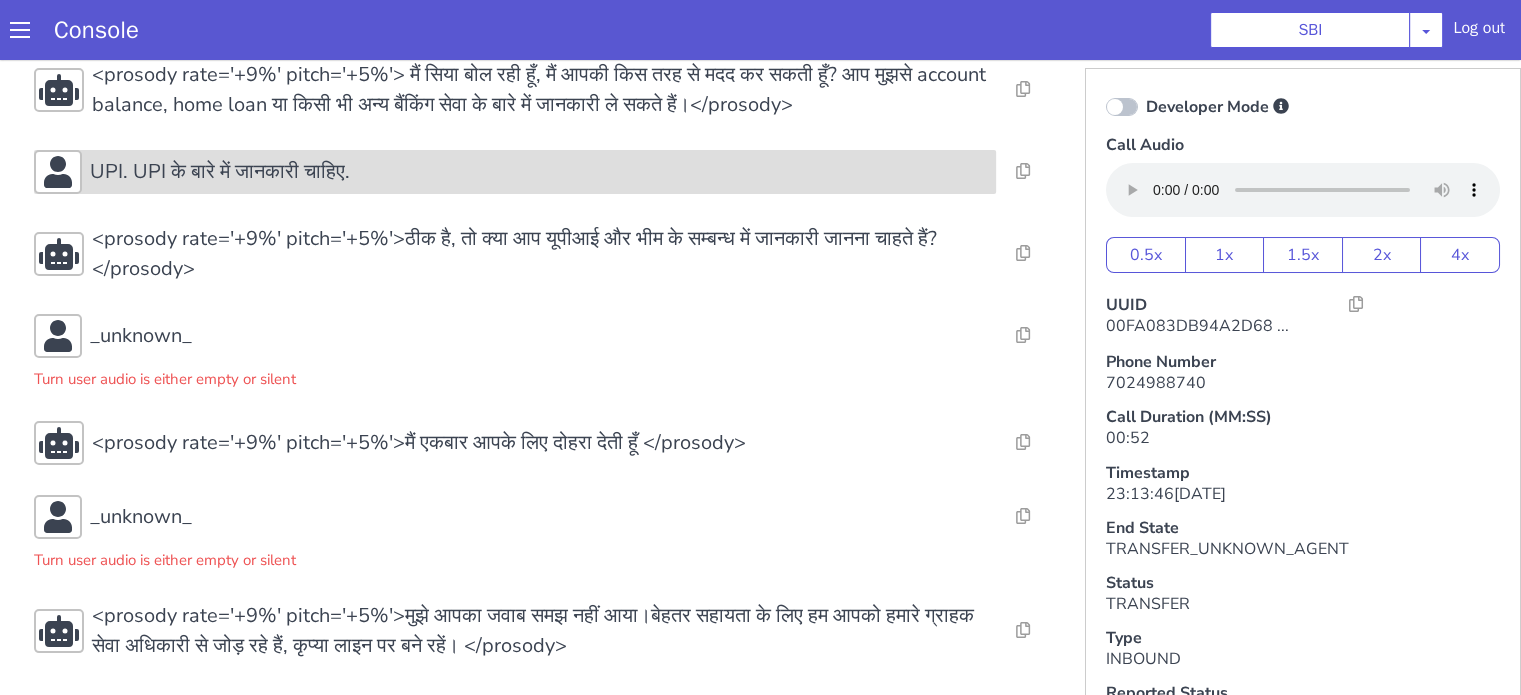 click on "UPI. UPI के बारे में जानकारी चाहिए." at bounding box center (1208, -350) 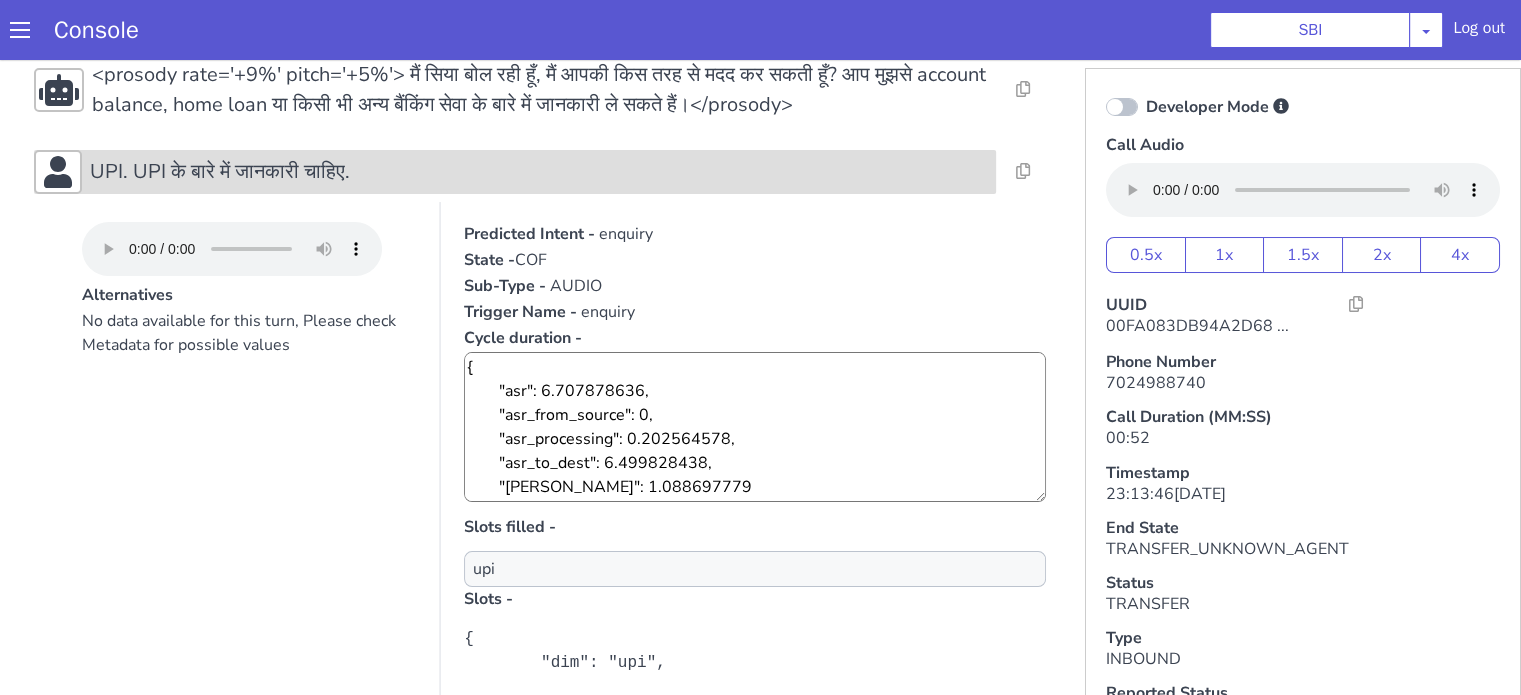 click on "UPI. UPI के बारे में जानकारी चाहिए." at bounding box center (2033, 754) 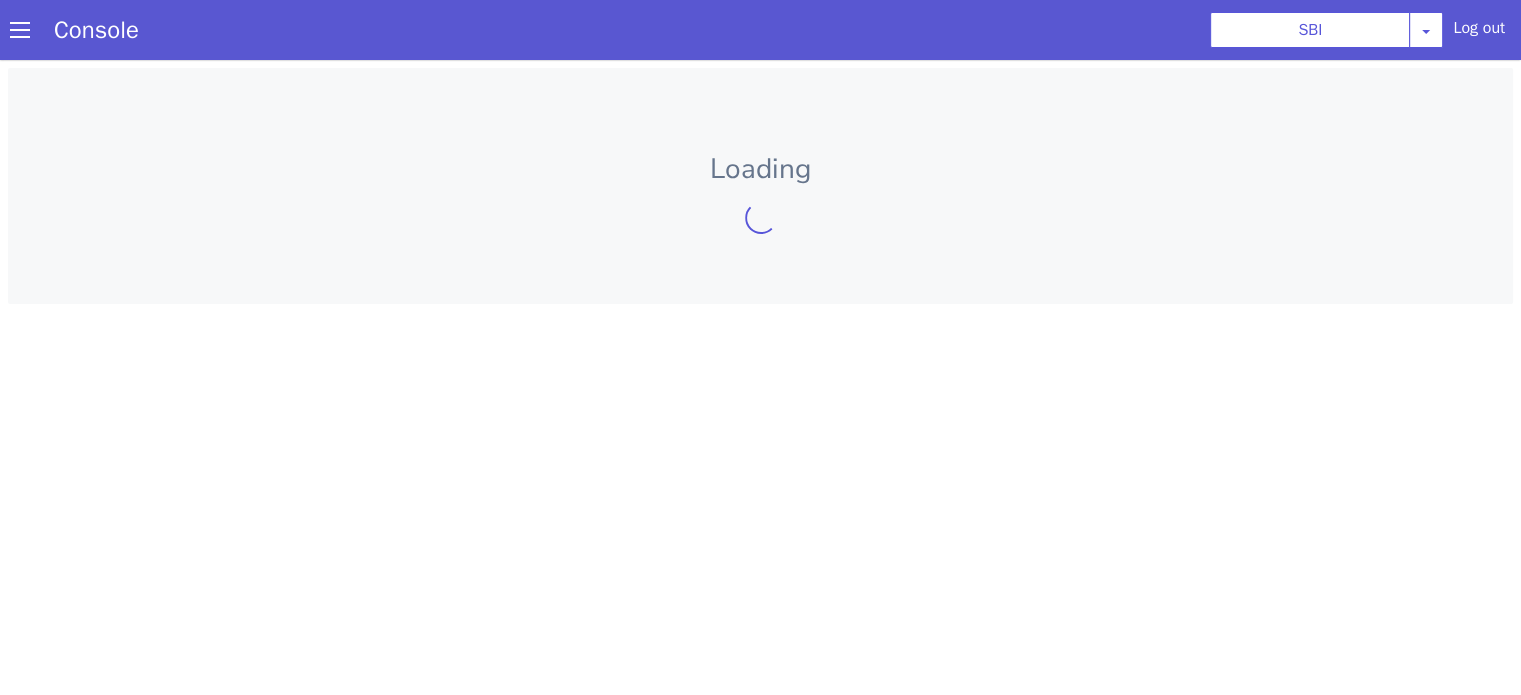 scroll, scrollTop: 0, scrollLeft: 0, axis: both 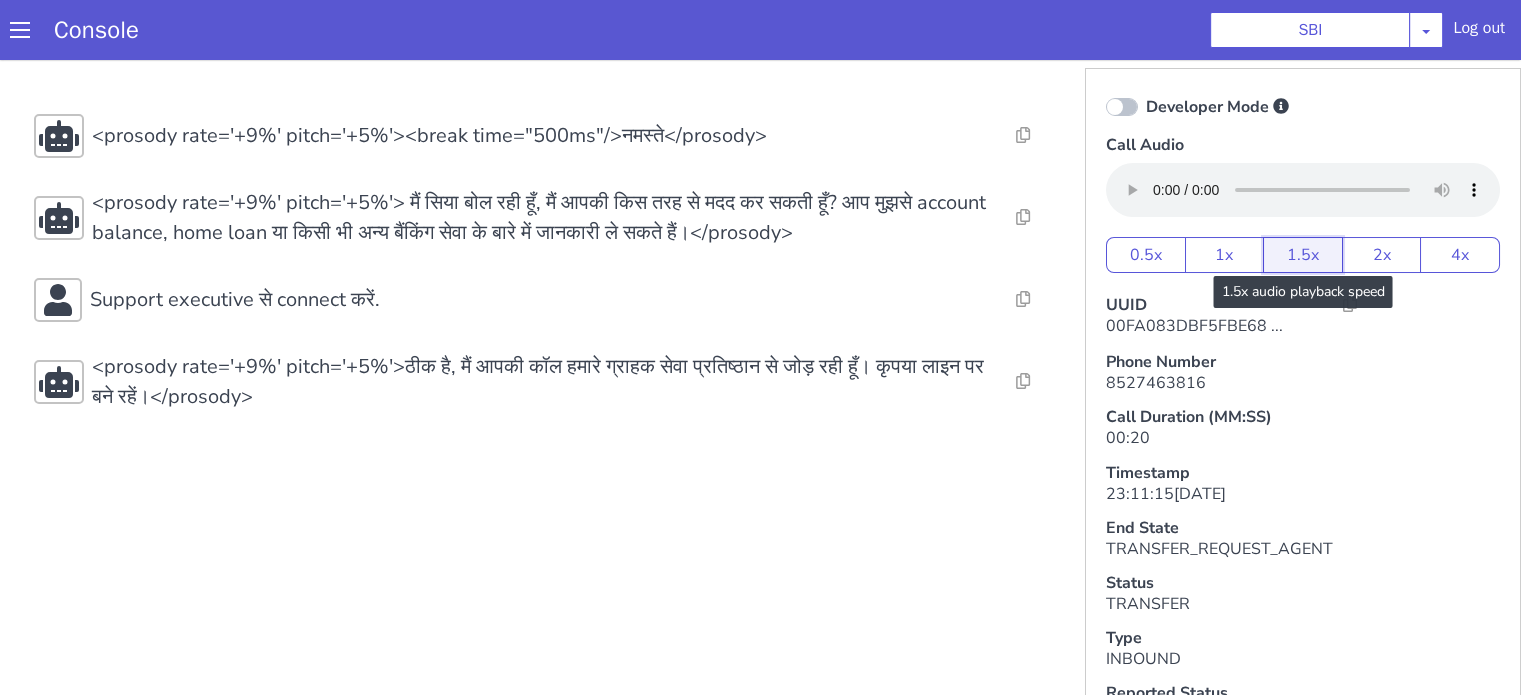 click on "1.5x" at bounding box center (1303, 255) 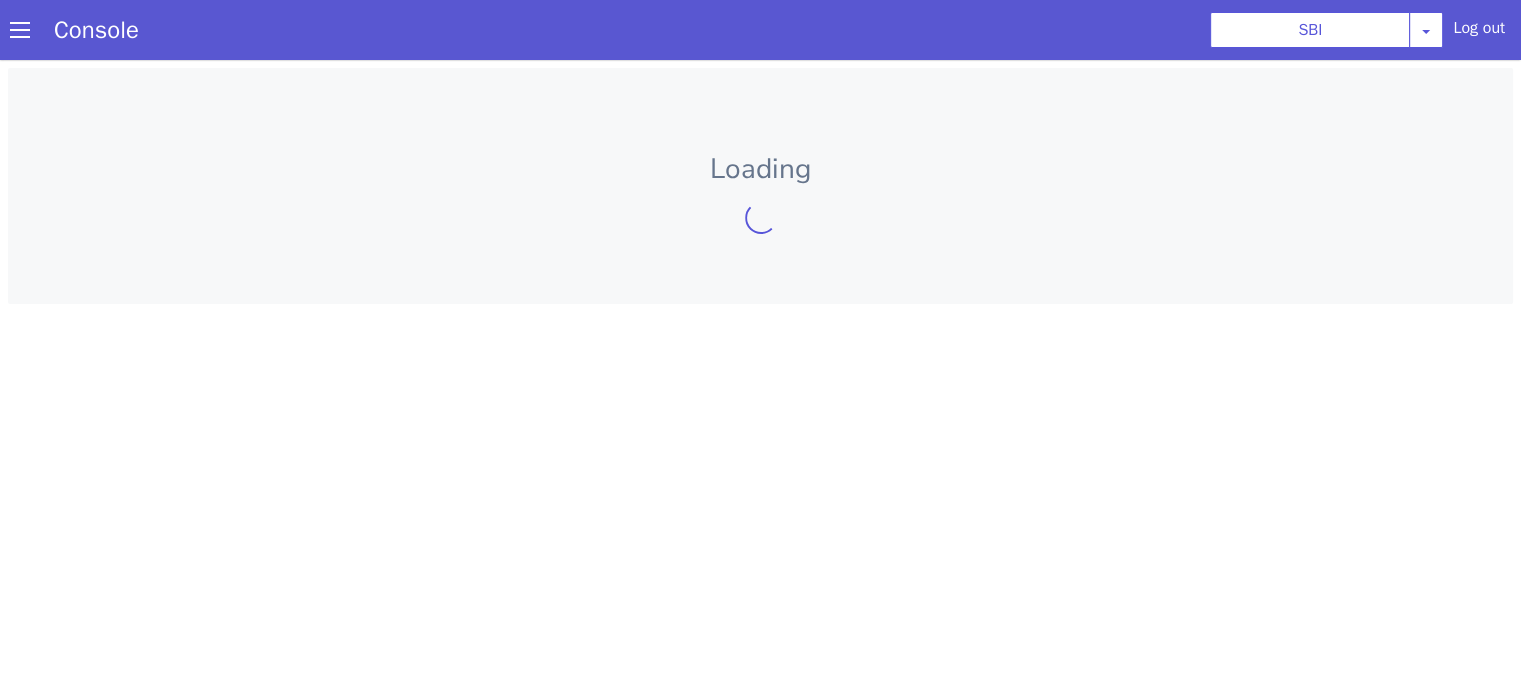 scroll, scrollTop: 0, scrollLeft: 0, axis: both 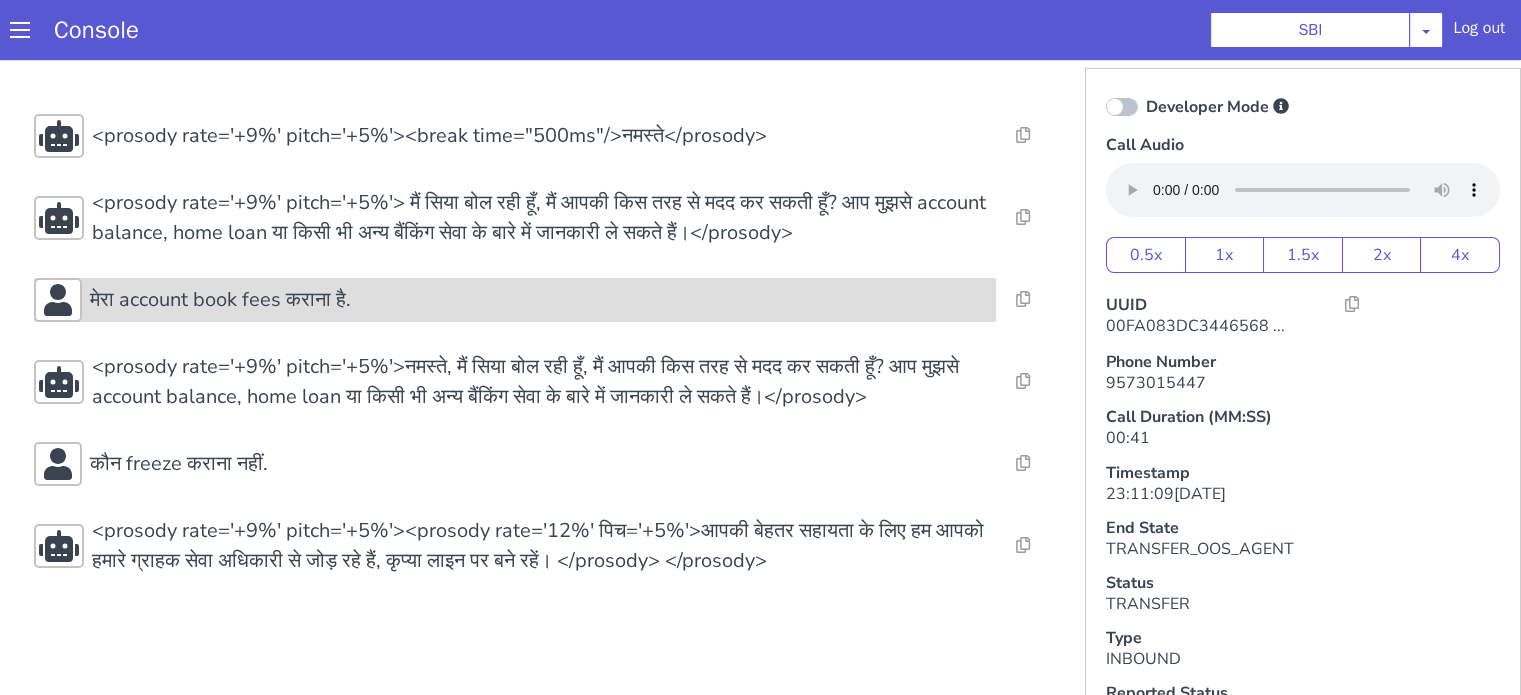 click on "मेरा account book fees कराना है." at bounding box center (220, 300) 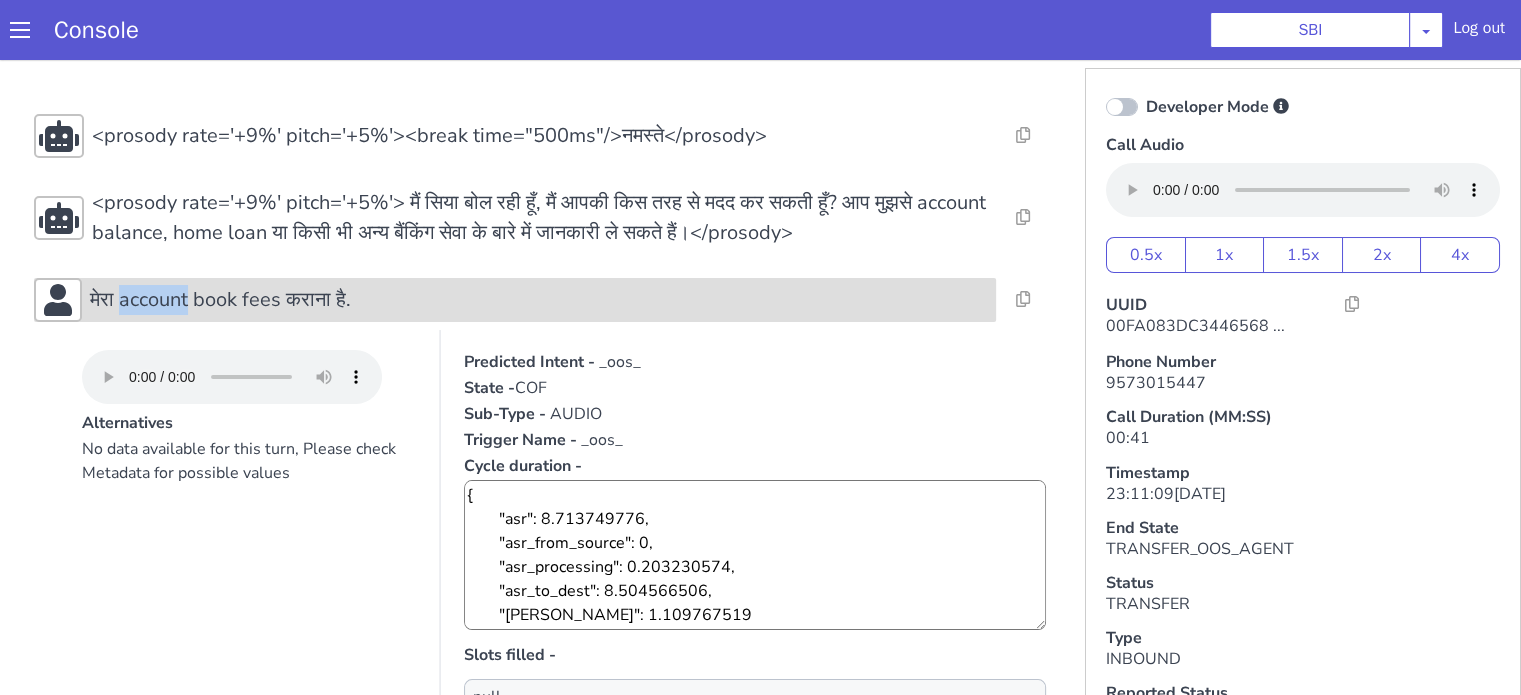 click on "मेरा account book fees कराना है." at bounding box center [220, 300] 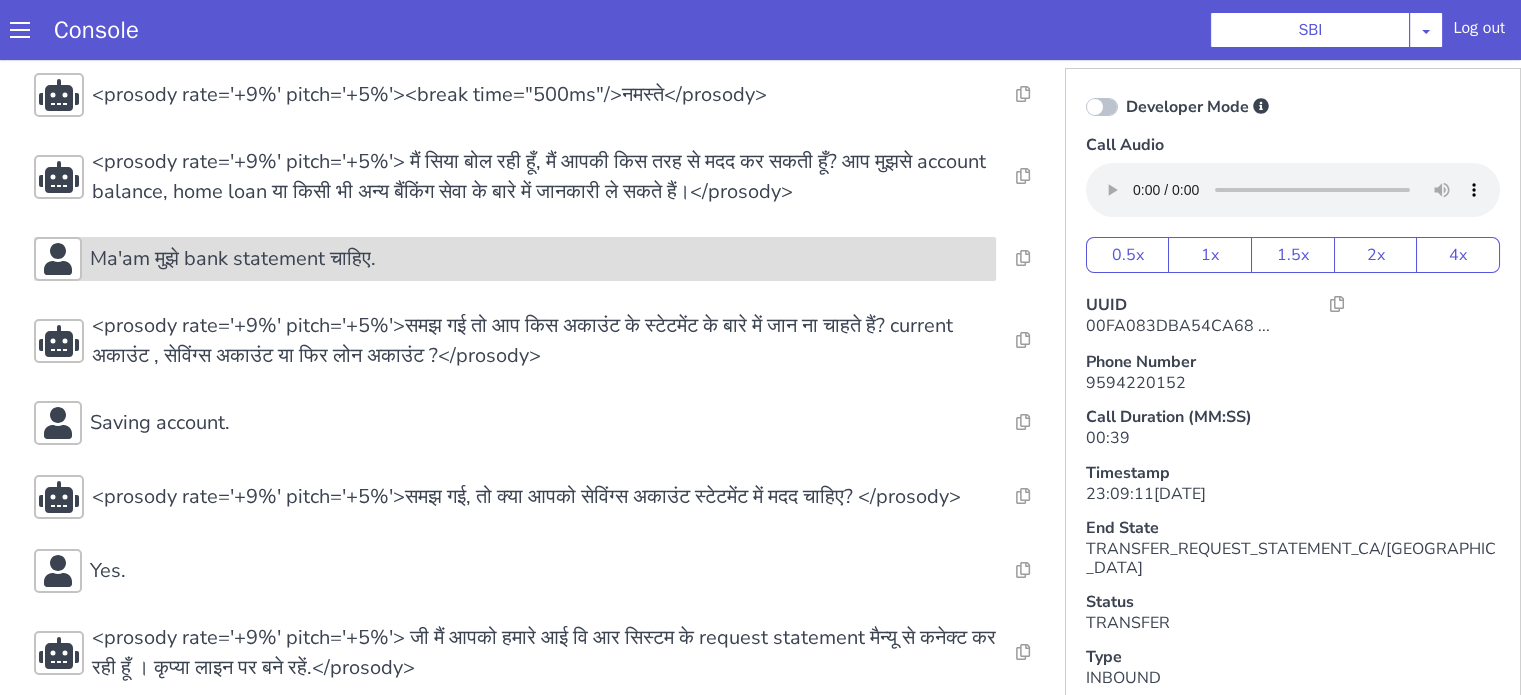 scroll, scrollTop: 80, scrollLeft: 0, axis: vertical 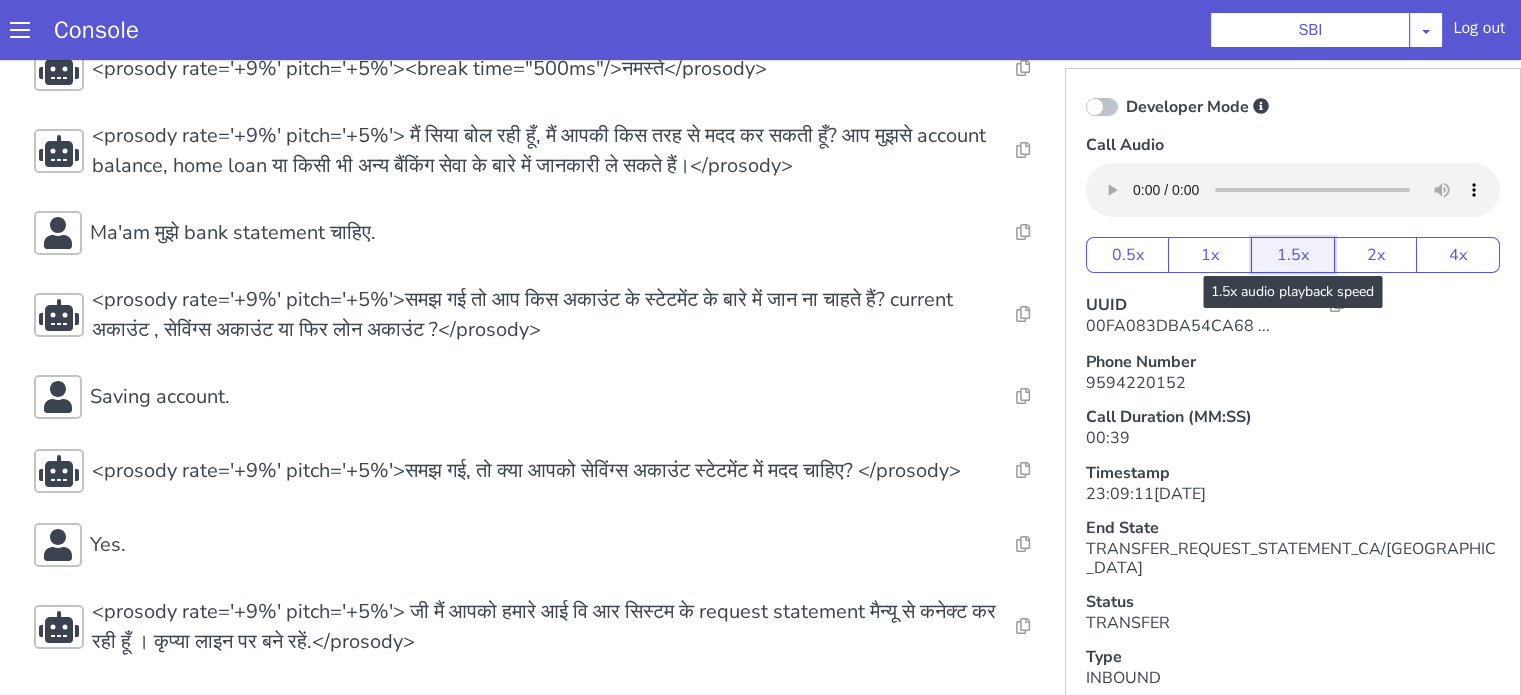 click on "1.5x" at bounding box center [1293, 255] 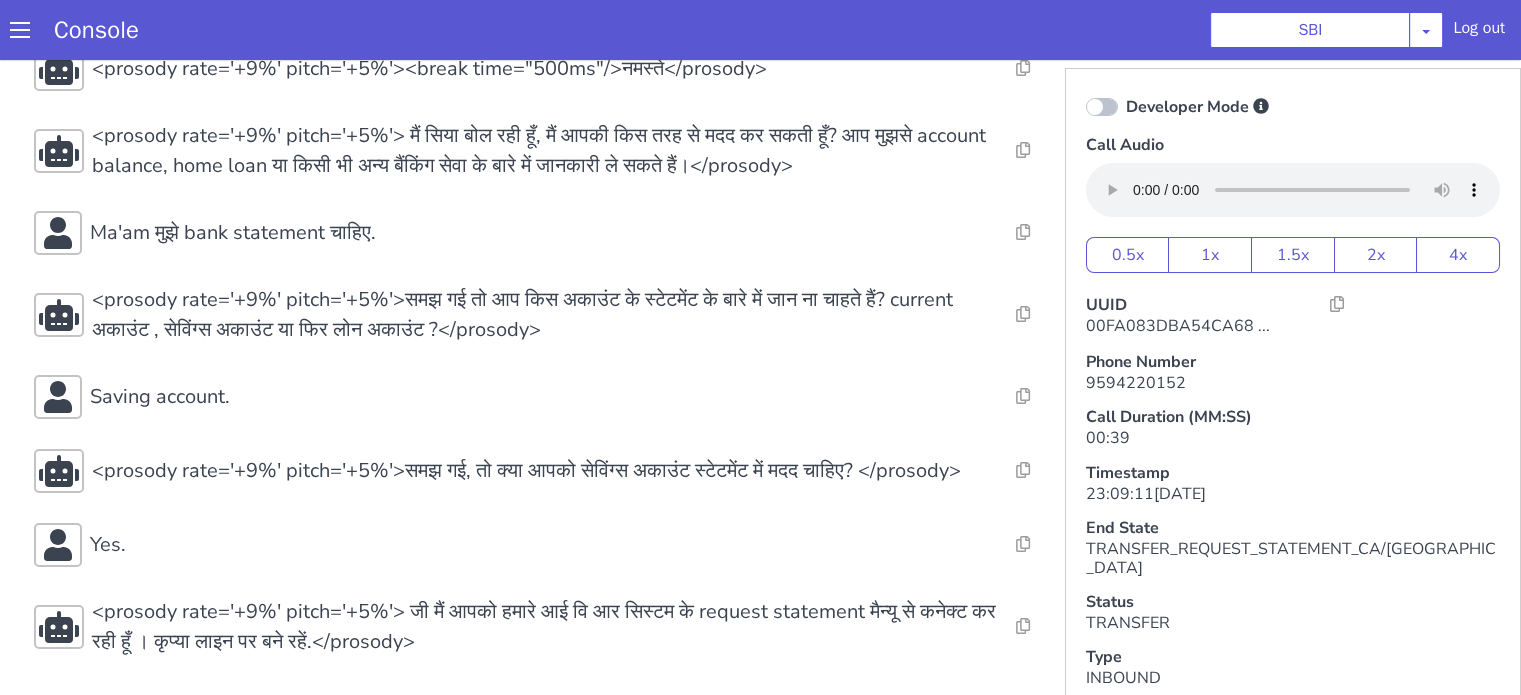 type 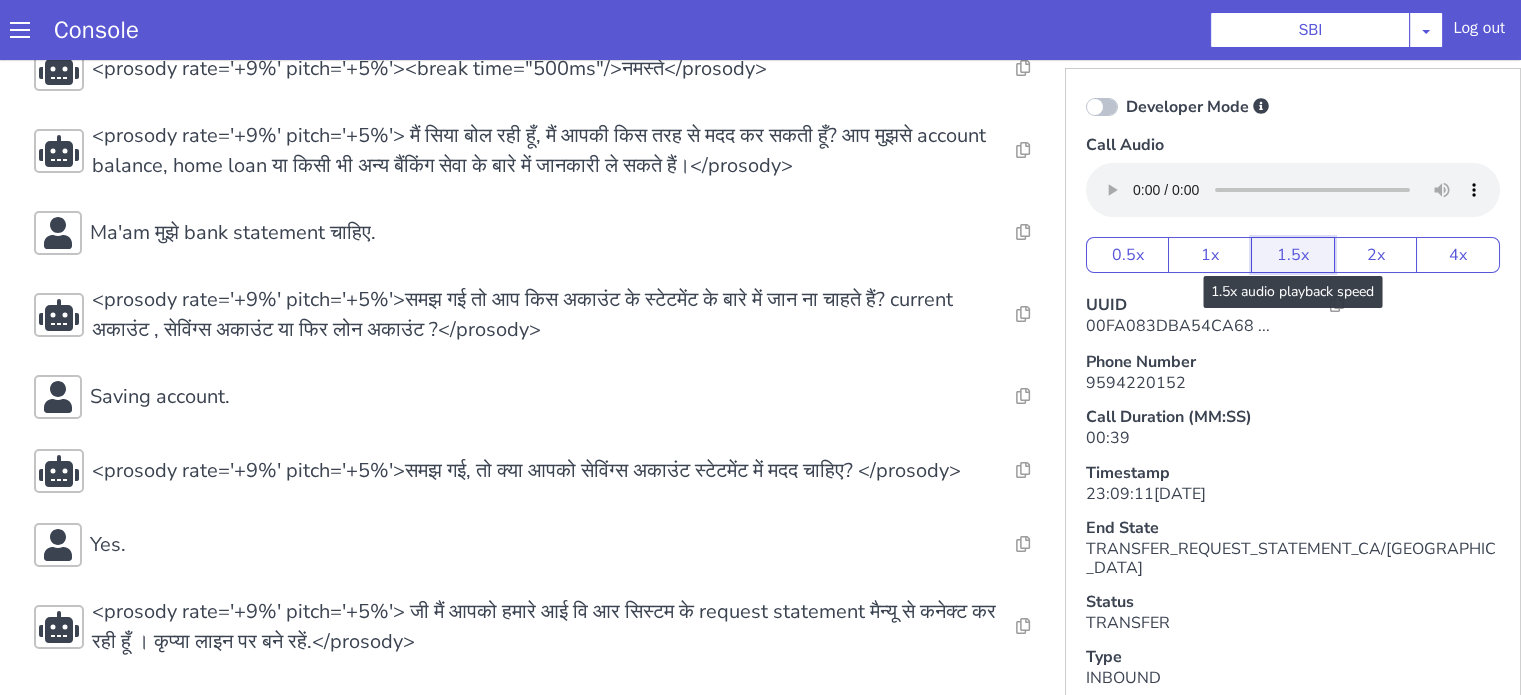 click on "1.5x" at bounding box center (1293, 255) 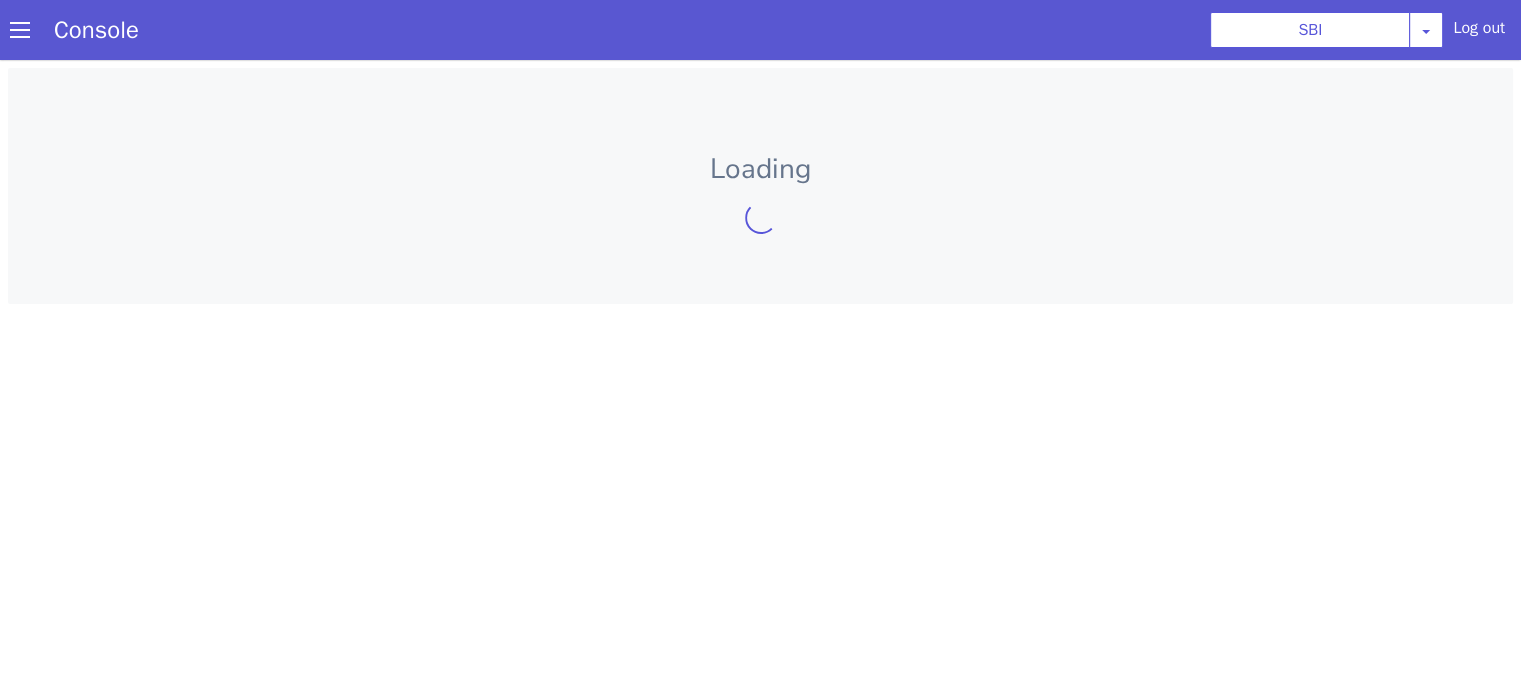 scroll, scrollTop: 0, scrollLeft: 0, axis: both 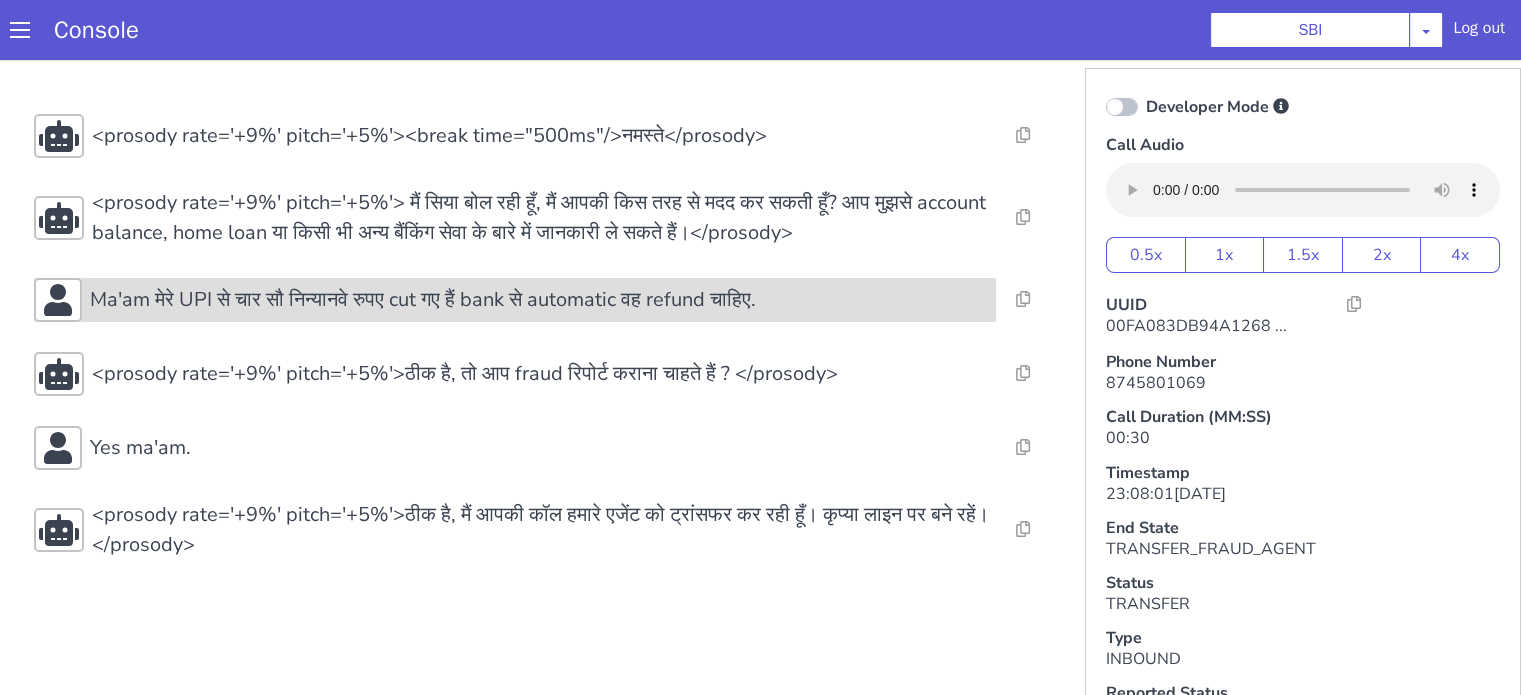 click on "Ma'am मेरे UPI से चार सौ निन्यानवे रुपए cut गए हैं bank से automatic वह refund चाहिए." at bounding box center (515, 300) 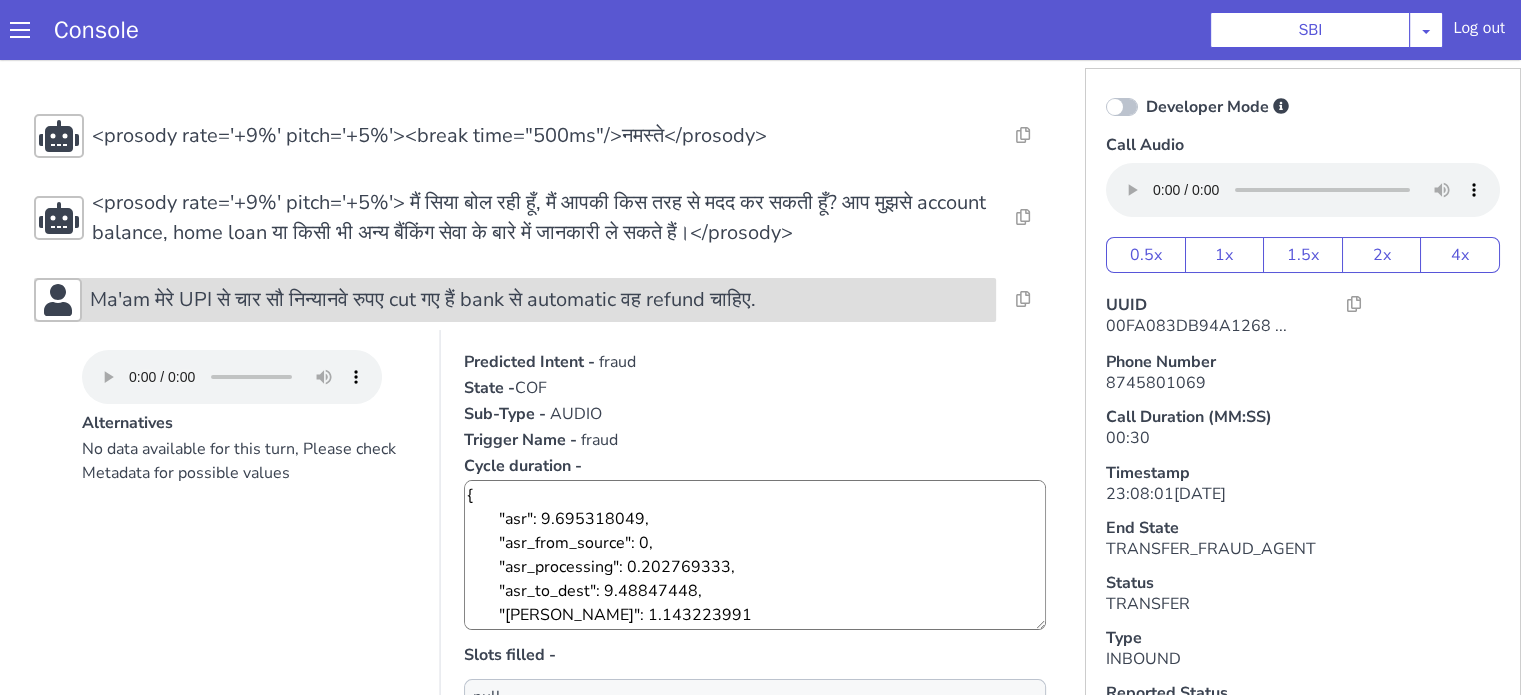 click on "Ma'am मेरे UPI से चार सौ निन्यानवे रुपए cut गए हैं bank से automatic वह refund चाहिए." at bounding box center (515, 300) 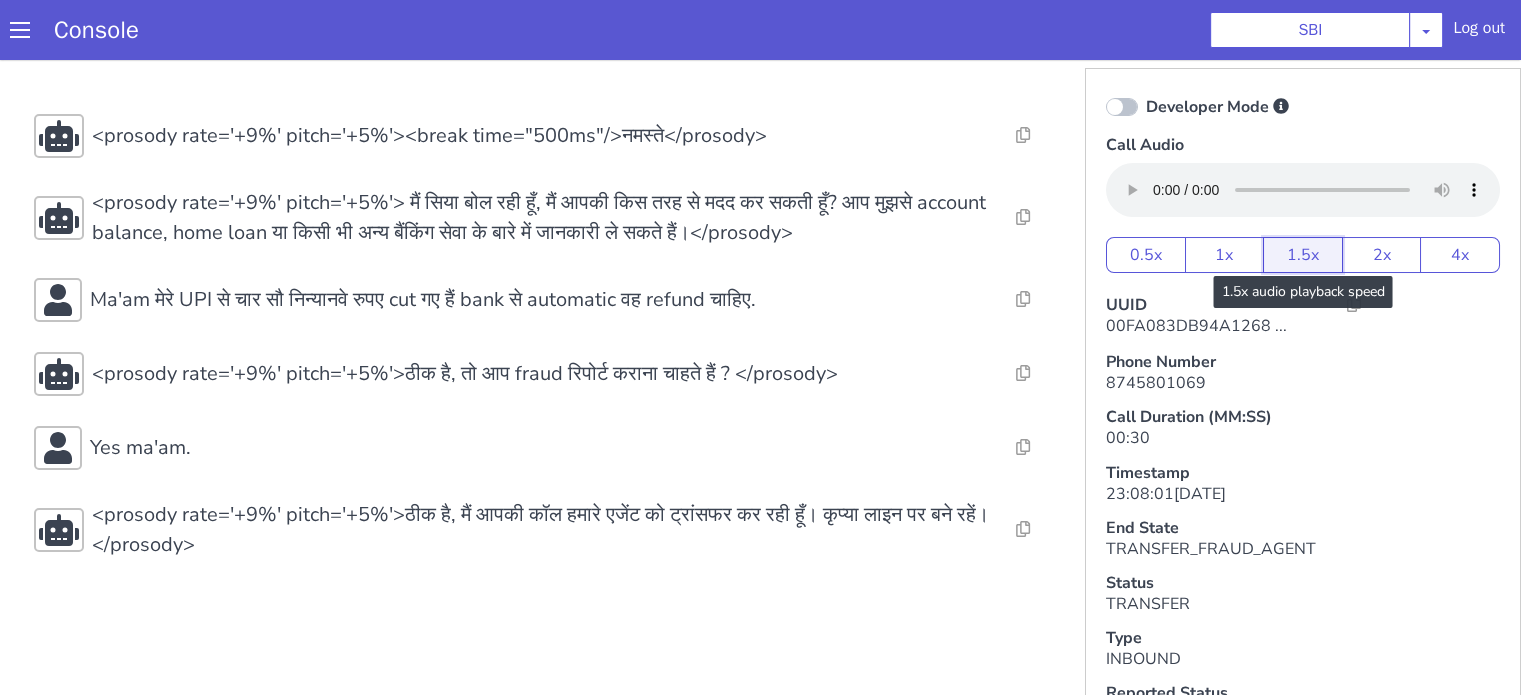 click on "1.5x" at bounding box center (1303, 255) 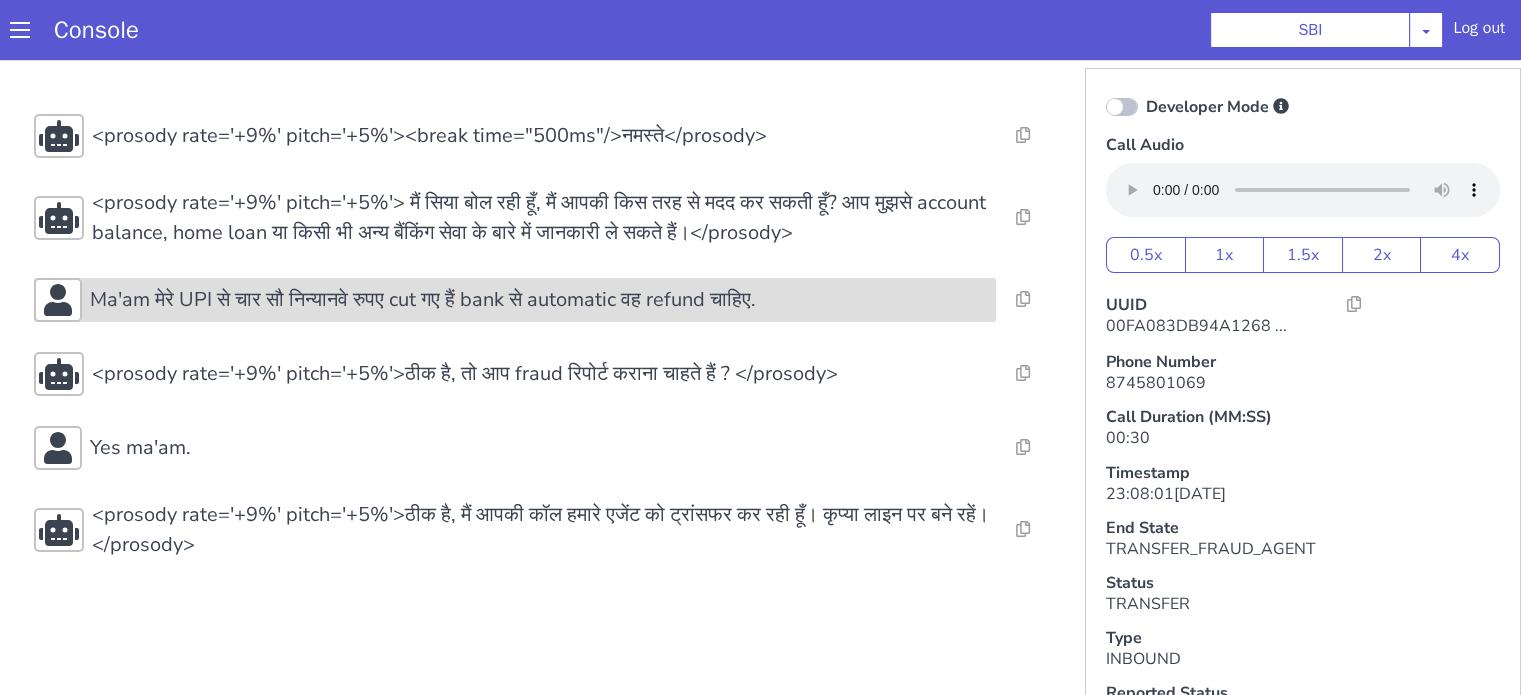 click on "Ma'am मेरे UPI से चार सौ निन्यानवे रुपए cut गए हैं bank से automatic वह refund चाहिए." at bounding box center [423, 300] 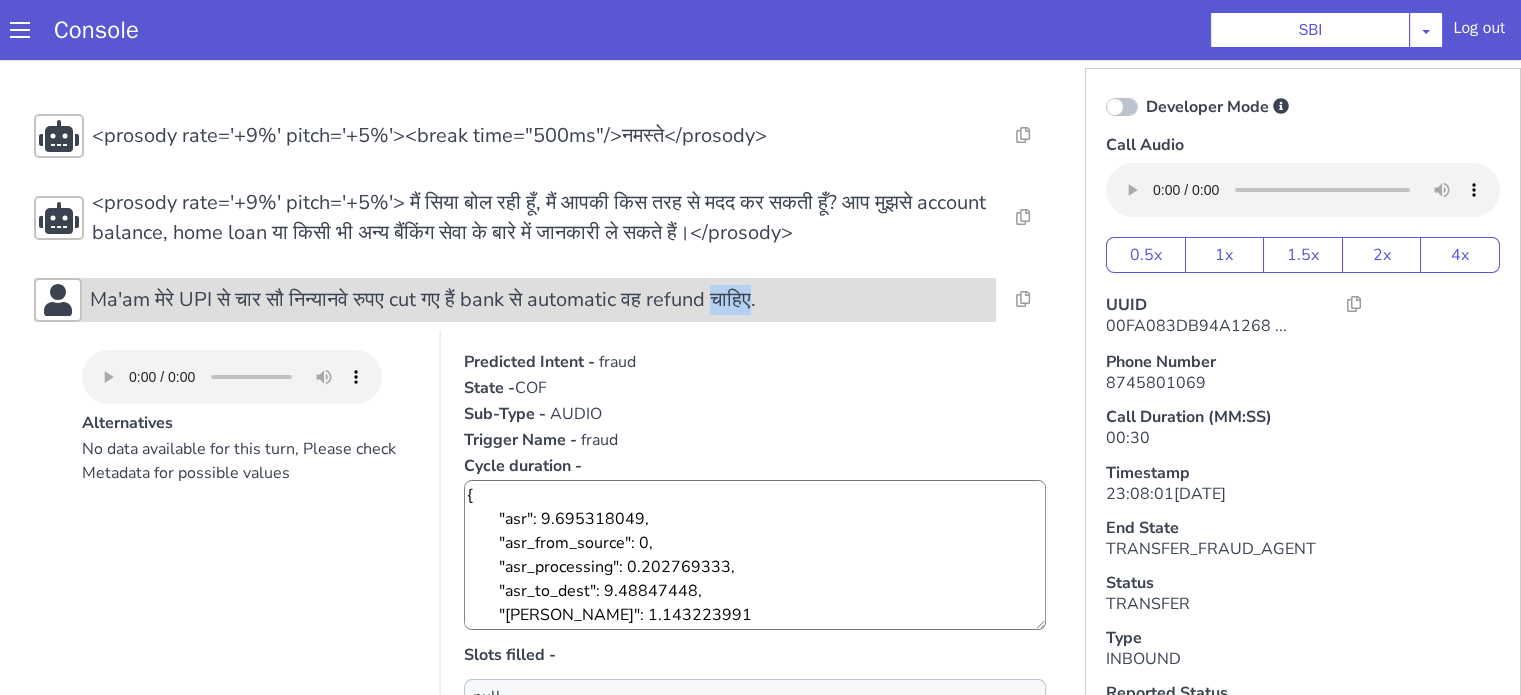 click on "Ma'am मेरे UPI से चार सौ निन्यानवे रुपए cut गए हैं bank से automatic वह refund चाहिए." at bounding box center [423, 300] 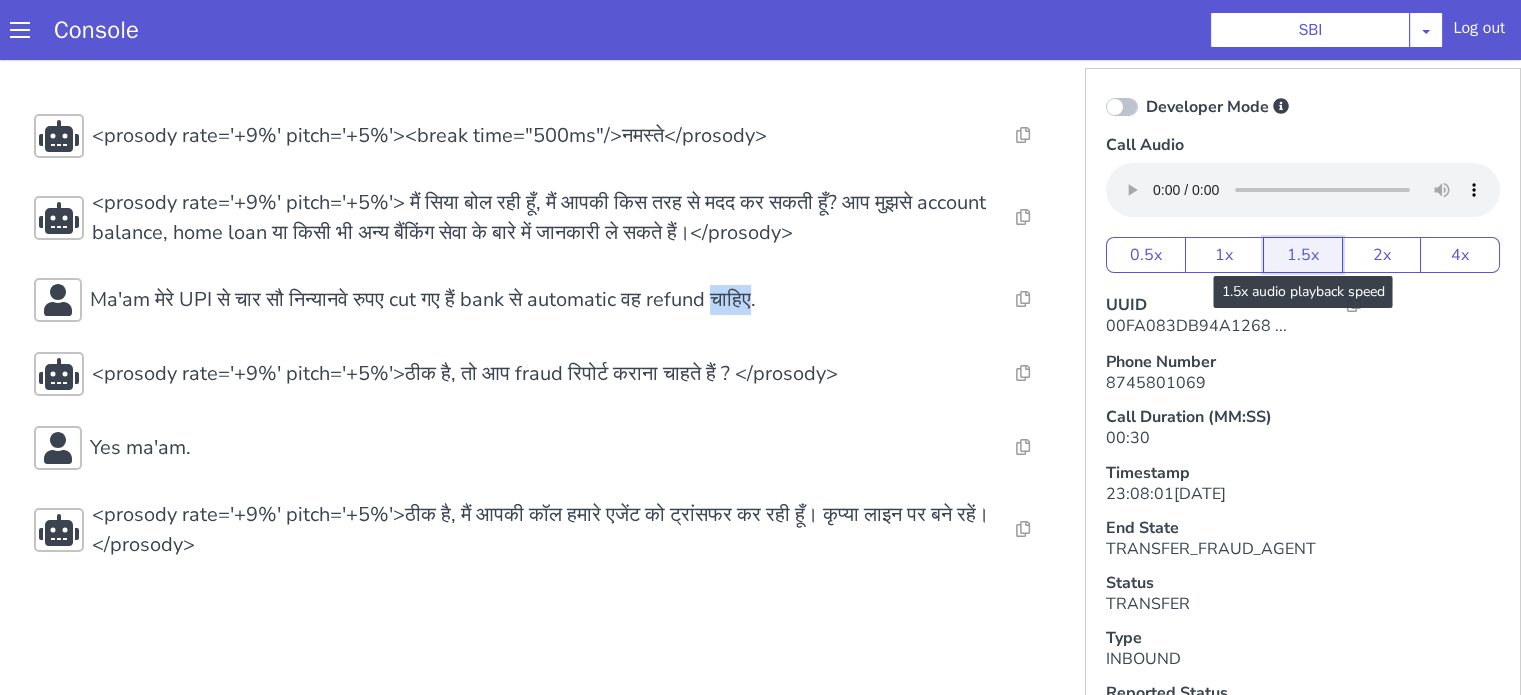 click on "1.5x" at bounding box center (1303, 255) 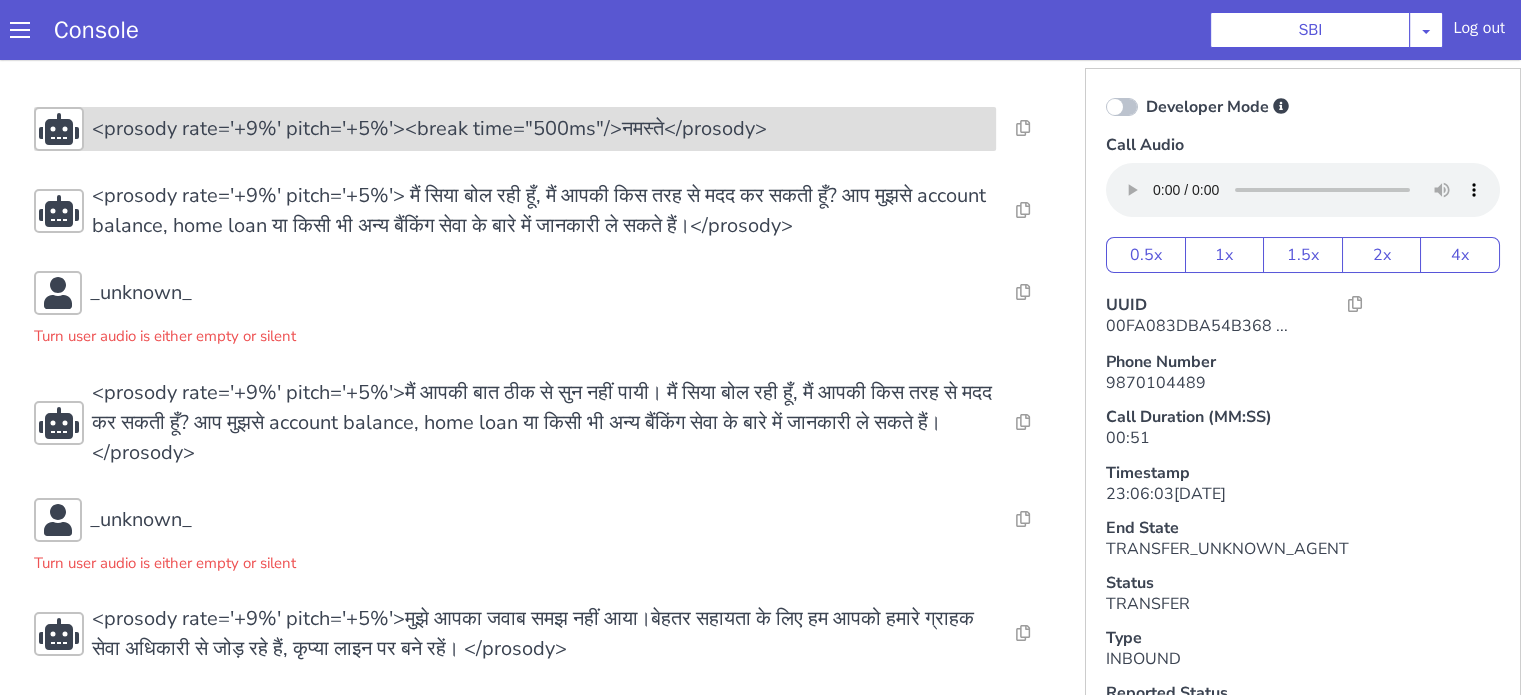 scroll, scrollTop: 11, scrollLeft: 0, axis: vertical 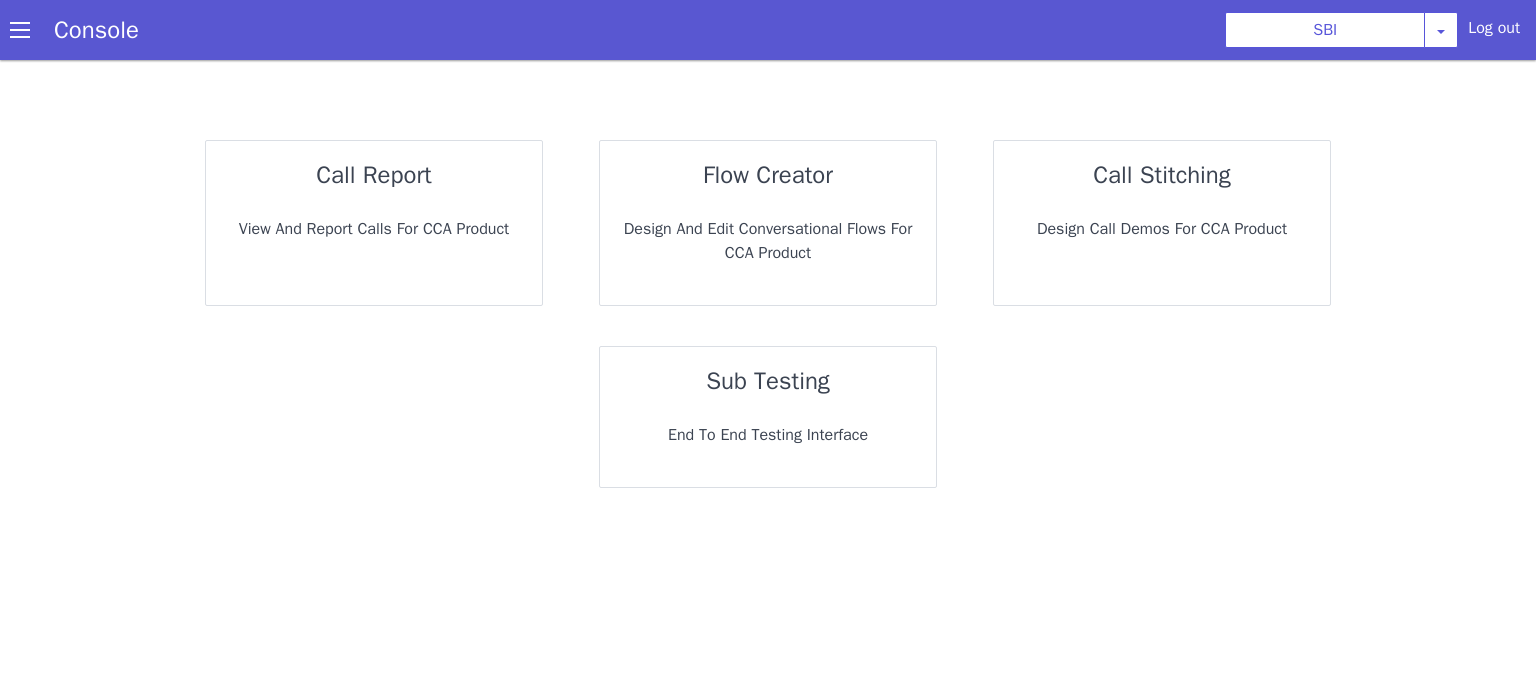 click on "call report" at bounding box center [373, 175] 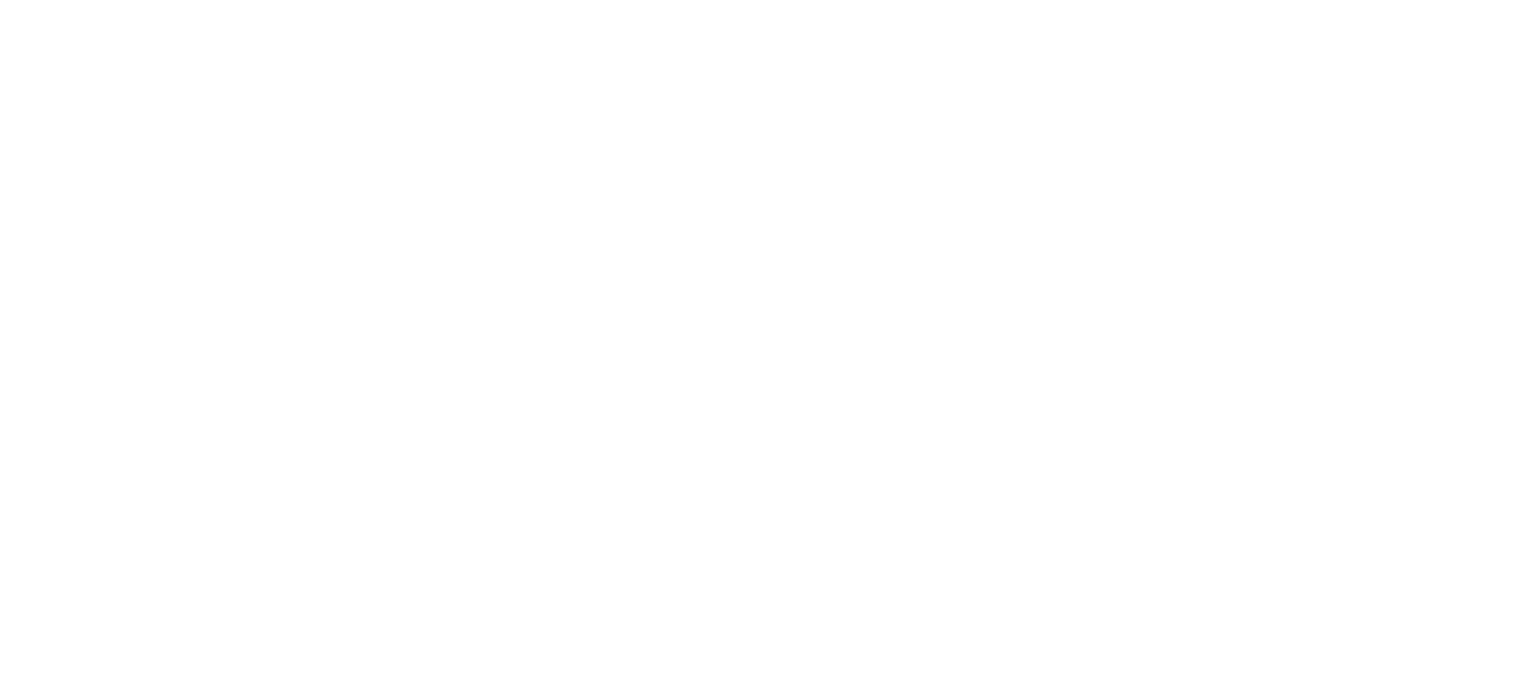 scroll, scrollTop: 0, scrollLeft: 0, axis: both 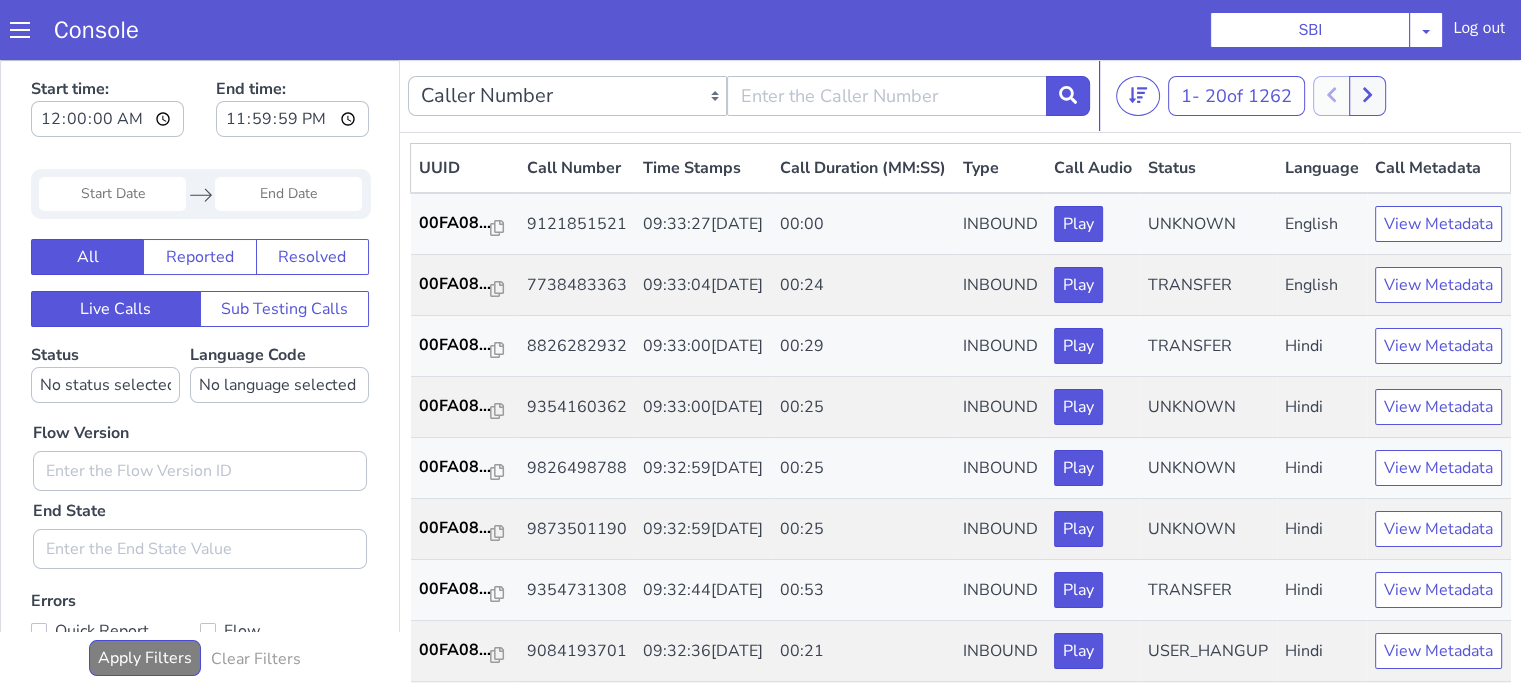 click at bounding box center (286, -82) 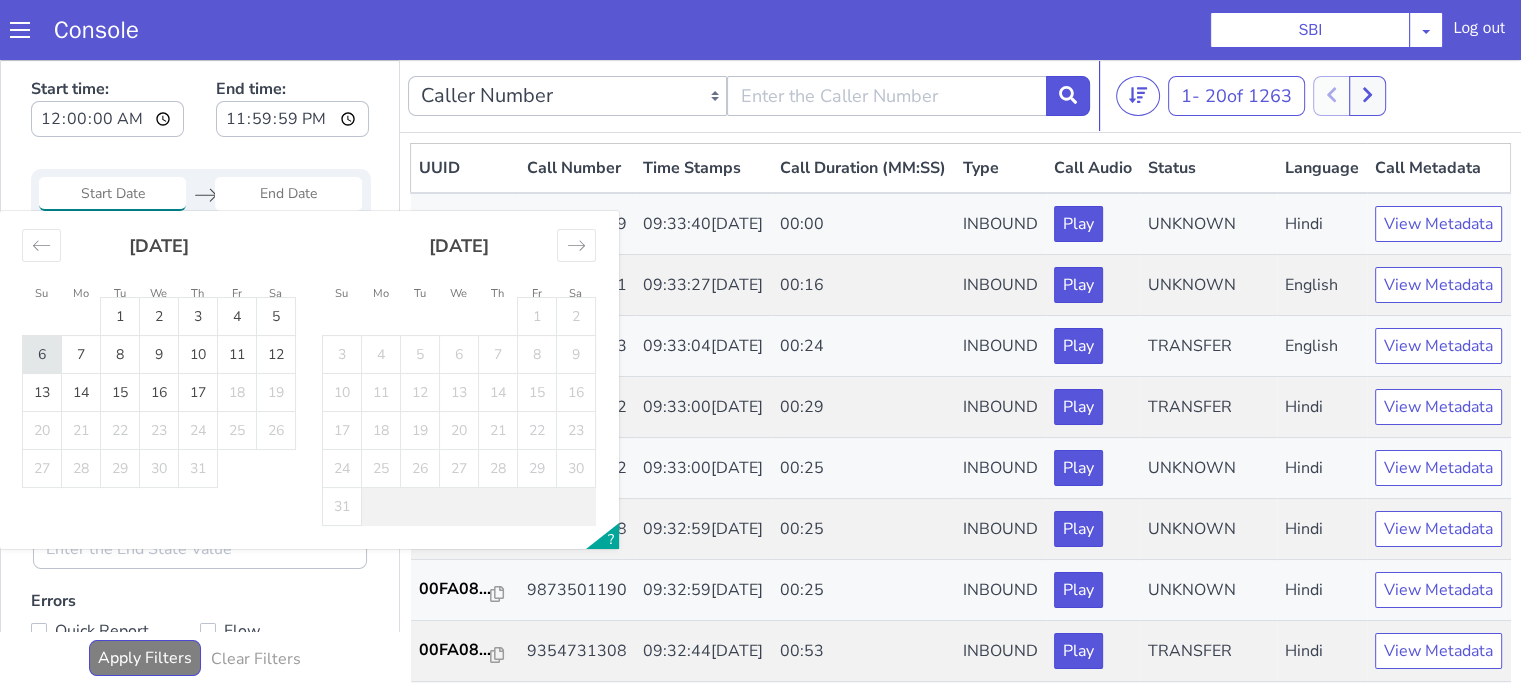 click on "6" at bounding box center [736, -167] 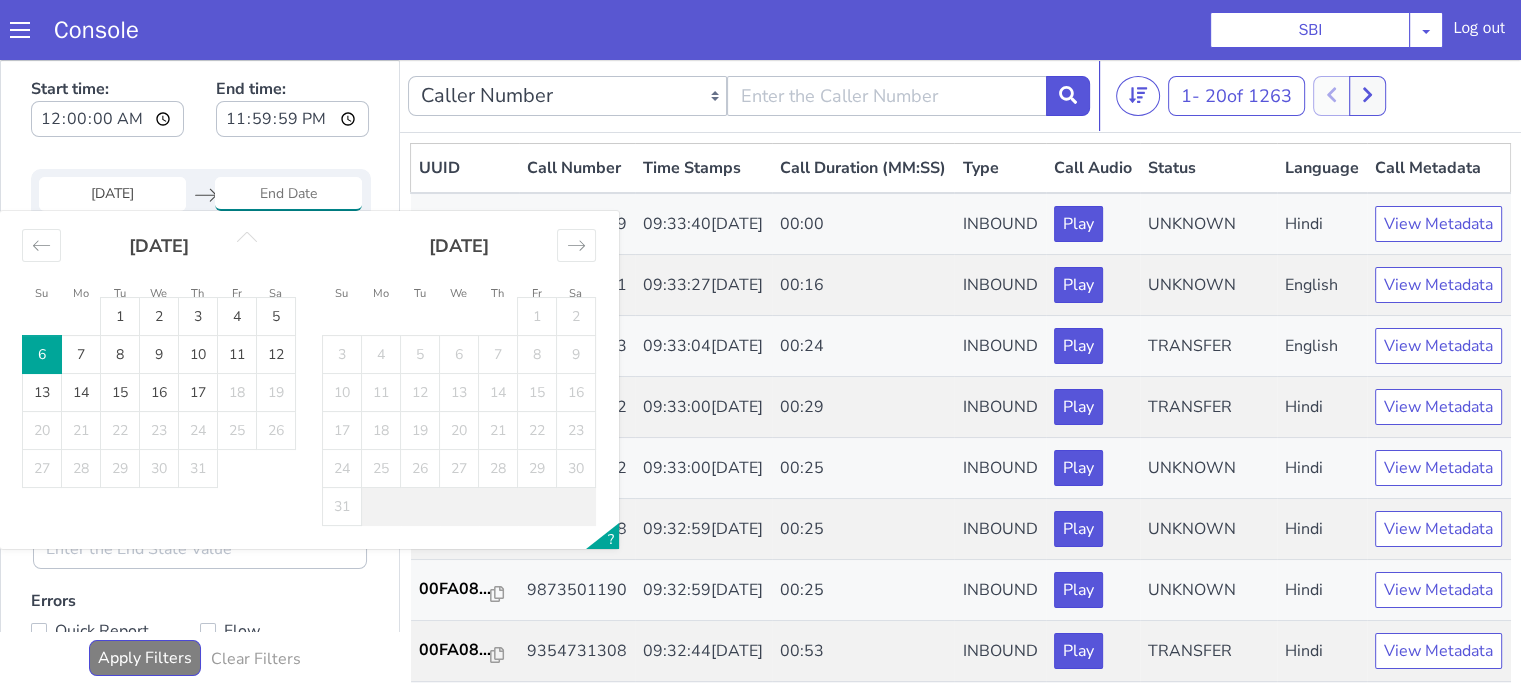 click on "6" at bounding box center [637, -153] 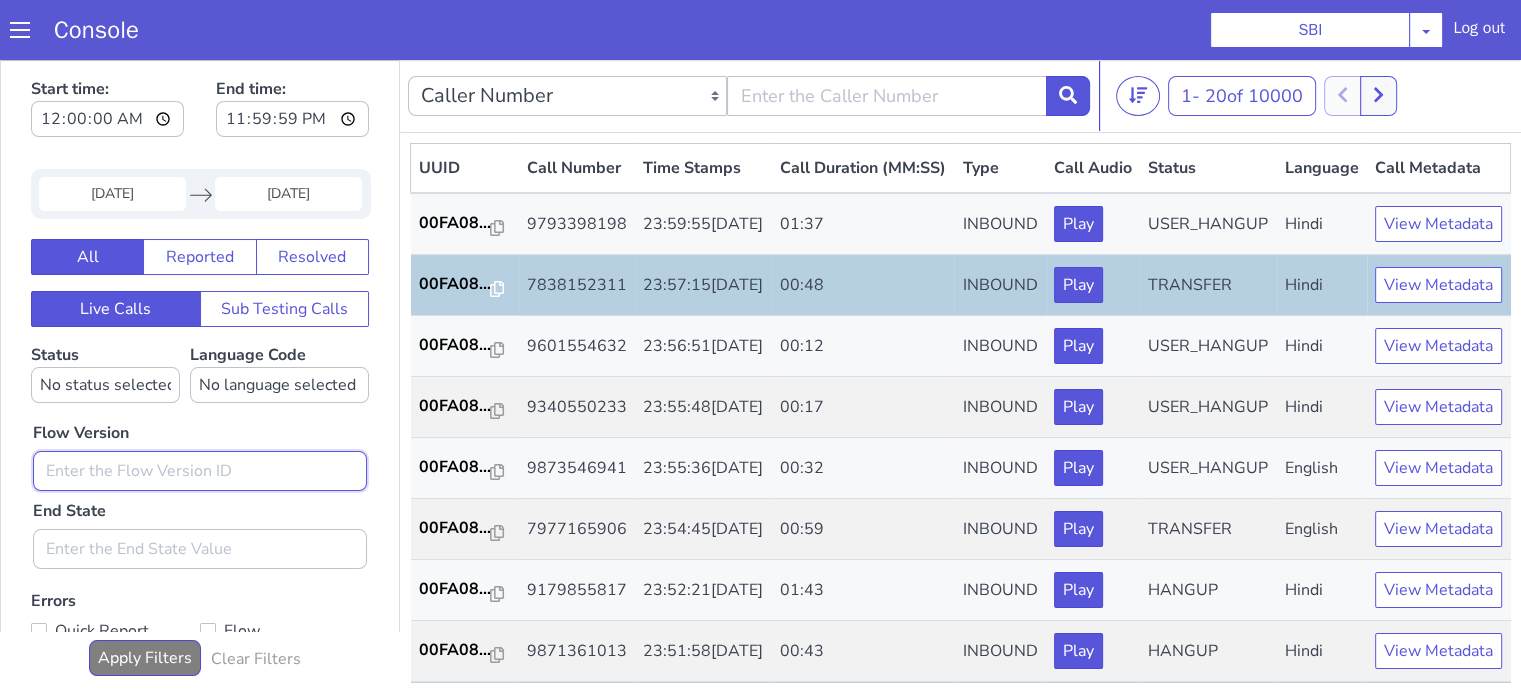 click at bounding box center (374, 195) 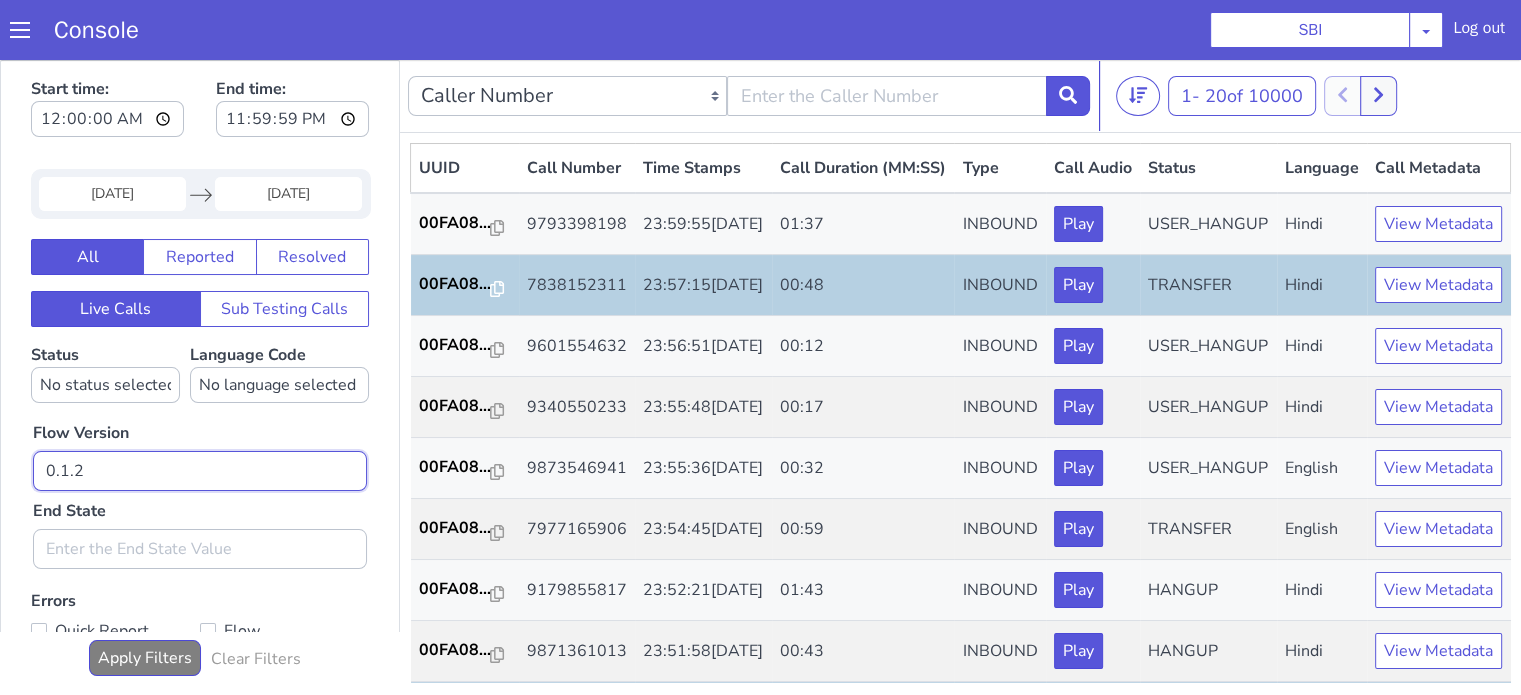 type on "0.1.2" 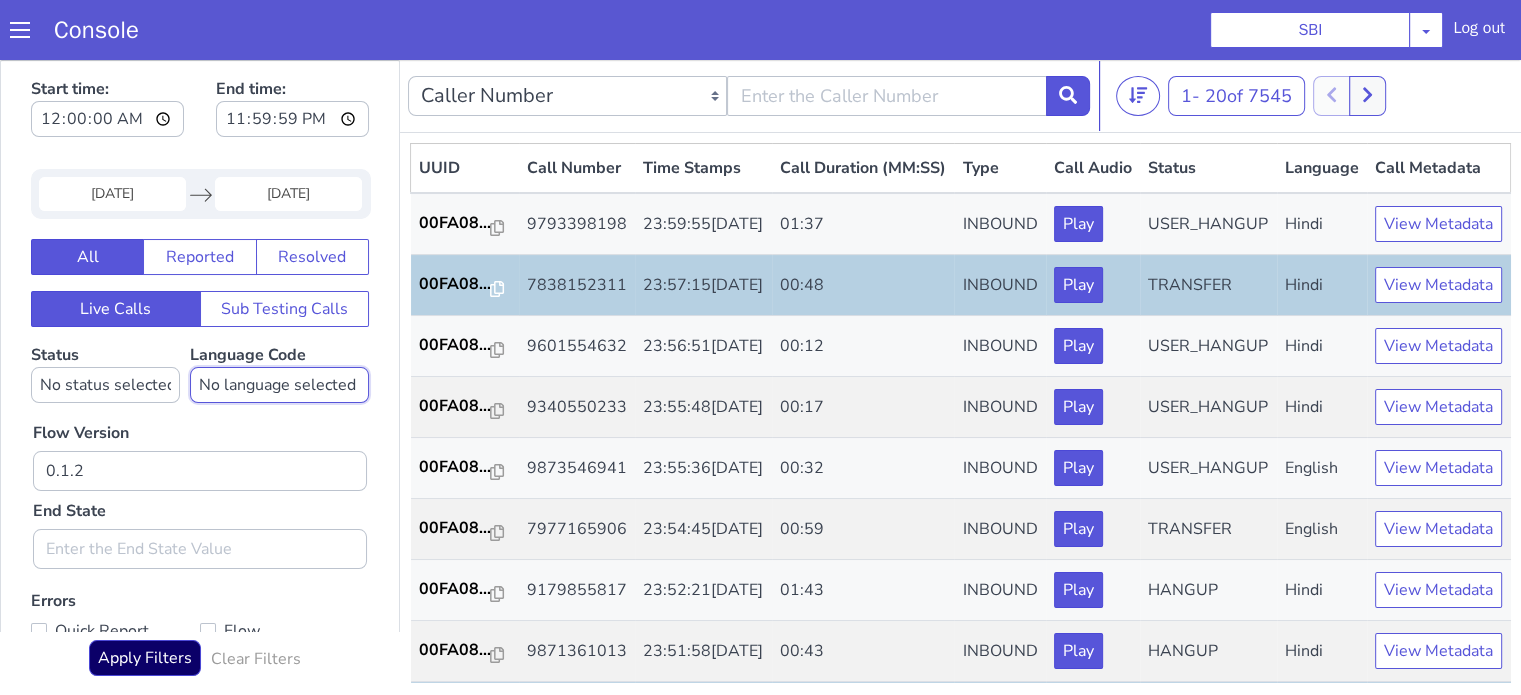 click on "No language selected Hindi English Tamil Telugu Kanada Marathi Malayalam Gujarati Bengali Indonesian Malay English US English GB" at bounding box center (412, 155) 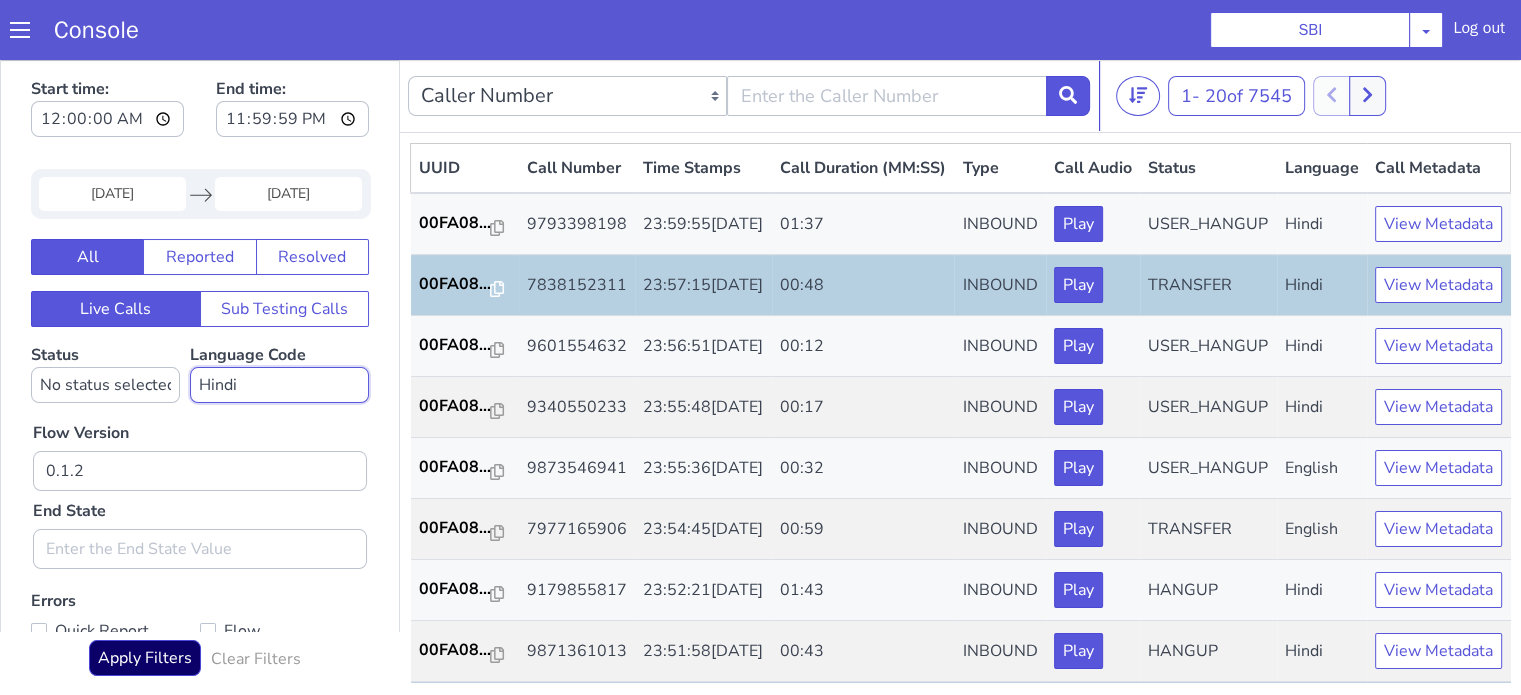 click on "No language selected Hindi English Tamil Telugu Kanada Marathi Malayalam Gujarati Bengali Indonesian Malay English US English GB" at bounding box center (453, 109) 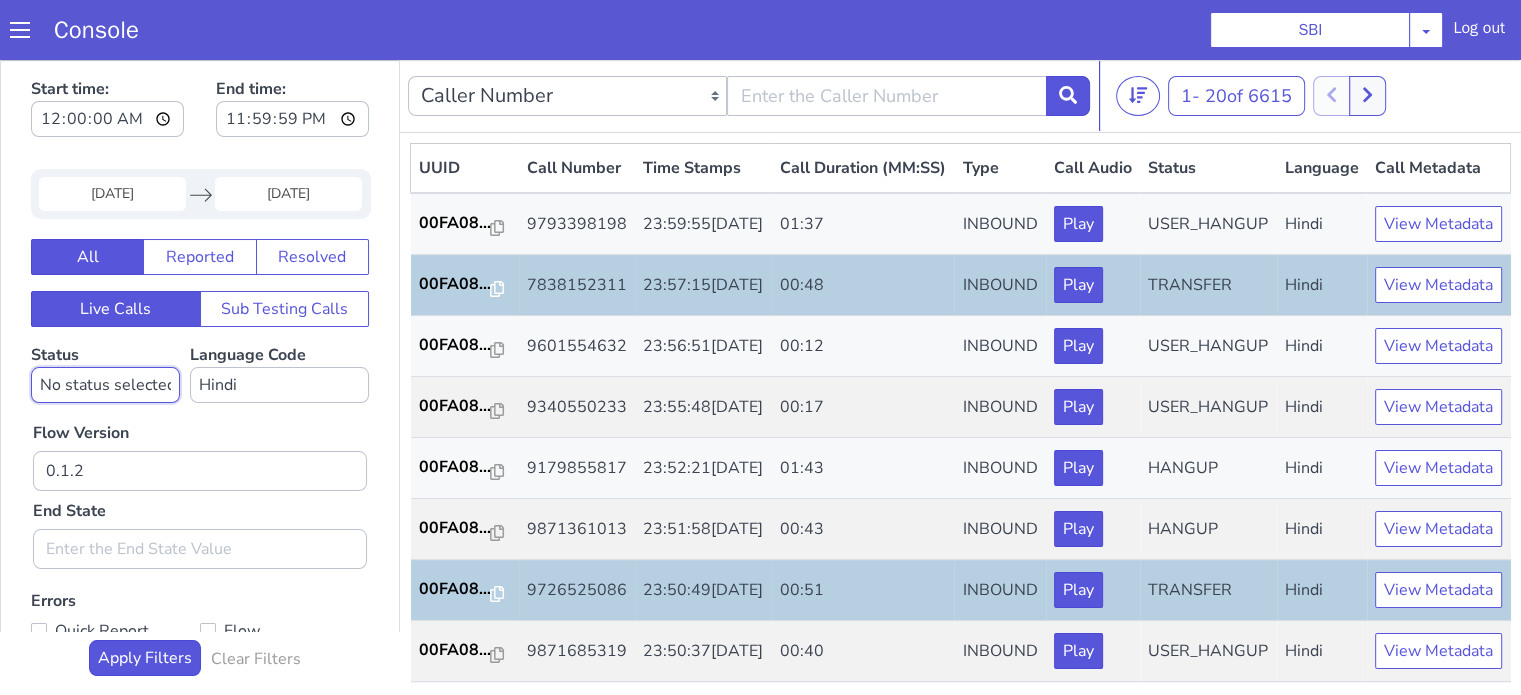 click on "No status selected HANGUP USER_HANGUP TRANSFER UNKNOWN" at bounding box center [279, 109] 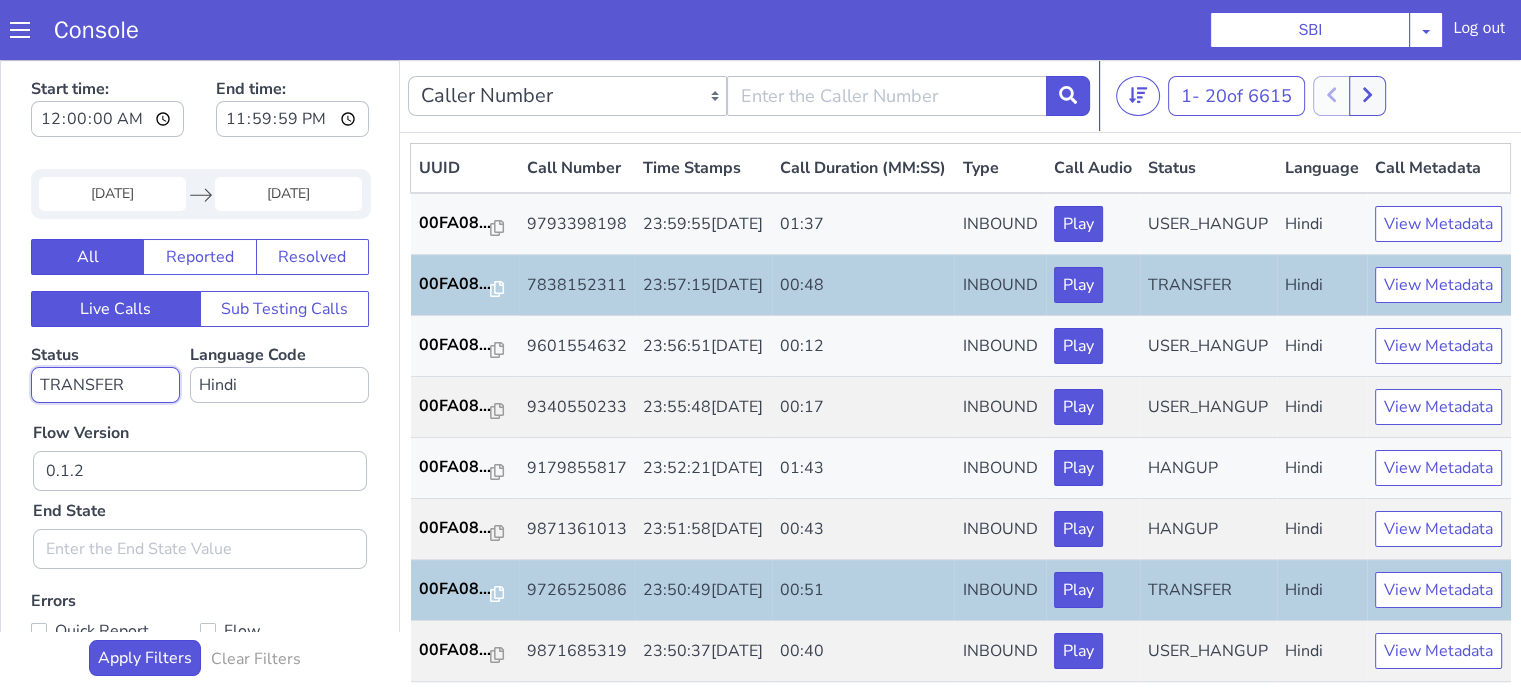 click on "No status selected HANGUP USER_HANGUP TRANSFER UNKNOWN" at bounding box center [279, 109] 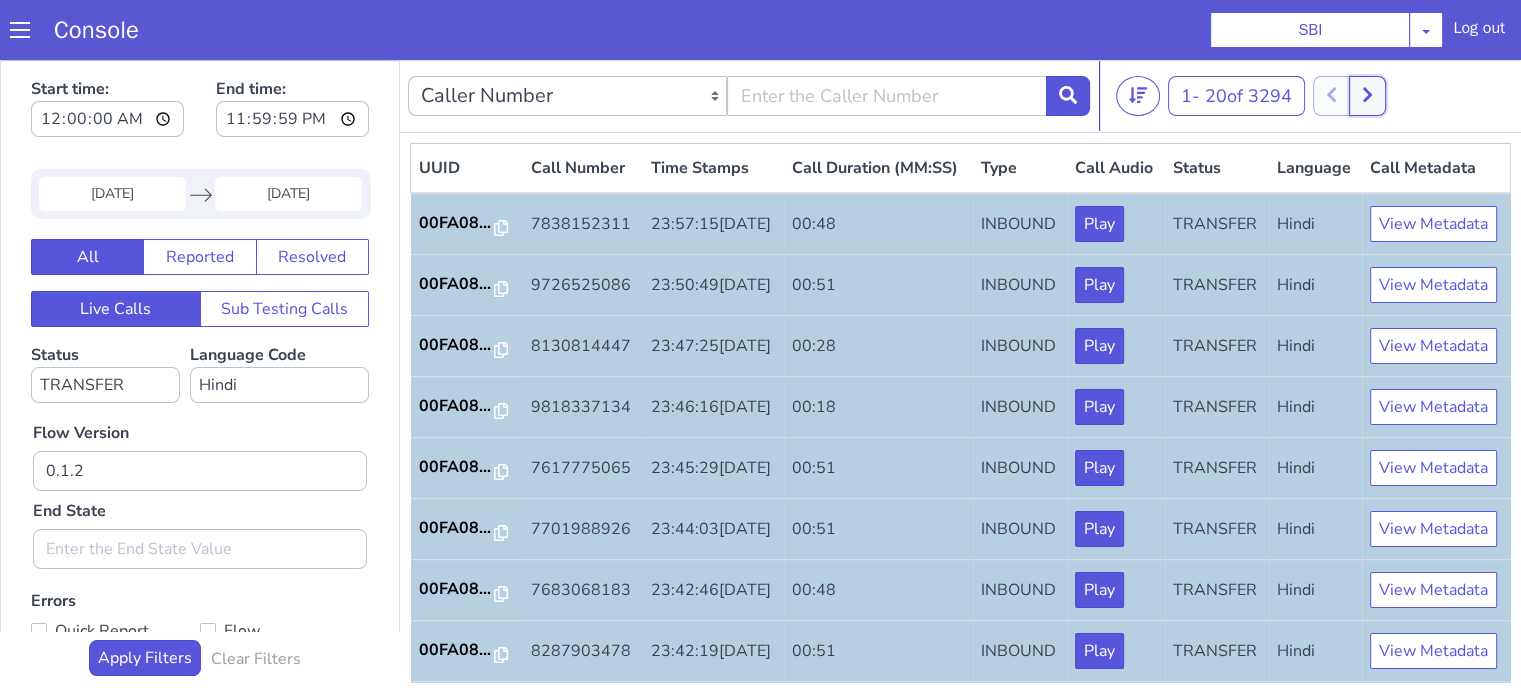 click 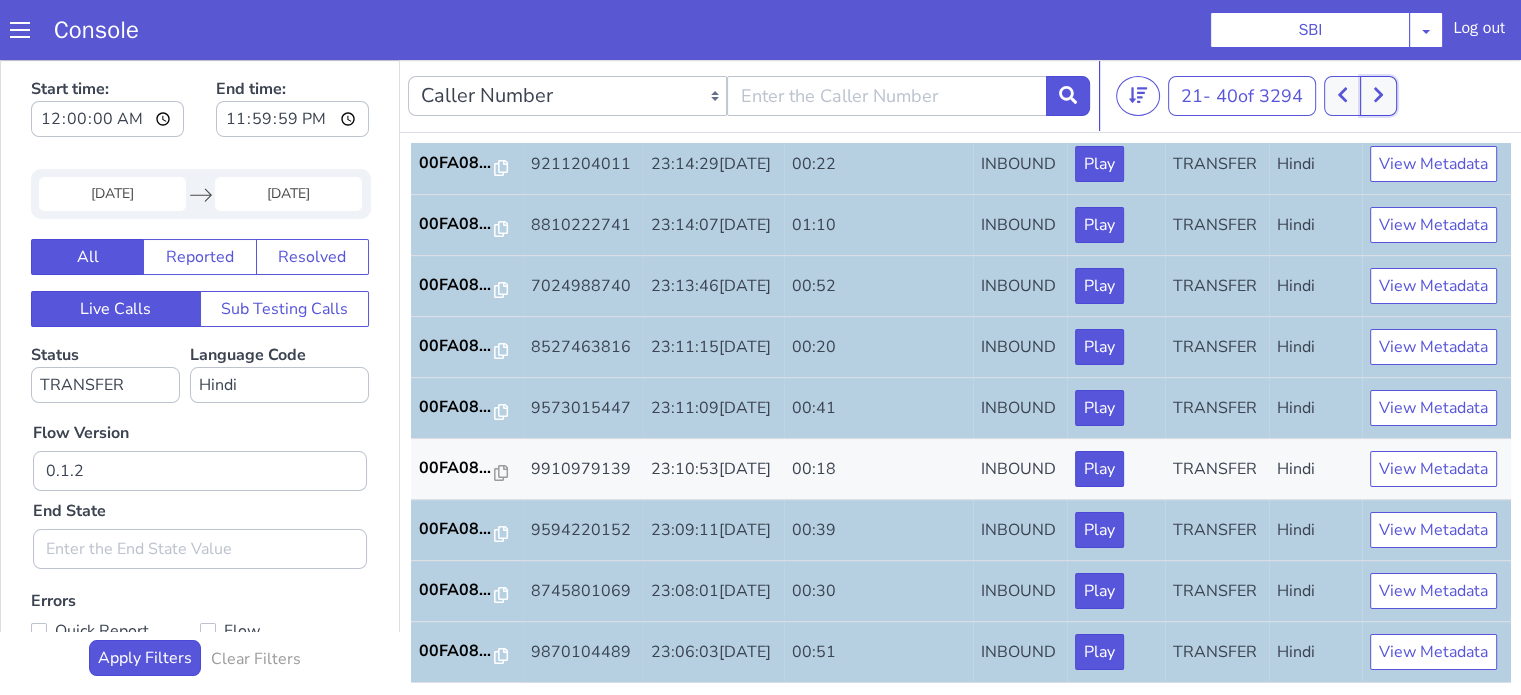 scroll, scrollTop: 990, scrollLeft: 0, axis: vertical 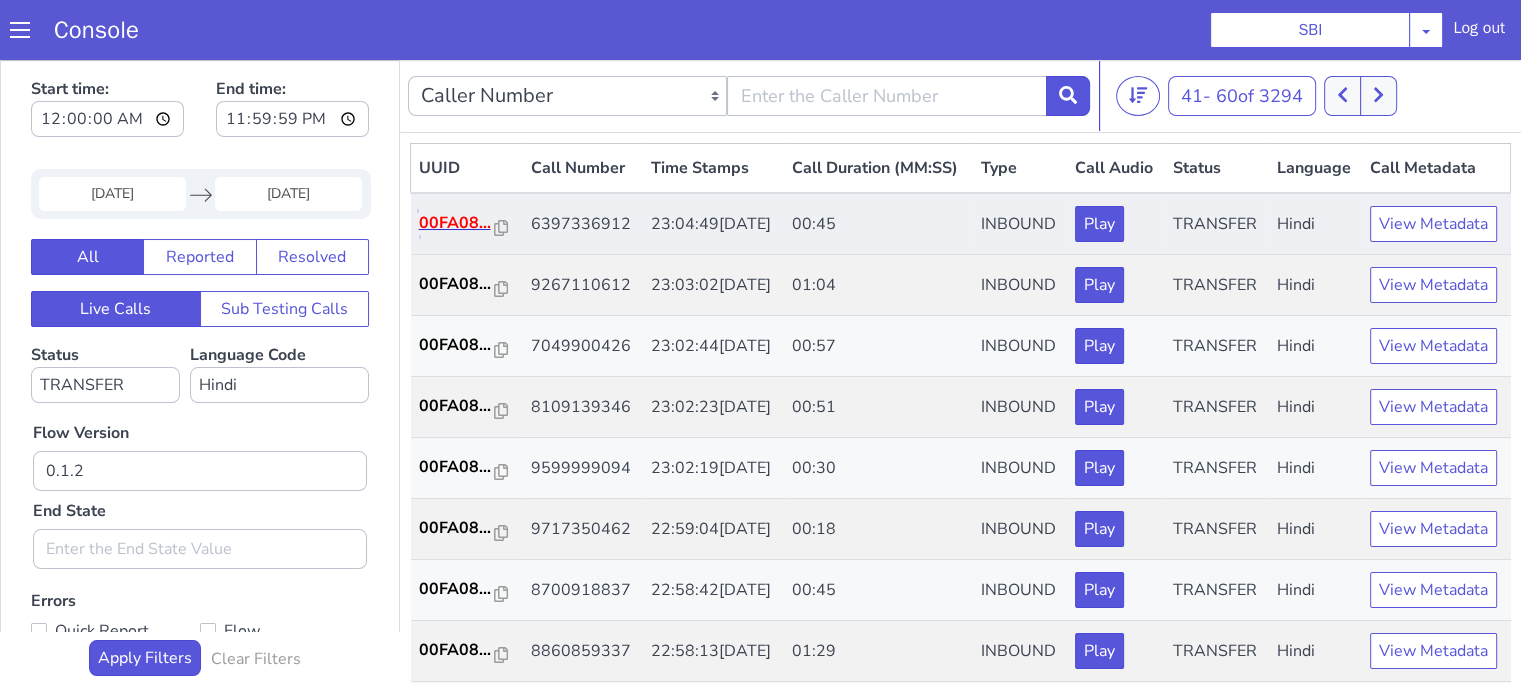 click on "00FA08..." at bounding box center [591, -7] 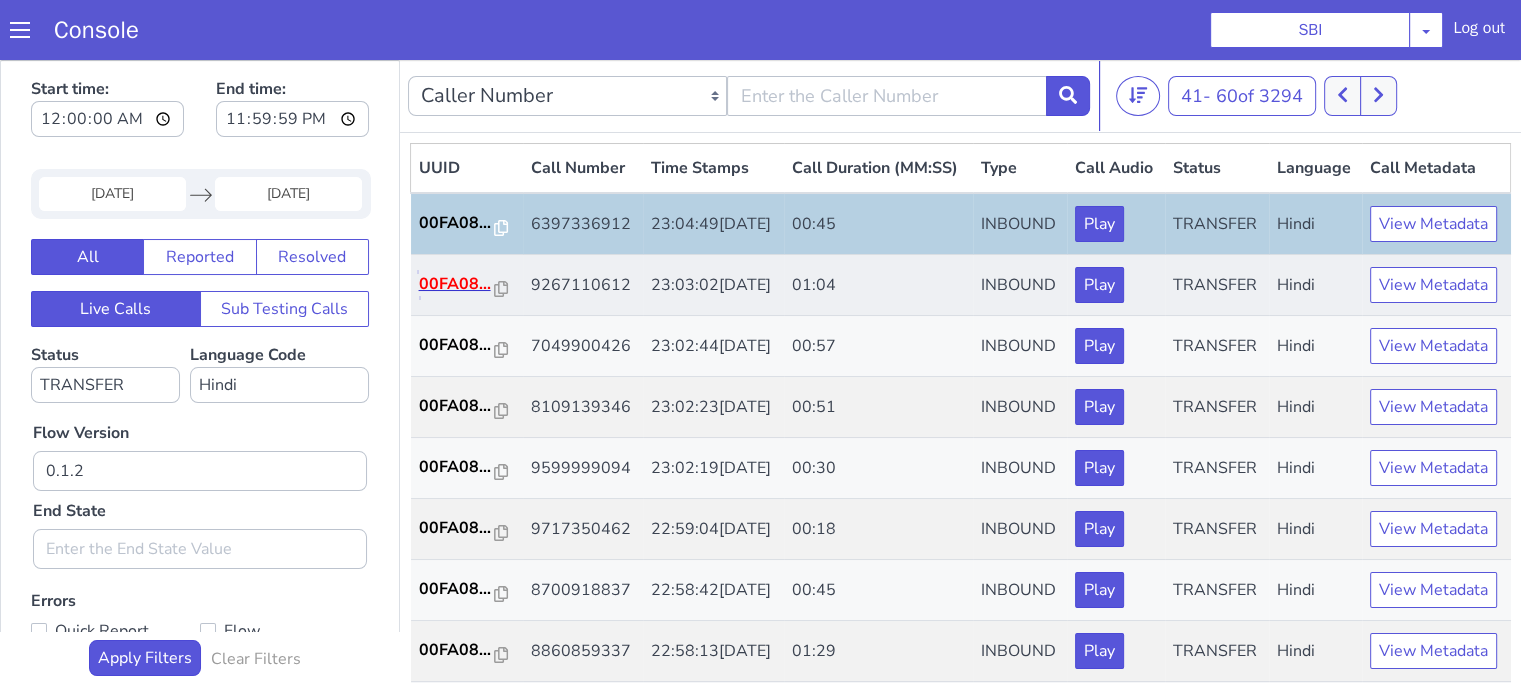 click on "00FA08..." at bounding box center [590, 54] 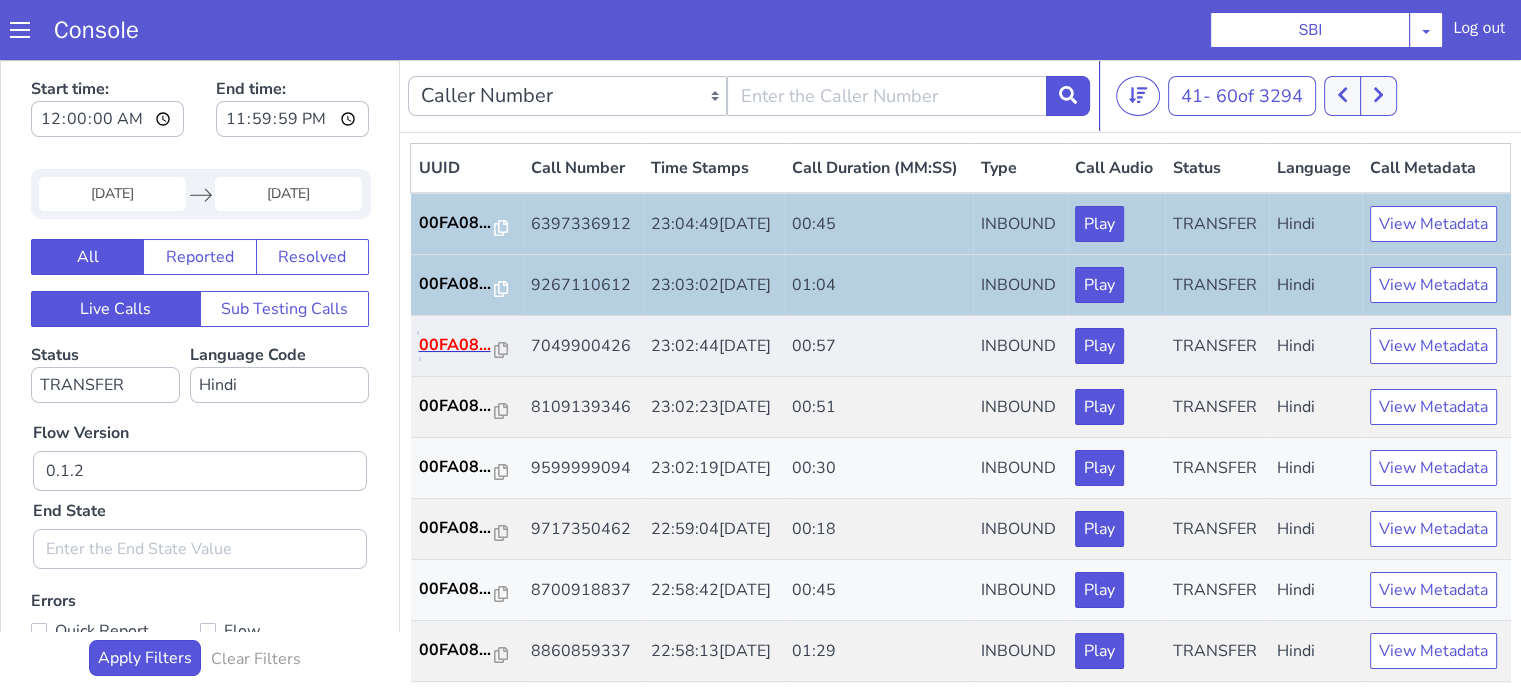 click on "00FA08..." at bounding box center (590, 115) 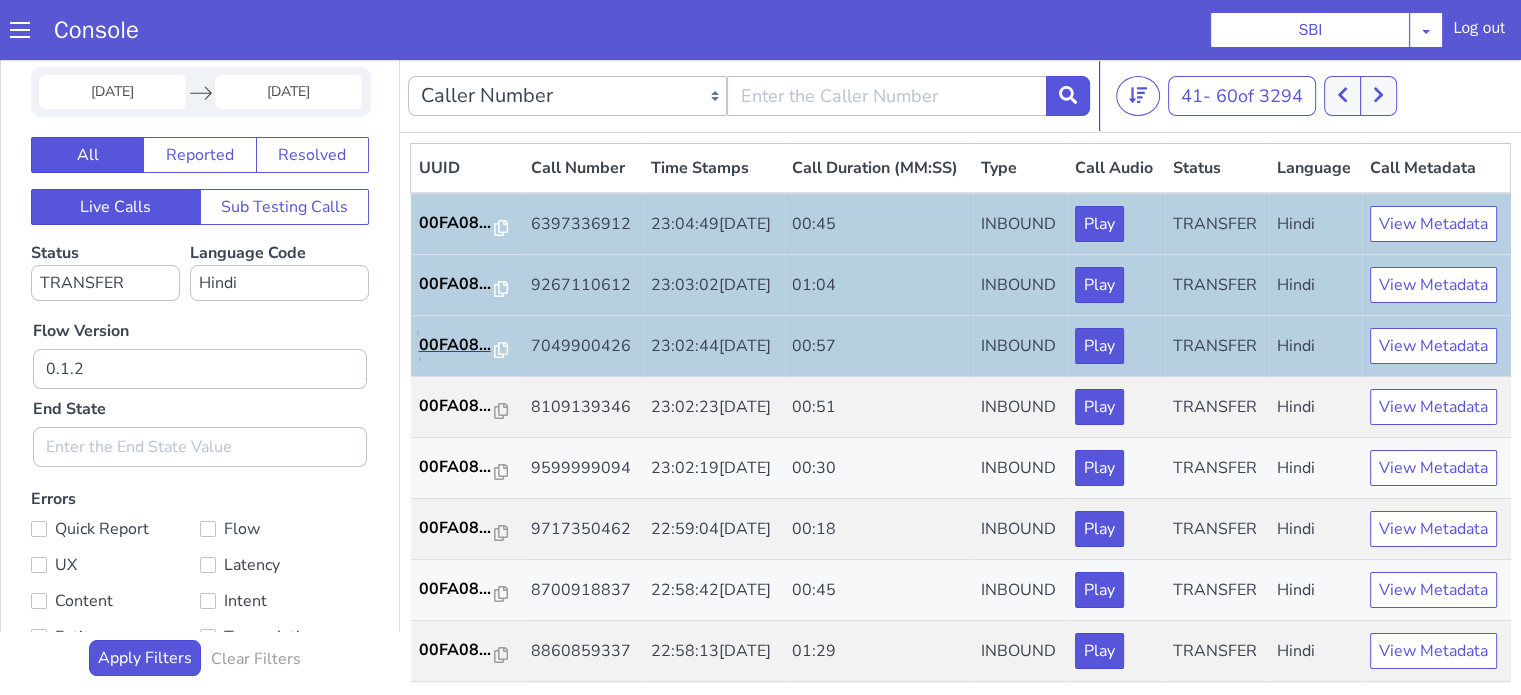scroll, scrollTop: 160, scrollLeft: 0, axis: vertical 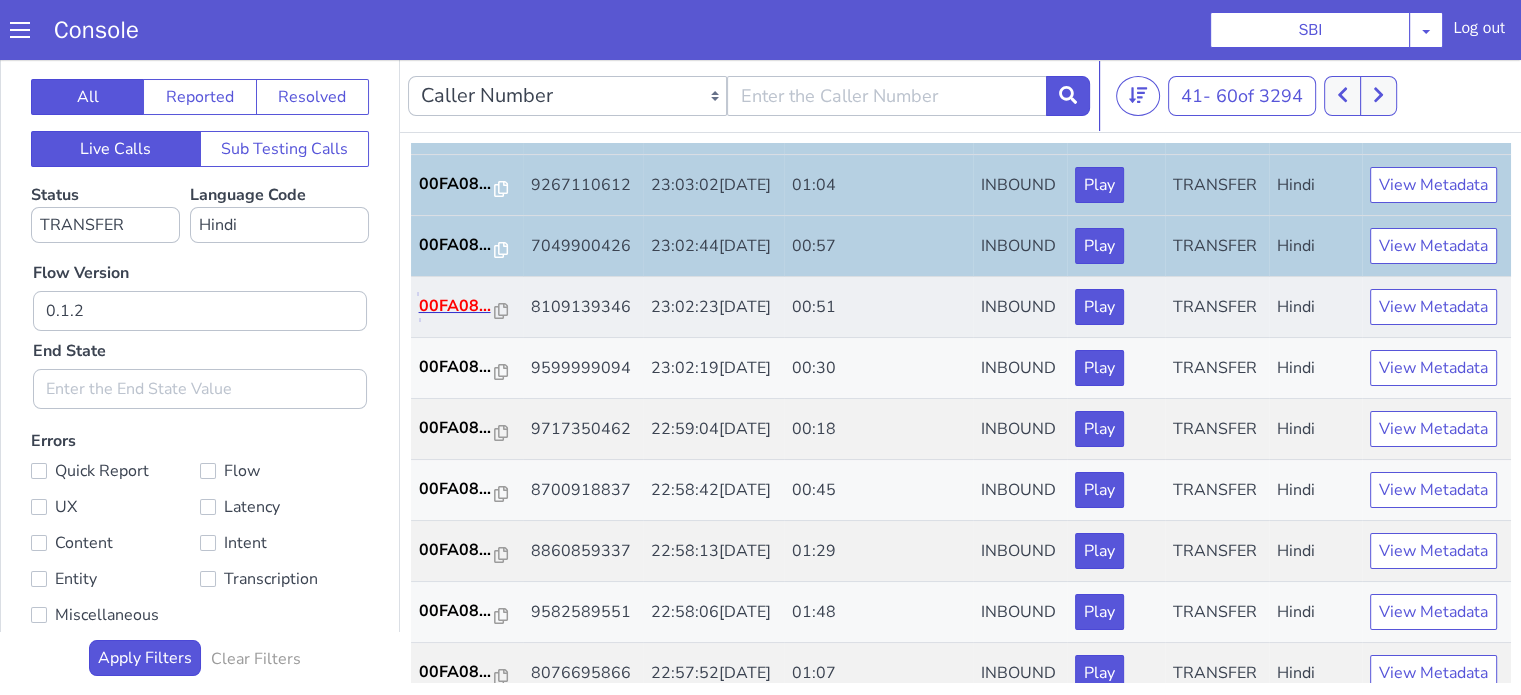 click on "00FA08..." at bounding box center [680, -16] 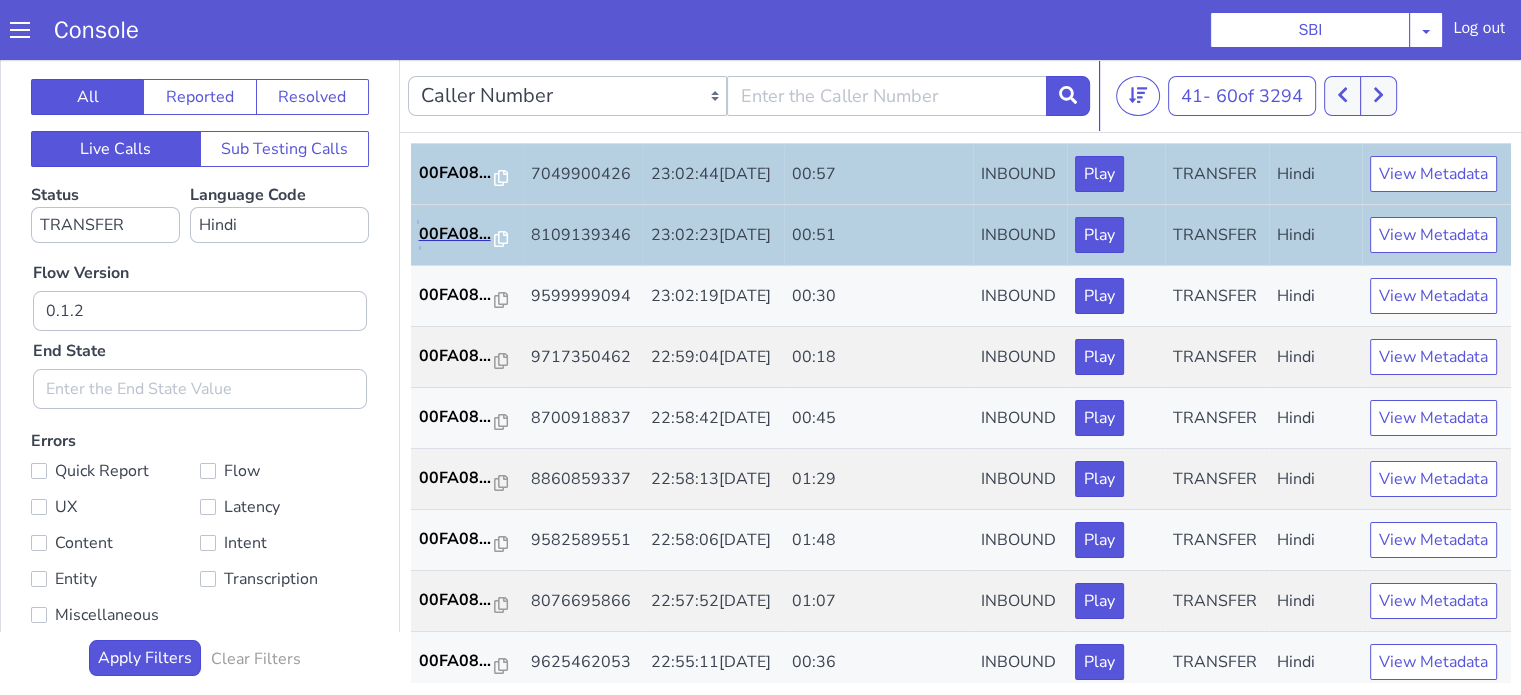scroll, scrollTop: 300, scrollLeft: 0, axis: vertical 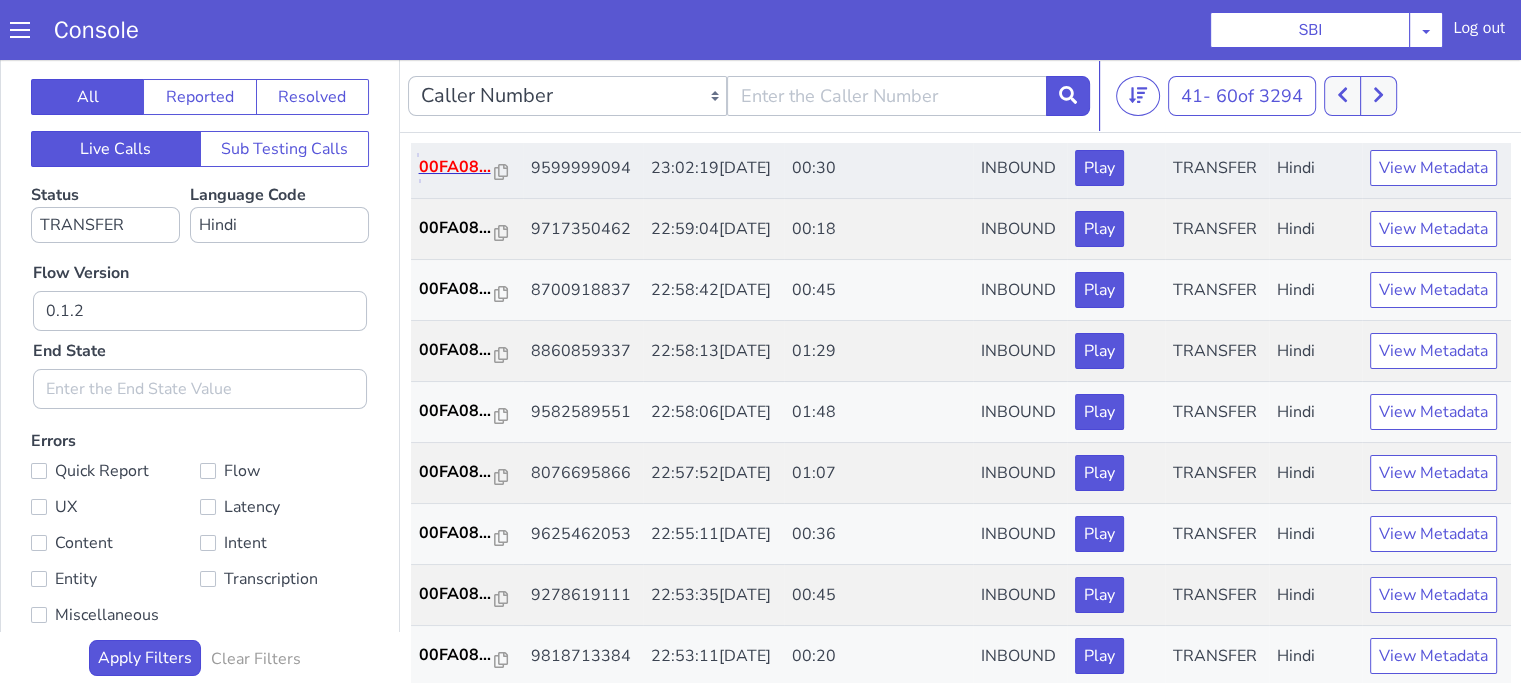 click on "00FA08..." at bounding box center (631, -109) 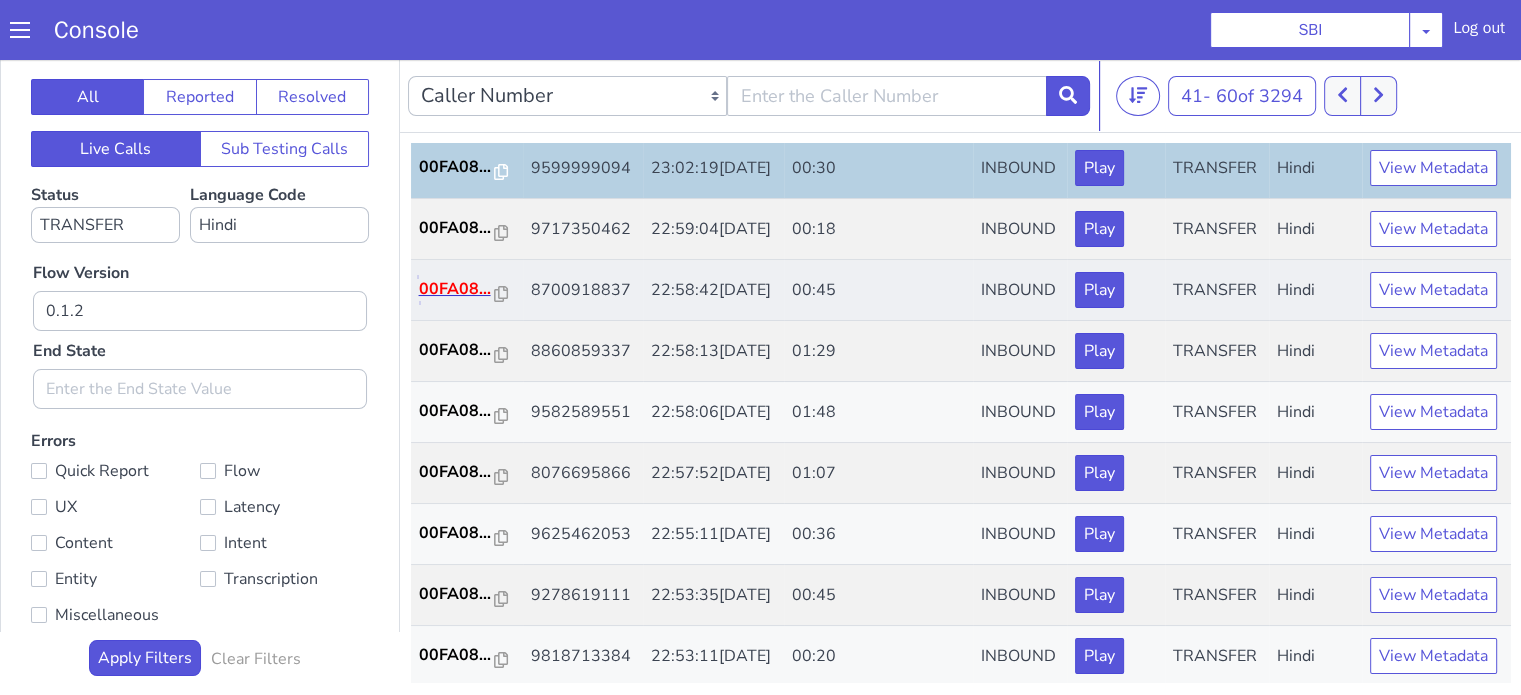click on "00FA08..." at bounding box center (590, 59) 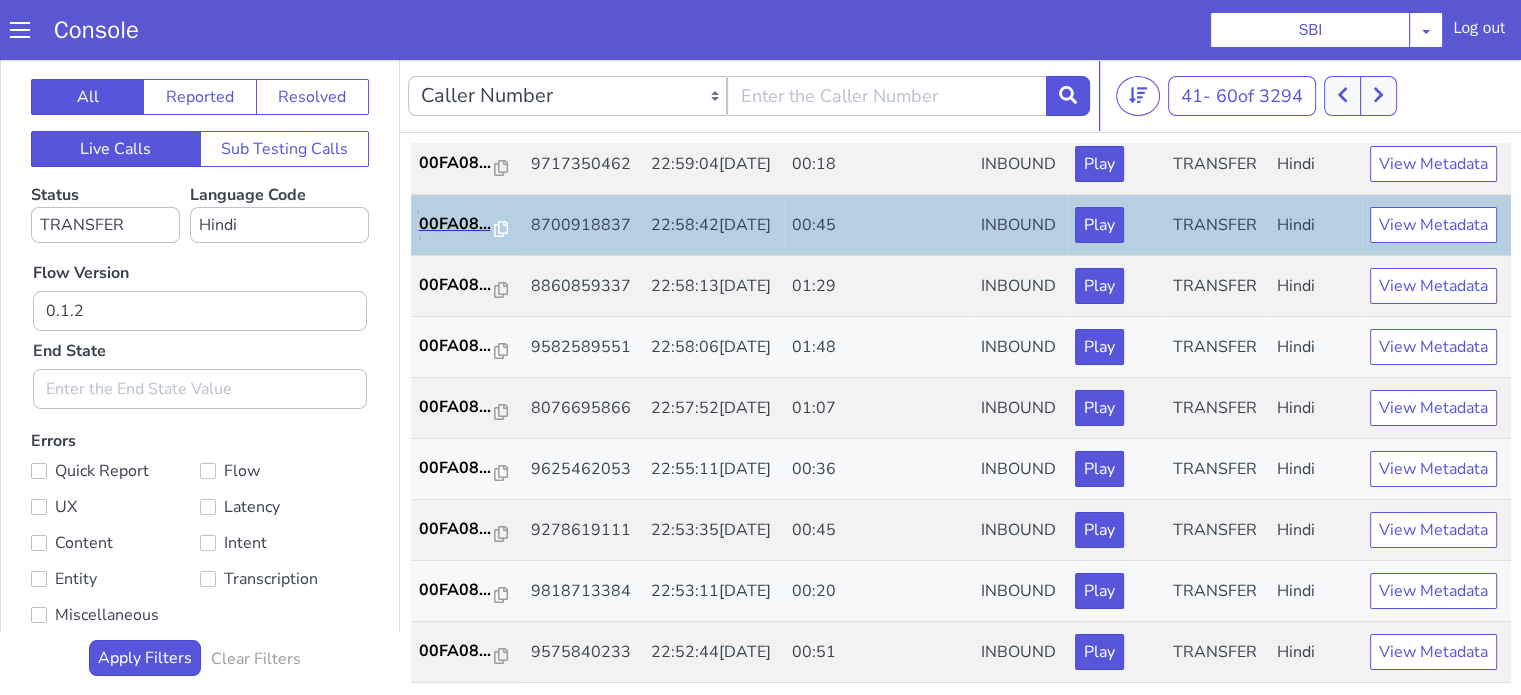 scroll, scrollTop: 400, scrollLeft: 0, axis: vertical 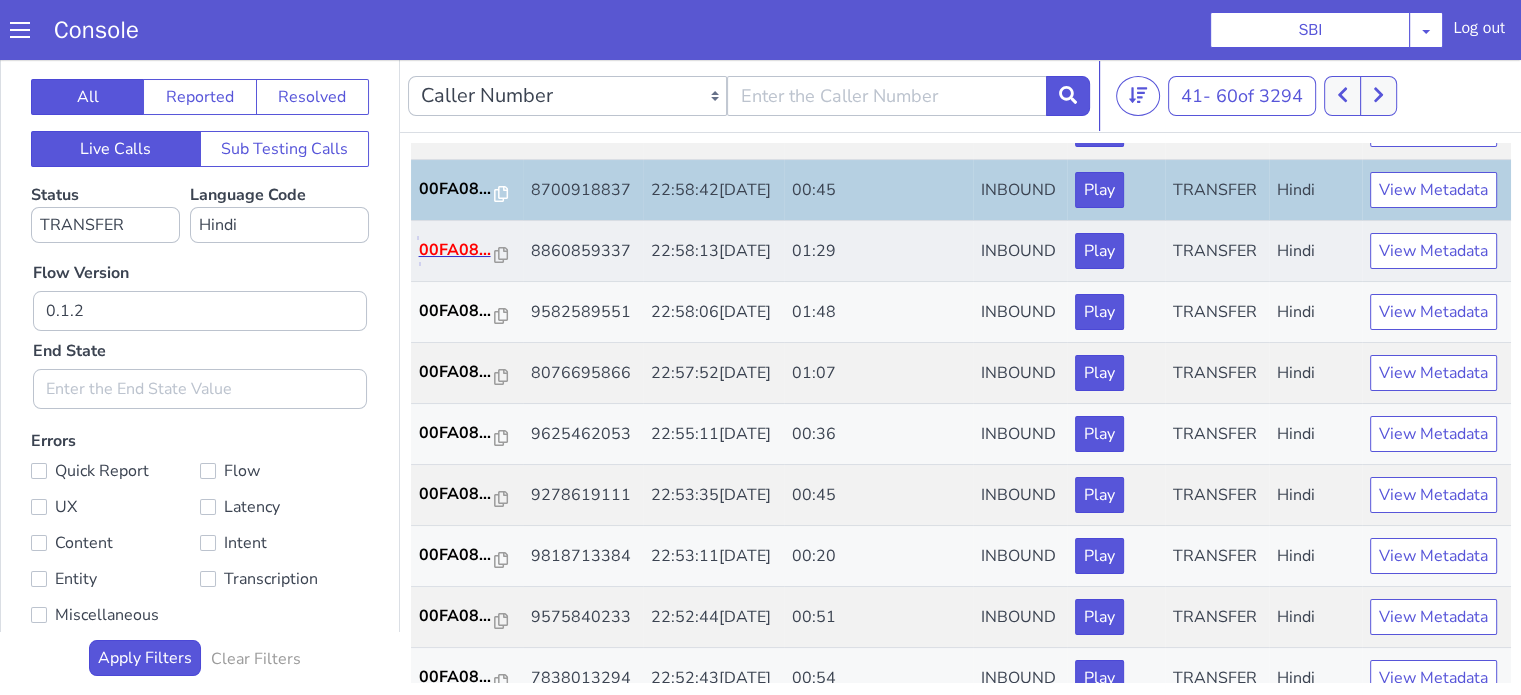 click on "00FA08..." at bounding box center (631, -25) 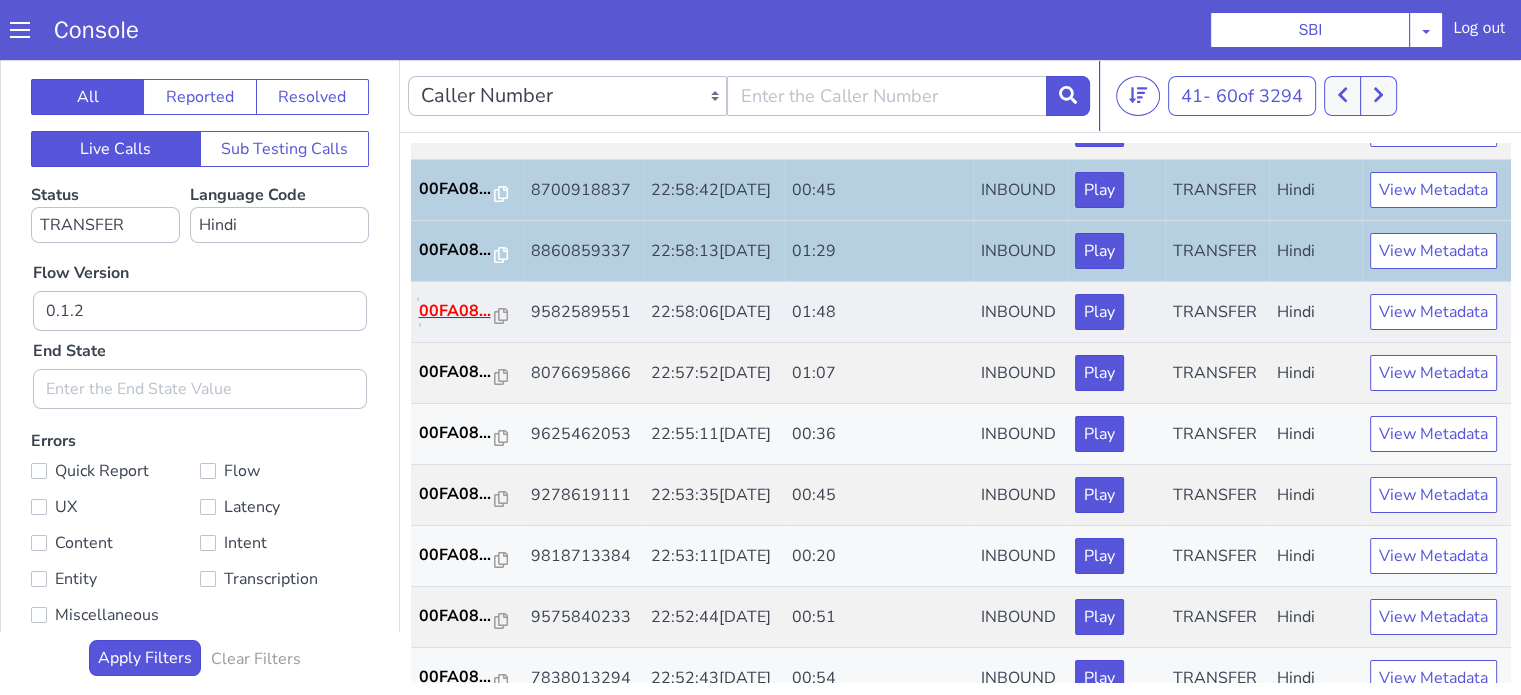 click on "00FA08..." at bounding box center [631, 35] 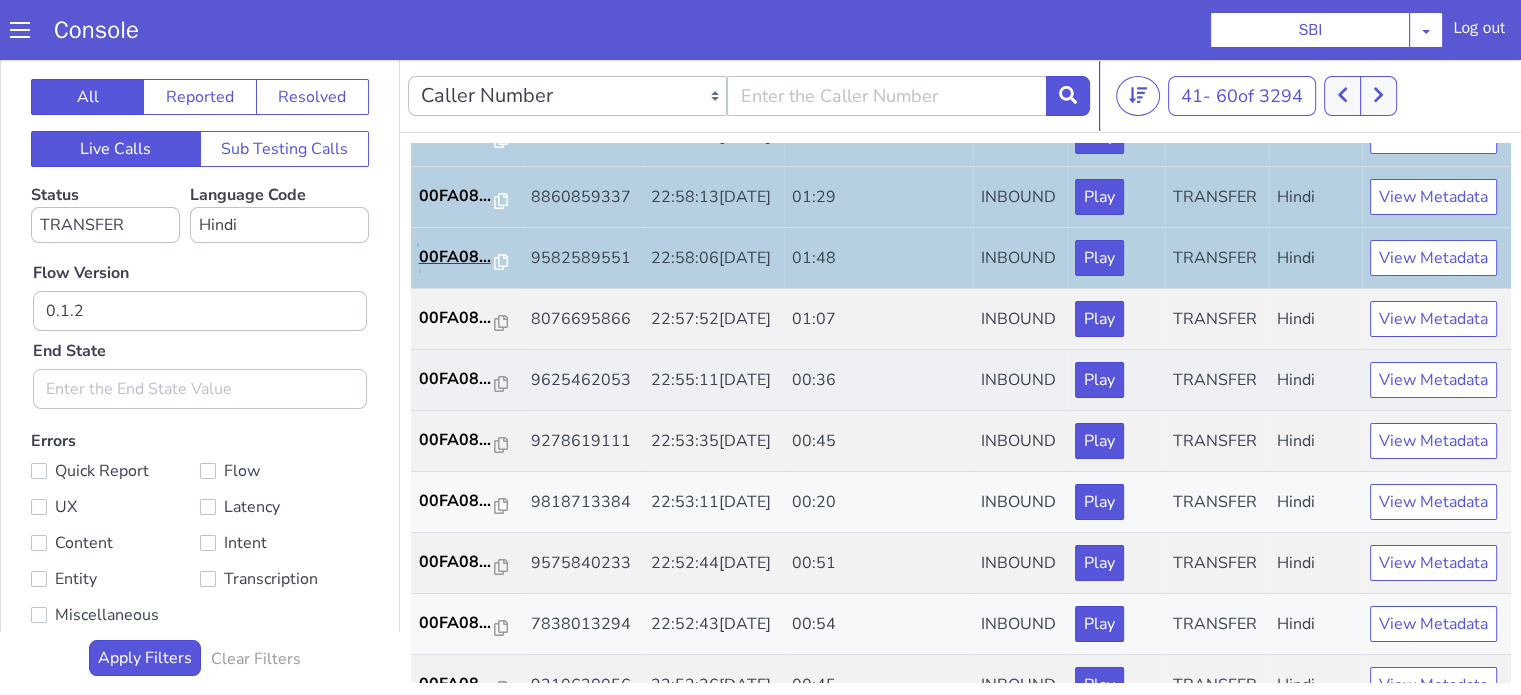 scroll, scrollTop: 500, scrollLeft: 0, axis: vertical 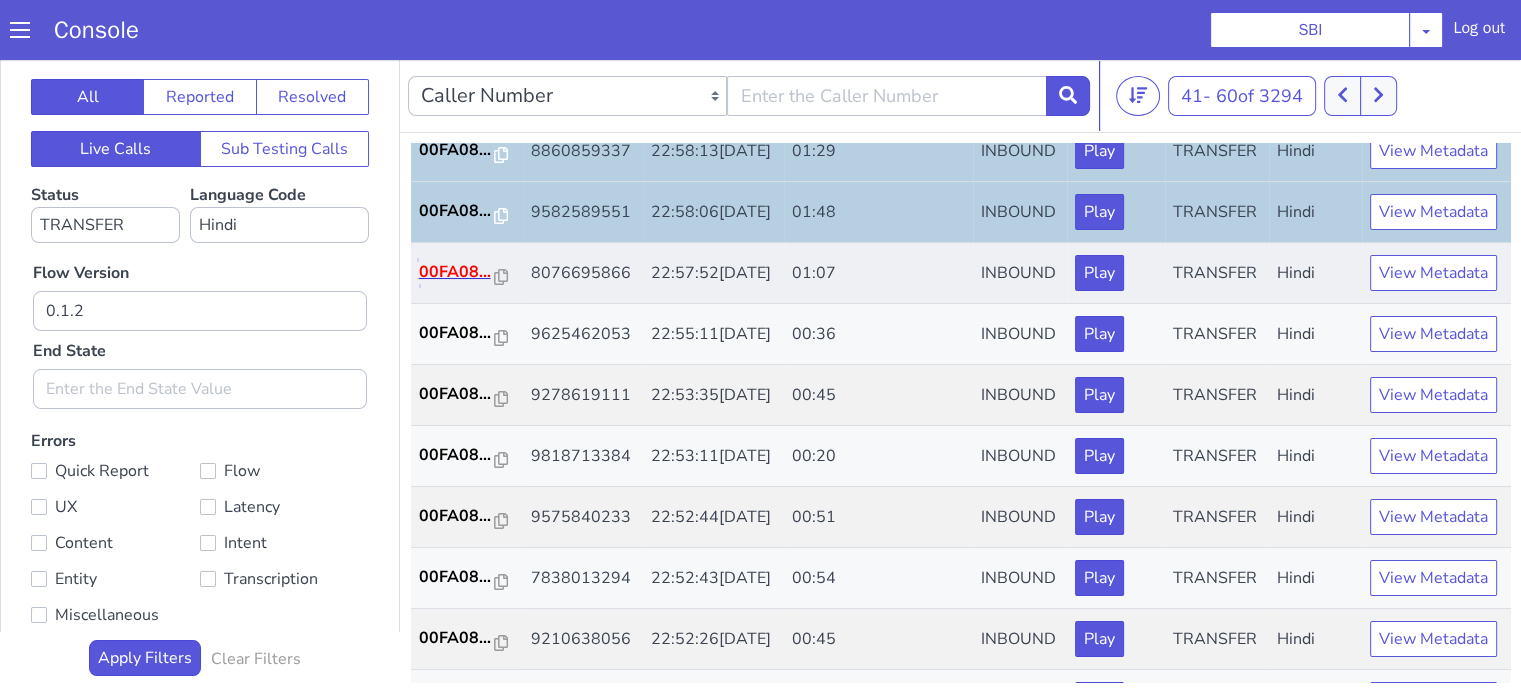 click on "00FA08..." at bounding box center (680, -50) 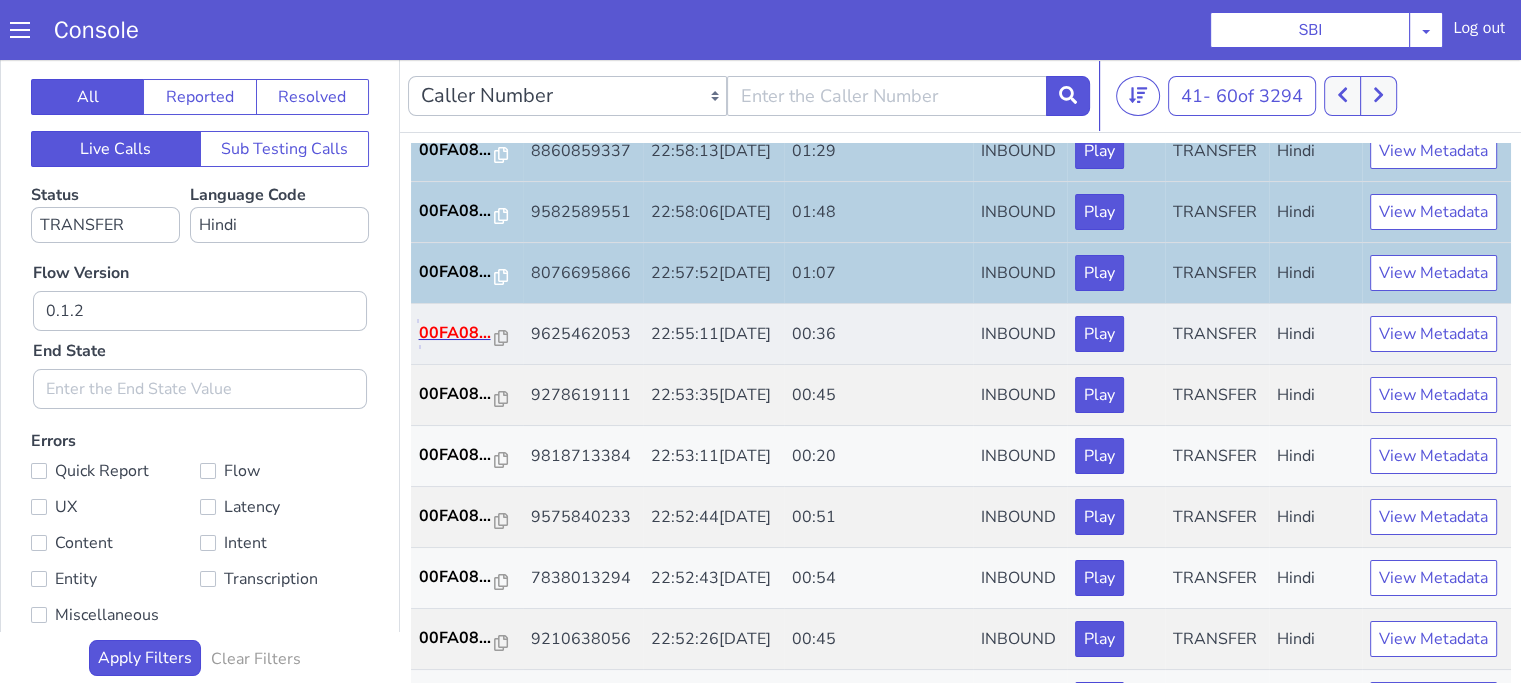 click on "00FA08..." at bounding box center (590, 103) 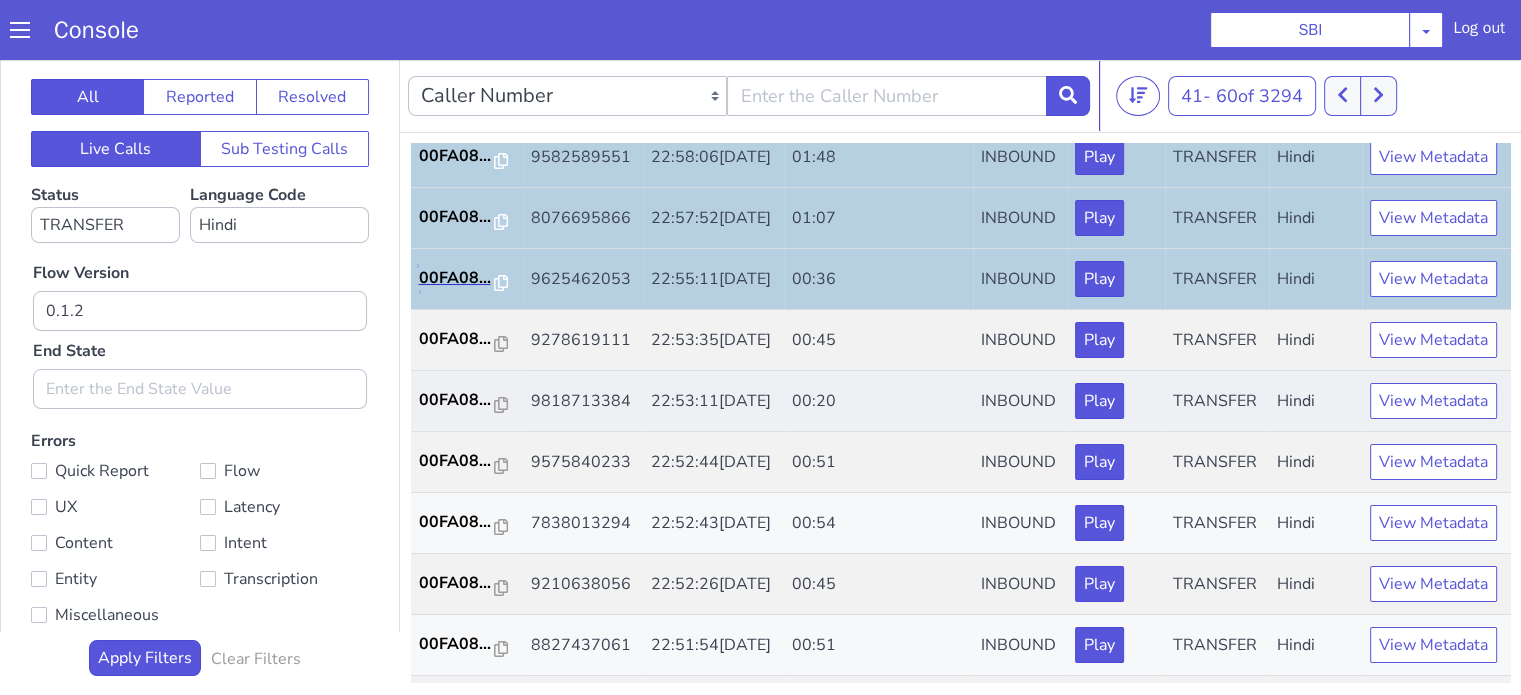 scroll, scrollTop: 600, scrollLeft: 0, axis: vertical 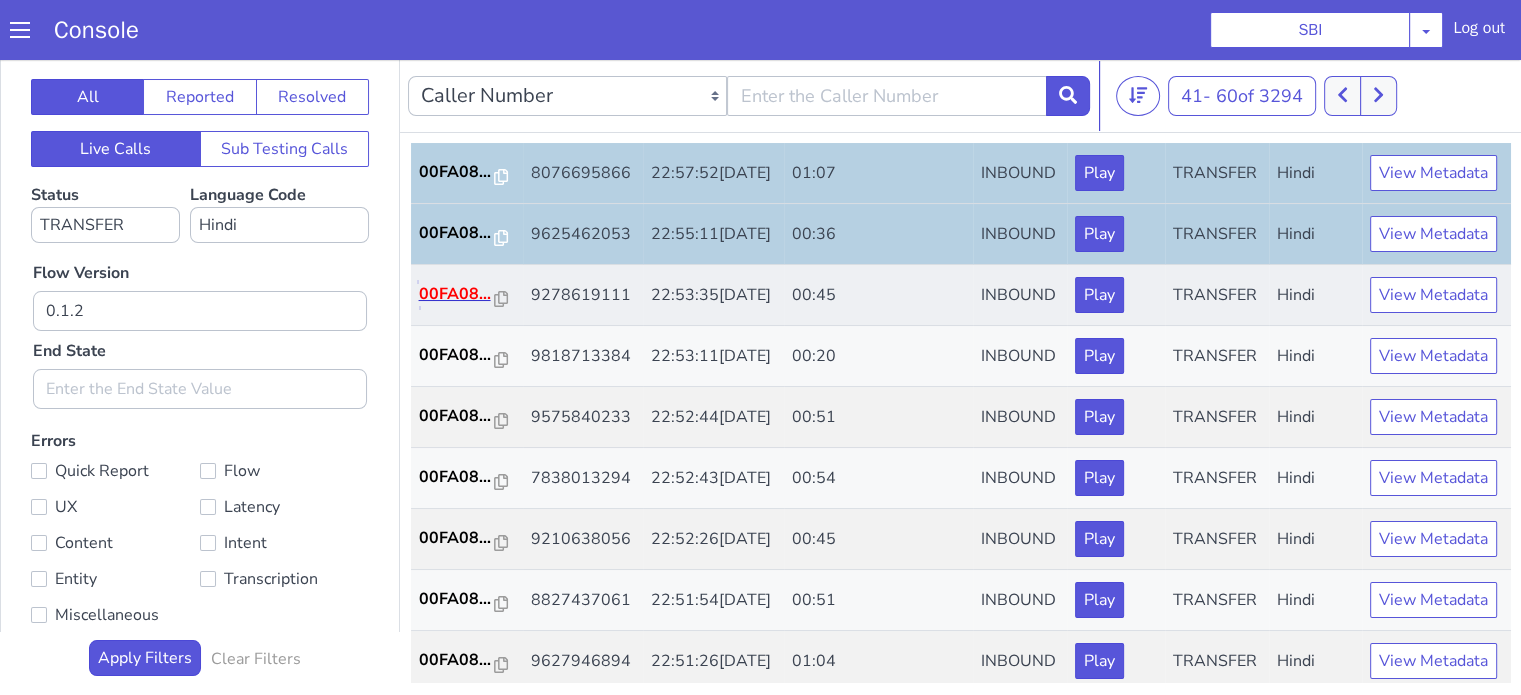 click on "00FA08..." at bounding box center [631, 18] 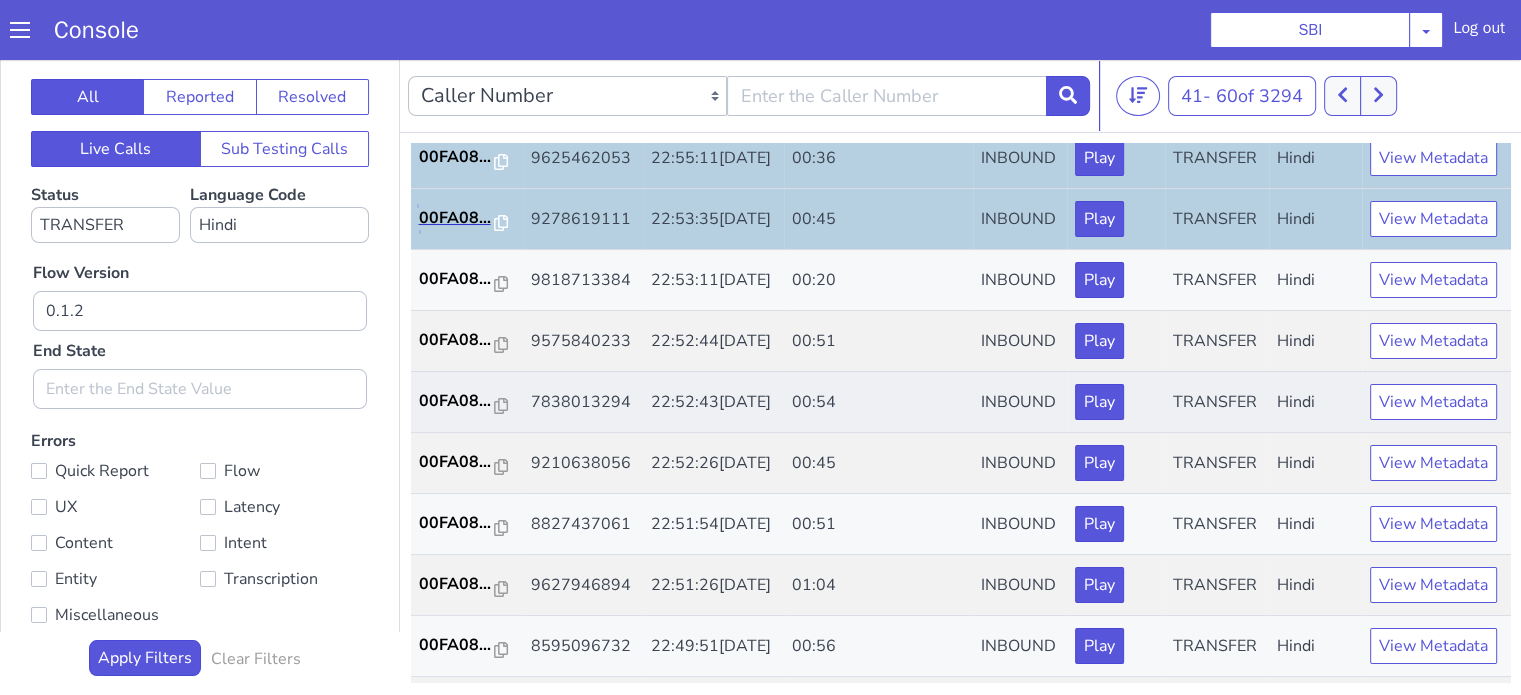 scroll, scrollTop: 800, scrollLeft: 0, axis: vertical 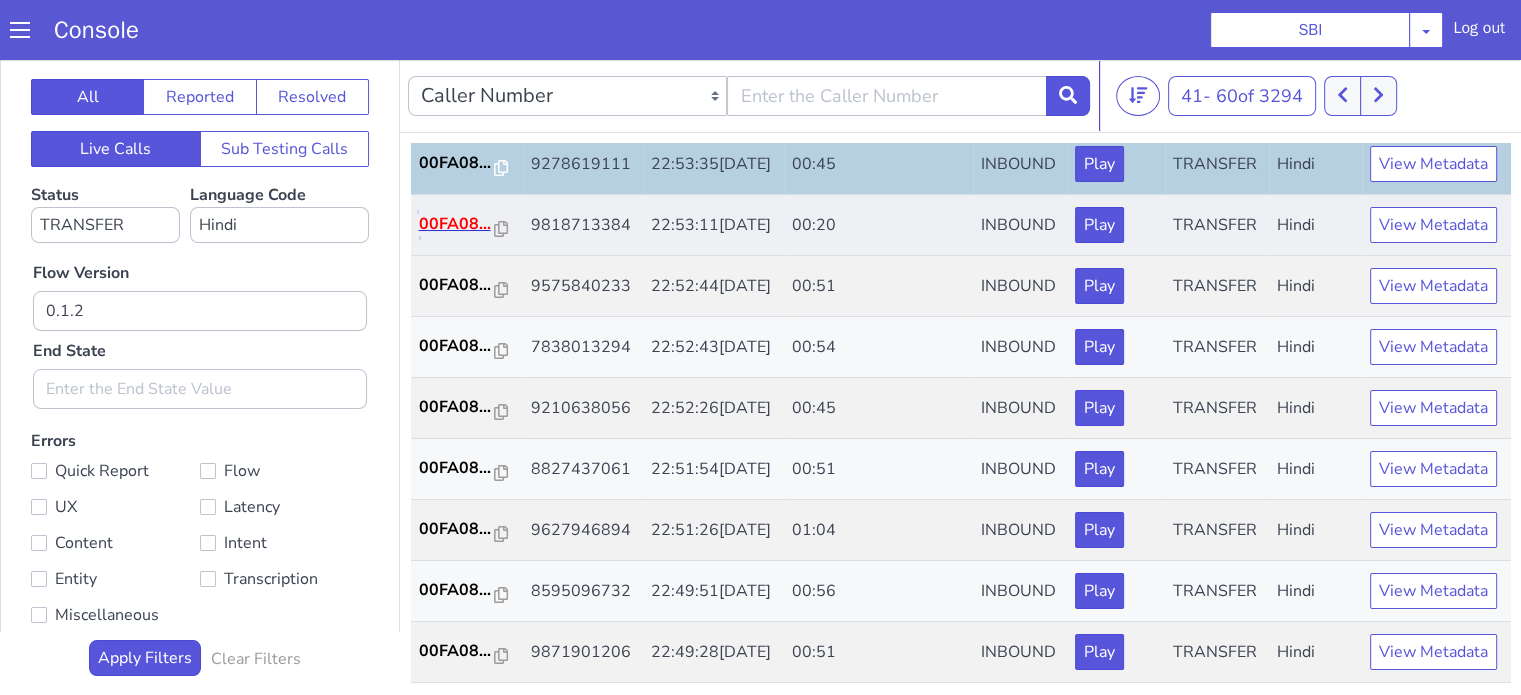 click on "00FA08..." at bounding box center [631, -51] 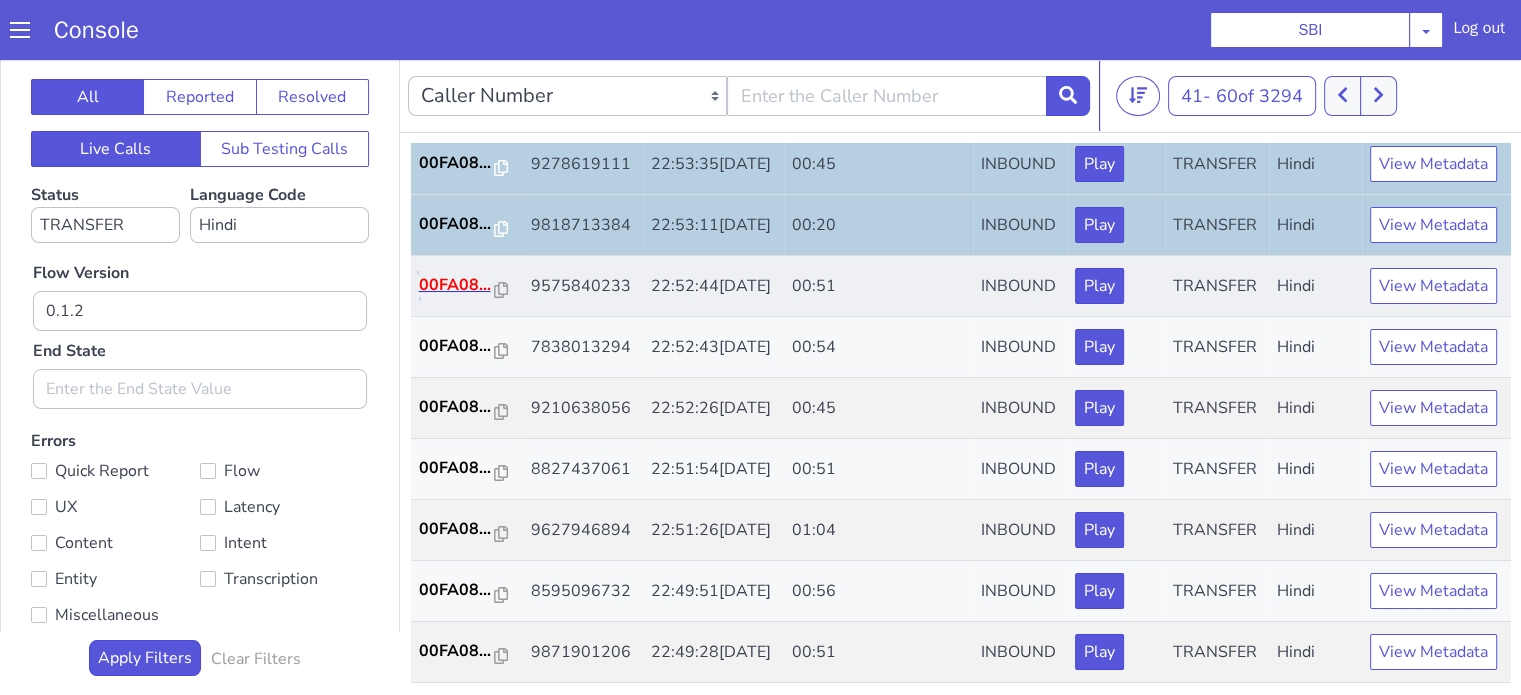 click on "00FA08..." at bounding box center [631, 9] 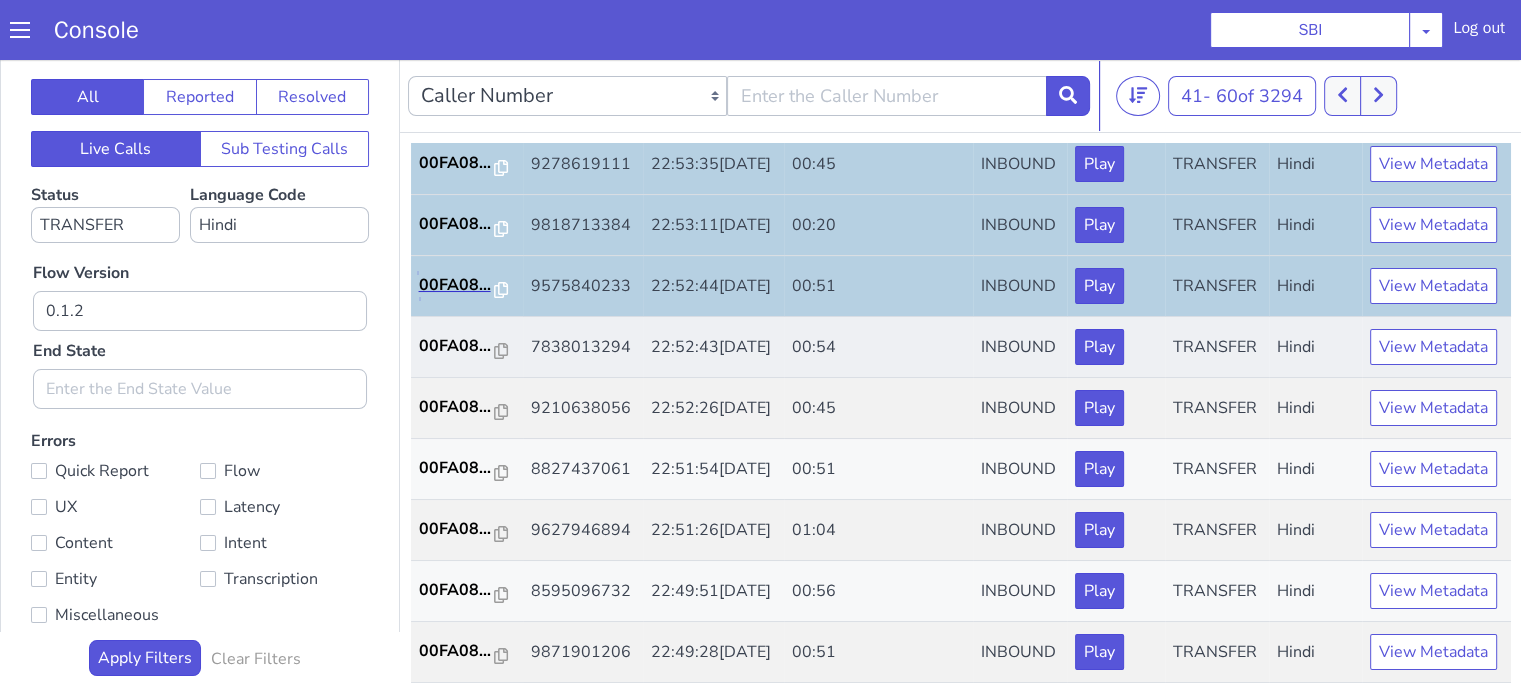 scroll, scrollTop: 900, scrollLeft: 0, axis: vertical 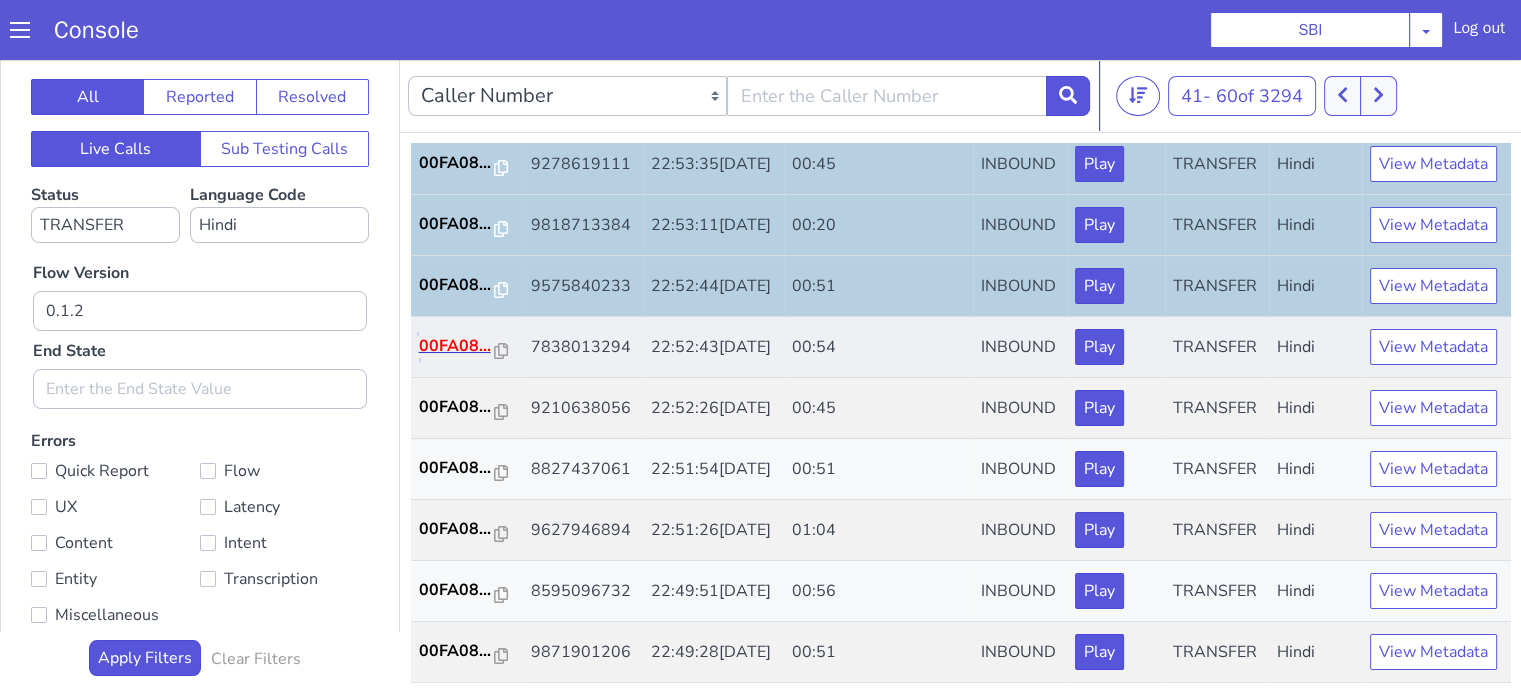 click on "00FA08..." at bounding box center [631, 70] 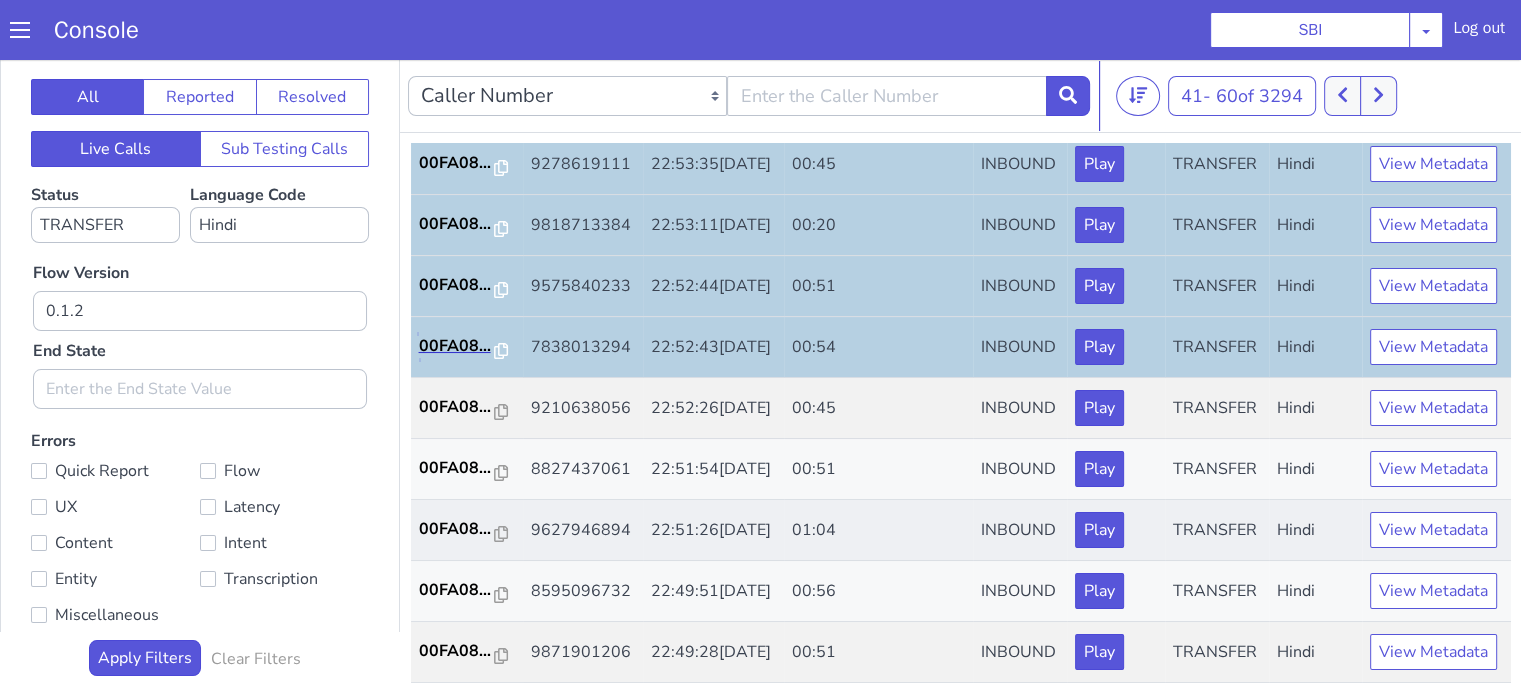 scroll, scrollTop: 990, scrollLeft: 0, axis: vertical 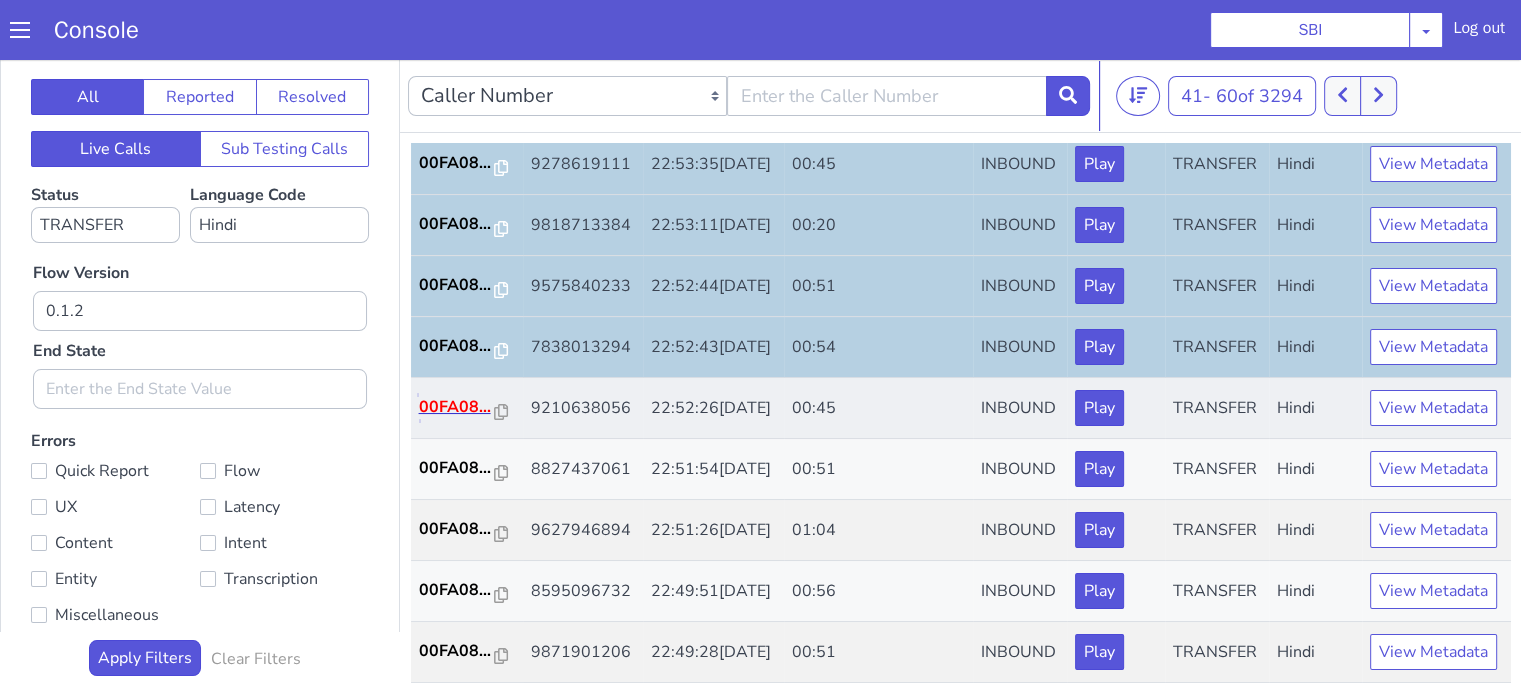 click on "00FA08..." at bounding box center (631, 131) 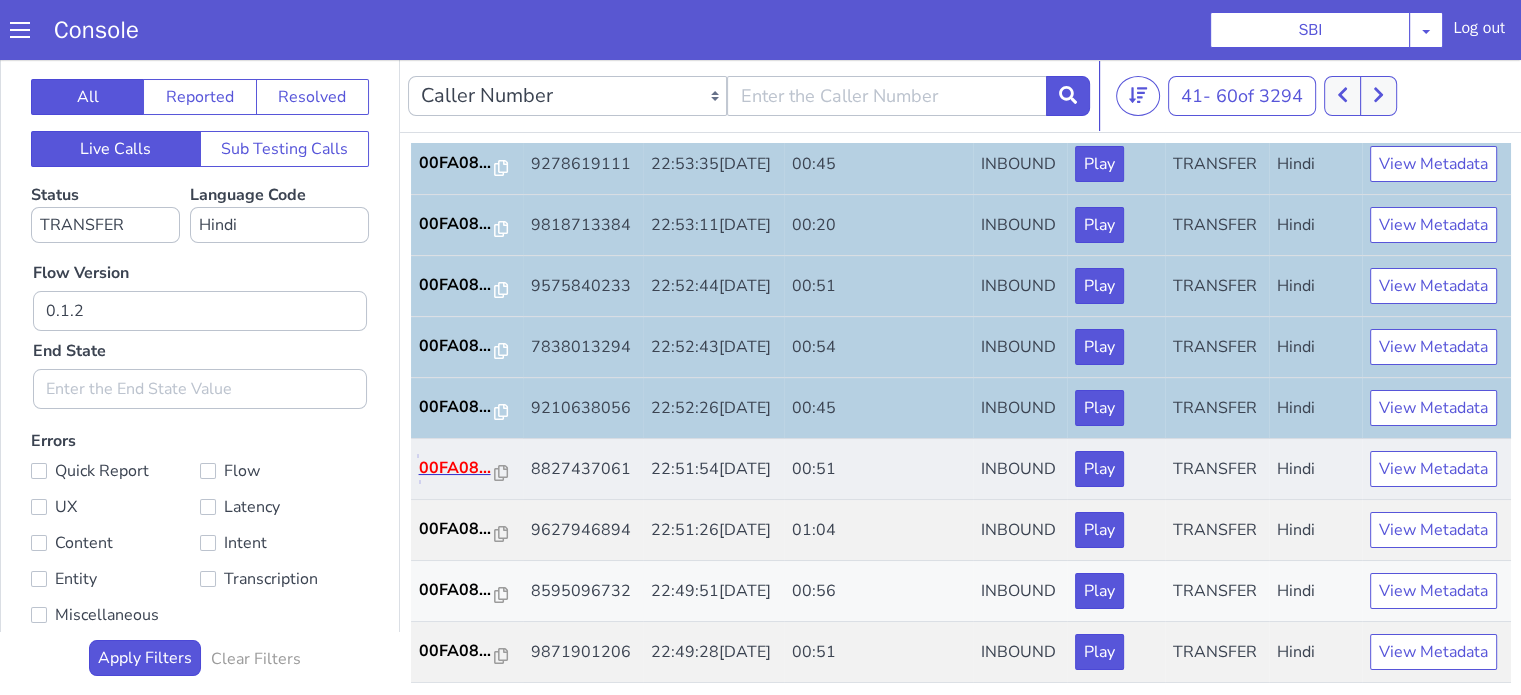 click on "00FA08..." at bounding box center [631, 192] 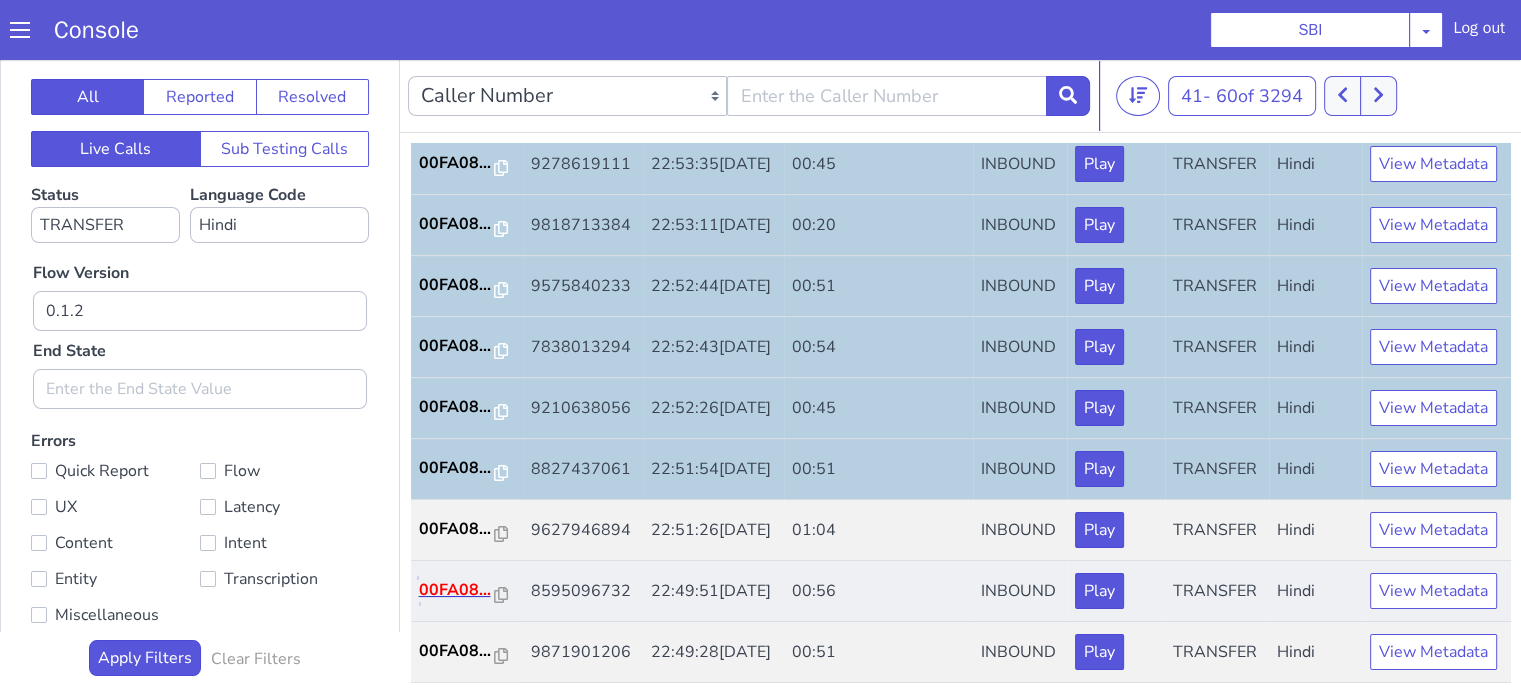 click on "00FA08..." at bounding box center [590, 360] 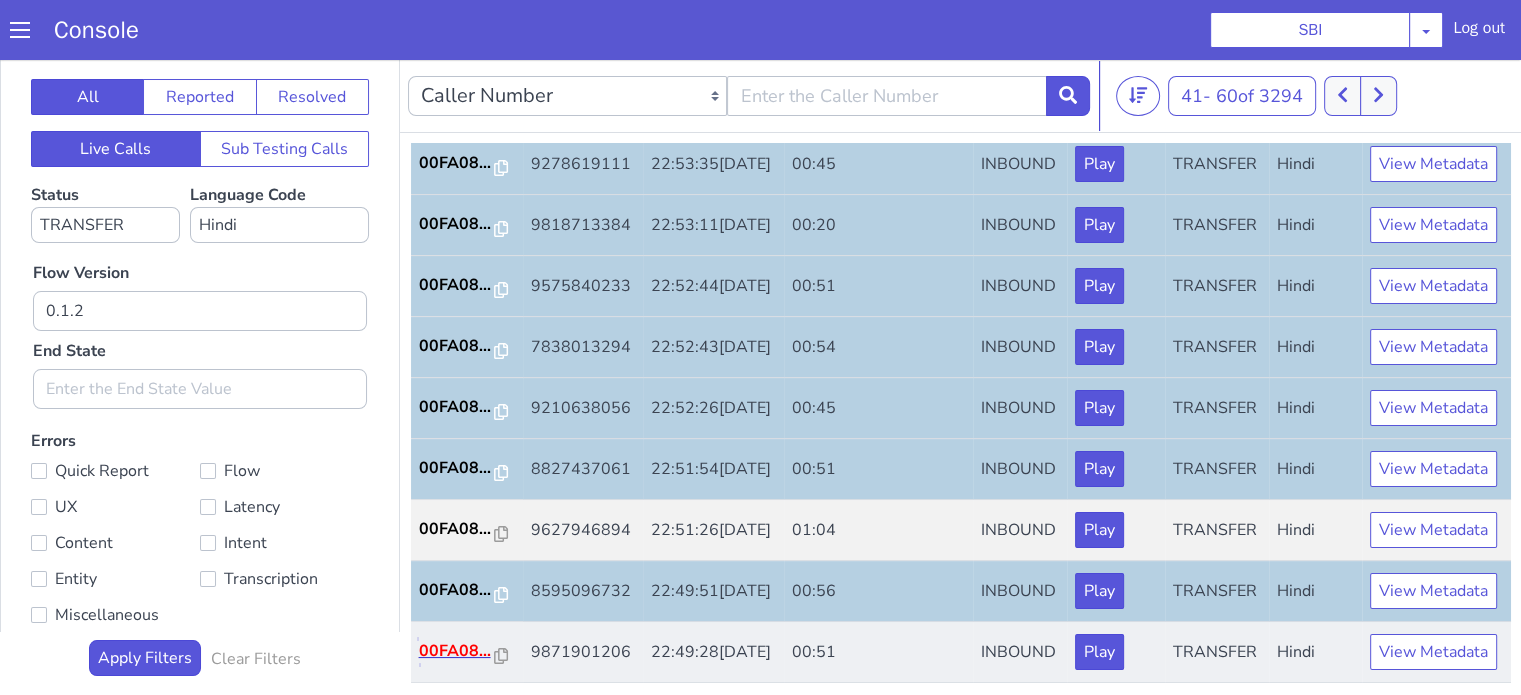 click on "00FA08..." at bounding box center [591, 421] 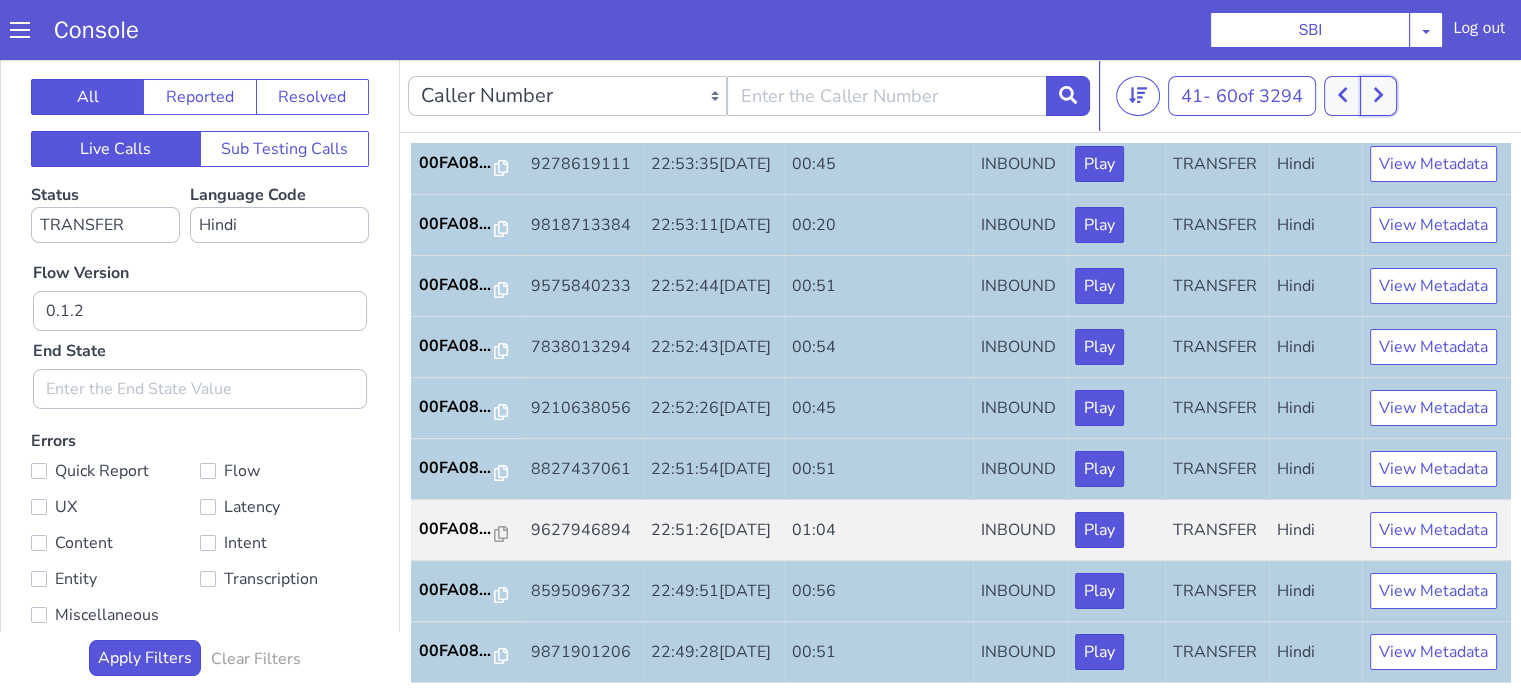 click 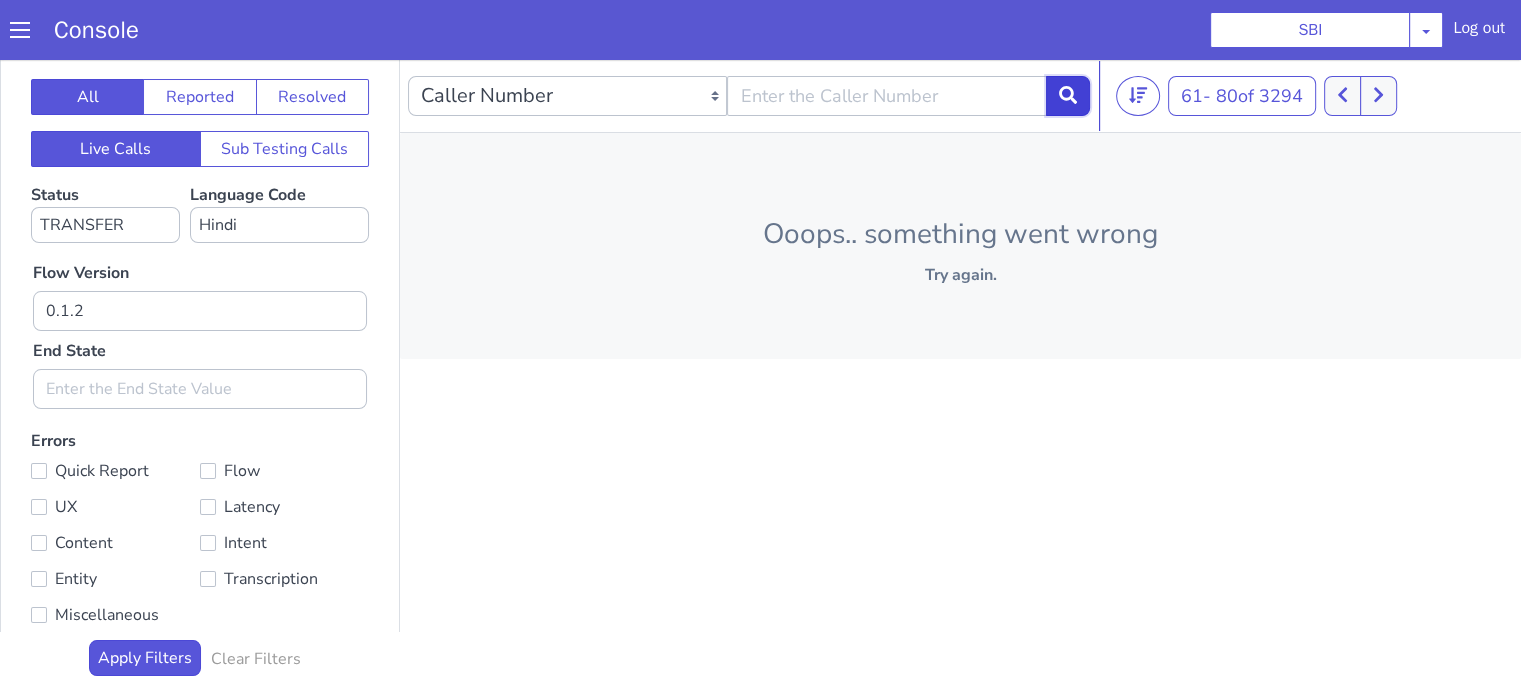 click at bounding box center (1076, 75) 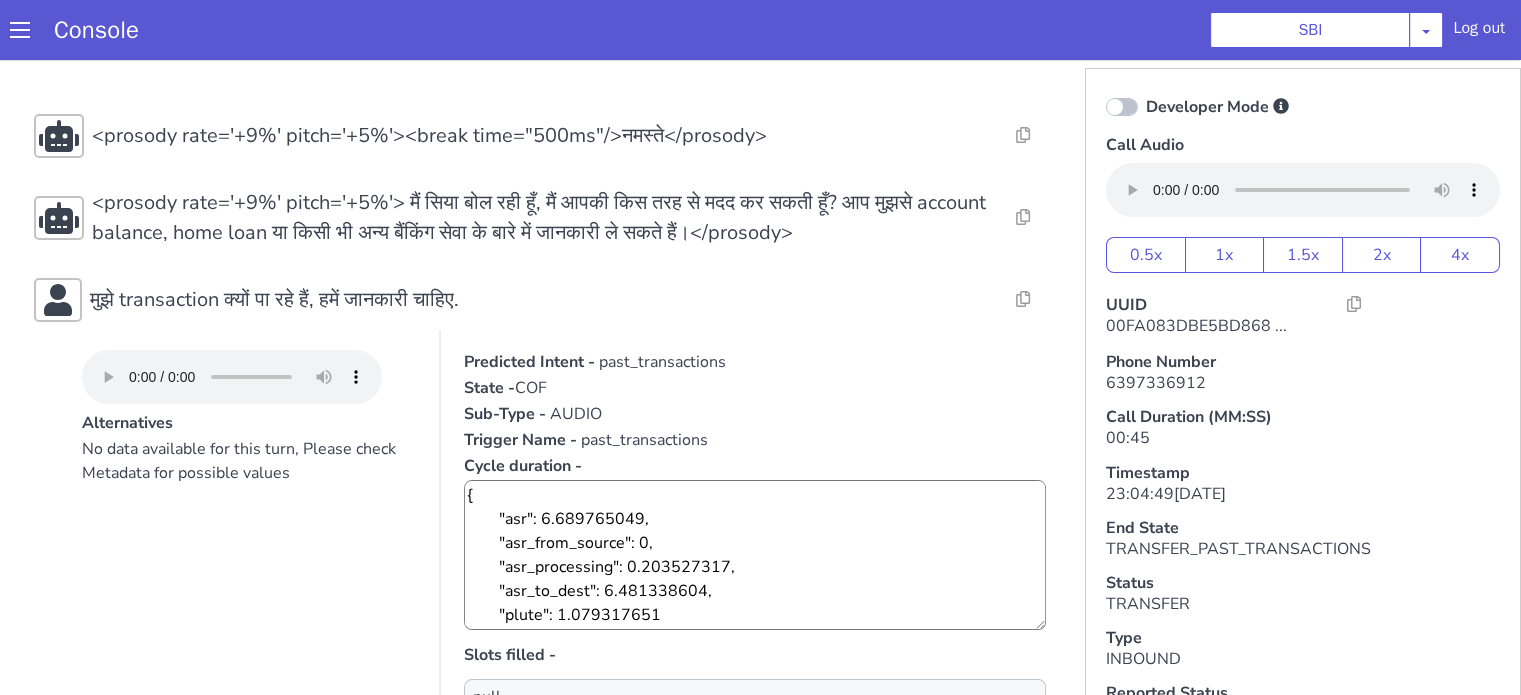 scroll, scrollTop: 95, scrollLeft: 0, axis: vertical 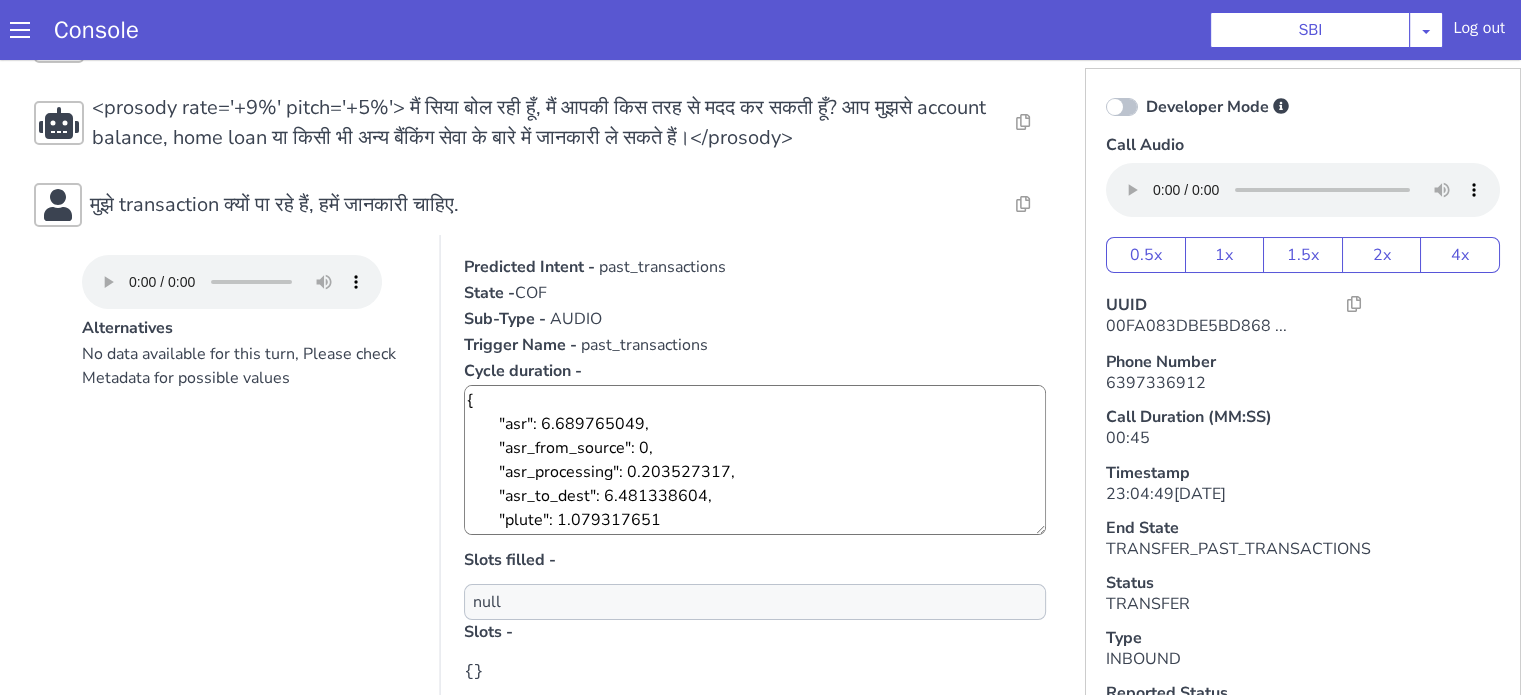 click on "मुझे transaction क्यों पा रहे हैं, हमें जानकारी चाहिए." at bounding box center [274, 205] 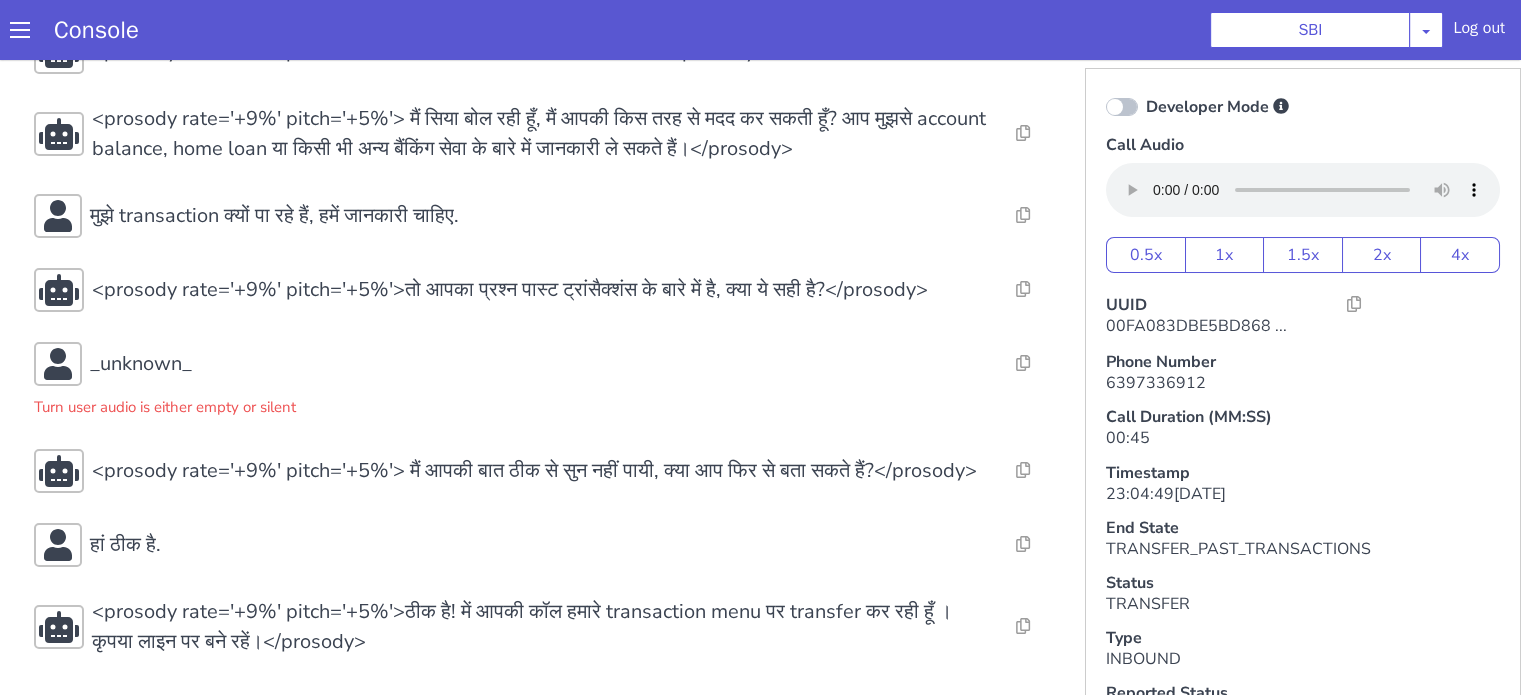 click on "Resolve  Intent Error  Entity Error  Transcription Error  Miscellaneous Submit <prosody rate='+9%' pitch='+5%'><break time="500ms"/>नमस्ते</prosody> Resolve  Intent Error  Entity Error  Transcription Error  Miscellaneous Submit <prosody rate='+9%' pitch='+5%'> मैं सिया बोल रही हूँ, मैं आपकी किस तरह से मदद कर सकती हूँ? आप मुझसे account balance, home loan या किसी भी अन्य बैंकिंग सेवा के बारे में जानकारी ले सकते हैं।</prosody> Resolve  Intent Error  Entity Error  Transcription Error  Miscellaneous Submit मुझे transaction क्यों पा रहे हैं, हमें जानकारी चाहिए. Resolve  Intent Error  Entity Error  Transcription Error  Miscellaneous Submit Resolve  Intent Error  Entity Error  Transcription Error  Miscellaneous Submit _unknown_ Resolve Submit" at bounding box center (544, 343) 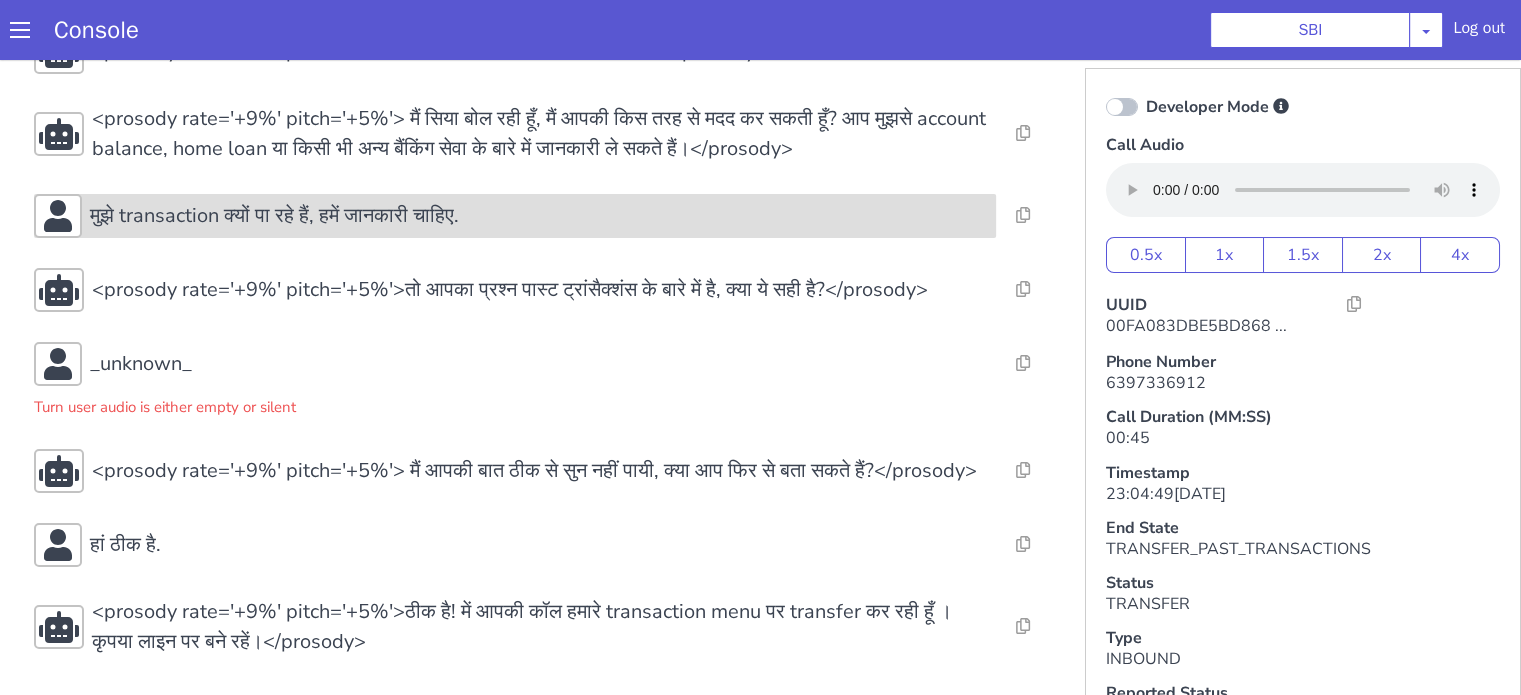 click on "मुझे transaction क्यों पा रहे हैं, हमें जानकारी चाहिए." at bounding box center [274, 216] 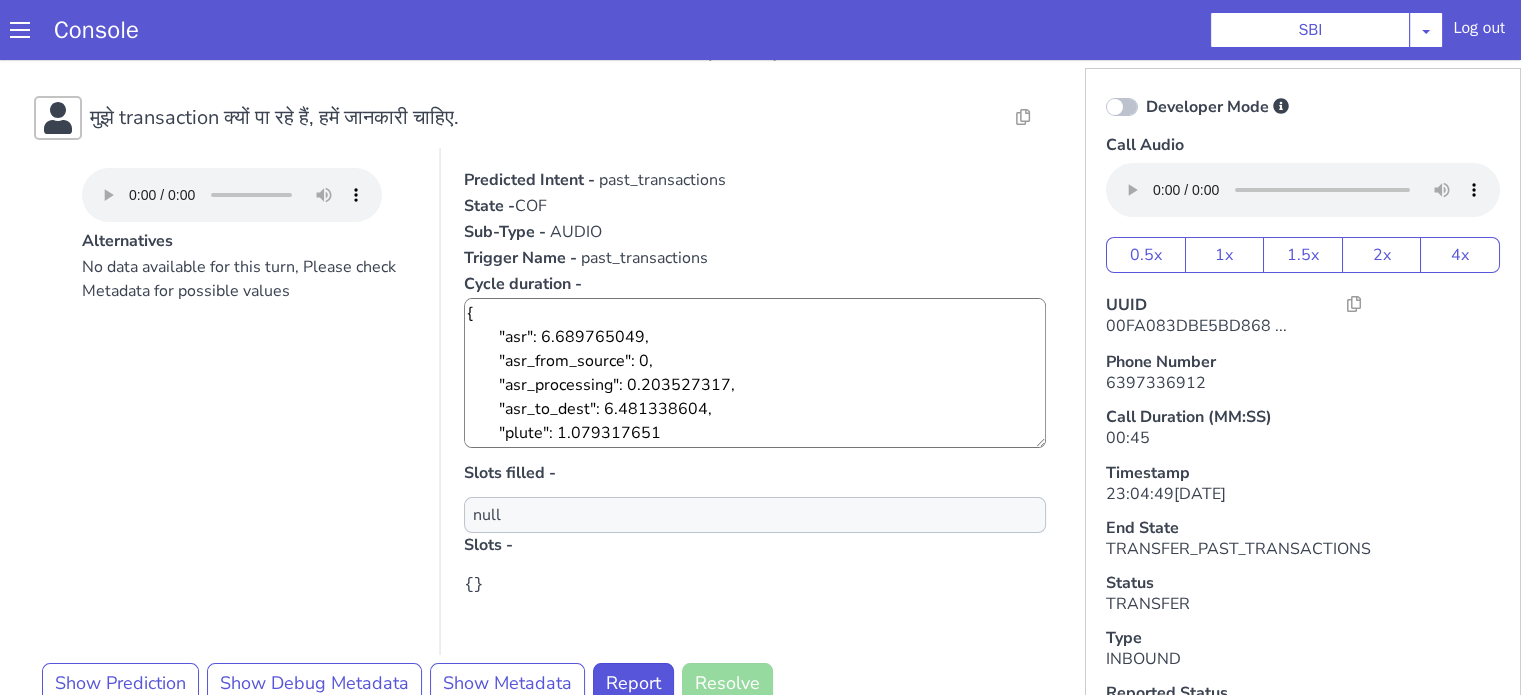 scroll, scrollTop: 58, scrollLeft: 0, axis: vertical 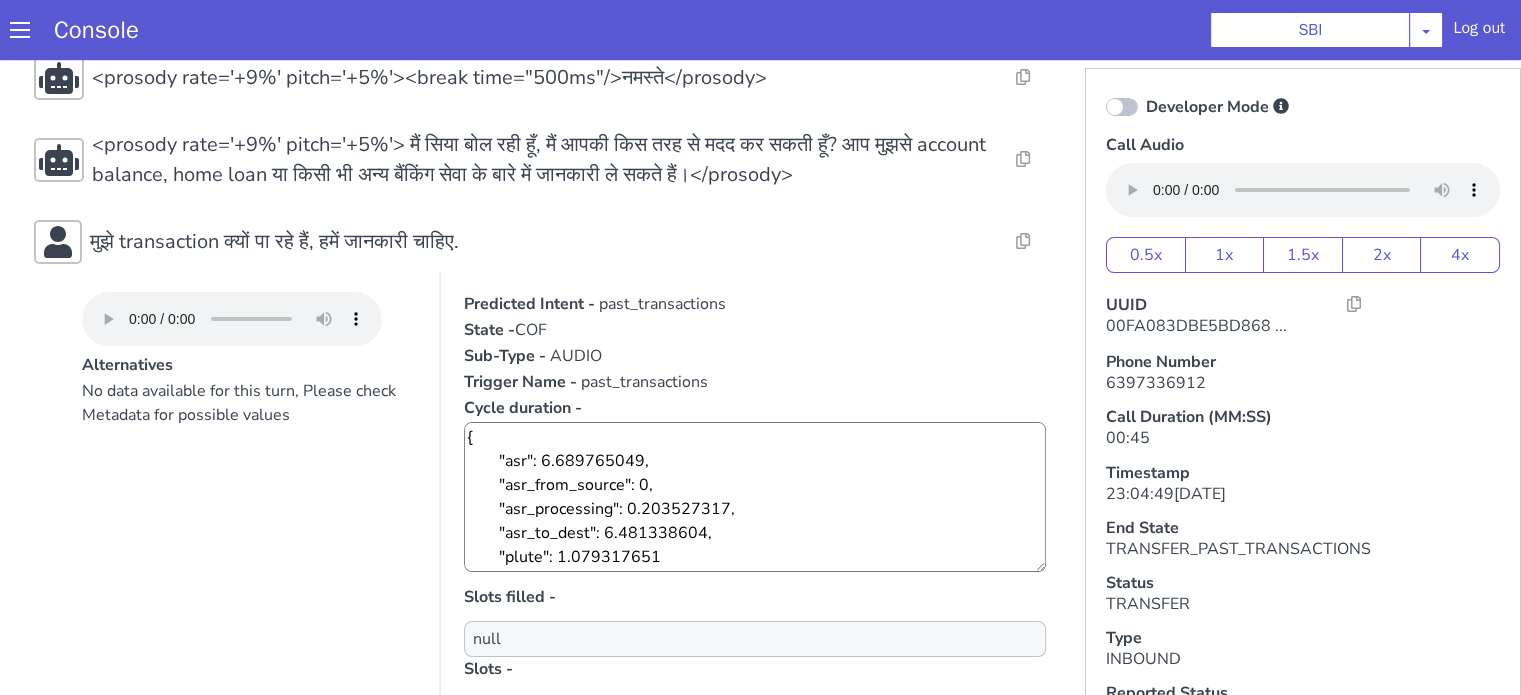 type 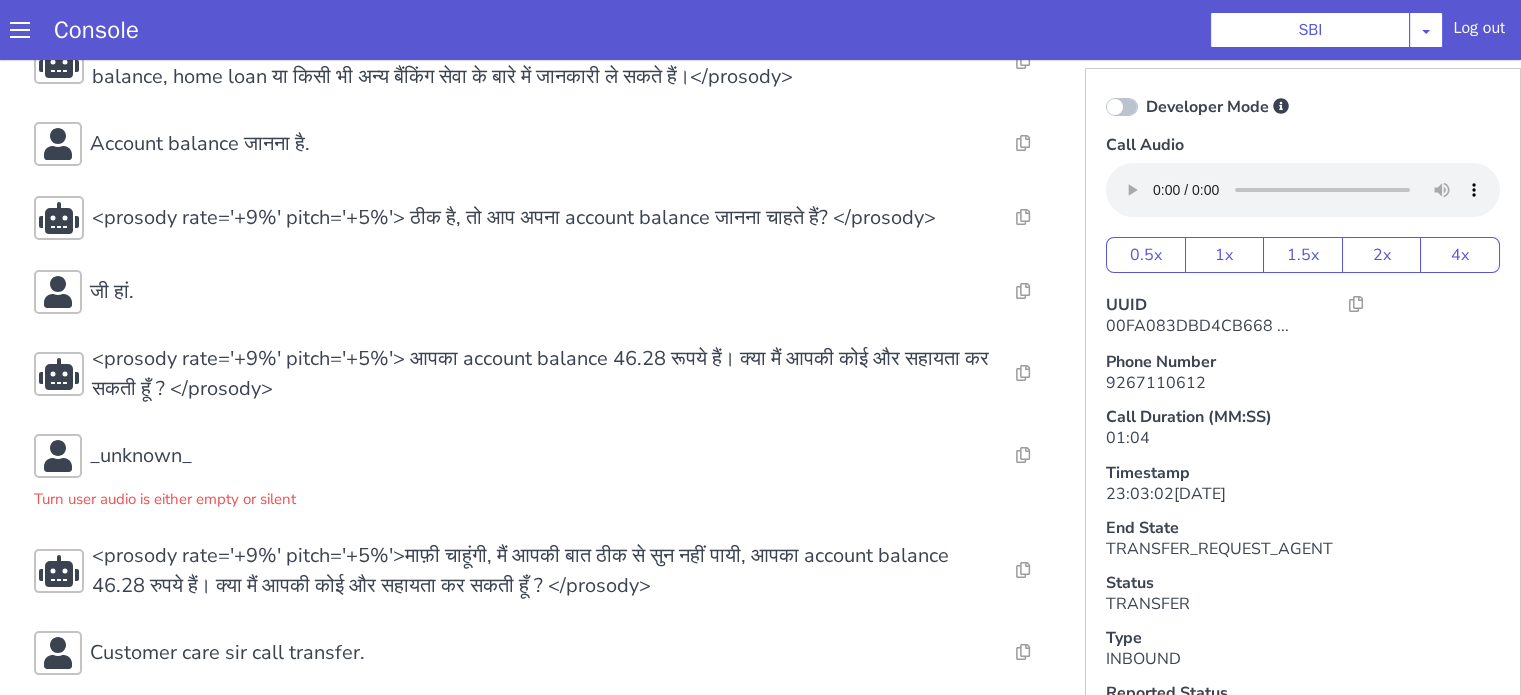 scroll, scrollTop: 258, scrollLeft: 0, axis: vertical 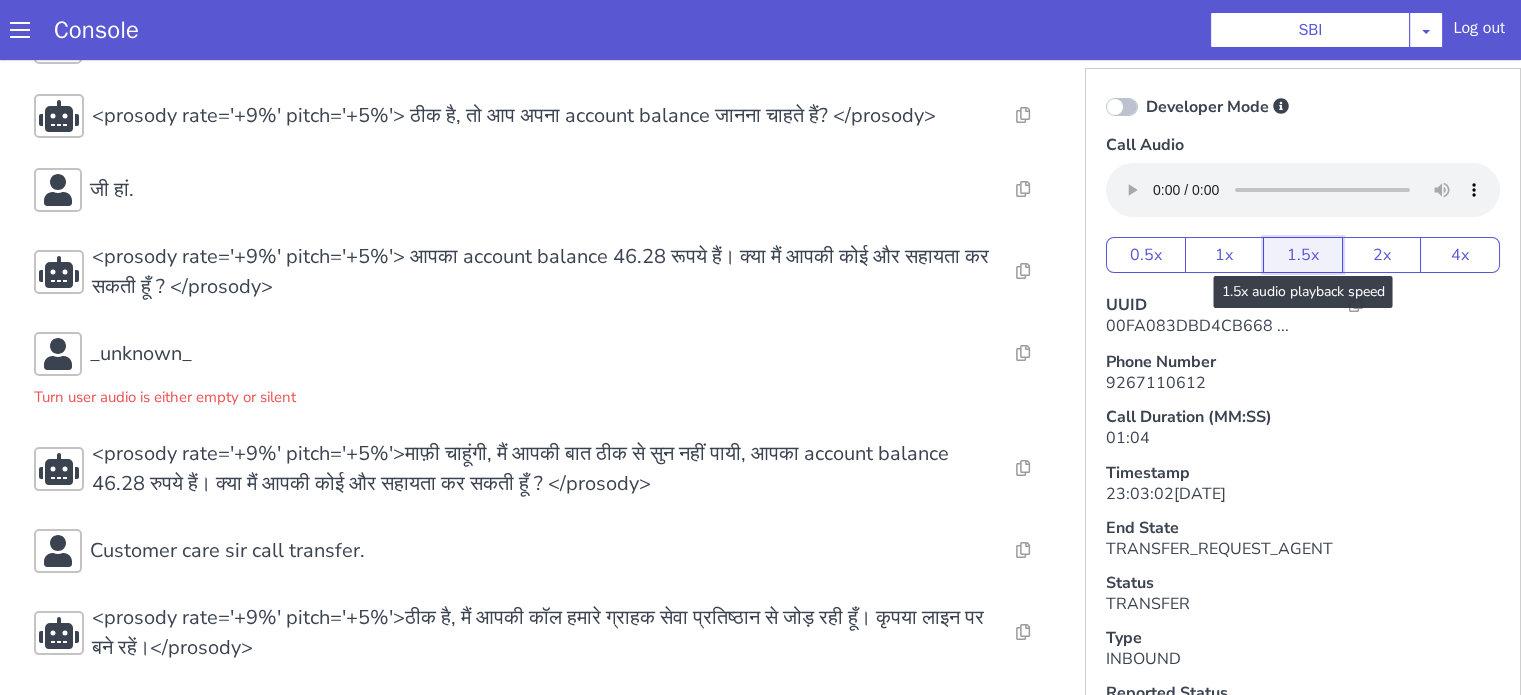 click on "1.5x" at bounding box center [1303, 255] 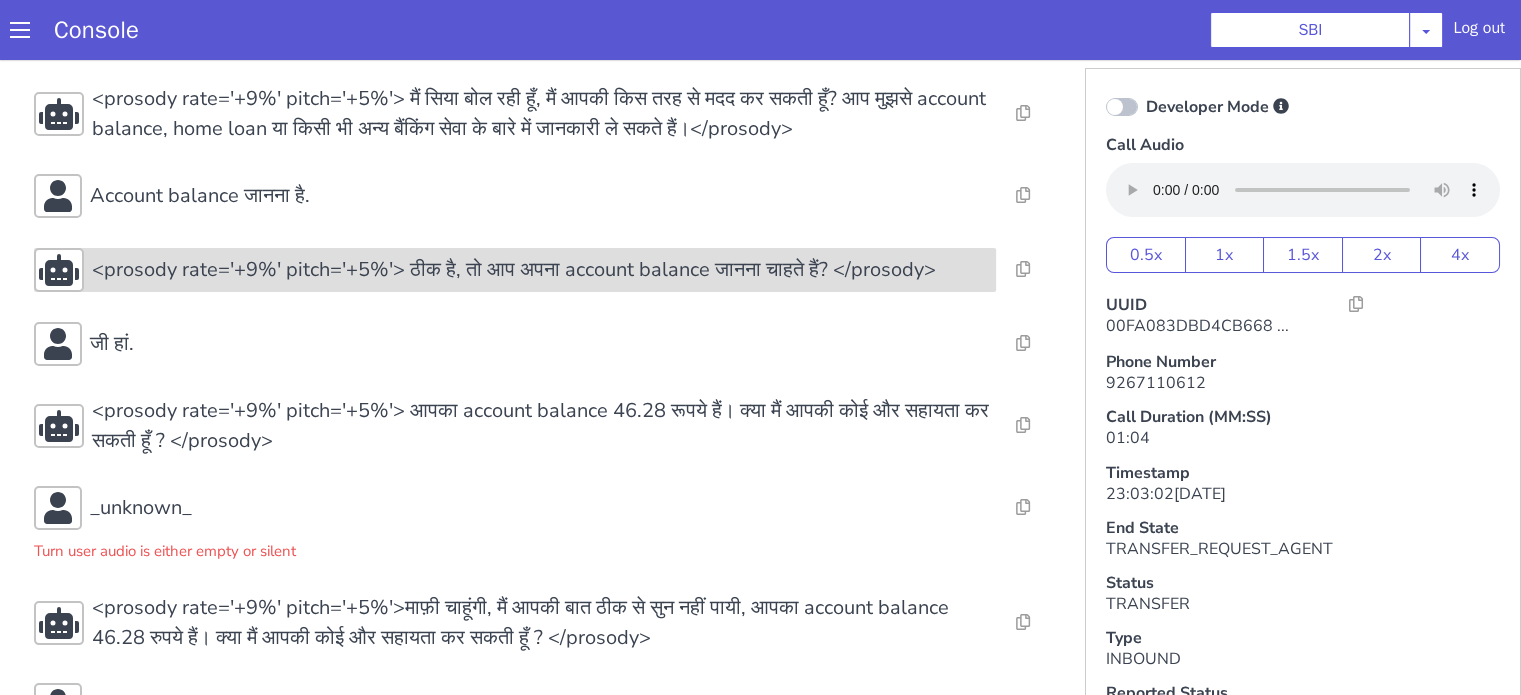 scroll, scrollTop: 0, scrollLeft: 0, axis: both 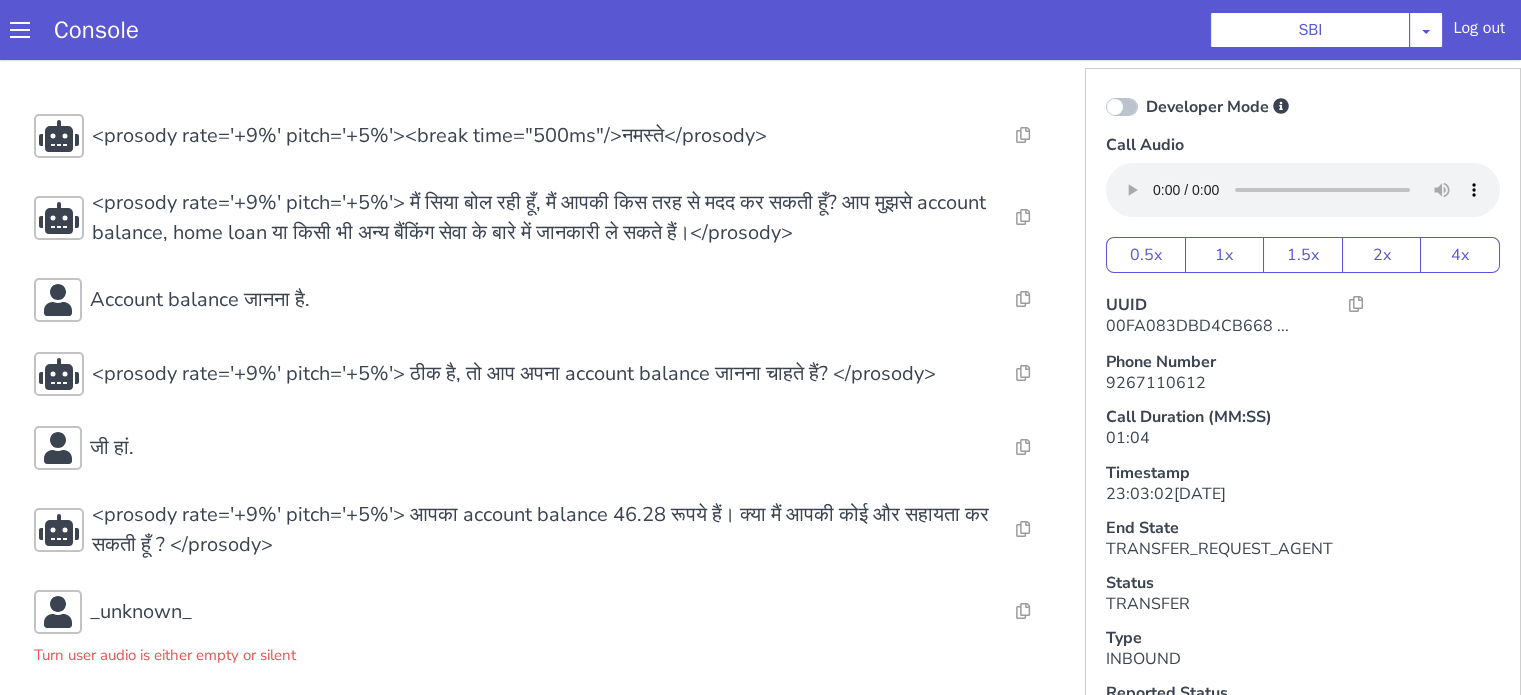 click on "Console SBI [PERSON_NAME] Airtel DTH Pilot Airtel POC [PERSON_NAME] Blue NT Aliceblue American Finance - US Apollo Apollo 24*7 Application - Collections Auto NPS feedback Avaya Devconnect Axis Axis AMC Axis Outbound BAGIC BALIC BALIC Old 2 Bajaj Autofinance Bajaj Fin Banking Demo Barbeque Nation Buy Now Pay Later Cars24 Cashe Central Bank of [GEOGRAPHIC_DATA] [PERSON_NAME] Cholamandalam Finance Consumer Durables Coverfox Covid19 Helpline Credgenics CreditMate DPDzero DUMMY Data collection Demo - Collections Dish TV ERCM Emeritus Eureka Forbes - LQ FFAM360 - US Familiarity Farming_Axis Finaccel Flipkart Flow Templates Fusion Microfinance Giorgos_TestBot Great Learning Grievance Bot HDB Finance HDFC HDFC Ergo HDFC Freedom CC HDFC Life Demo HDFC Securities Hathway Internet Hathway V2 Home Credit IBM IBM Banking Demo ICICI ICICI Bank Outbound ICICI [DEMOGRAPHIC_DATA] Persistency ICICI Prudential ICICI securities ICICI_lombard IDFC First Bank IFFCO Tokio Insurance Iffco [GEOGRAPHIC_DATA] [GEOGRAPHIC_DATA] Indigo IndusInd - Settlement IndusInd CC Insurance [PERSON_NAME]" at bounding box center [760, 30] 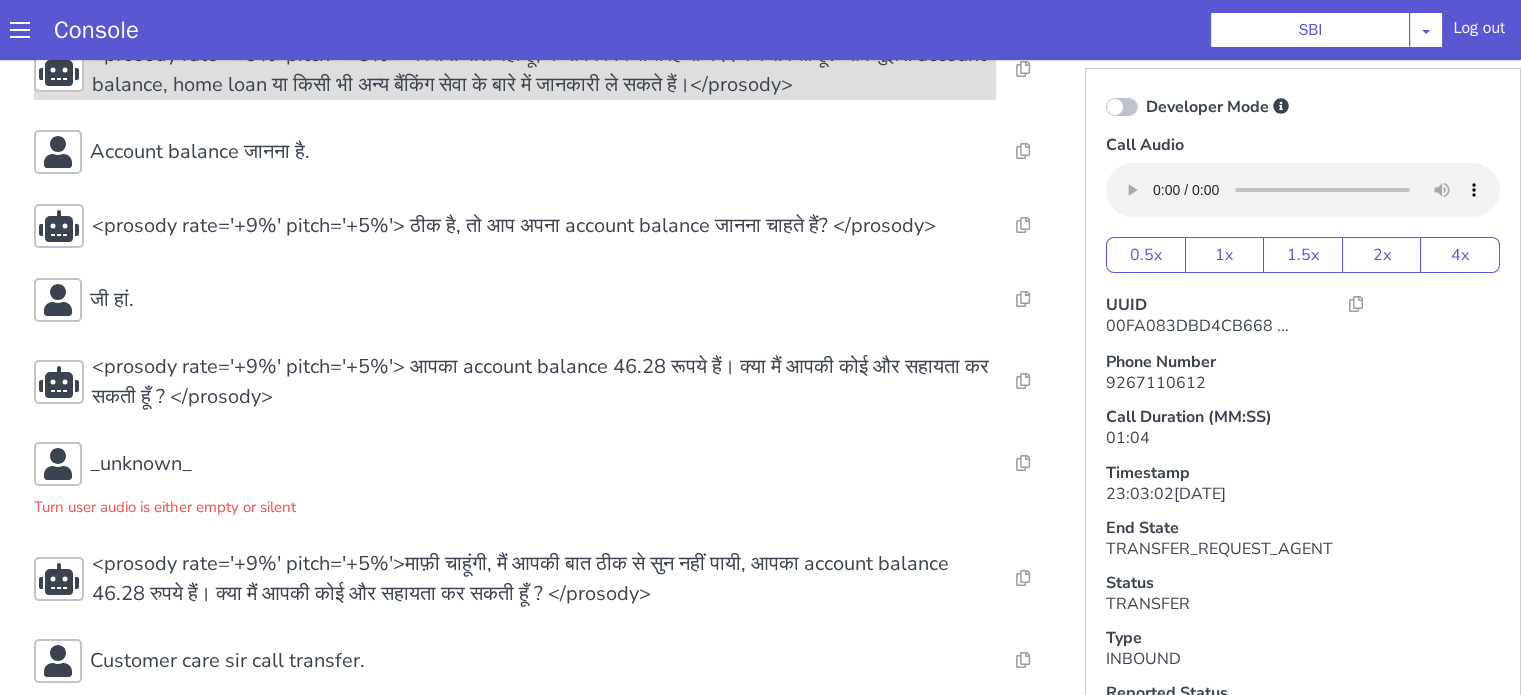 scroll, scrollTop: 200, scrollLeft: 0, axis: vertical 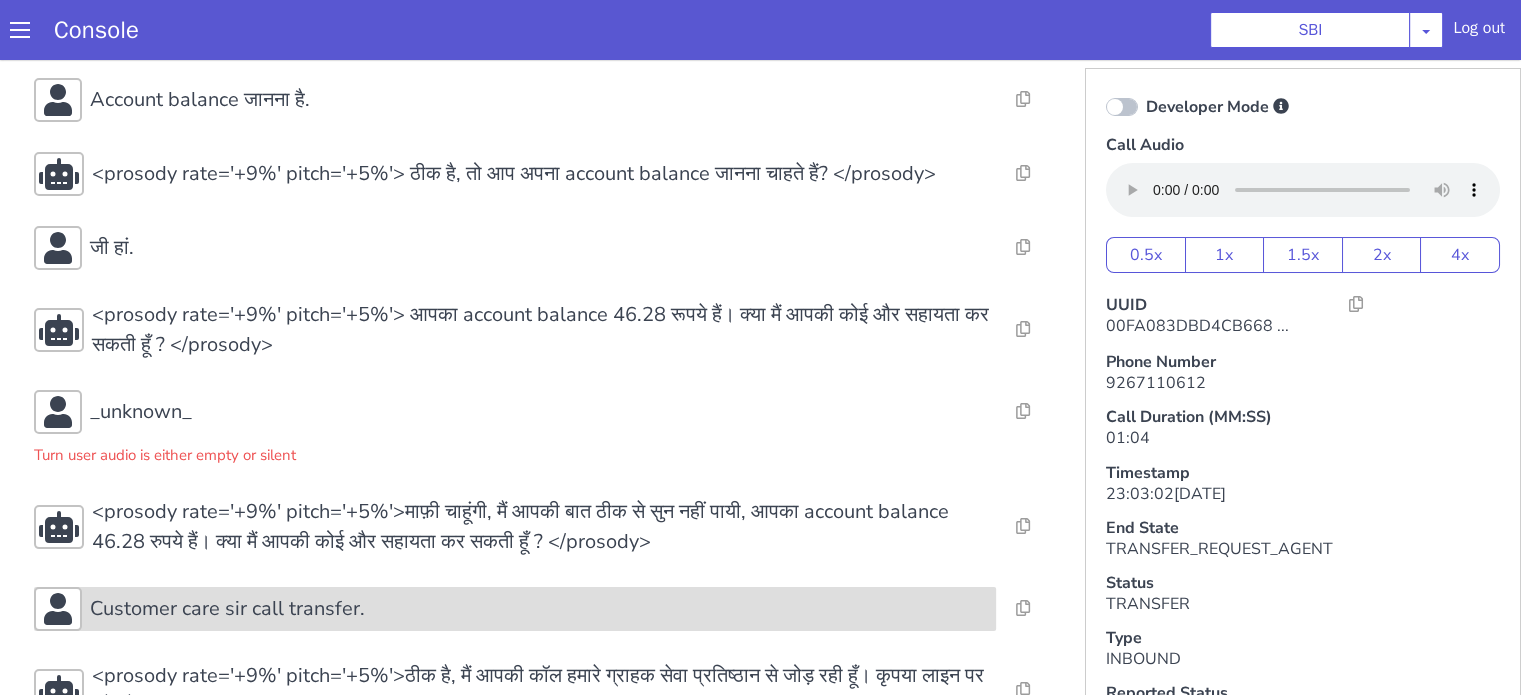 click on "Customer care sir call transfer." at bounding box center [539, 609] 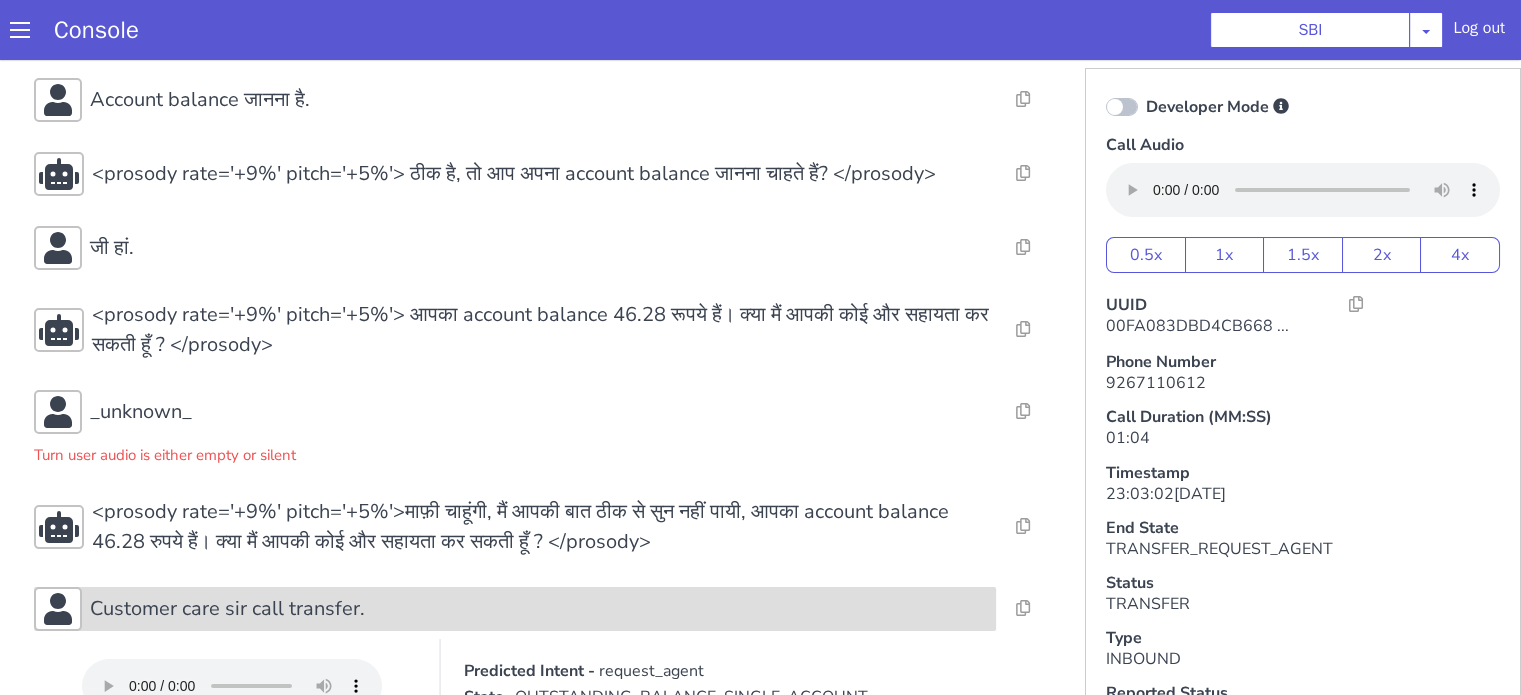 click on "Customer care sir call transfer." at bounding box center [539, 609] 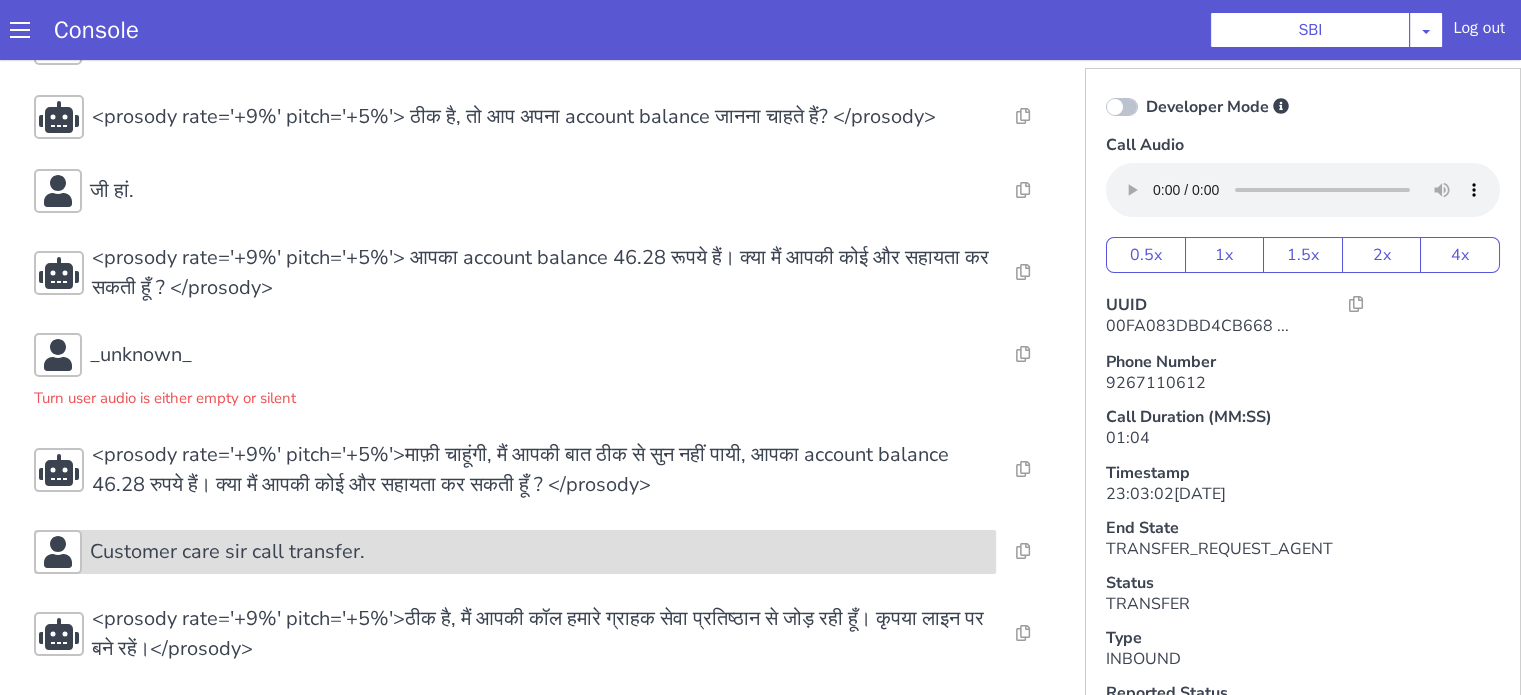 scroll, scrollTop: 258, scrollLeft: 0, axis: vertical 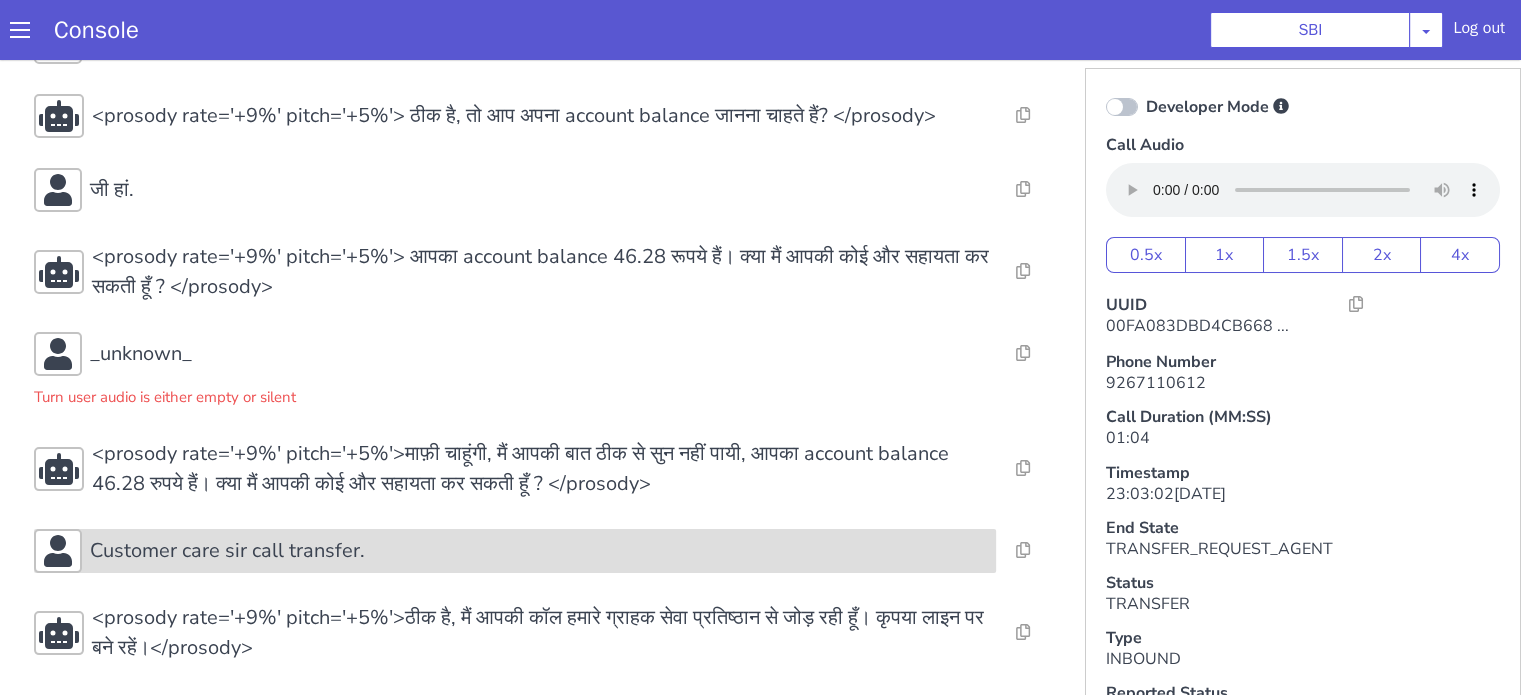click on "Customer care sir call transfer." at bounding box center [539, 551] 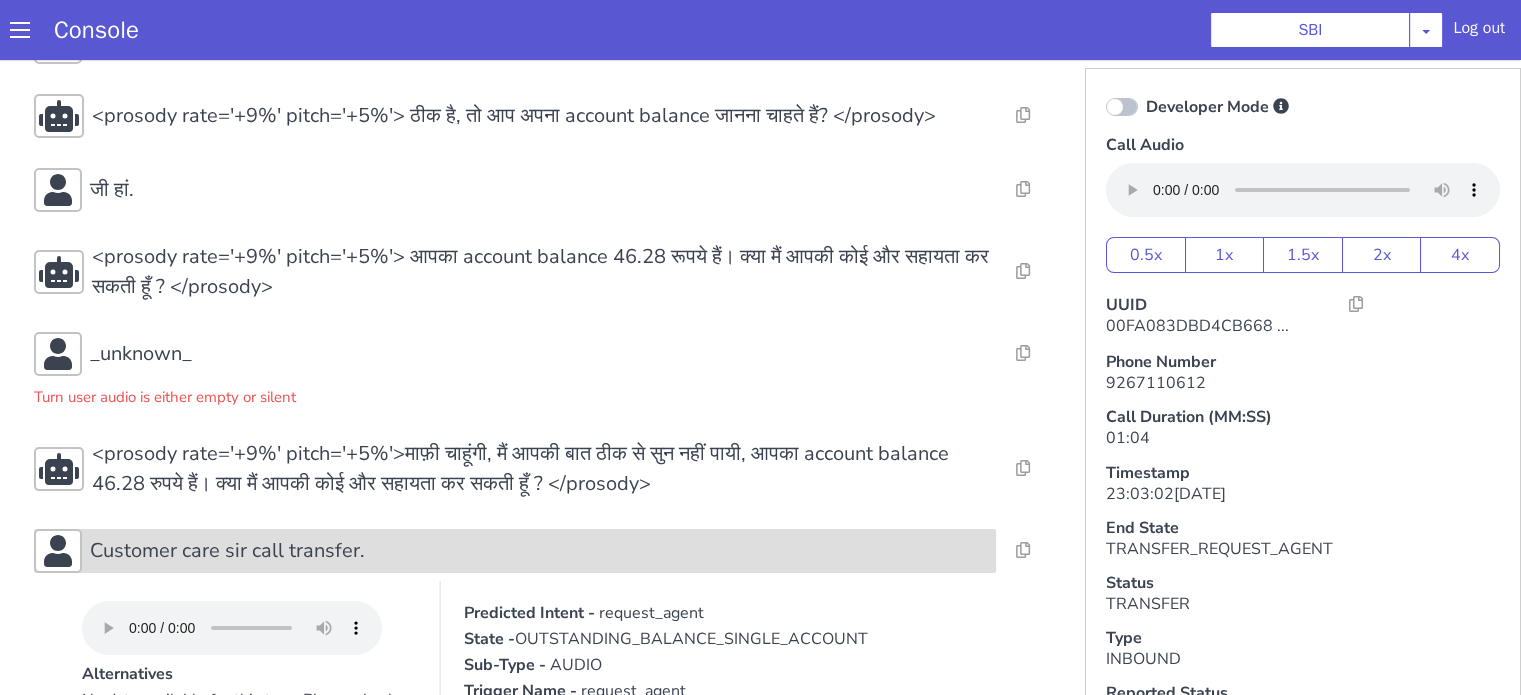 click on "Customer care sir call transfer." at bounding box center [539, 551] 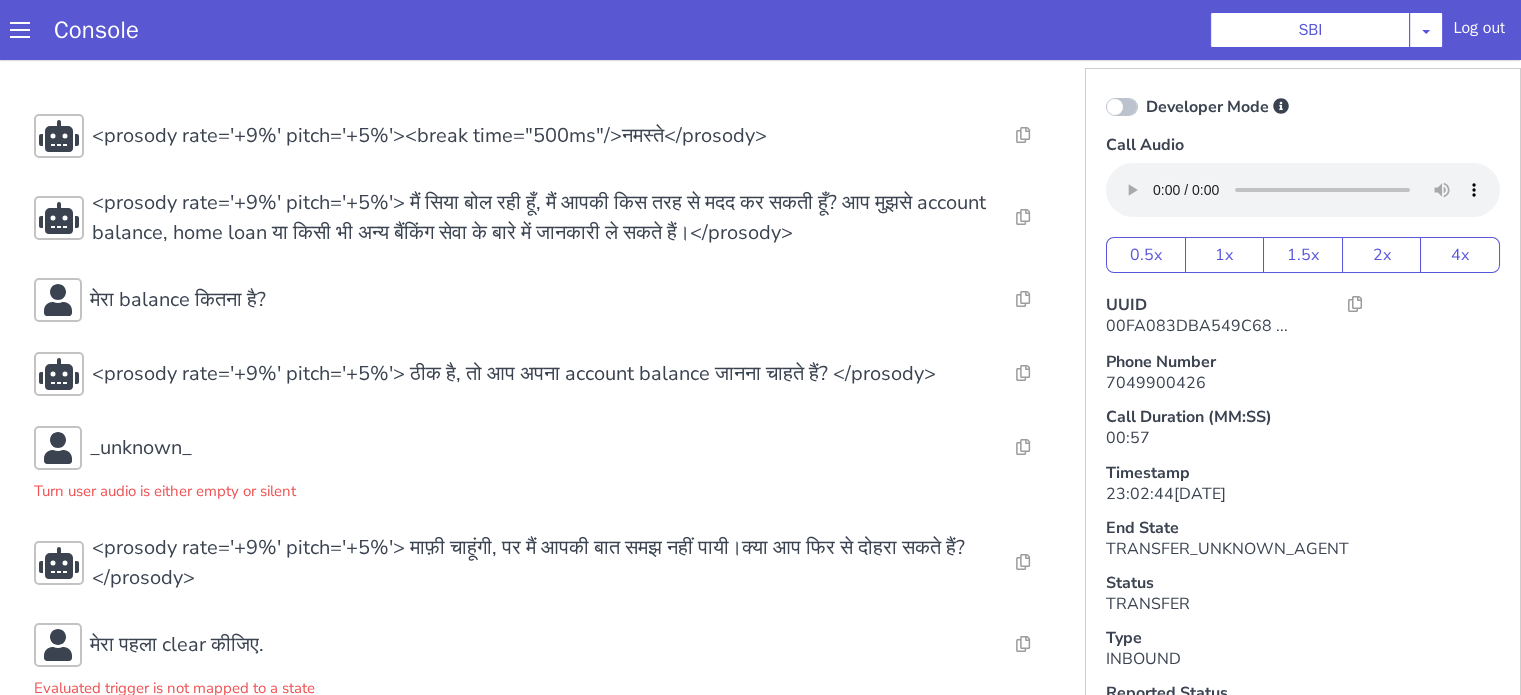 scroll, scrollTop: 128, scrollLeft: 0, axis: vertical 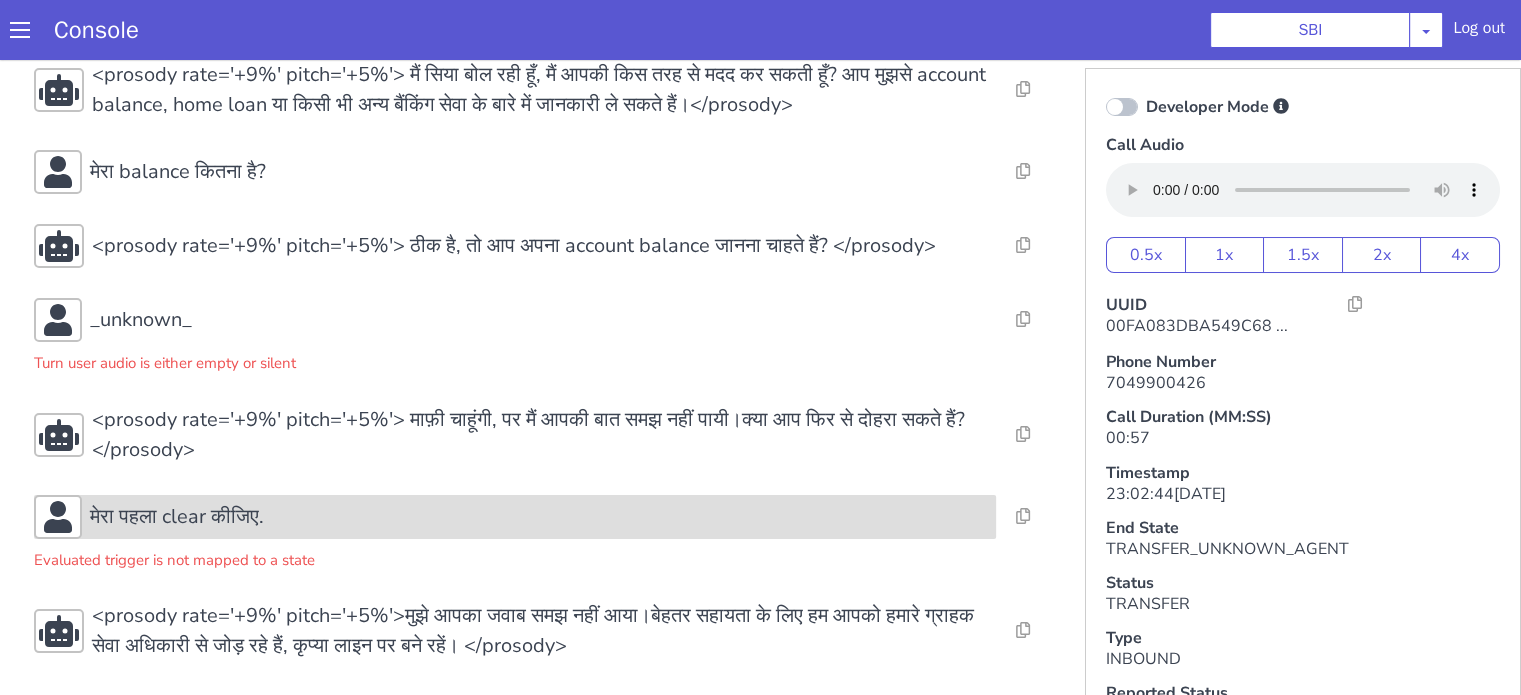 click on "मेरा पहला clear कीजिए." at bounding box center (539, 517) 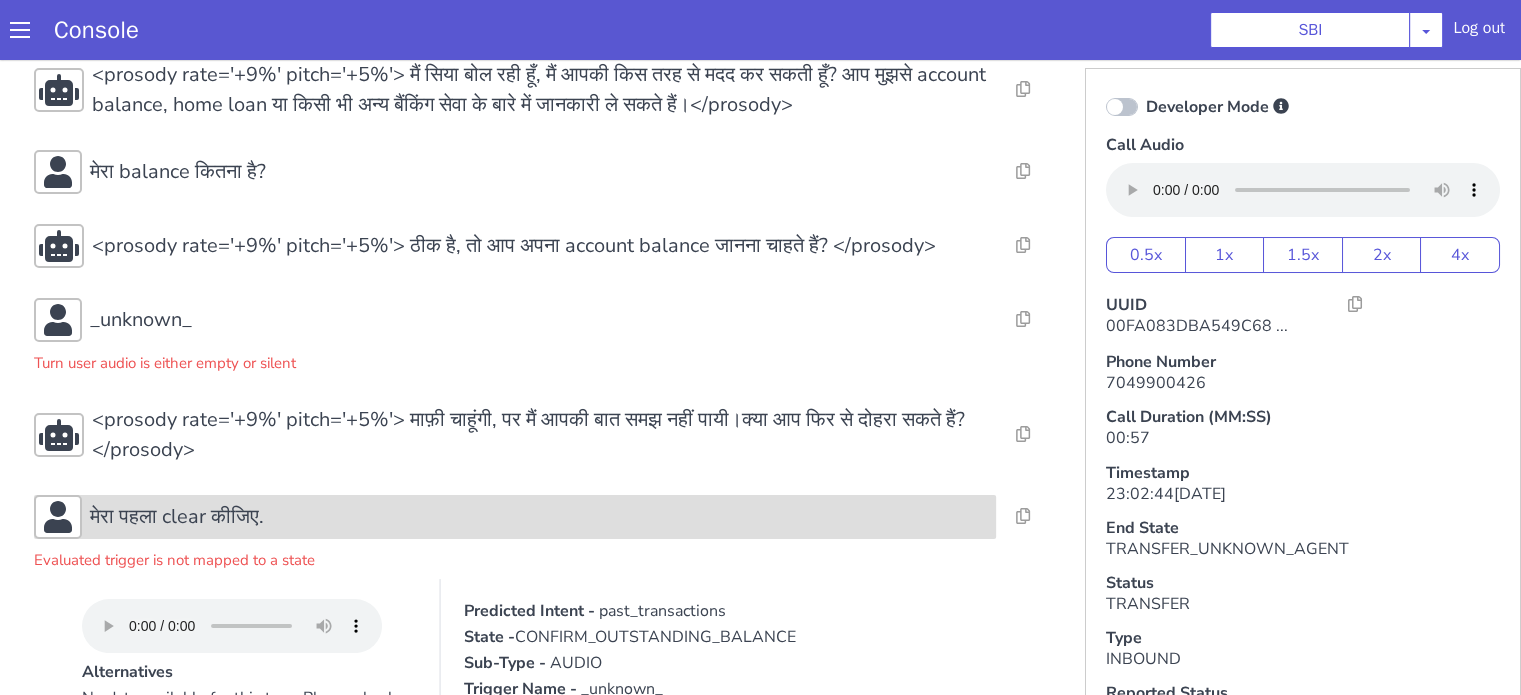 click on "मेरा पहला clear कीजिए." at bounding box center (539, 517) 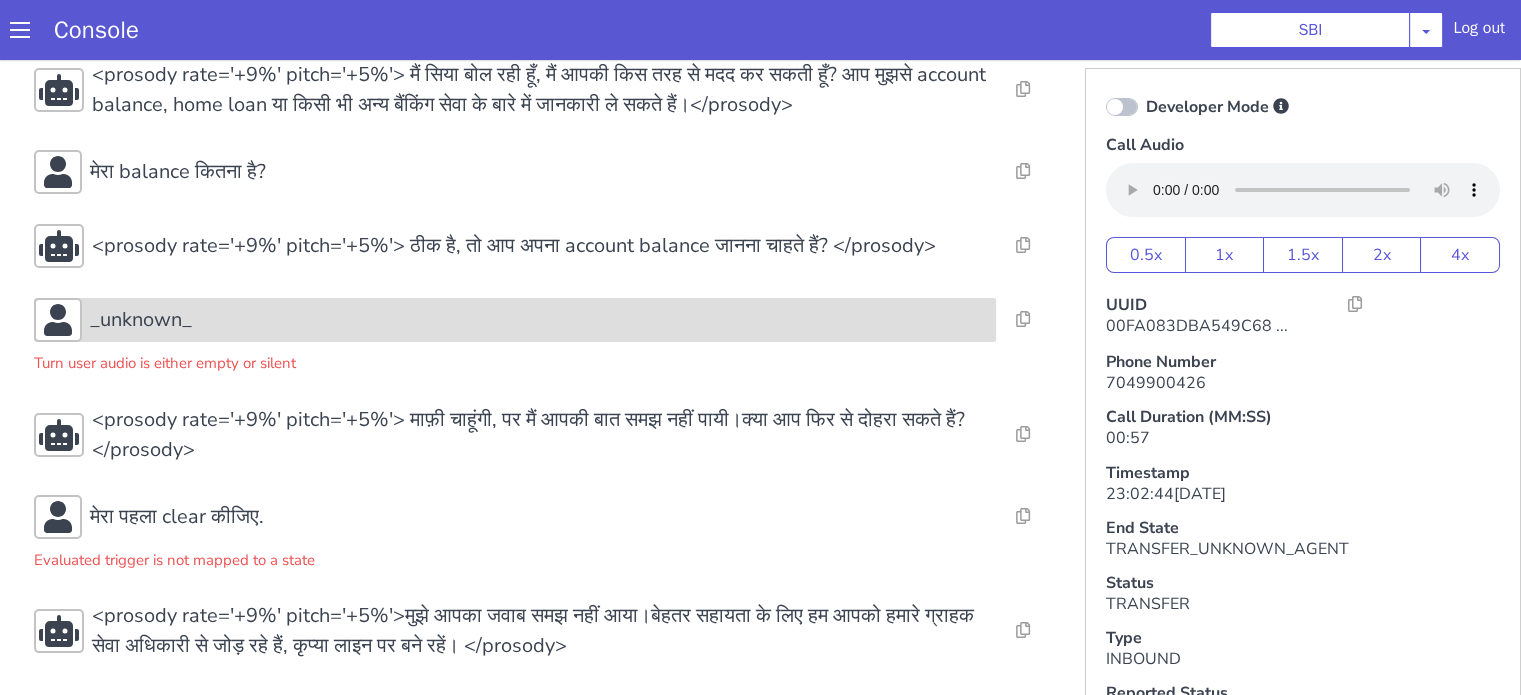 drag, startPoint x: 238, startPoint y: 311, endPoint x: 160, endPoint y: 356, distance: 90.04999 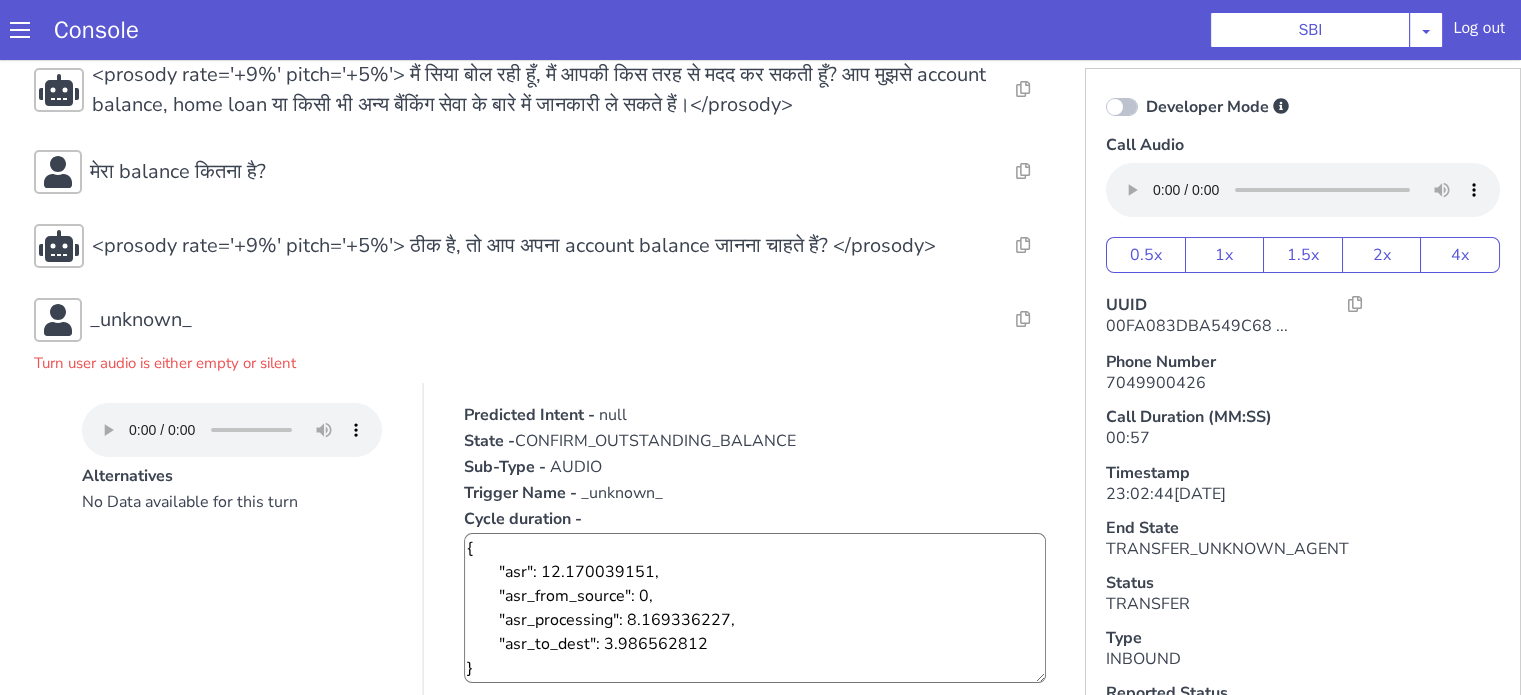 type 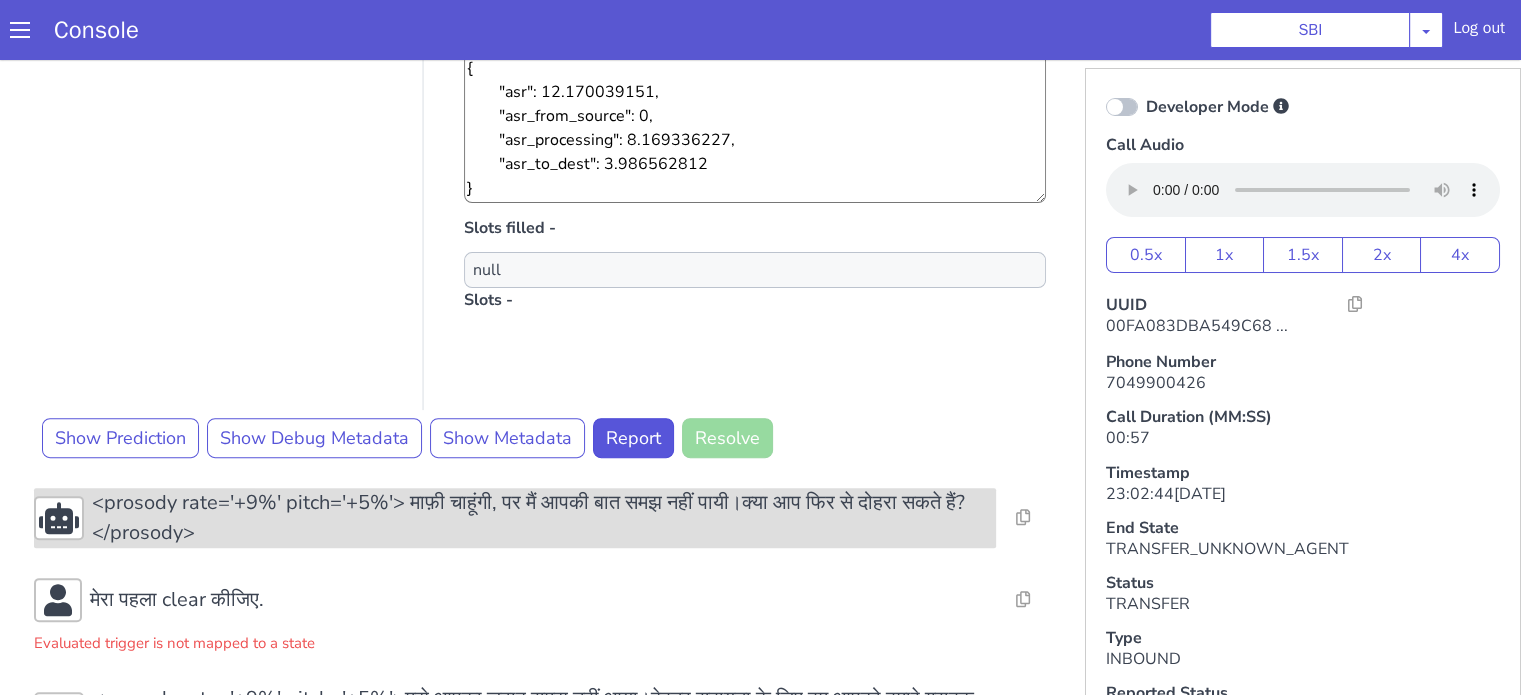 scroll, scrollTop: 691, scrollLeft: 0, axis: vertical 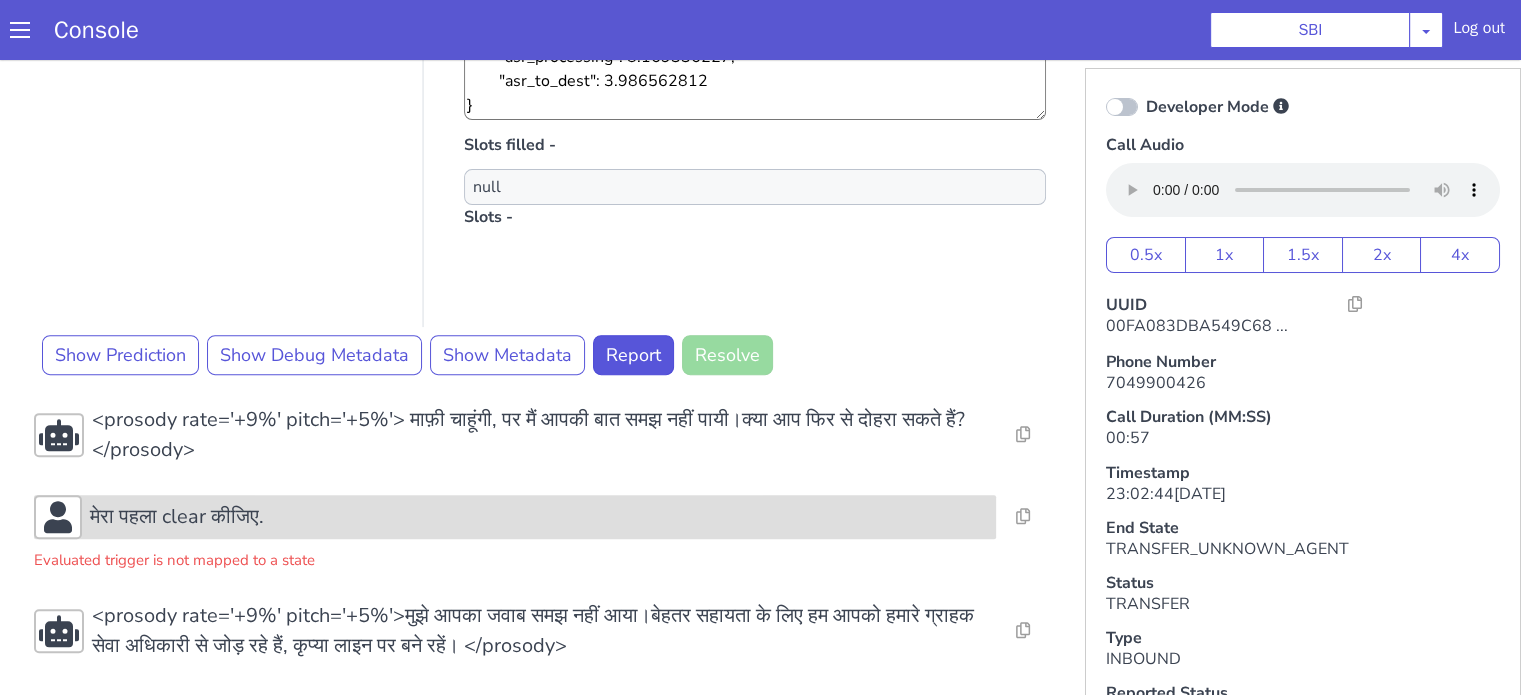 click on "मेरा पहला clear कीजिए." at bounding box center (177, 517) 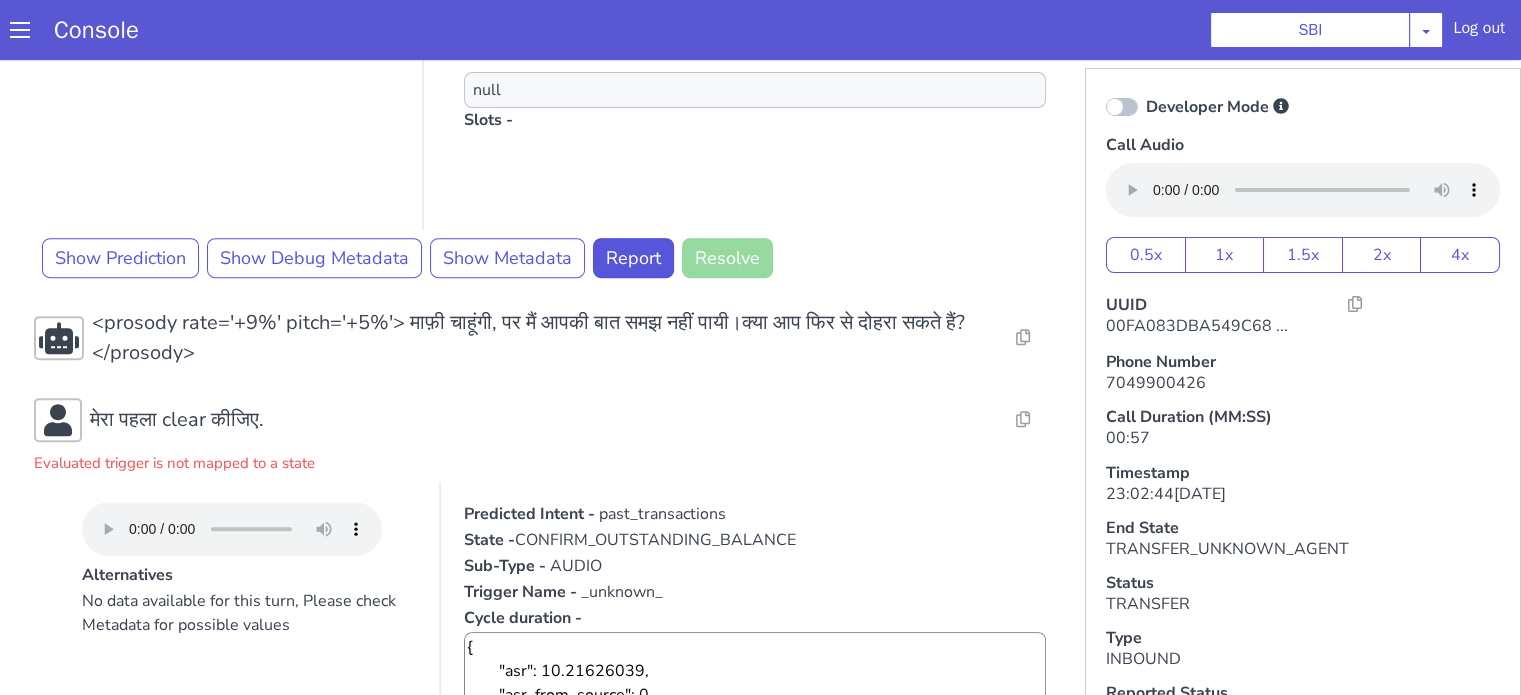 scroll, scrollTop: 991, scrollLeft: 0, axis: vertical 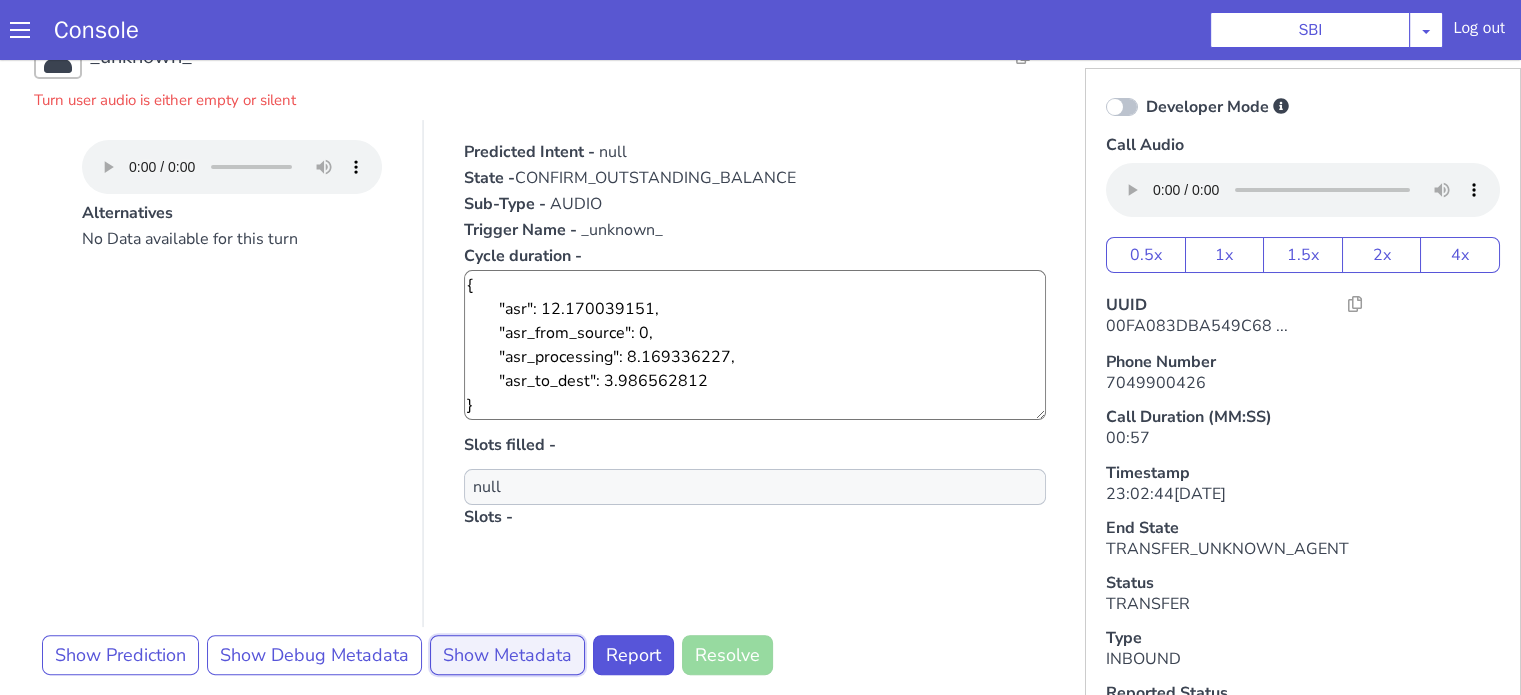 click on "Show Metadata" at bounding box center (507, 655) 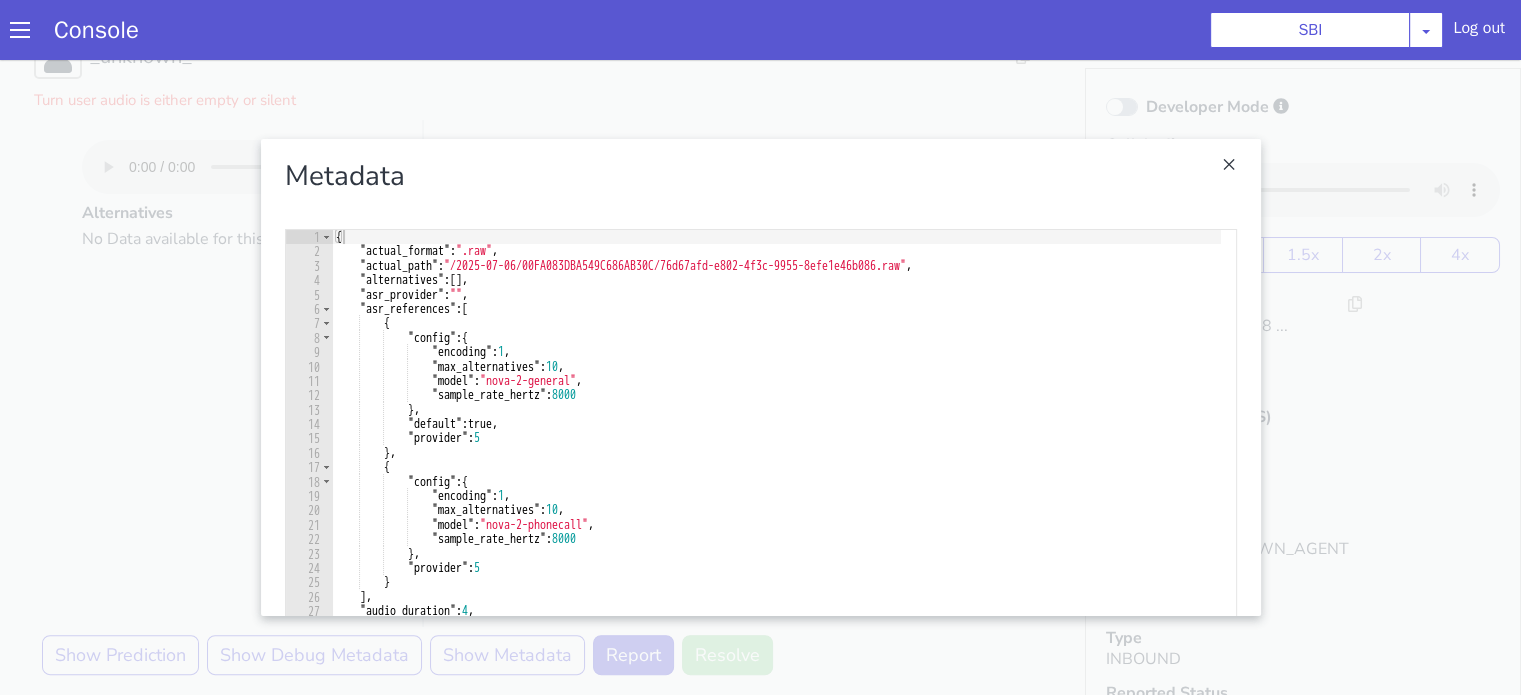 click at bounding box center (760, 377) 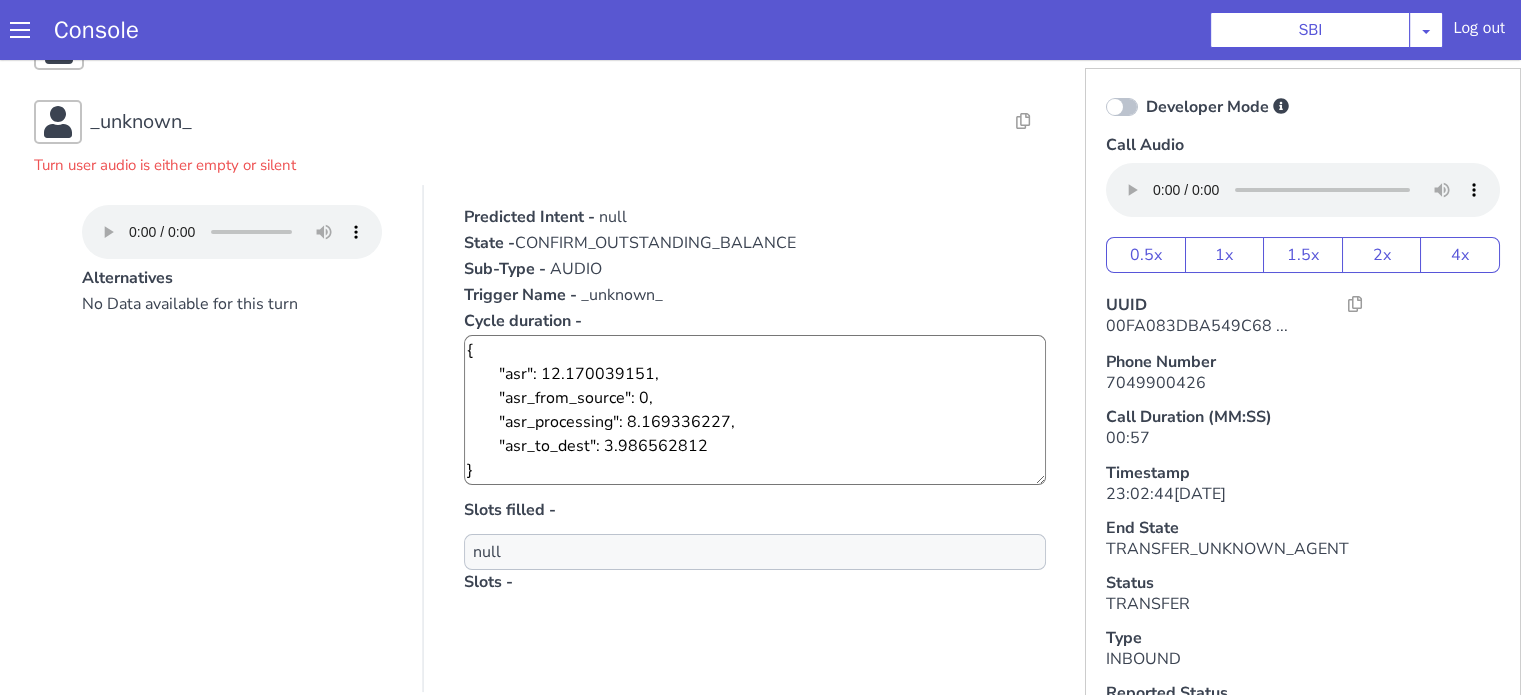 scroll, scrollTop: 191, scrollLeft: 0, axis: vertical 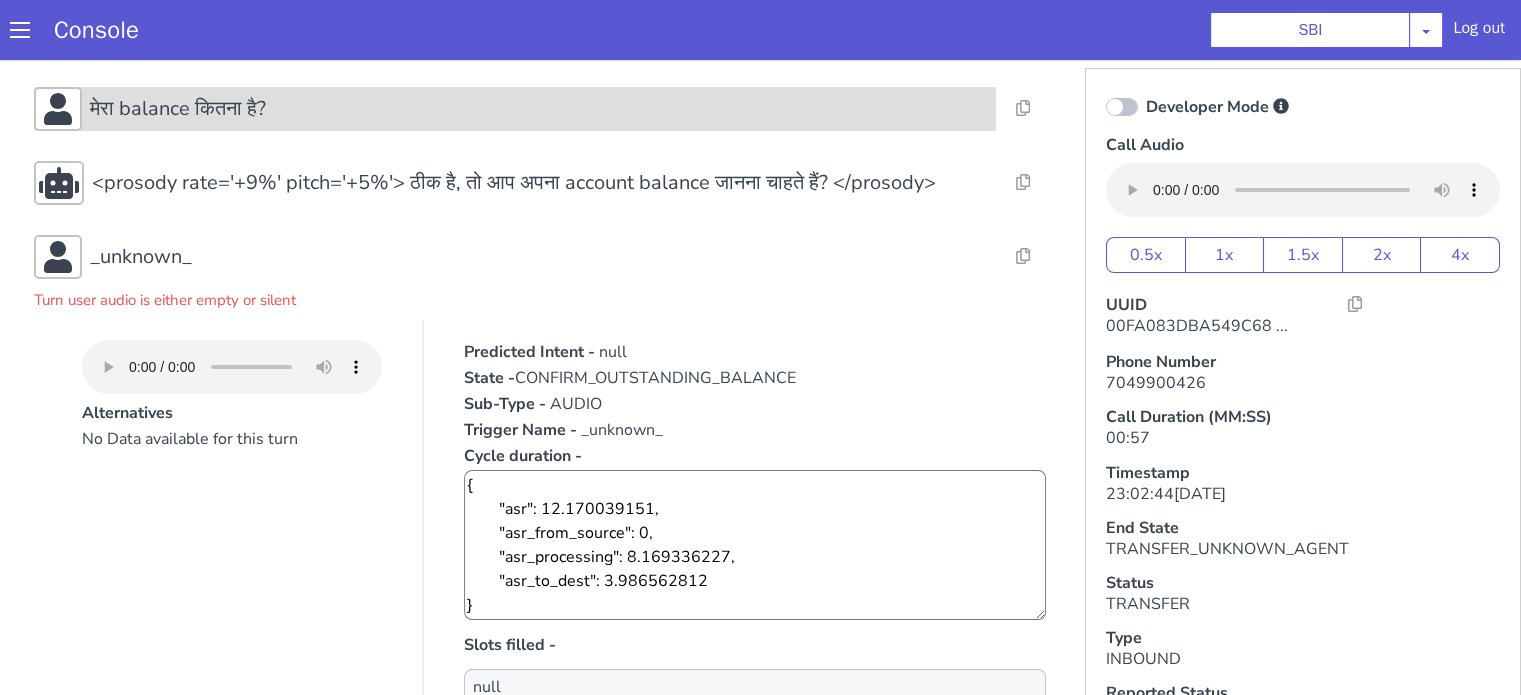 click on "मेरा balance कितना है?" at bounding box center (539, 109) 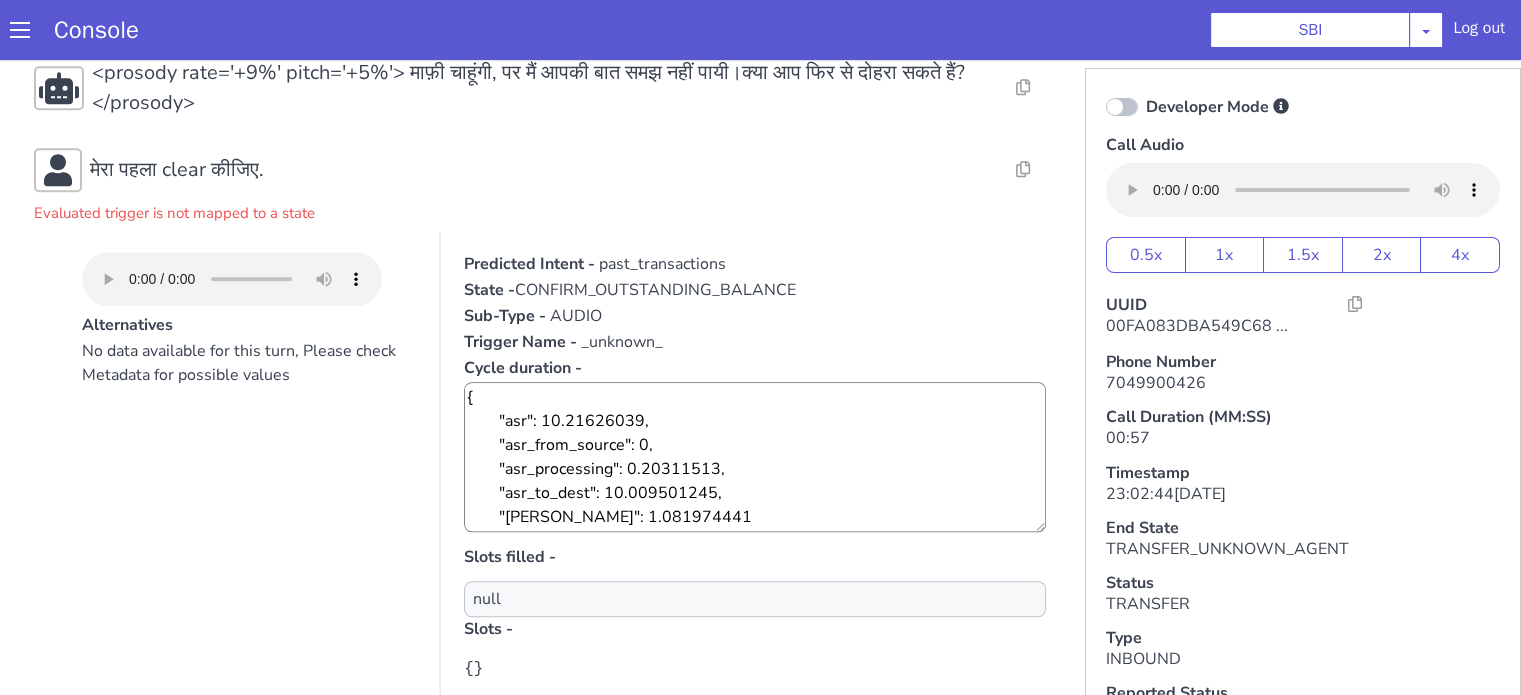 scroll, scrollTop: 1791, scrollLeft: 0, axis: vertical 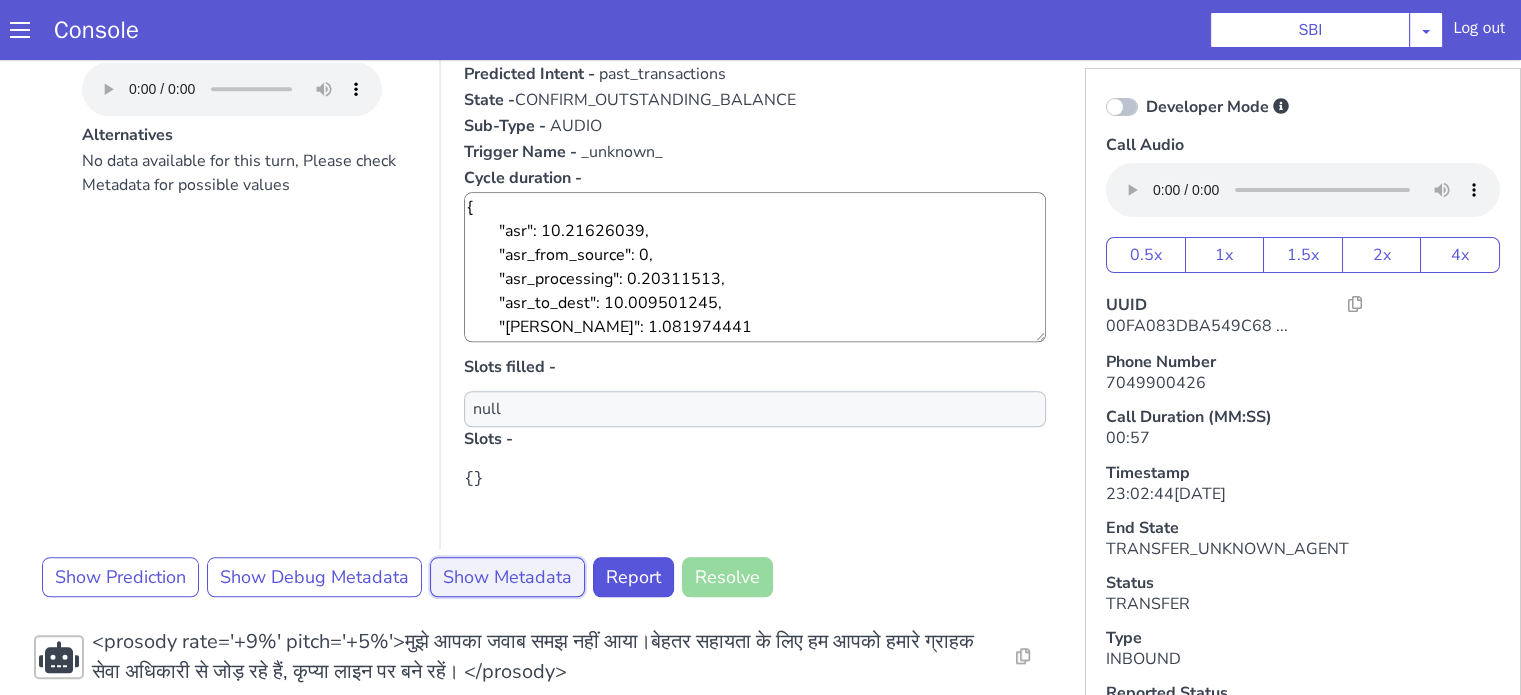 click on "Show Metadata" at bounding box center (507, 577) 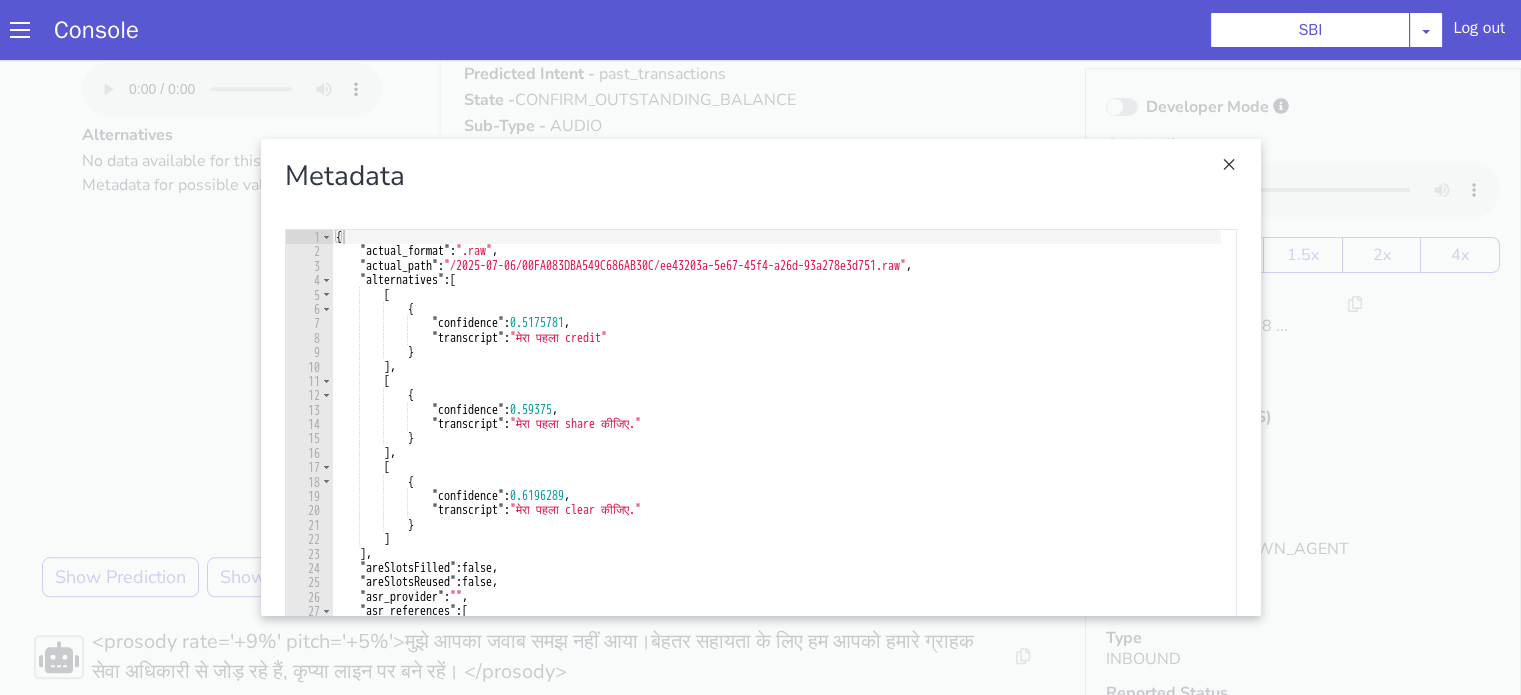 click at bounding box center [760, 377] 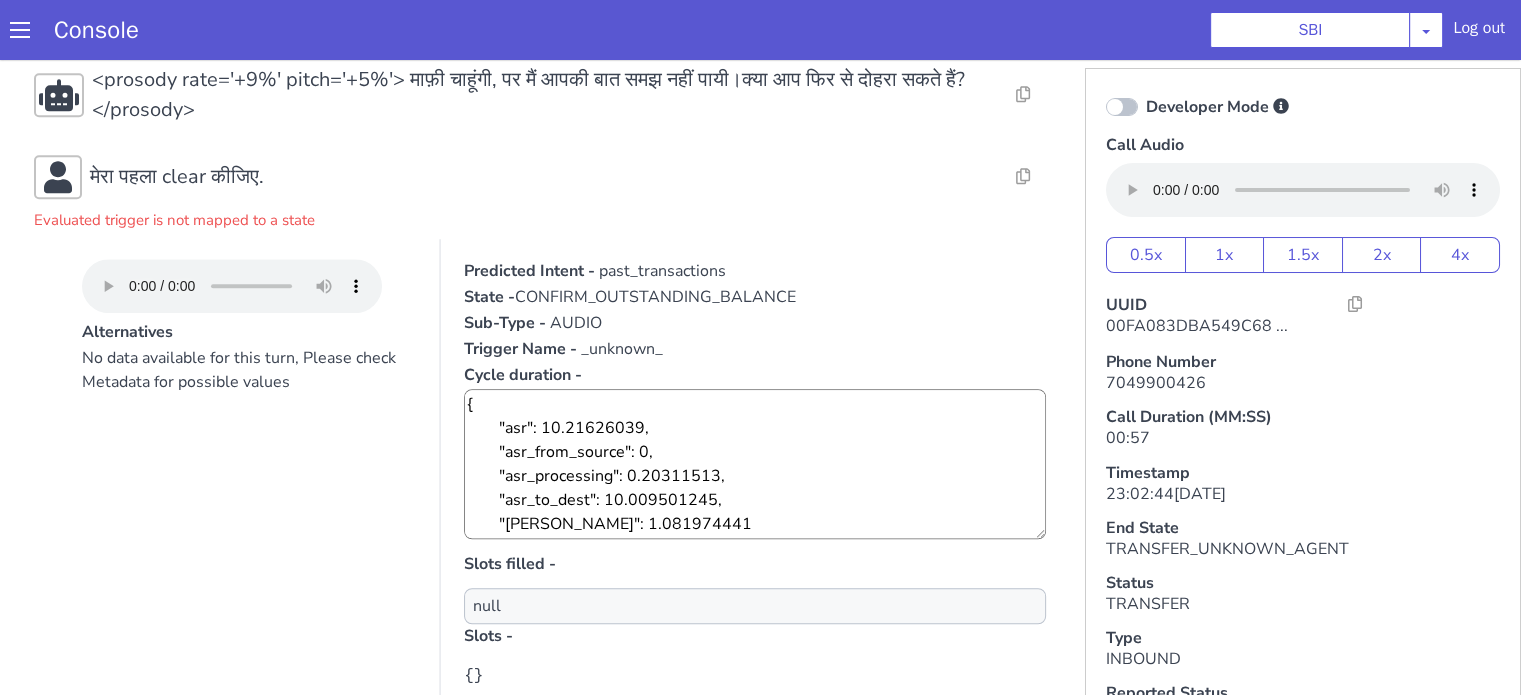 scroll, scrollTop: 1591, scrollLeft: 0, axis: vertical 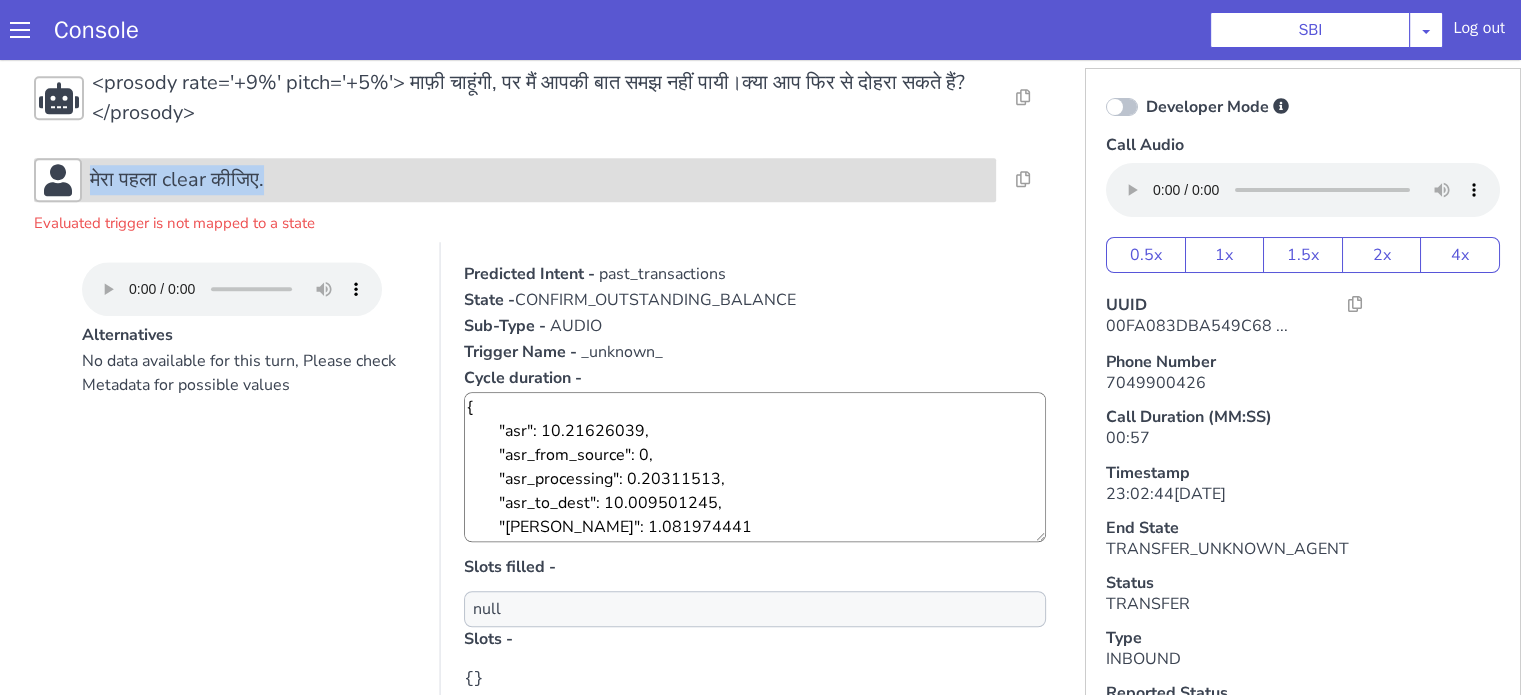 drag, startPoint x: 334, startPoint y: 171, endPoint x: 47, endPoint y: 176, distance: 287.04355 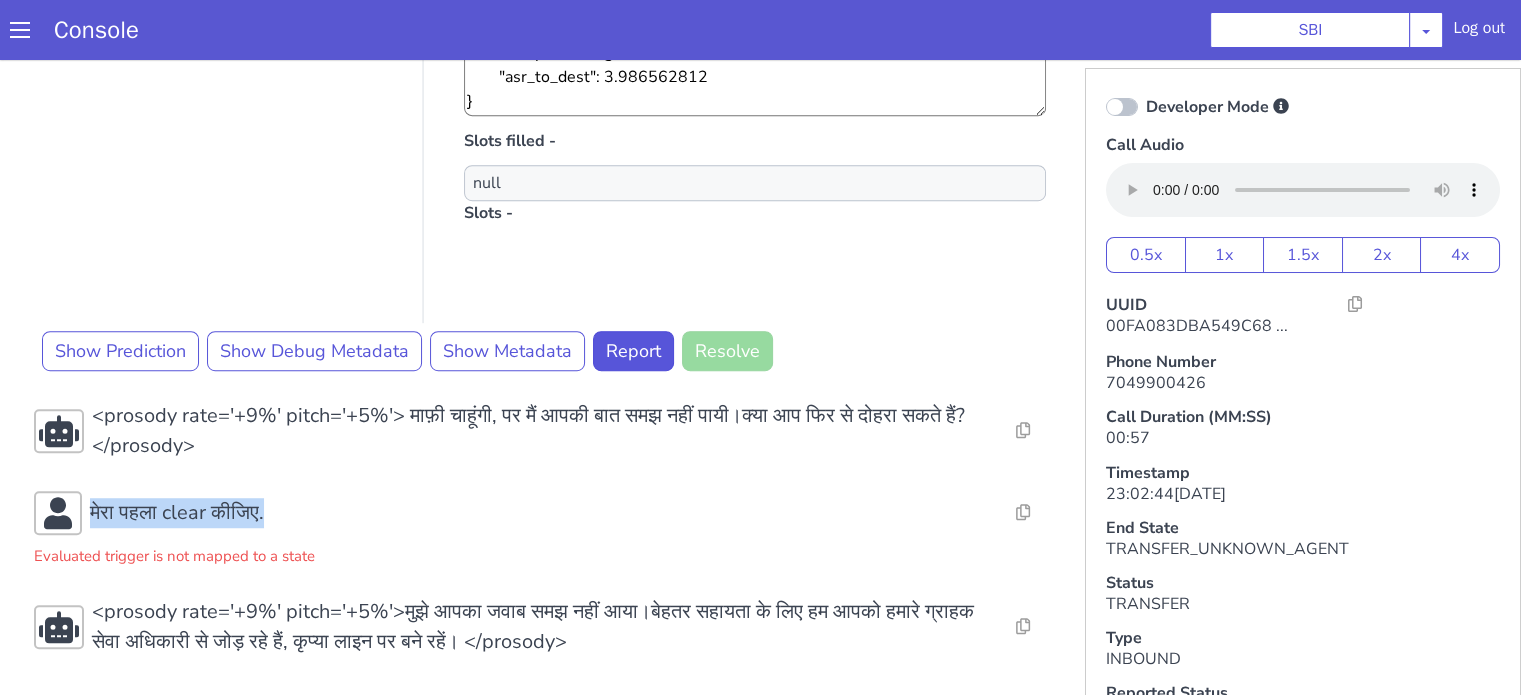 scroll, scrollTop: 1254, scrollLeft: 0, axis: vertical 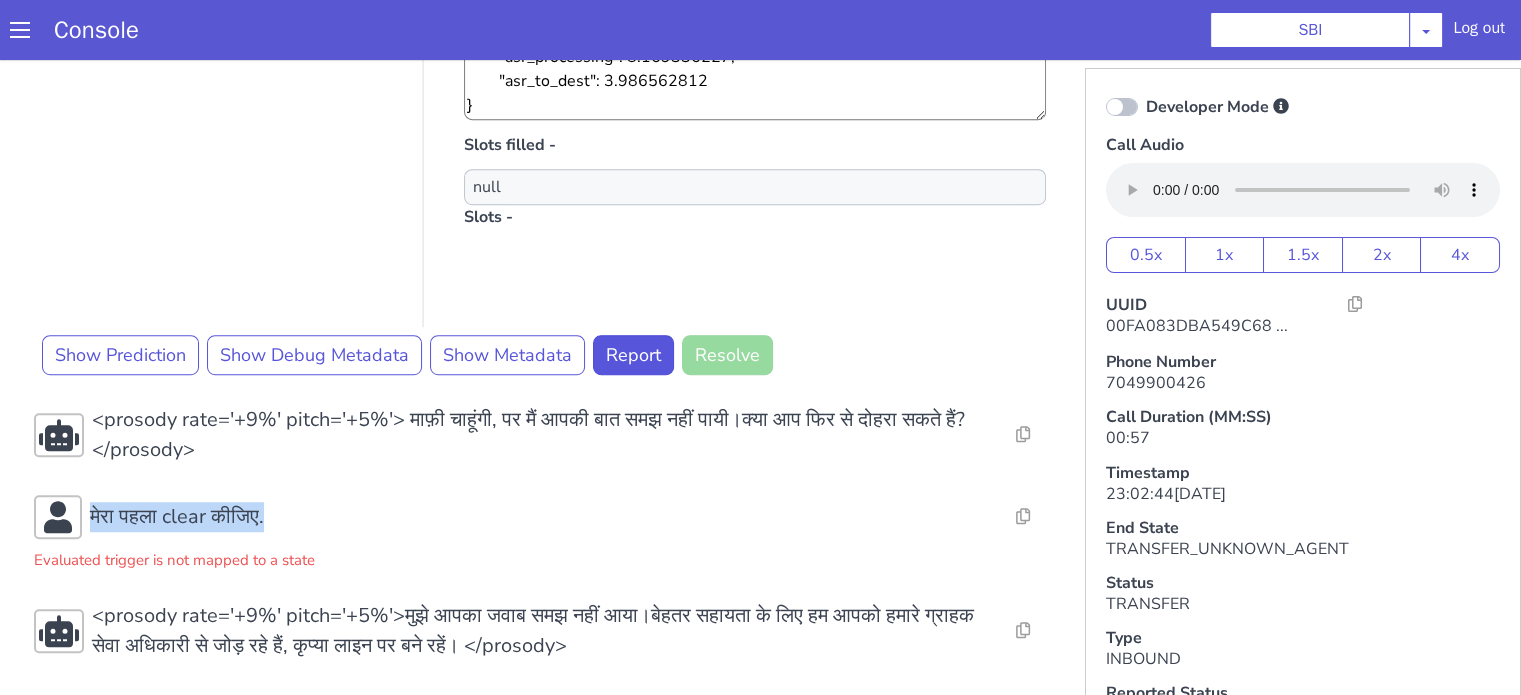 copy on "मेरा पहला clear कीजिए." 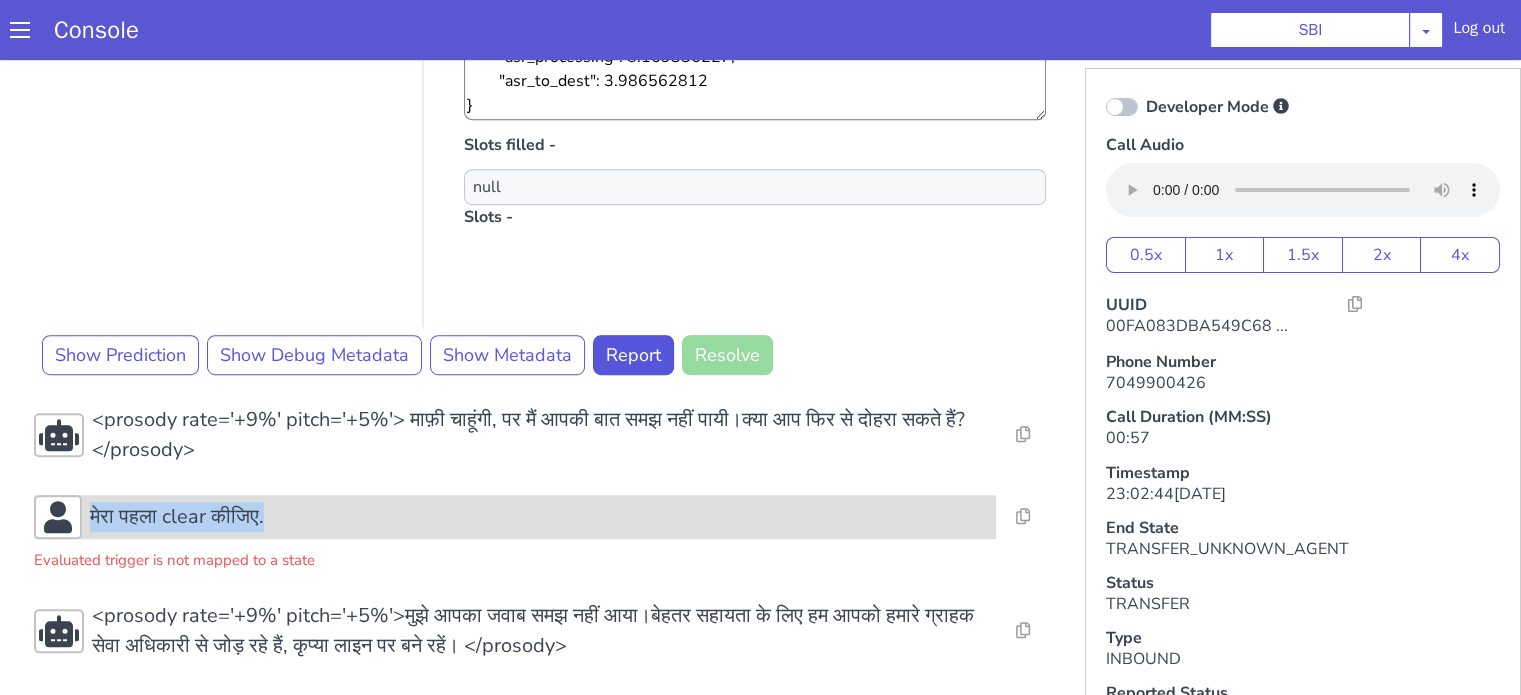 click on "मेरा पहला clear कीजिए." at bounding box center (539, 517) 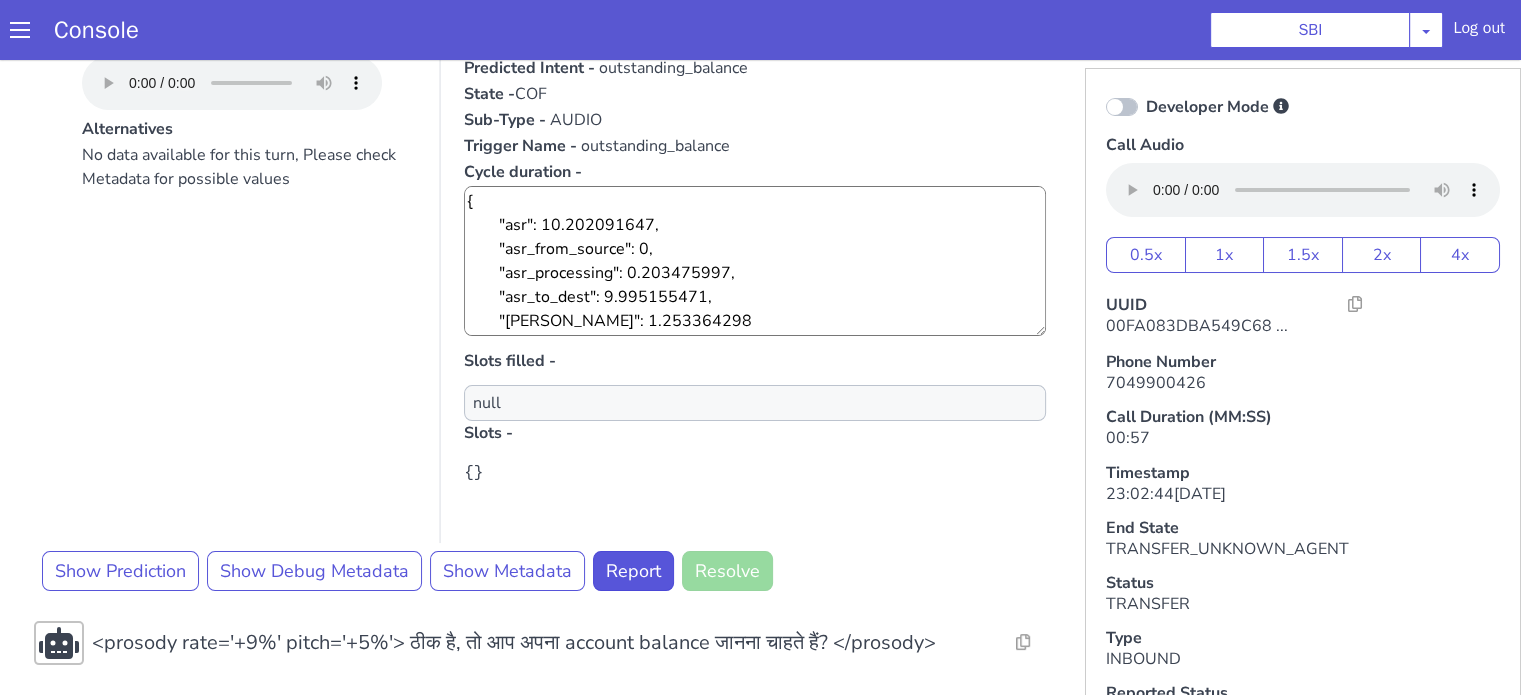 scroll, scrollTop: 0, scrollLeft: 0, axis: both 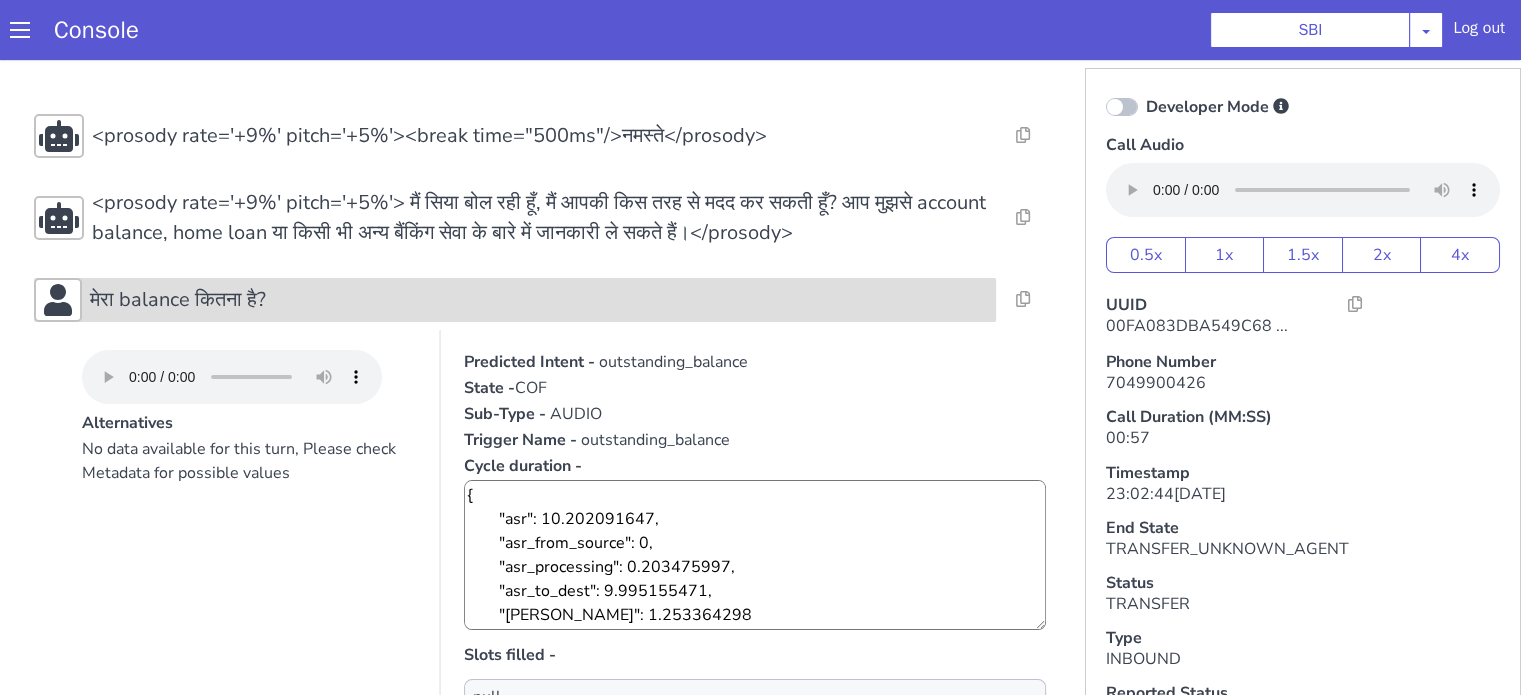 click on "मेरा balance कितना है?" at bounding box center [539, 300] 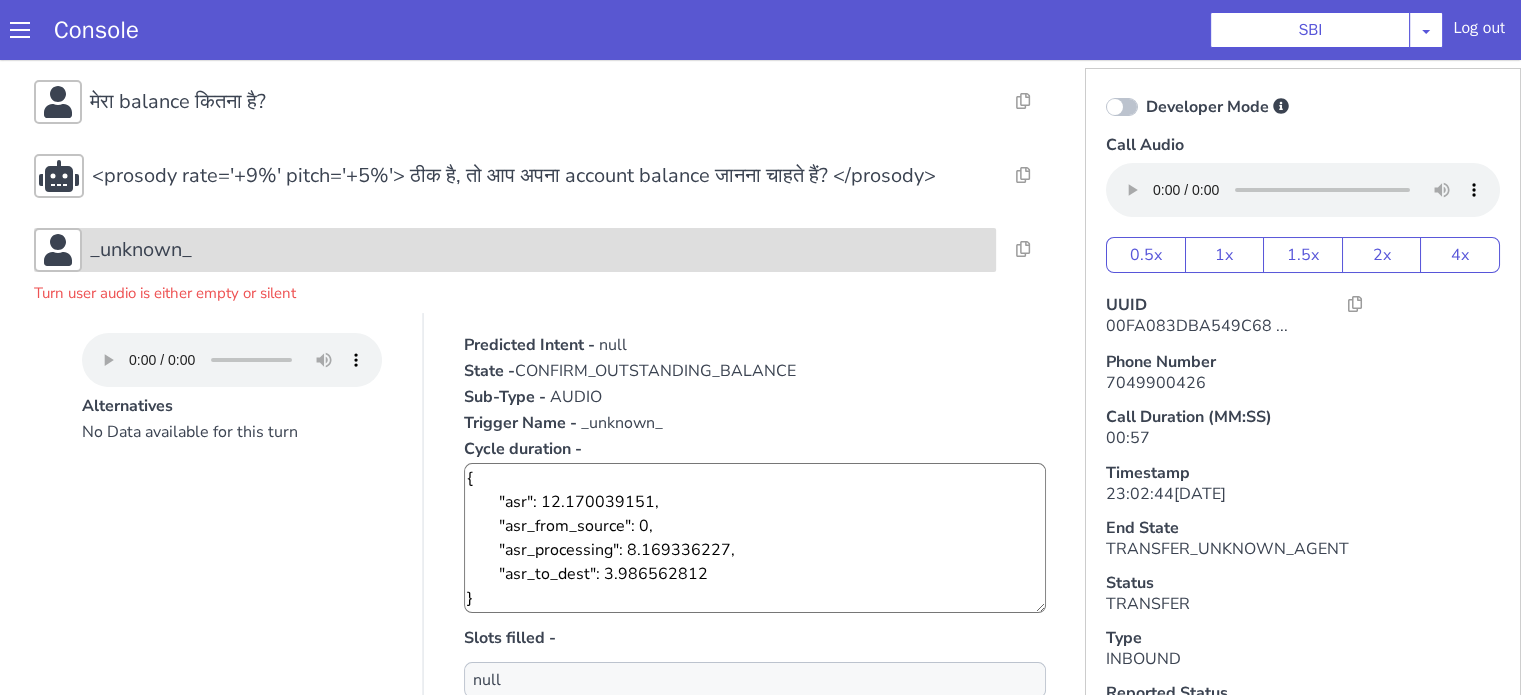 scroll, scrollTop: 200, scrollLeft: 0, axis: vertical 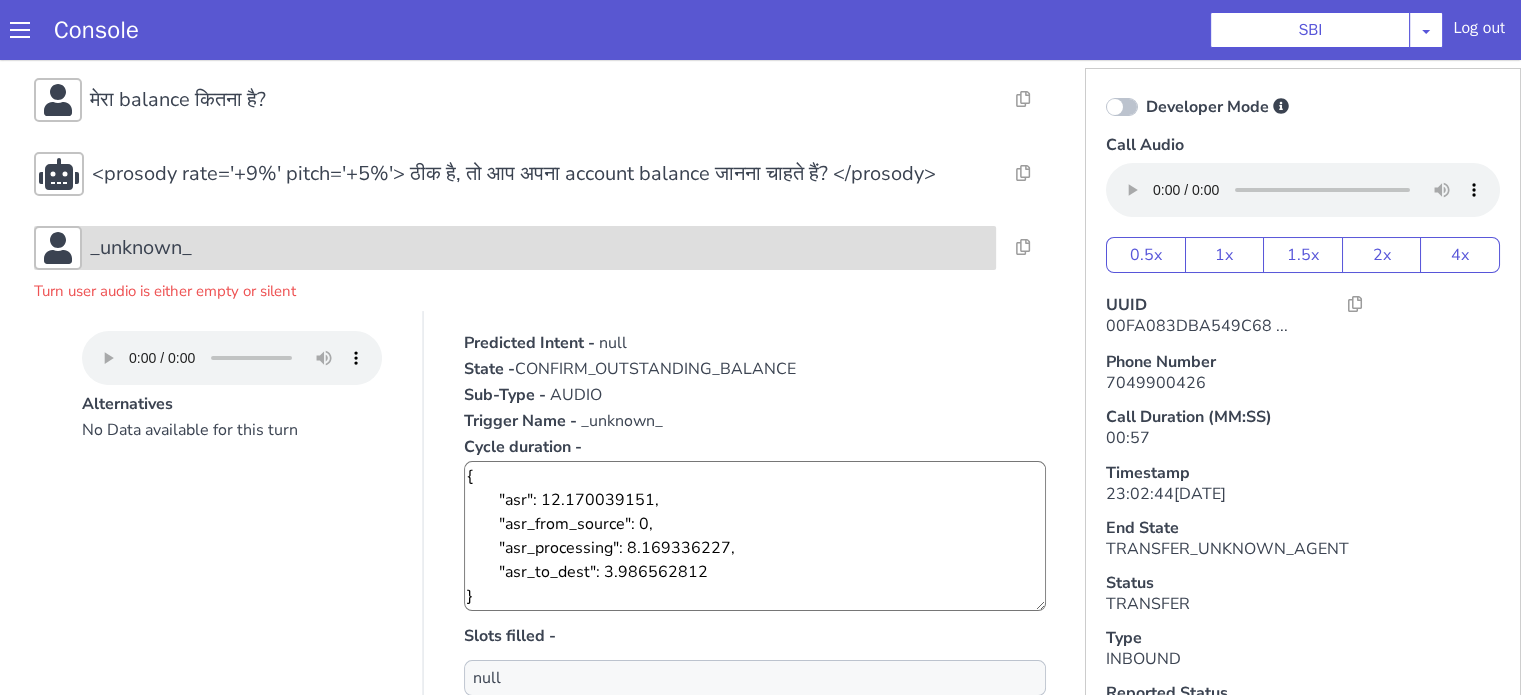 click on "_unknown_" at bounding box center [539, 248] 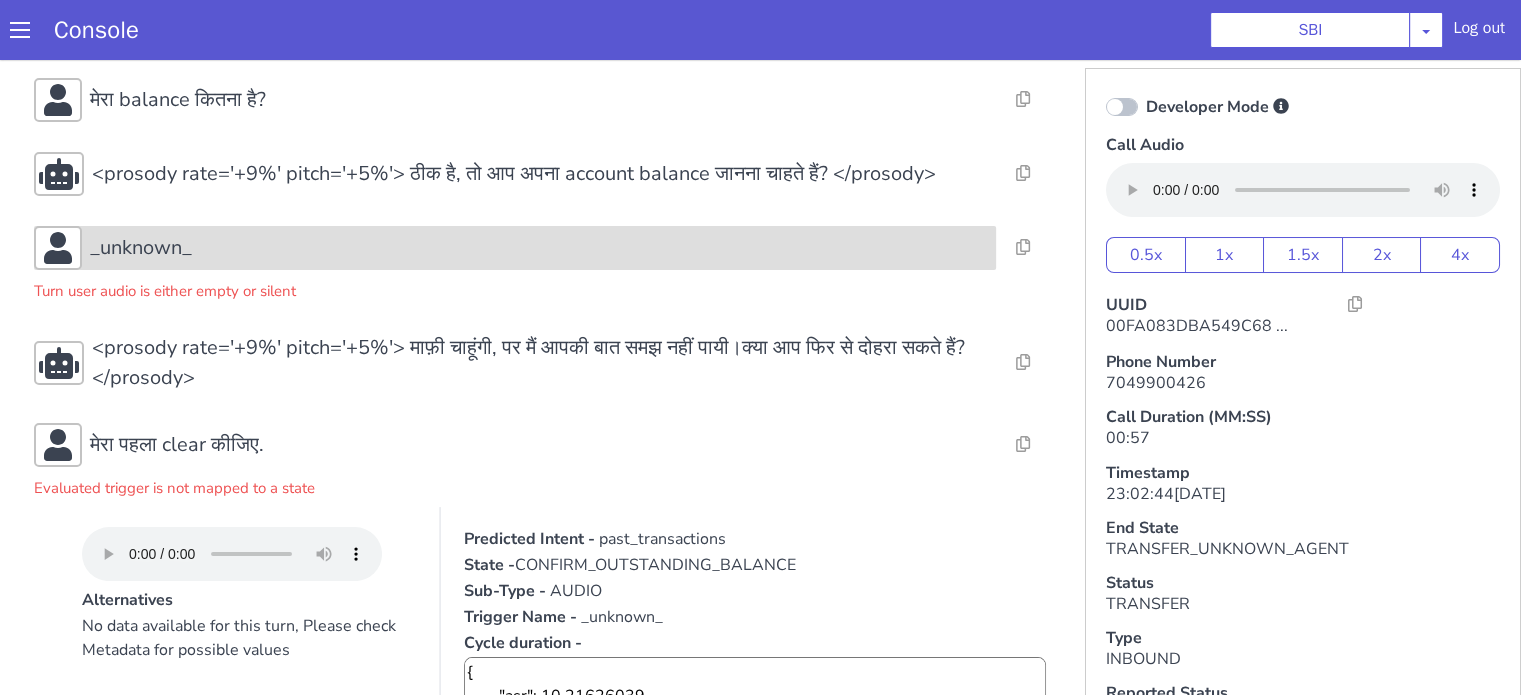 click on "_unknown_" at bounding box center (539, 248) 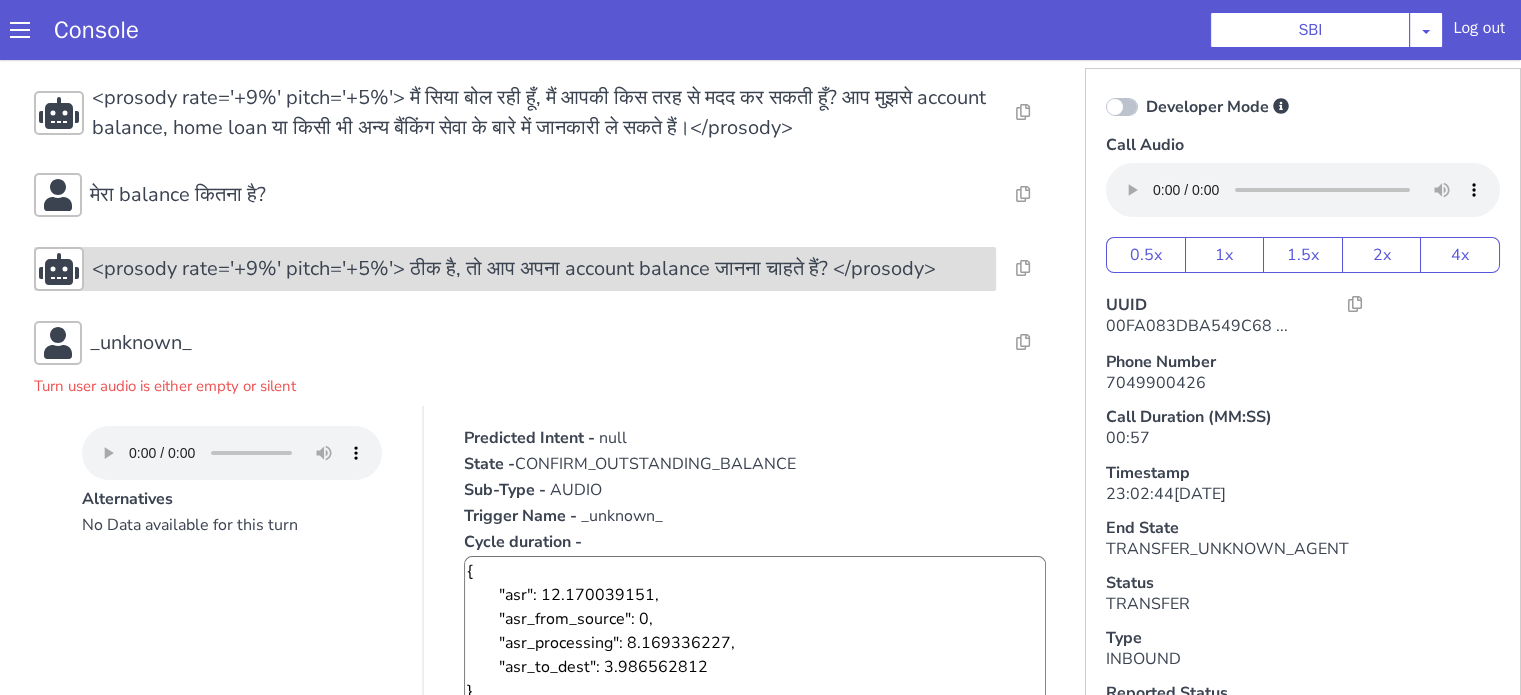 scroll, scrollTop: 0, scrollLeft: 0, axis: both 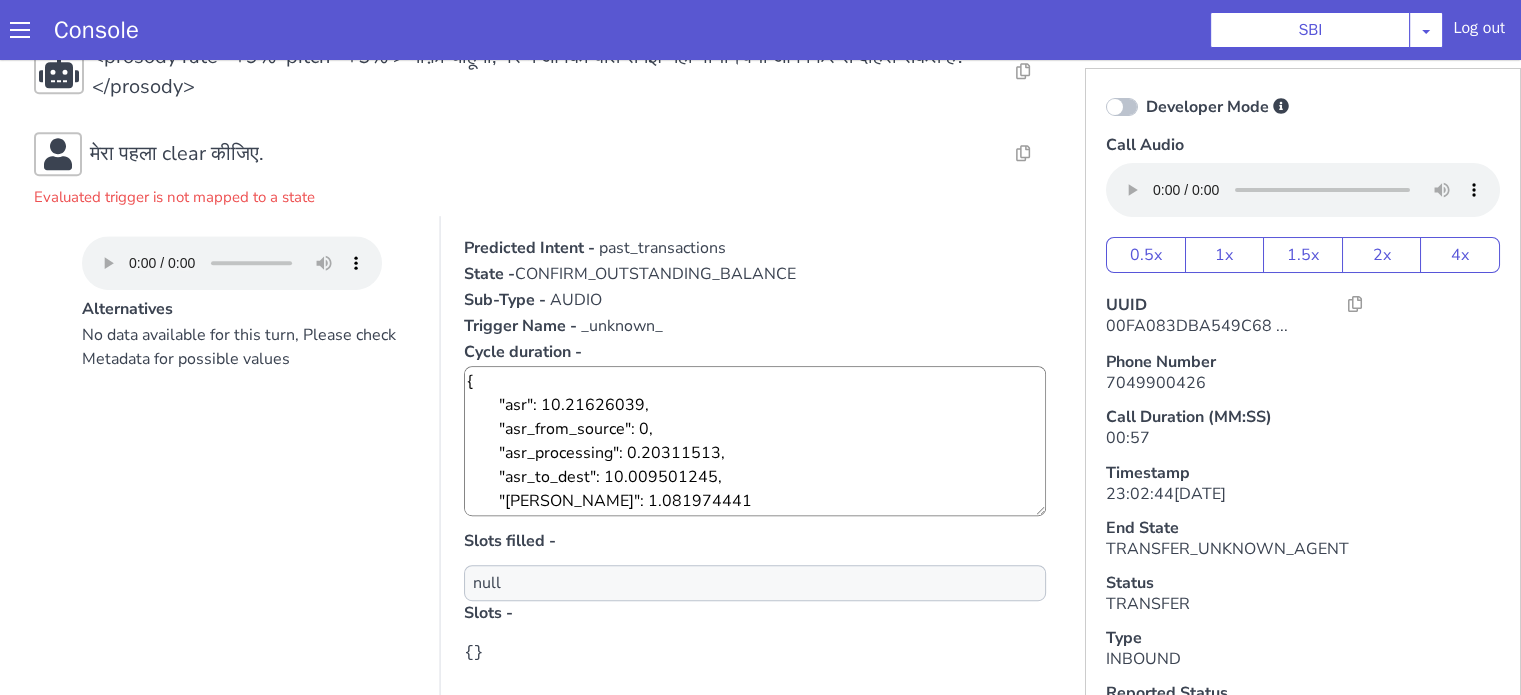 click on "past_transactions" at bounding box center [662, 248] 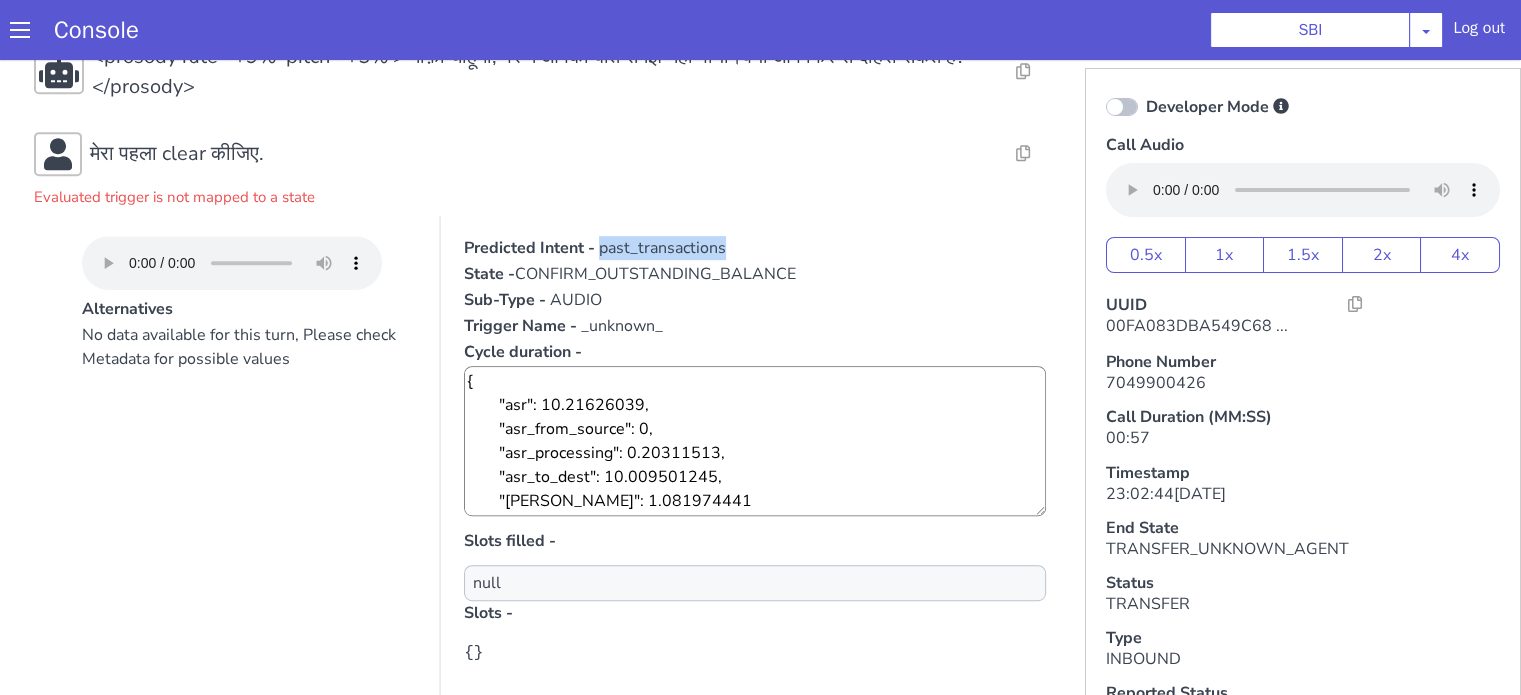 click on "past_transactions" at bounding box center (662, 248) 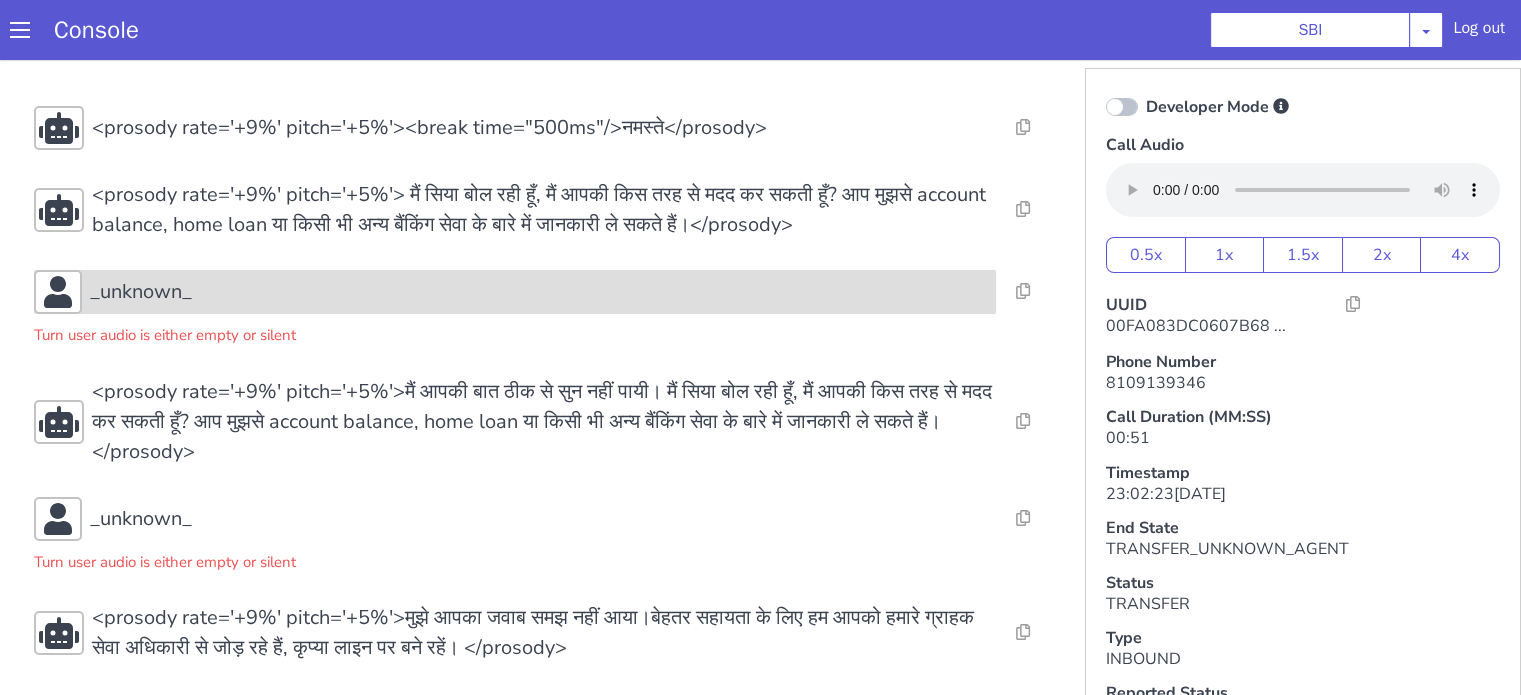scroll, scrollTop: 11, scrollLeft: 0, axis: vertical 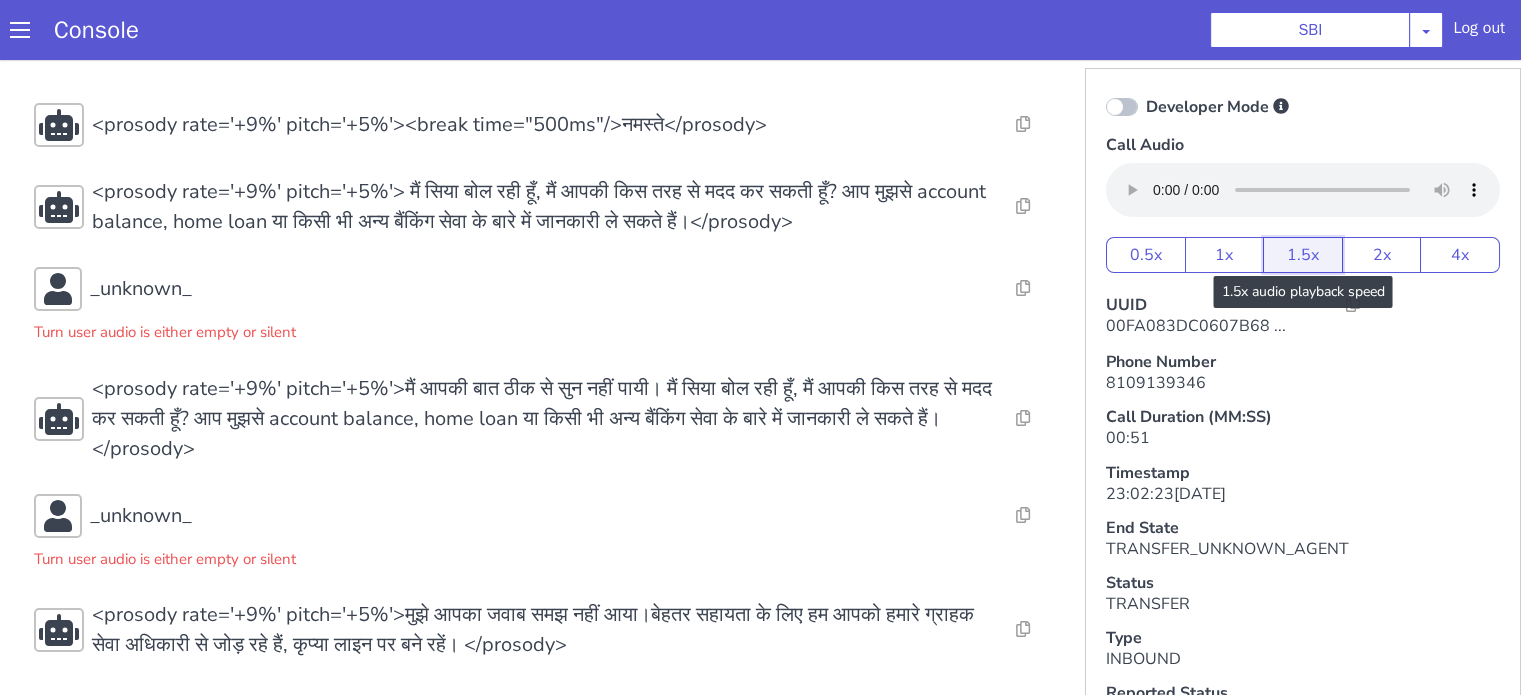 click on "1.5x" at bounding box center (1303, 255) 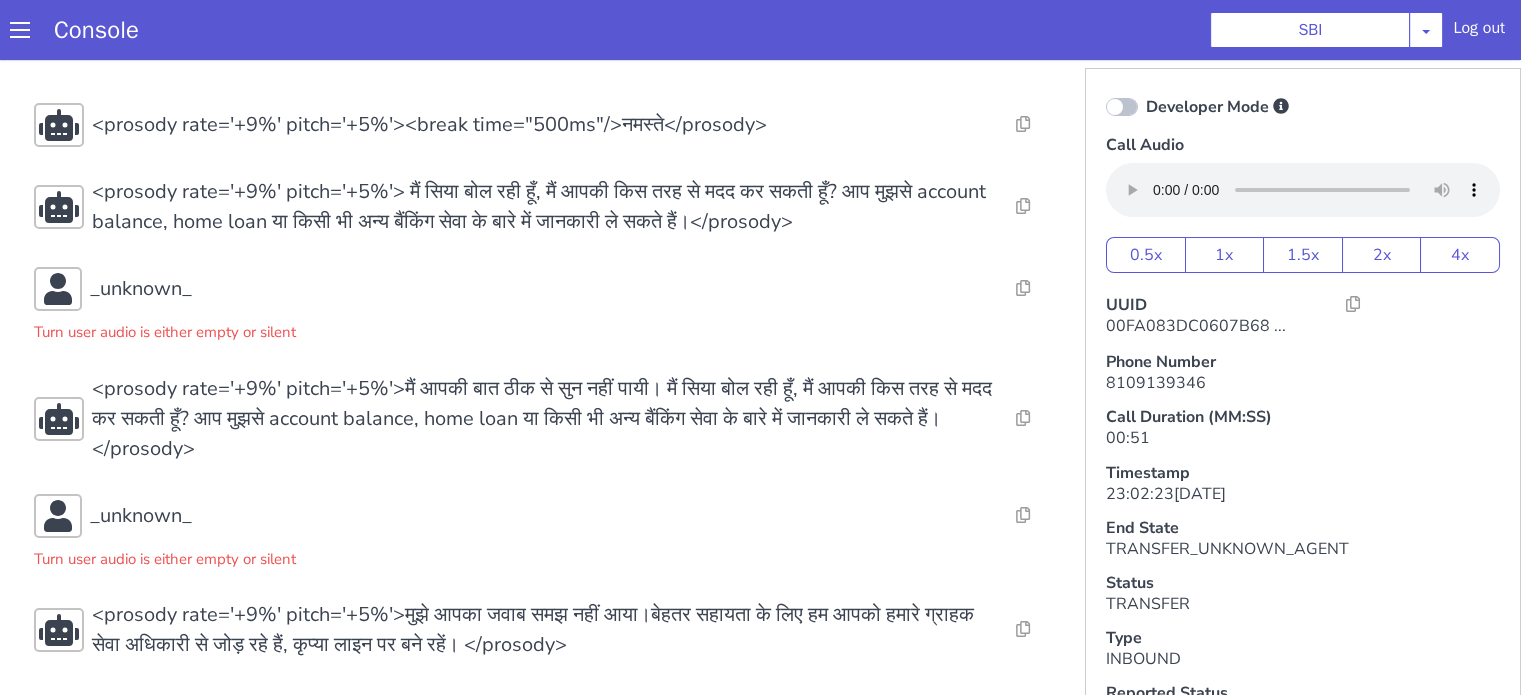 click on "Console SBI [PERSON_NAME] Airtel DTH Pilot Airtel POC [PERSON_NAME] Blue NT Aliceblue American Finance - US Apollo Apollo 24*7 Application - Collections Auto NPS feedback Avaya Devconnect Axis Axis AMC Axis Outbound BAGIC BALIC BALIC Old 2 Bajaj Autofinance Bajaj Fin Banking Demo Barbeque Nation Buy Now Pay Later Cars24 Cashe Central Bank of [GEOGRAPHIC_DATA] [PERSON_NAME] Cholamandalam Finance Consumer Durables Coverfox Covid19 Helpline Credgenics CreditMate DPDzero DUMMY Data collection Demo - Collections Dish TV ERCM Emeritus Eureka Forbes - LQ FFAM360 - US Familiarity Farming_Axis Finaccel Flipkart Flow Templates Fusion Microfinance Giorgos_TestBot Great Learning Grievance Bot HDB Finance HDFC HDFC Ergo HDFC Freedom CC HDFC Life Demo HDFC Securities Hathway Internet Hathway V2 Home Credit IBM IBM Banking Demo ICICI ICICI Bank Outbound ICICI [DEMOGRAPHIC_DATA] Persistency ICICI Prudential ICICI securities ICICI_lombard IDFC First Bank IFFCO Tokio Insurance Iffco [GEOGRAPHIC_DATA] [GEOGRAPHIC_DATA] Indigo IndusInd - Settlement IndusInd CC Insurance [PERSON_NAME]" at bounding box center (760, 30) 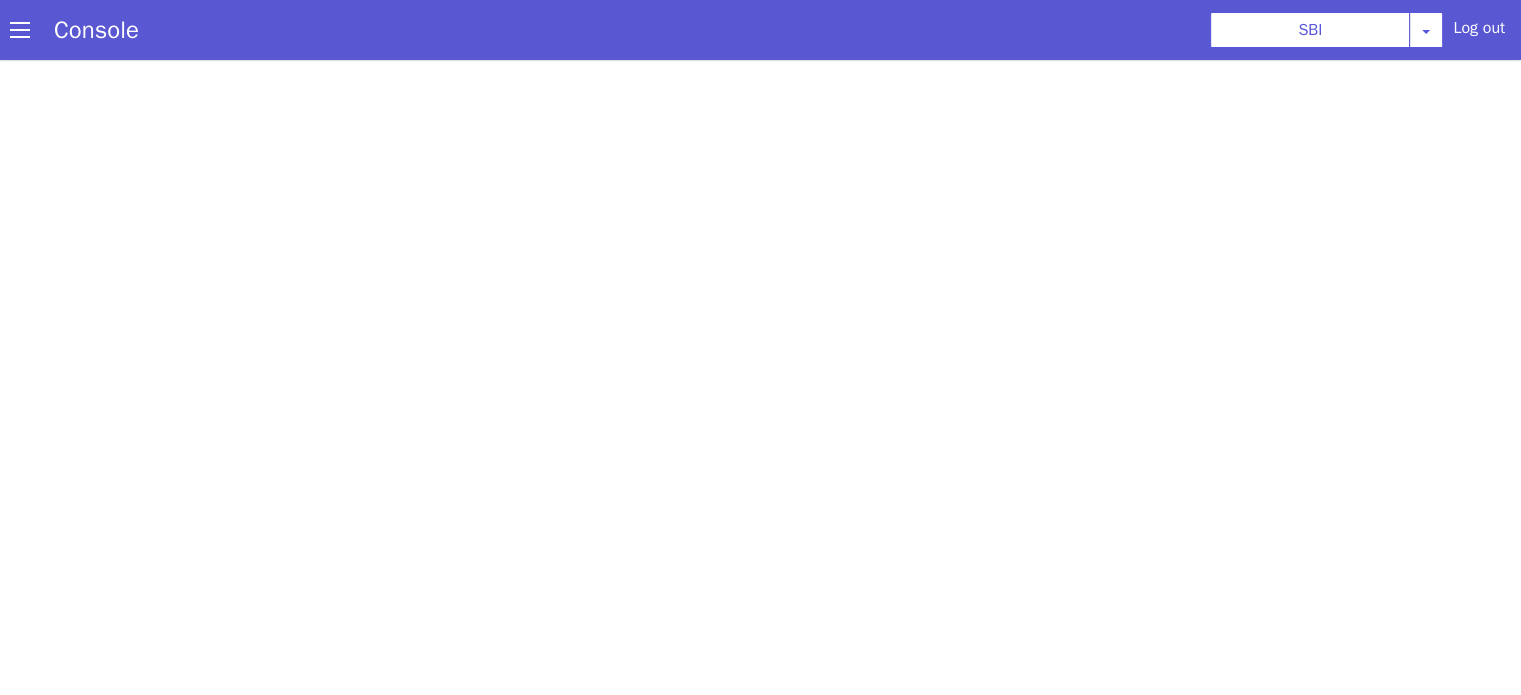 scroll, scrollTop: 0, scrollLeft: 0, axis: both 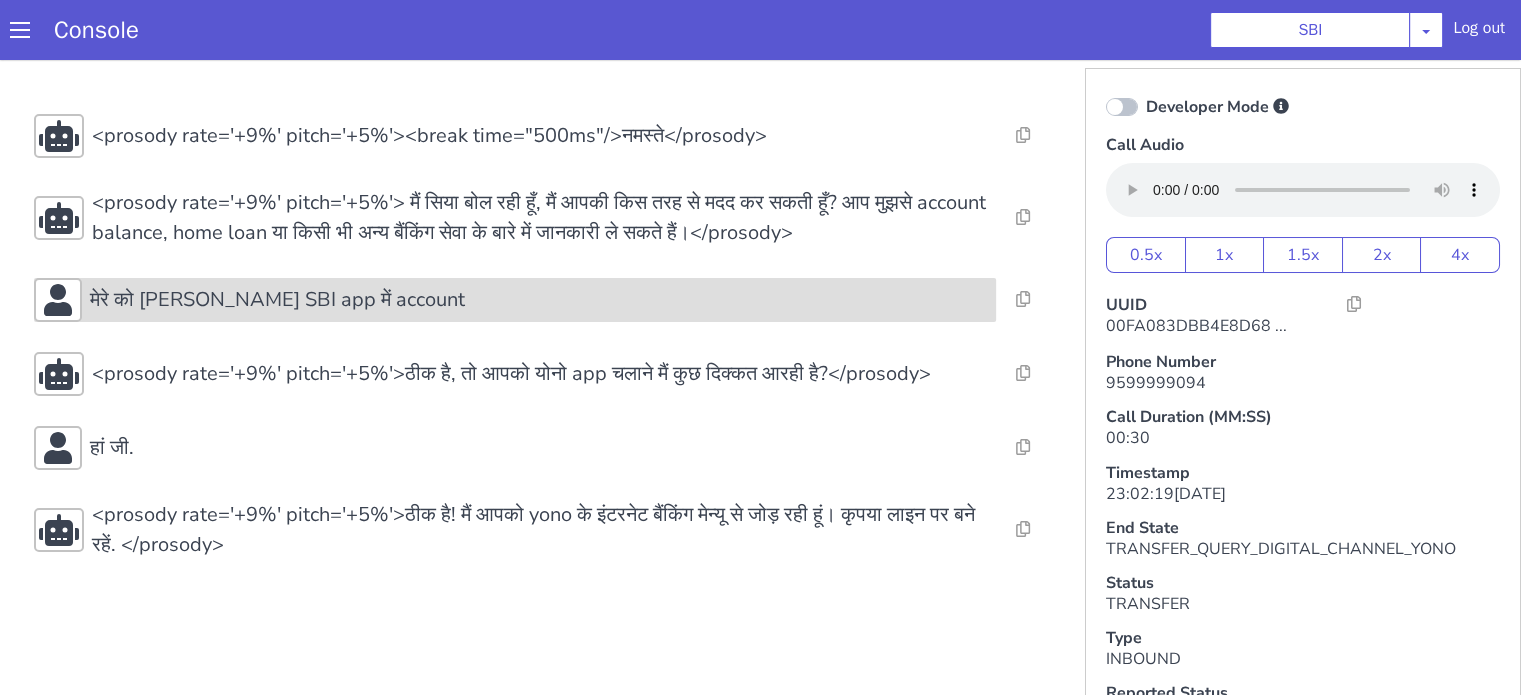 click on "मेरे को [PERSON_NAME] SBI app में account" at bounding box center [539, 300] 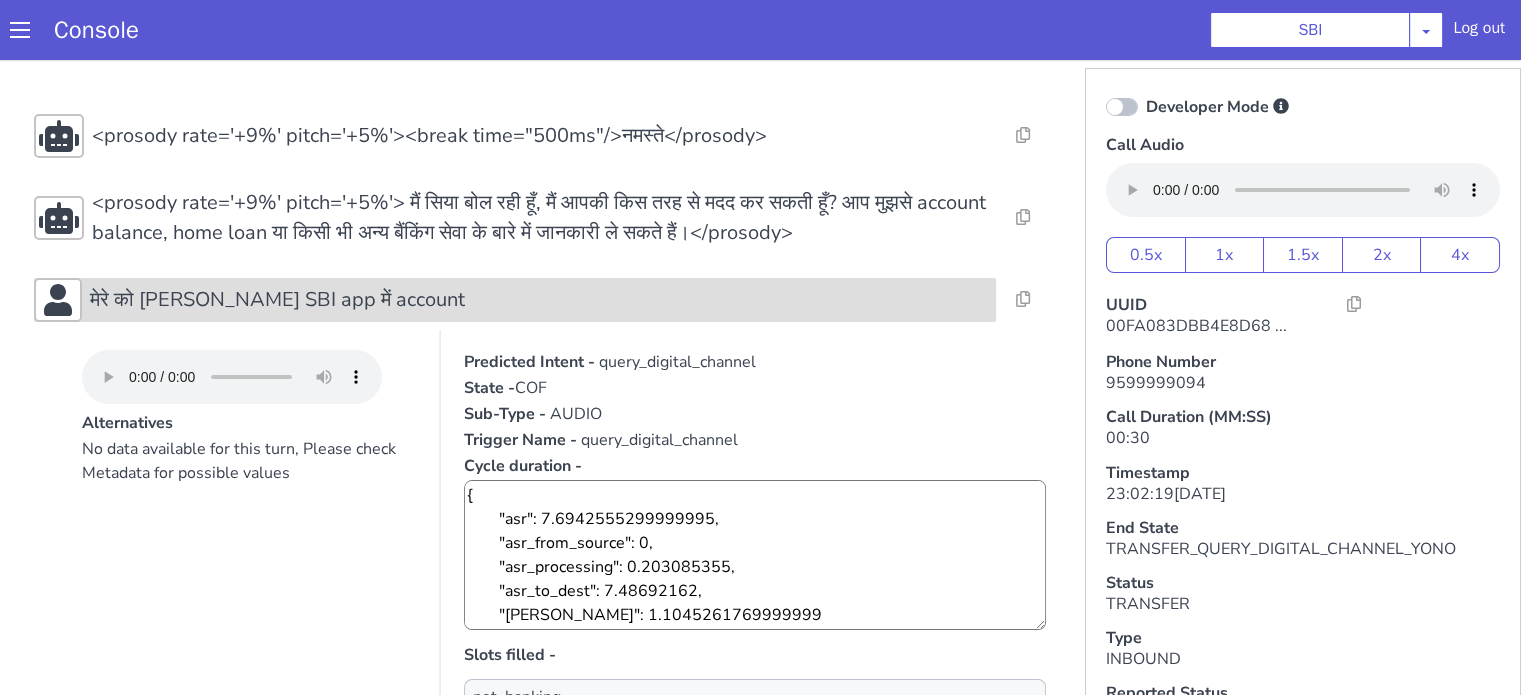 click on "मेरे को [PERSON_NAME] SBI app में account" at bounding box center (539, 300) 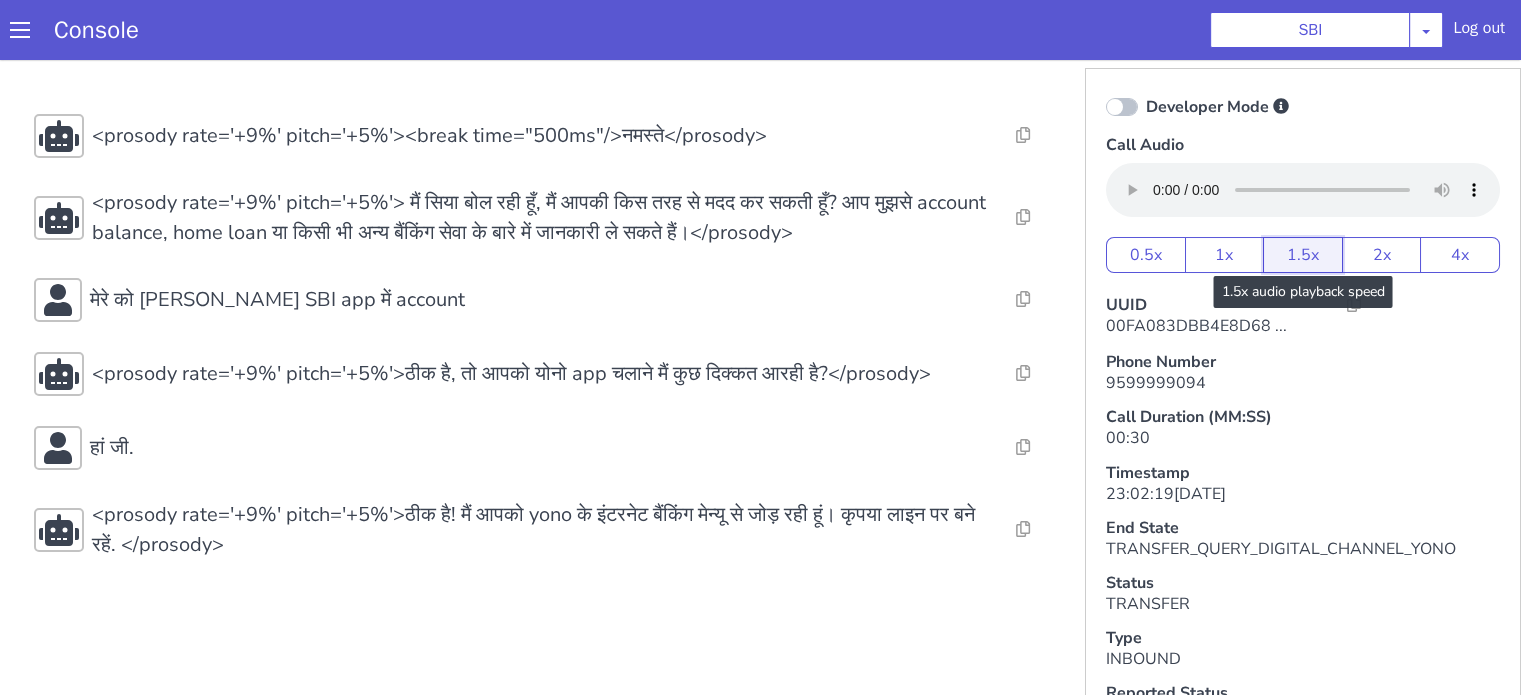 click on "1.5x" at bounding box center (1303, 255) 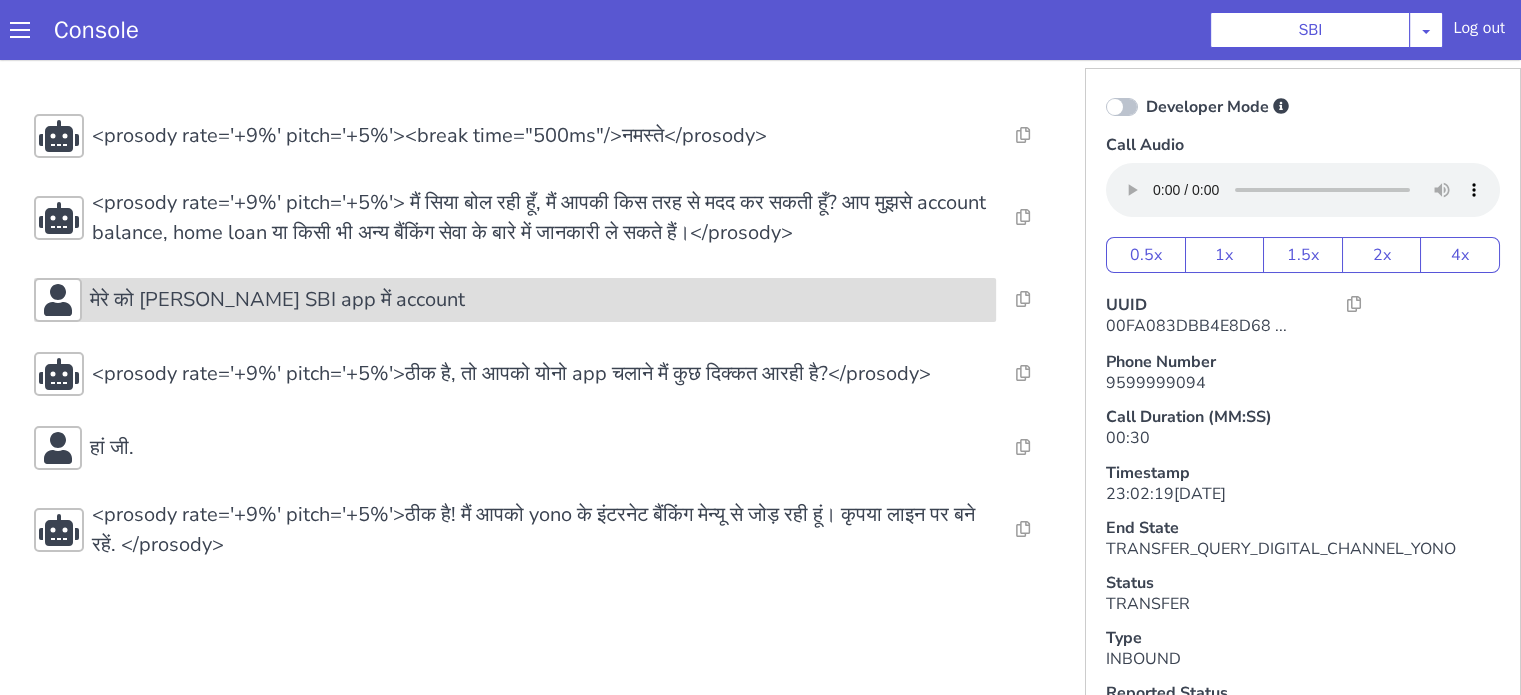 click on "मेरे को [PERSON_NAME] SBI app में account" at bounding box center [539, 300] 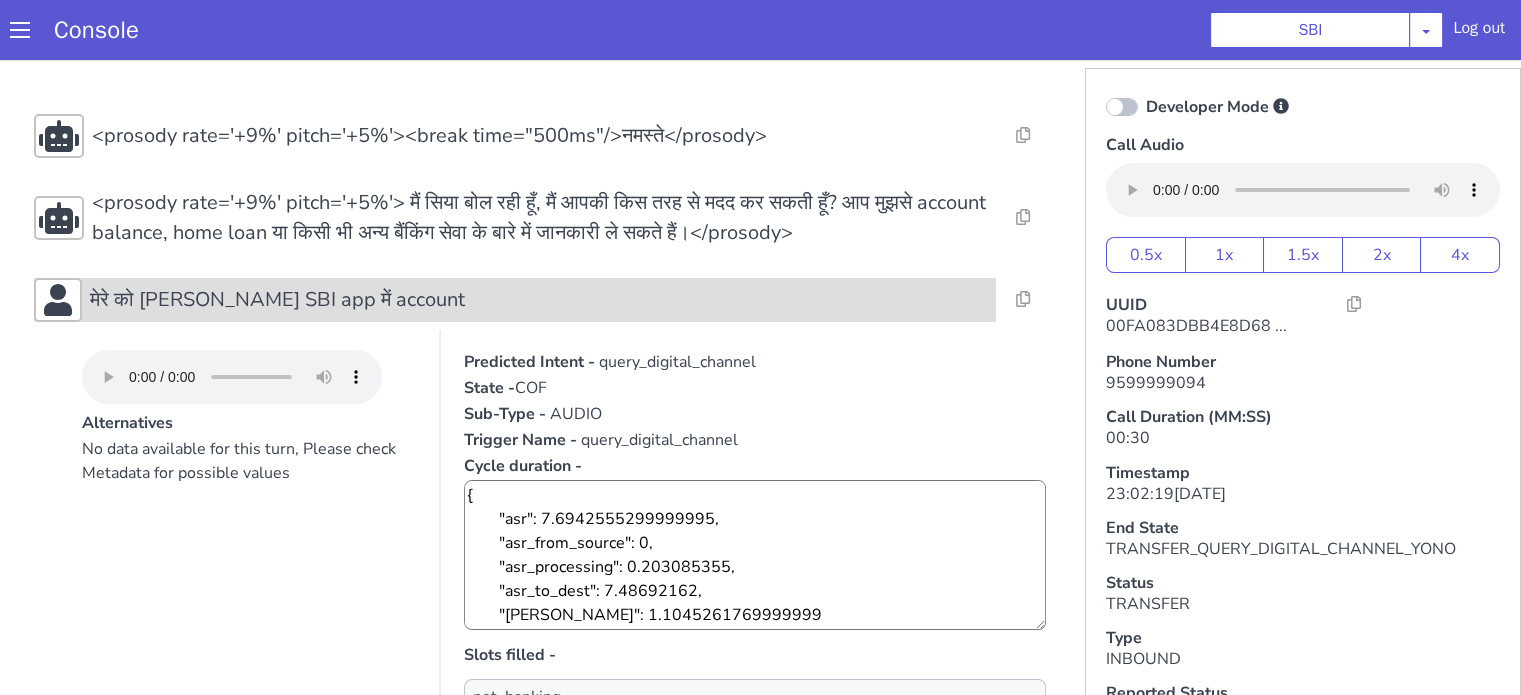 click on "मेरे को [PERSON_NAME] SBI app में account" at bounding box center [539, 300] 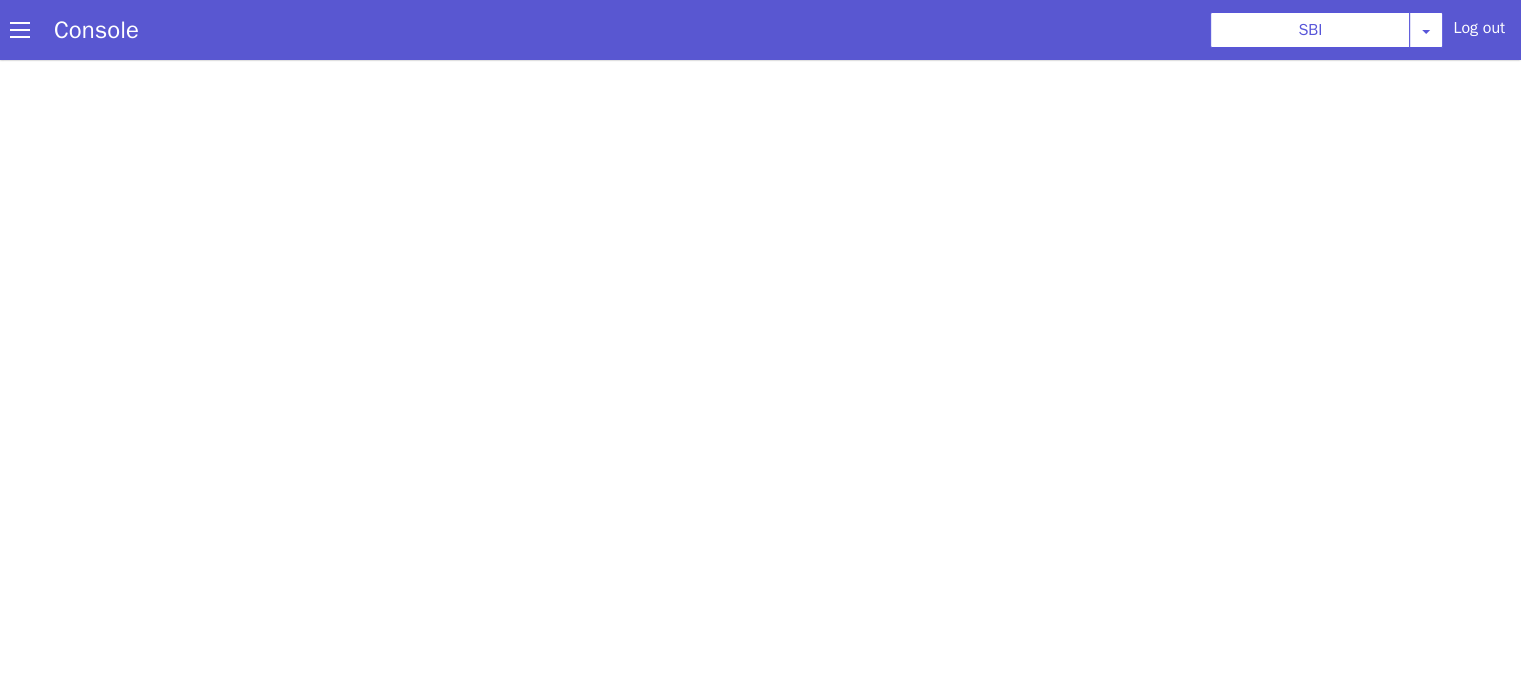 scroll, scrollTop: 0, scrollLeft: 0, axis: both 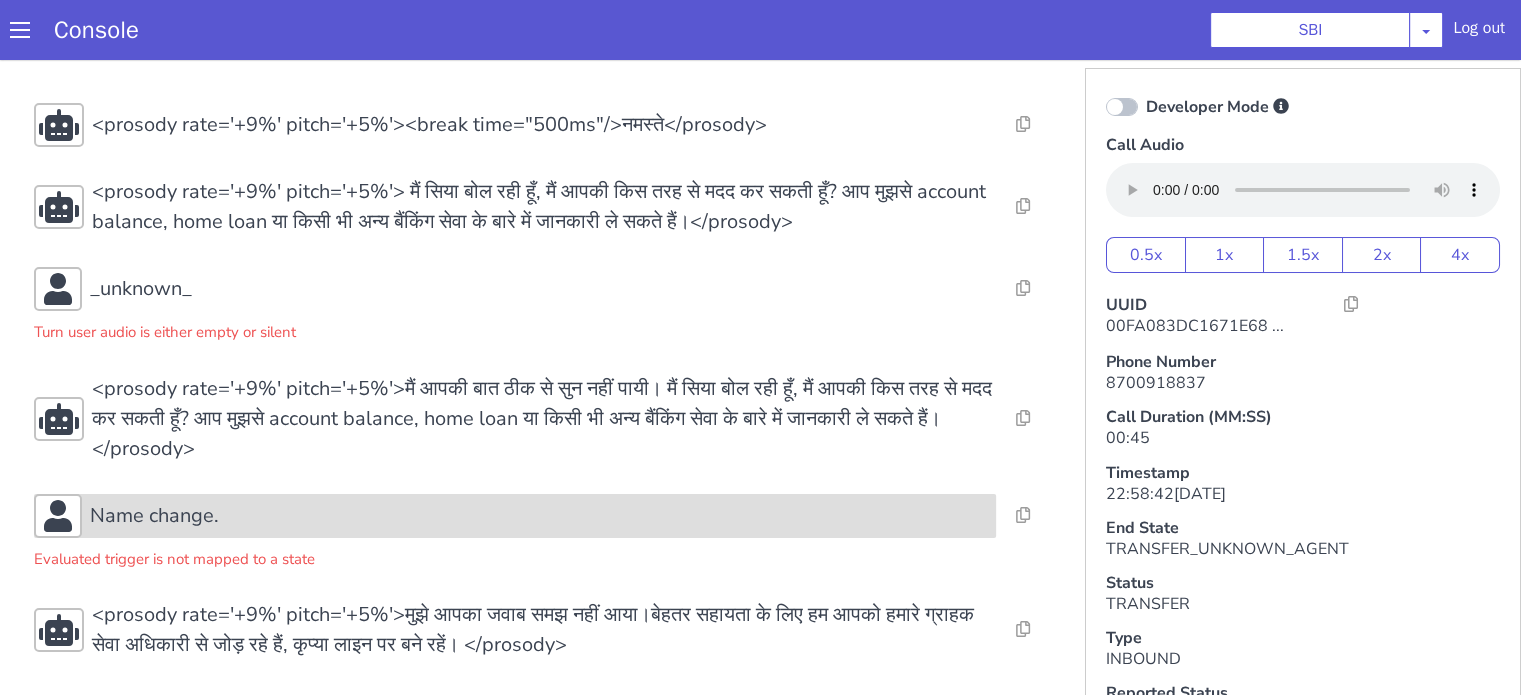 click on "Name change." at bounding box center (539, 516) 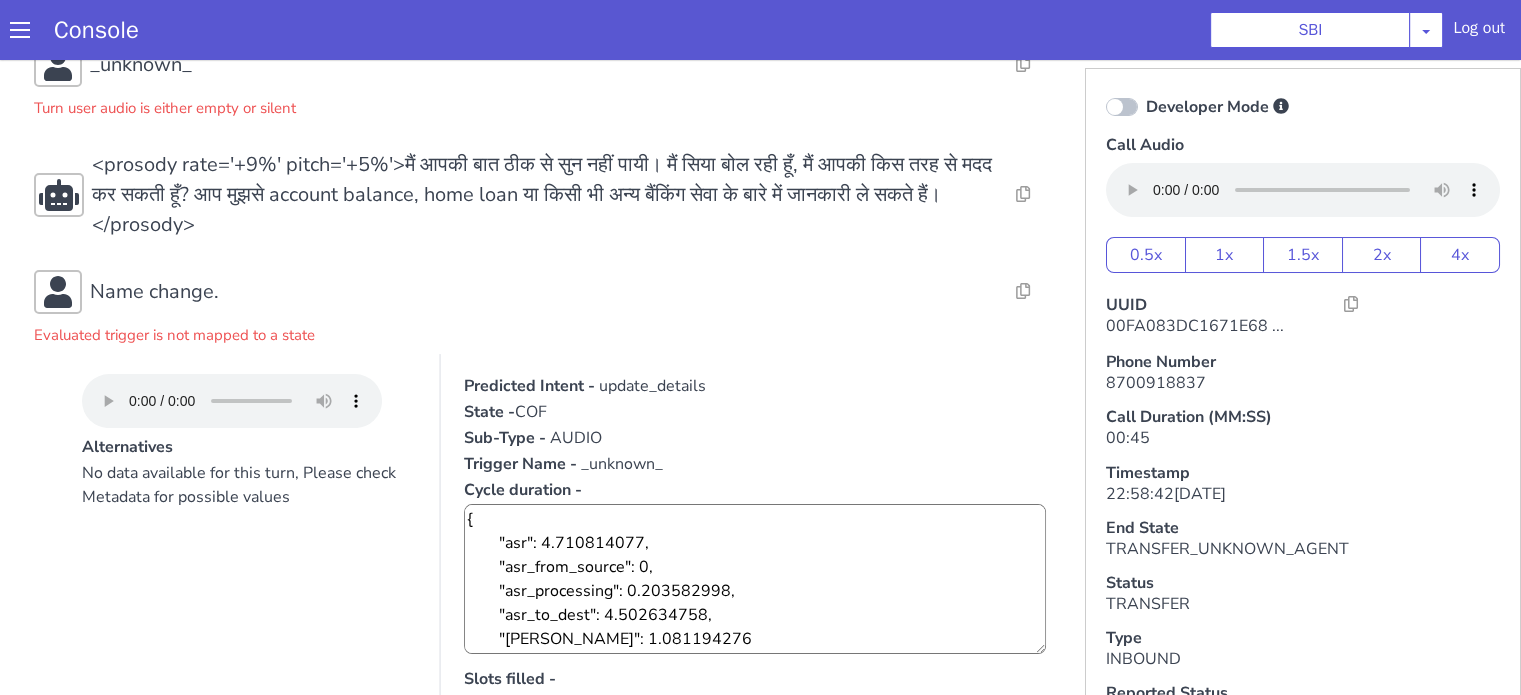 scroll, scrollTop: 311, scrollLeft: 0, axis: vertical 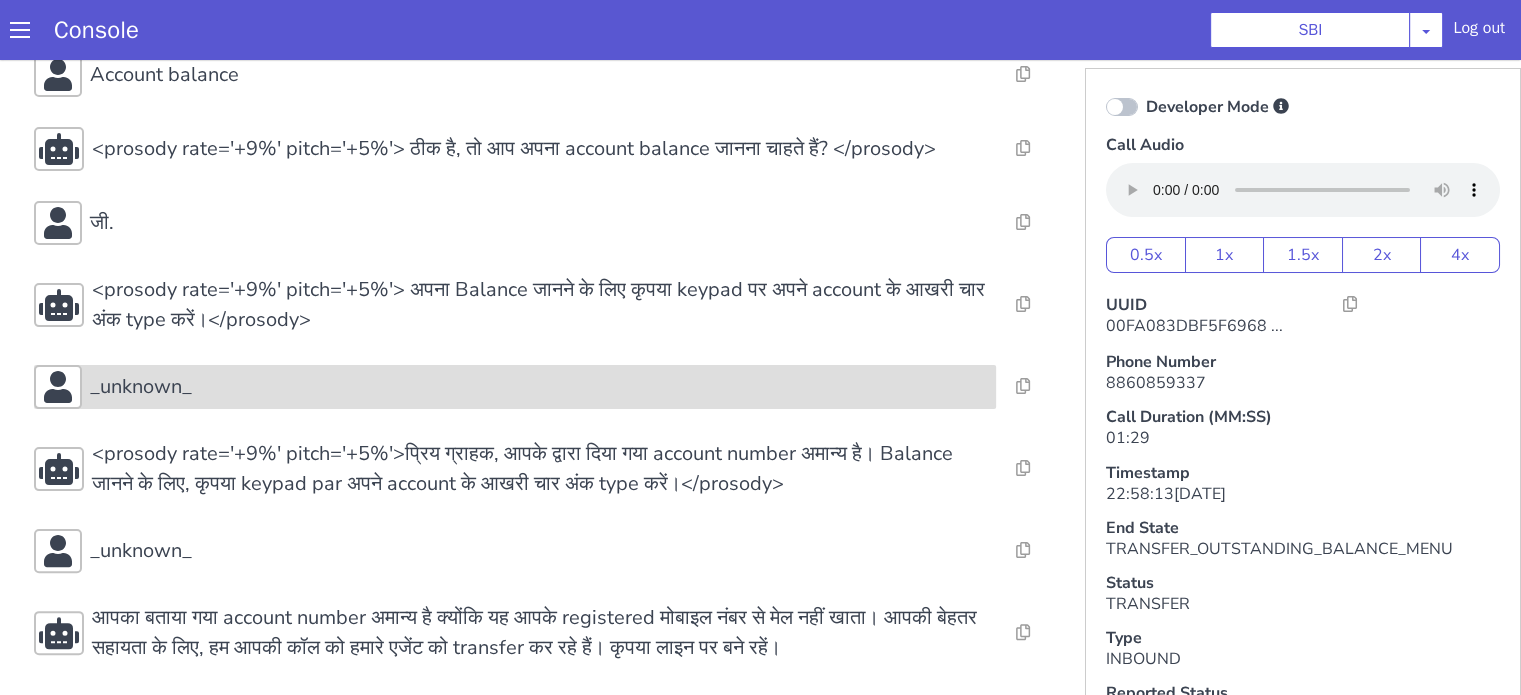 click on "_unknown_" at bounding box center [539, 387] 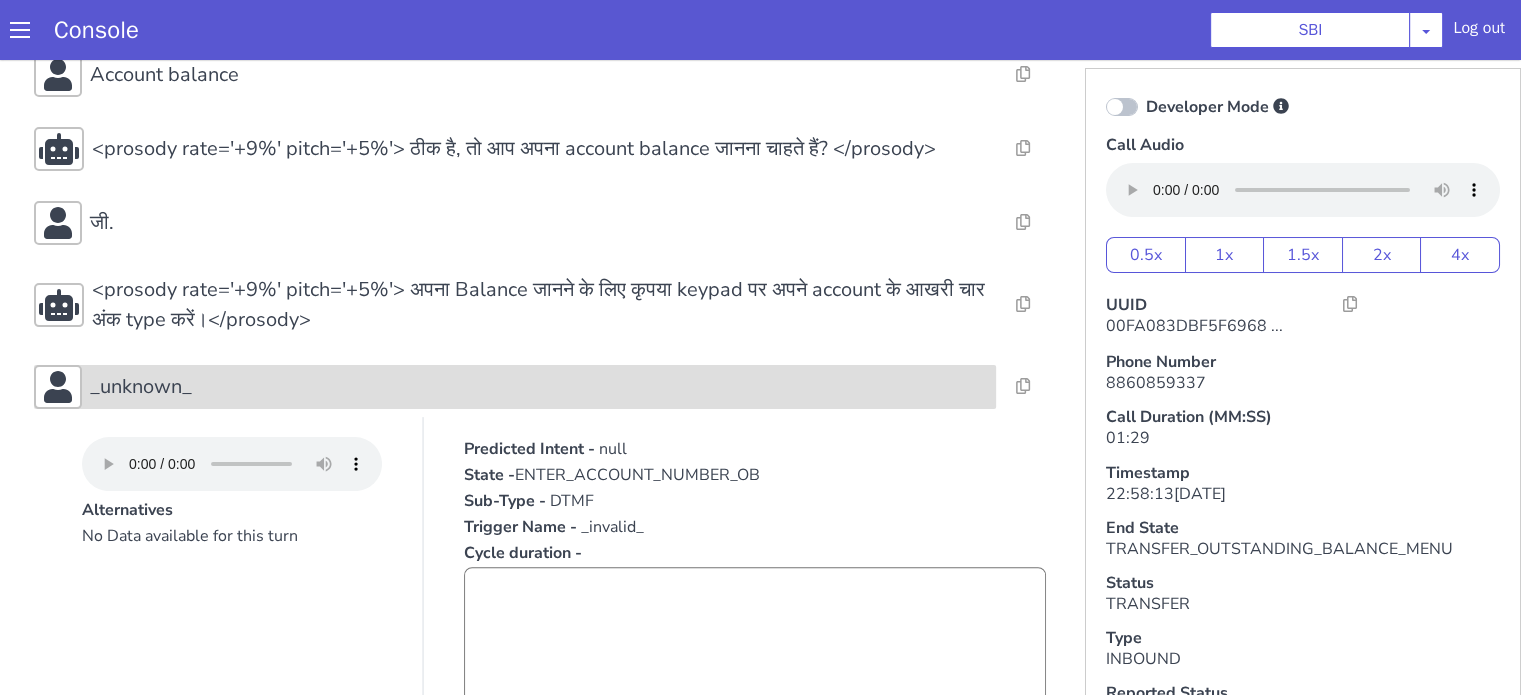 click on "_unknown_" at bounding box center [539, 387] 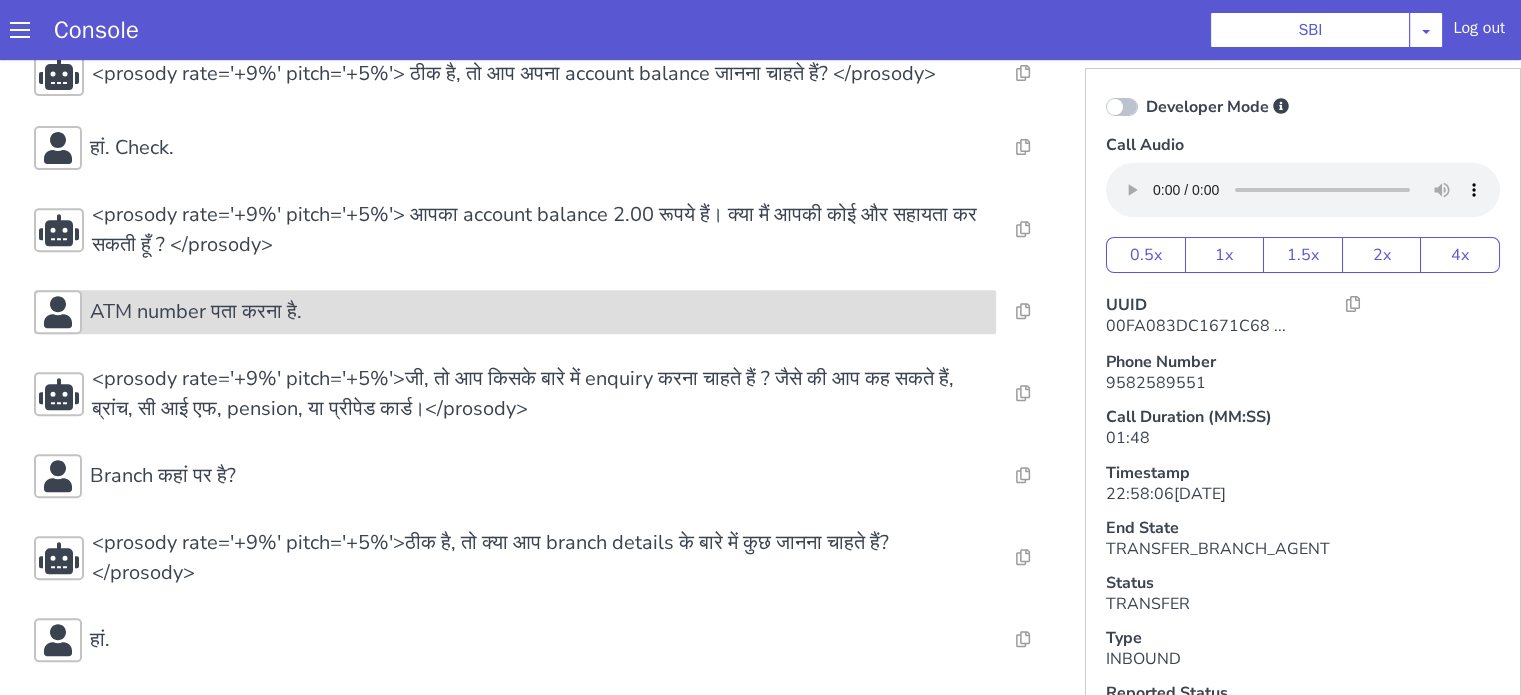 scroll, scrollTop: 894, scrollLeft: 0, axis: vertical 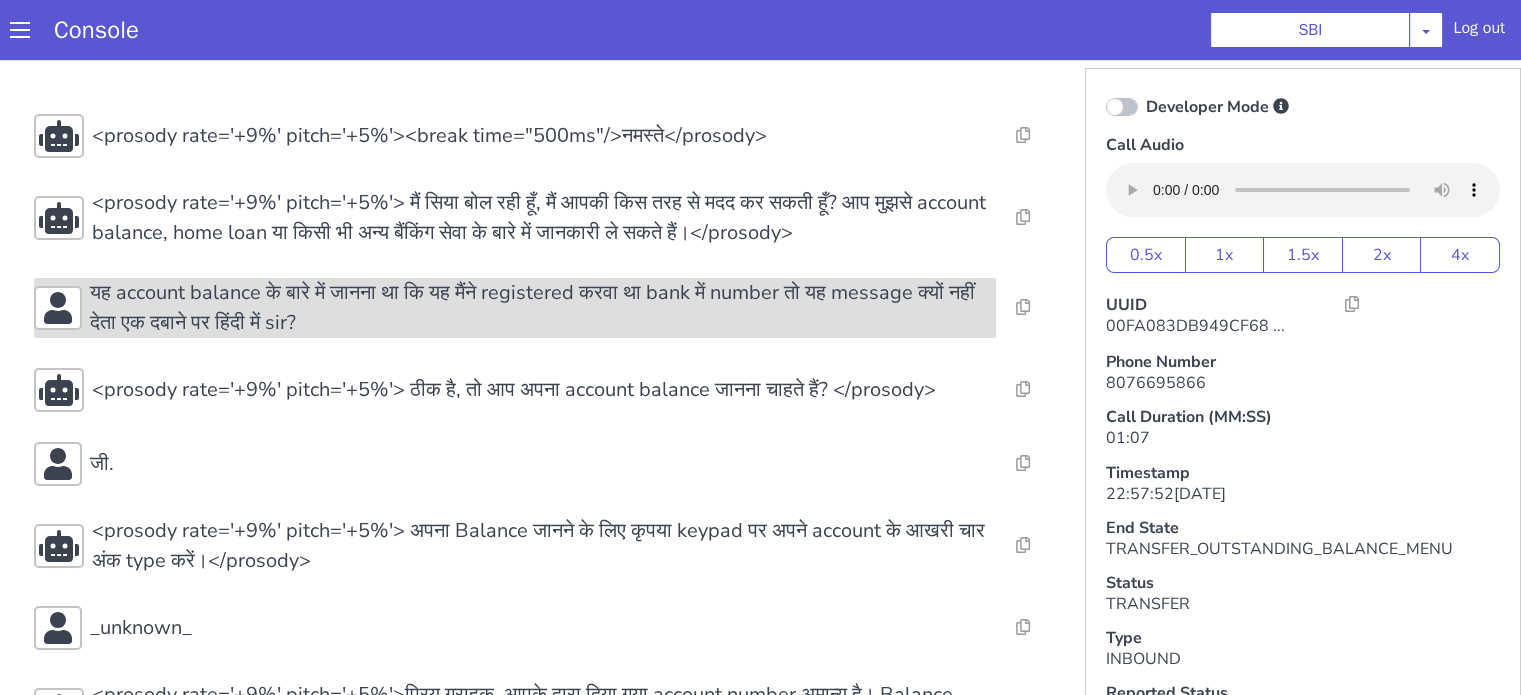click on "यह account balance के बारे में जानना था कि यह मैंने registered करवा था bank में number तो यह message क्यों नहीं देता एक दबाने पर हिंदी में sir?" at bounding box center (543, 308) 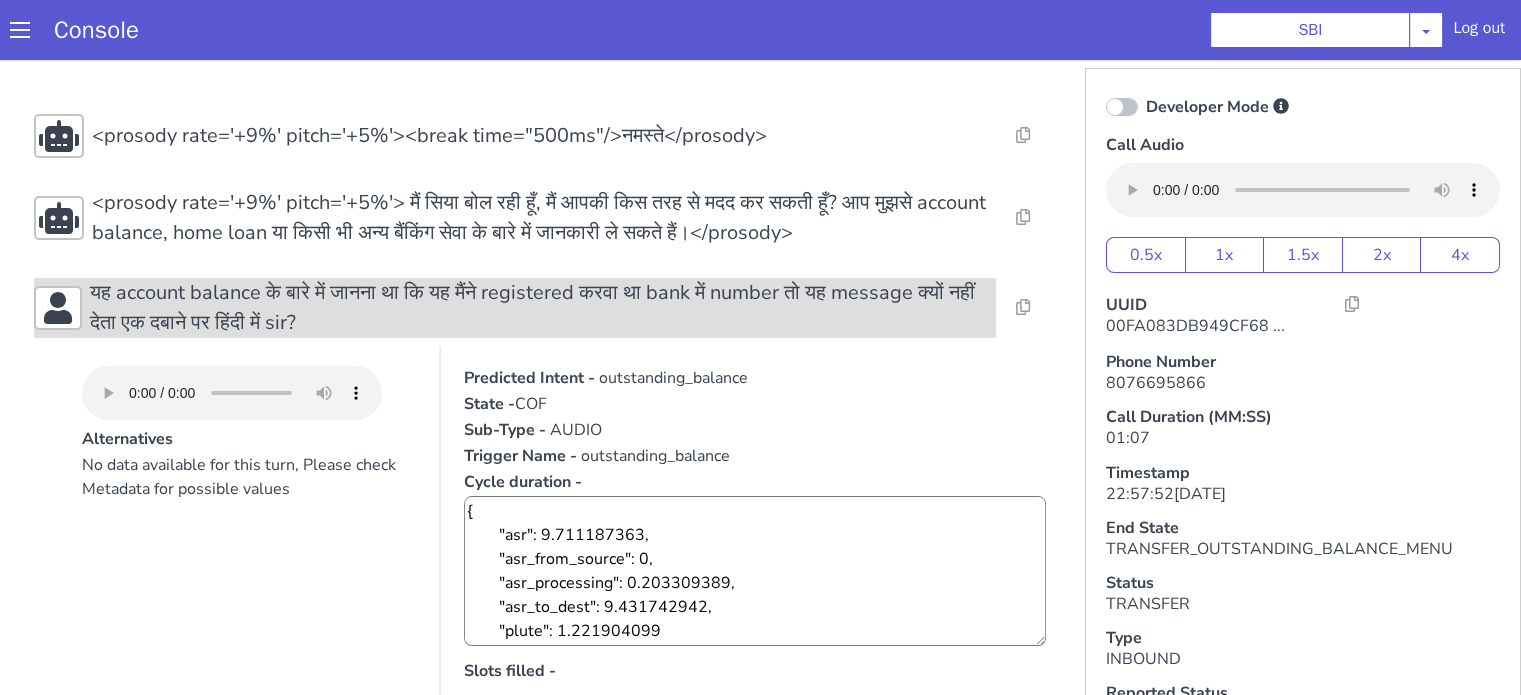 click on "यह account balance के बारे में जानना था कि यह मैंने registered करवा था bank में number तो यह message क्यों नहीं देता एक दबाने पर हिंदी में sir?" at bounding box center [543, 308] 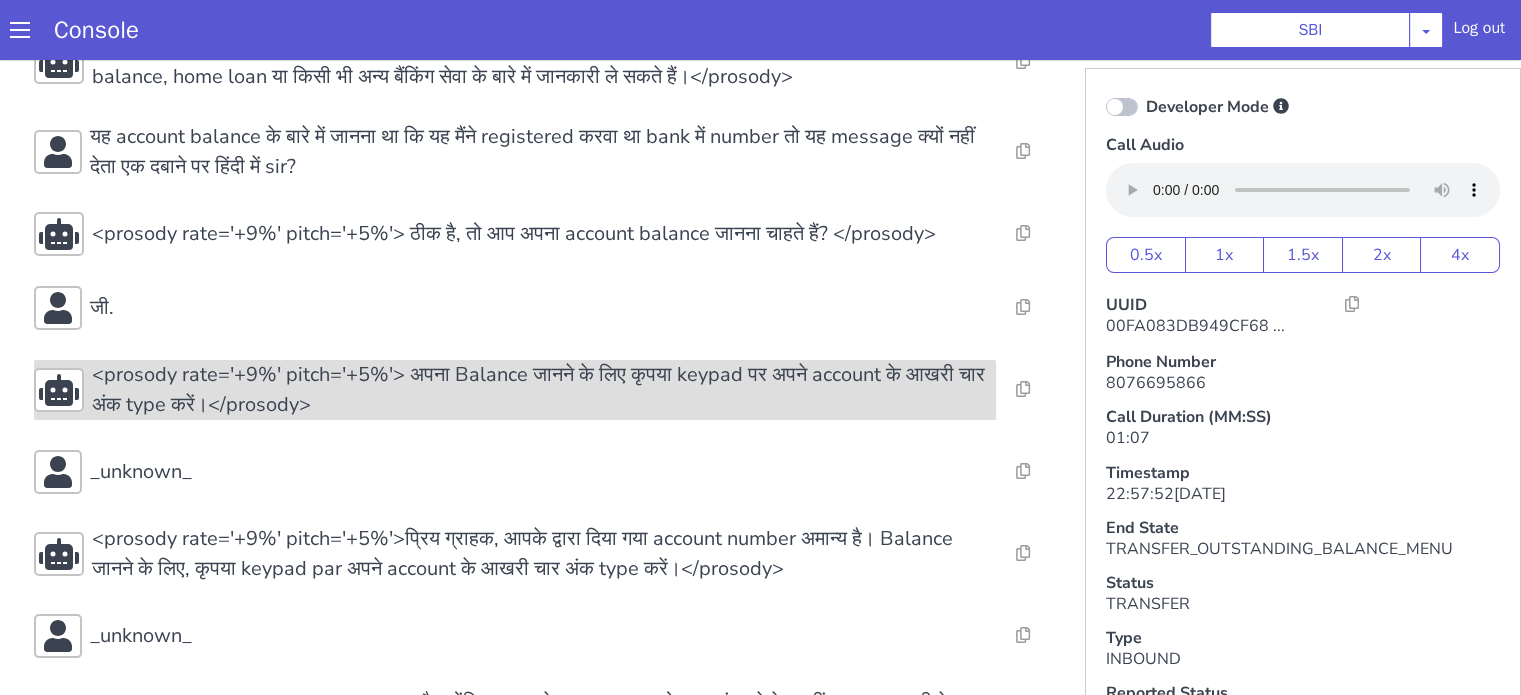 scroll, scrollTop: 243, scrollLeft: 0, axis: vertical 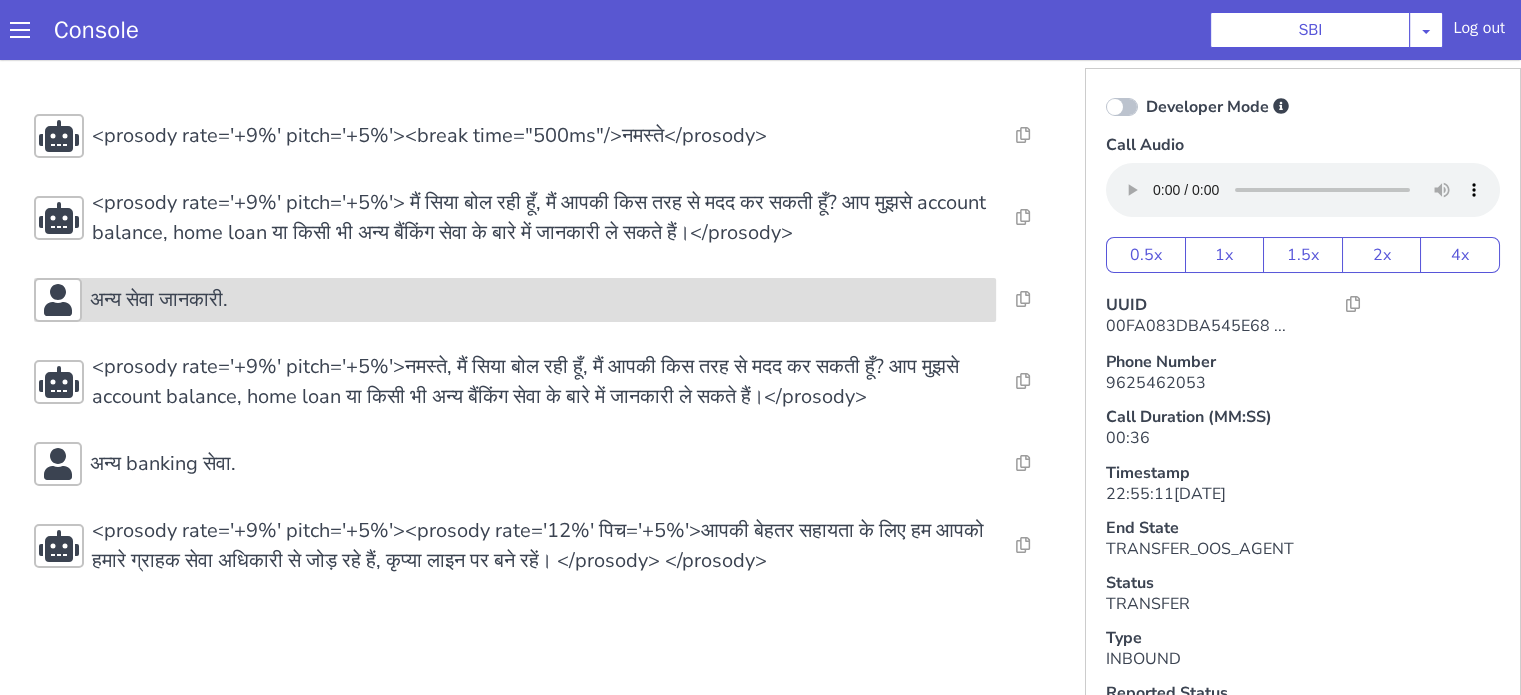 click on "अन्य सेवा जानकारी." at bounding box center [539, 300] 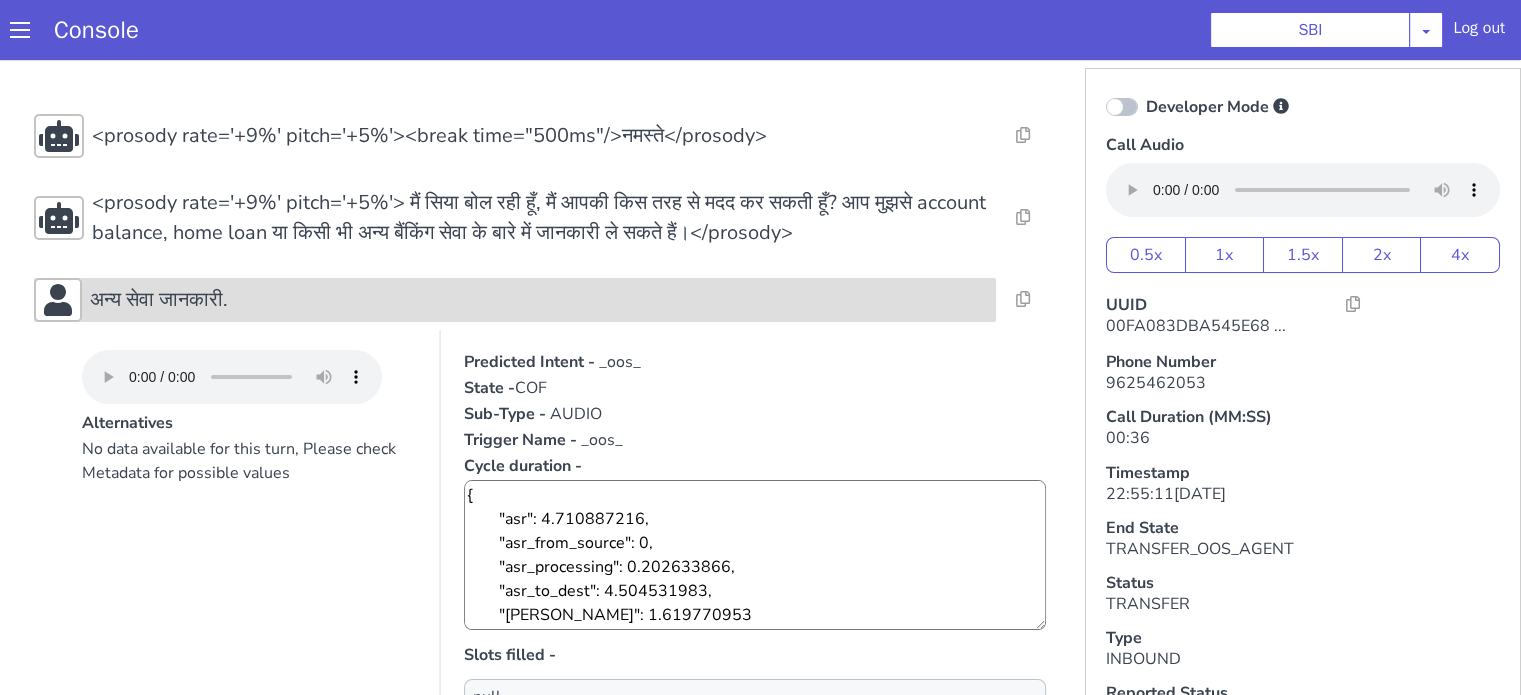 click on "अन्य सेवा जानकारी." at bounding box center [539, 300] 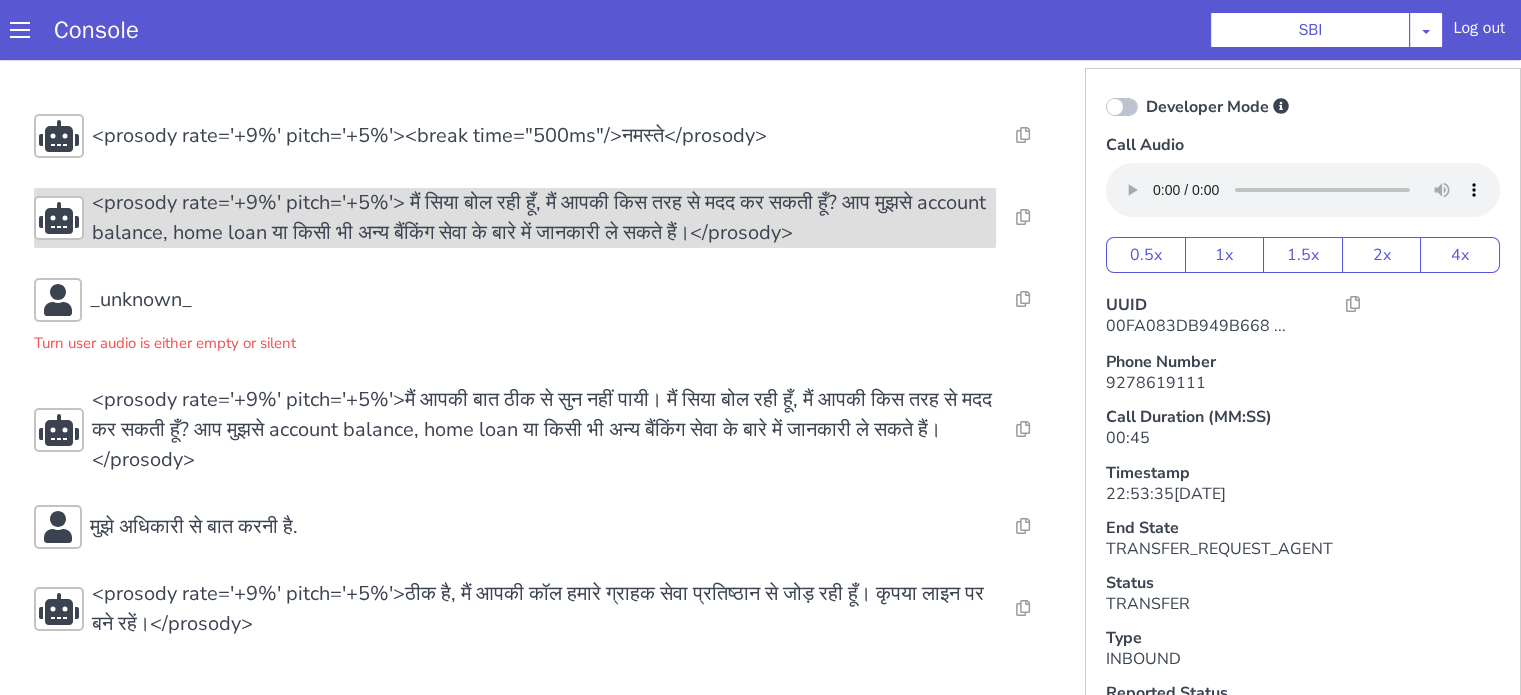 scroll, scrollTop: 8, scrollLeft: 0, axis: vertical 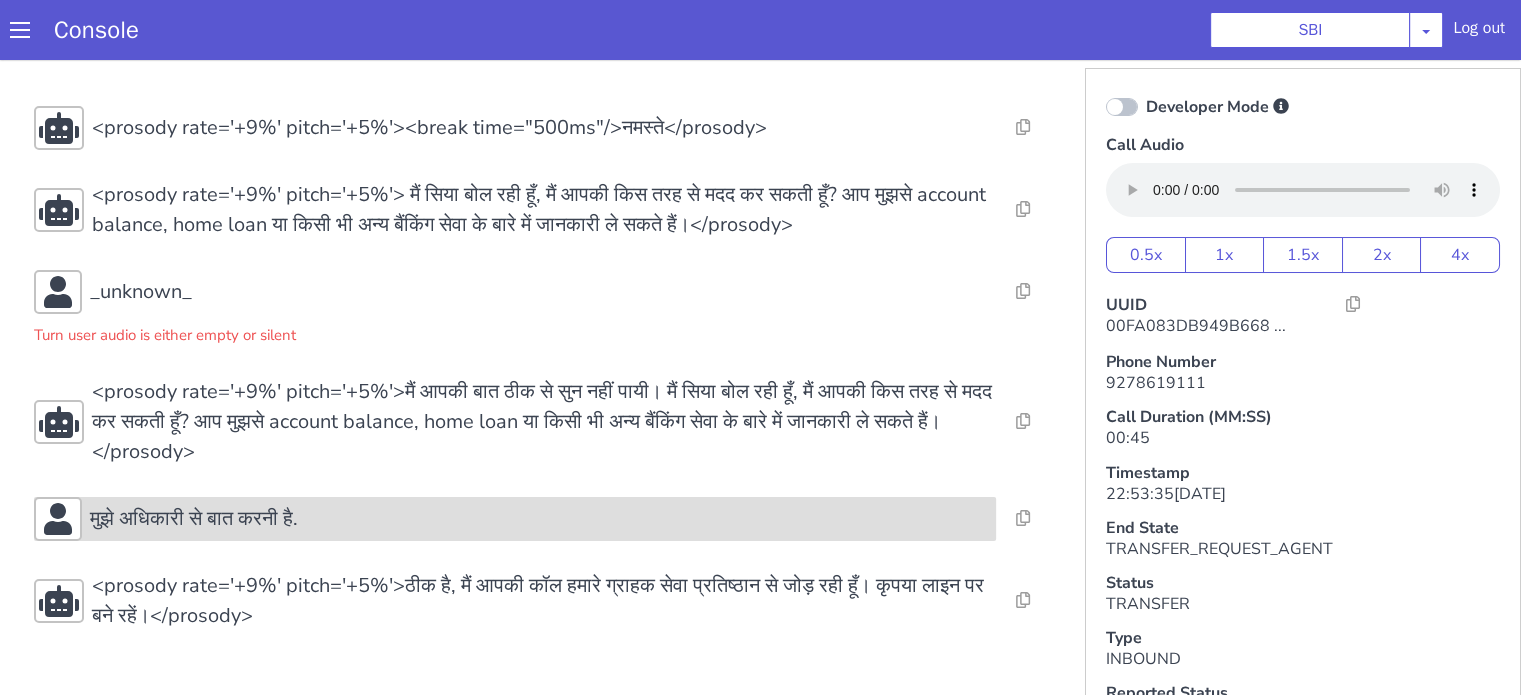 click on "मुझे अधिकारी से बात करनी है." at bounding box center (539, 519) 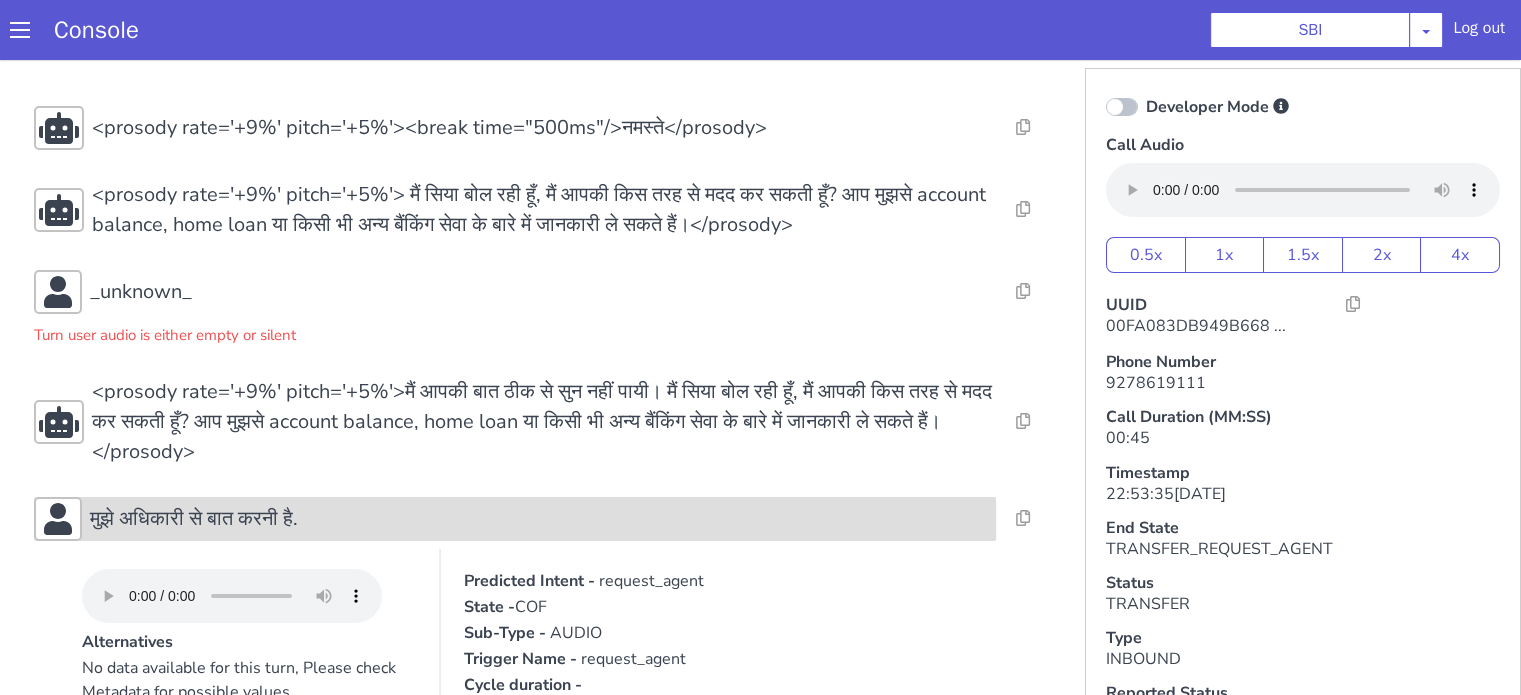click on "मुझे अधिकारी से बात करनी है." at bounding box center [539, 519] 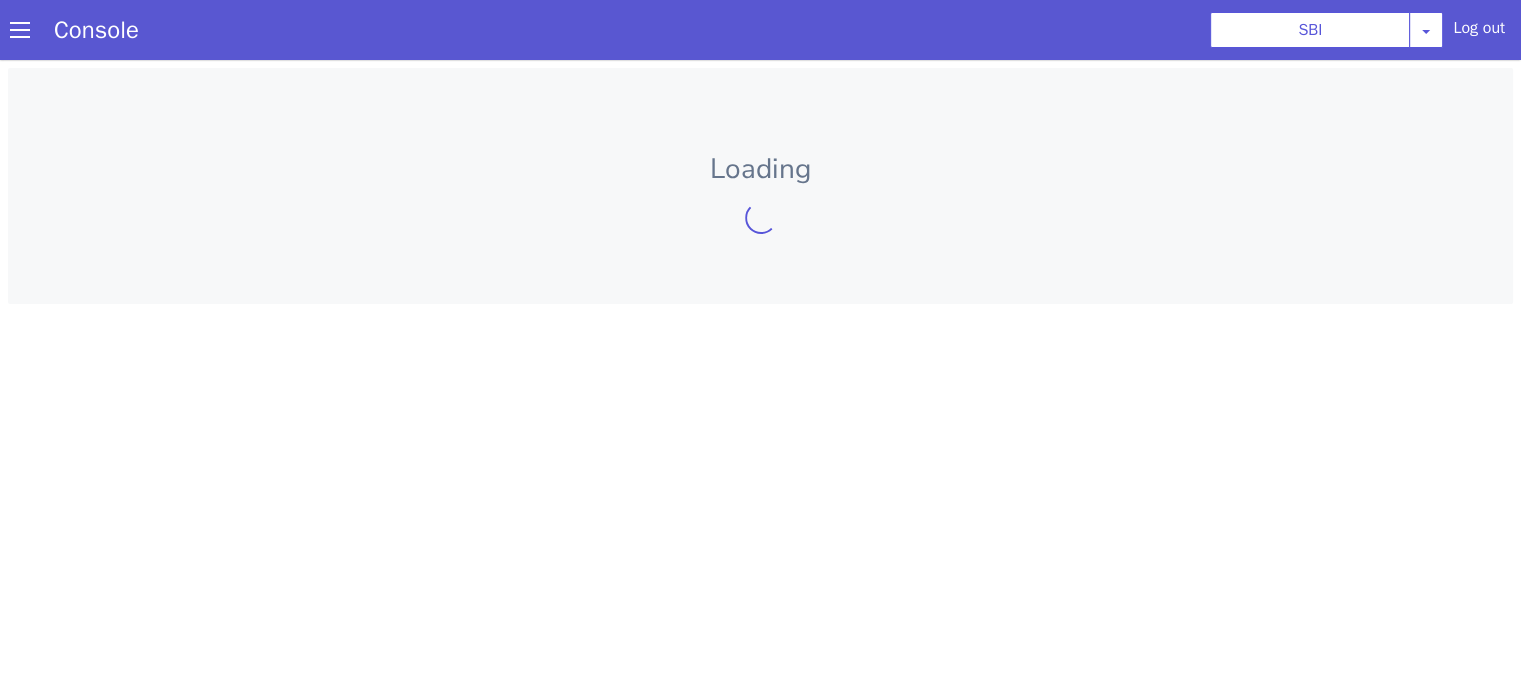 scroll, scrollTop: 0, scrollLeft: 0, axis: both 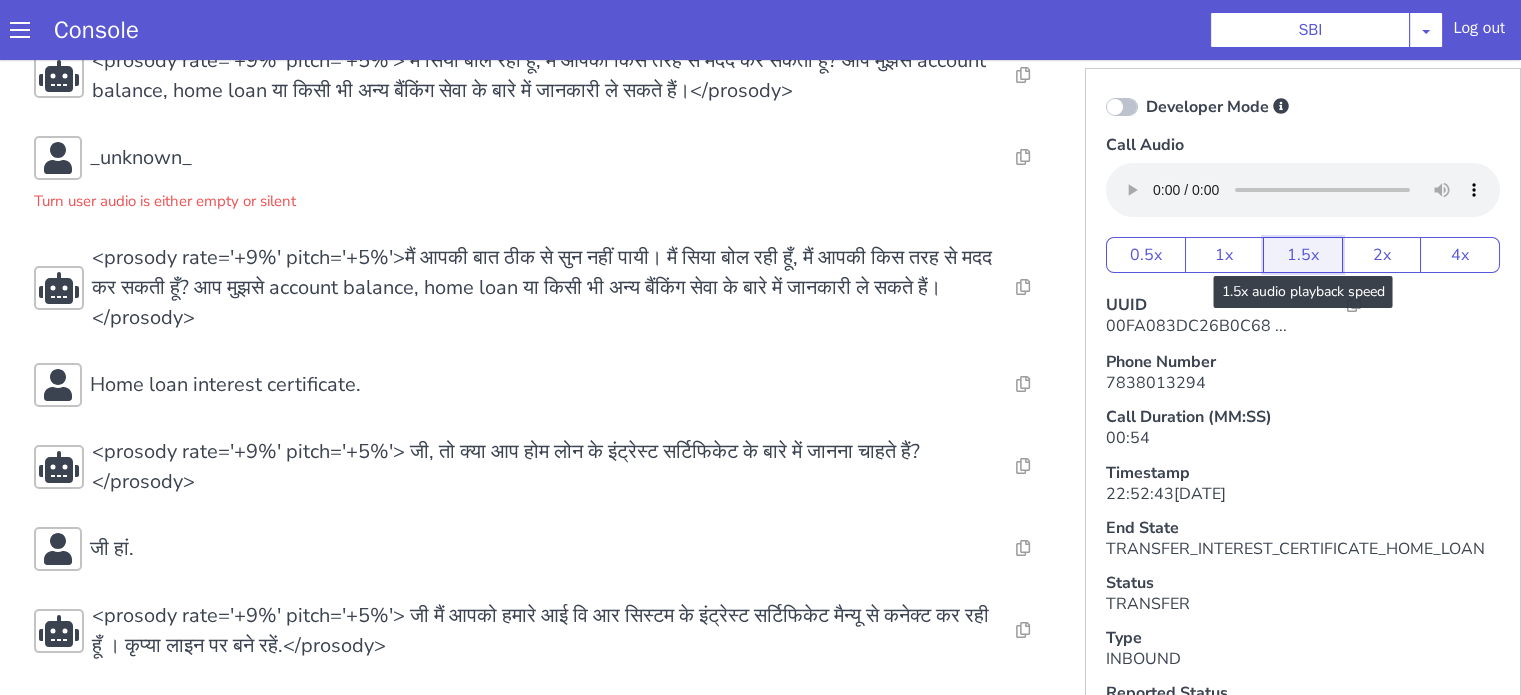 click on "1.5x" at bounding box center [1303, 255] 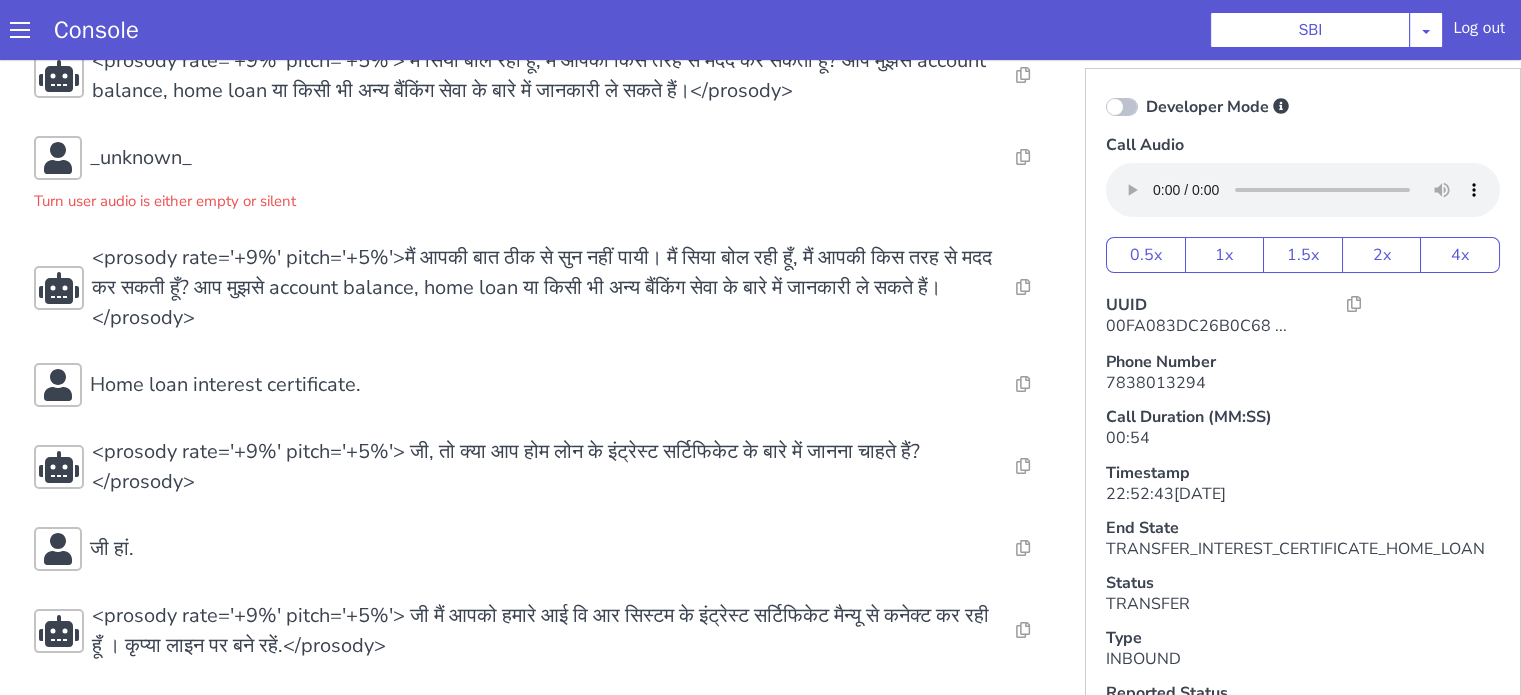 type 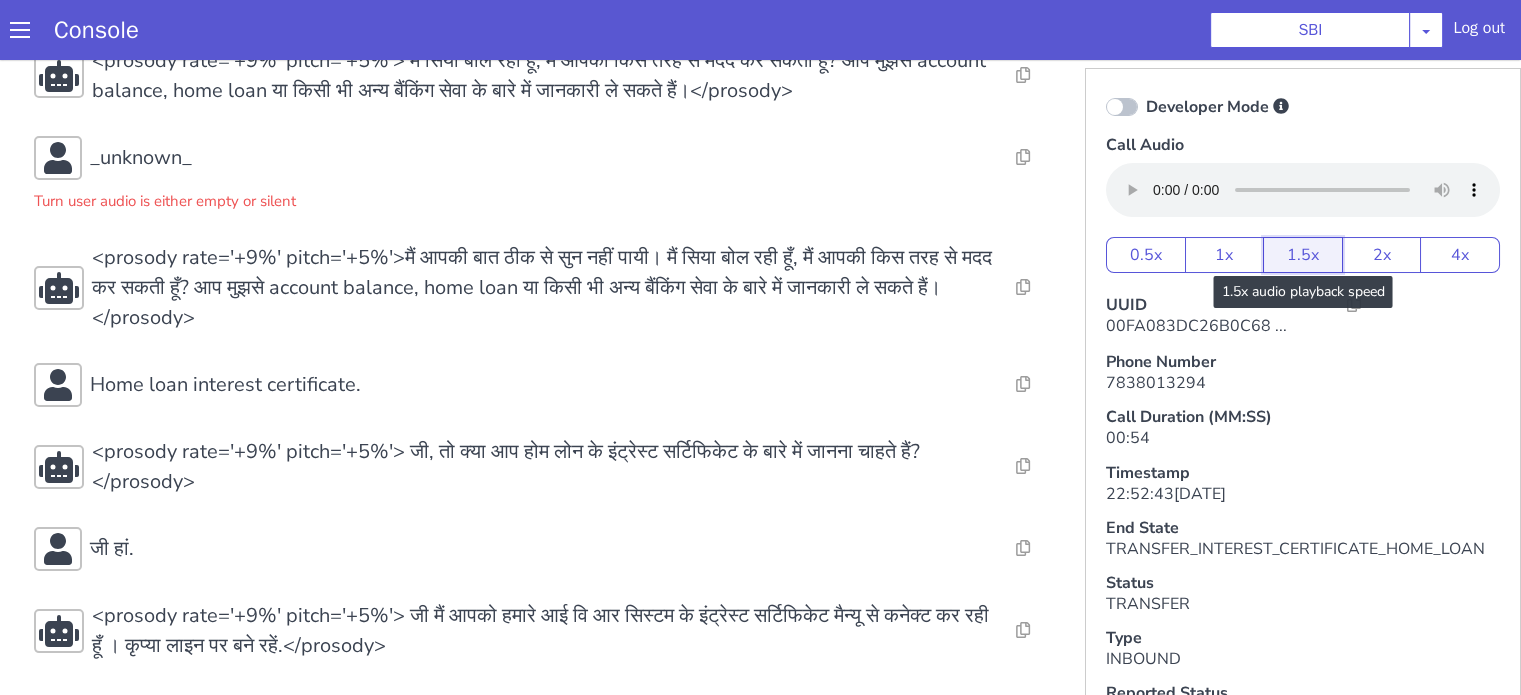 click on "1.5x" at bounding box center [1303, 255] 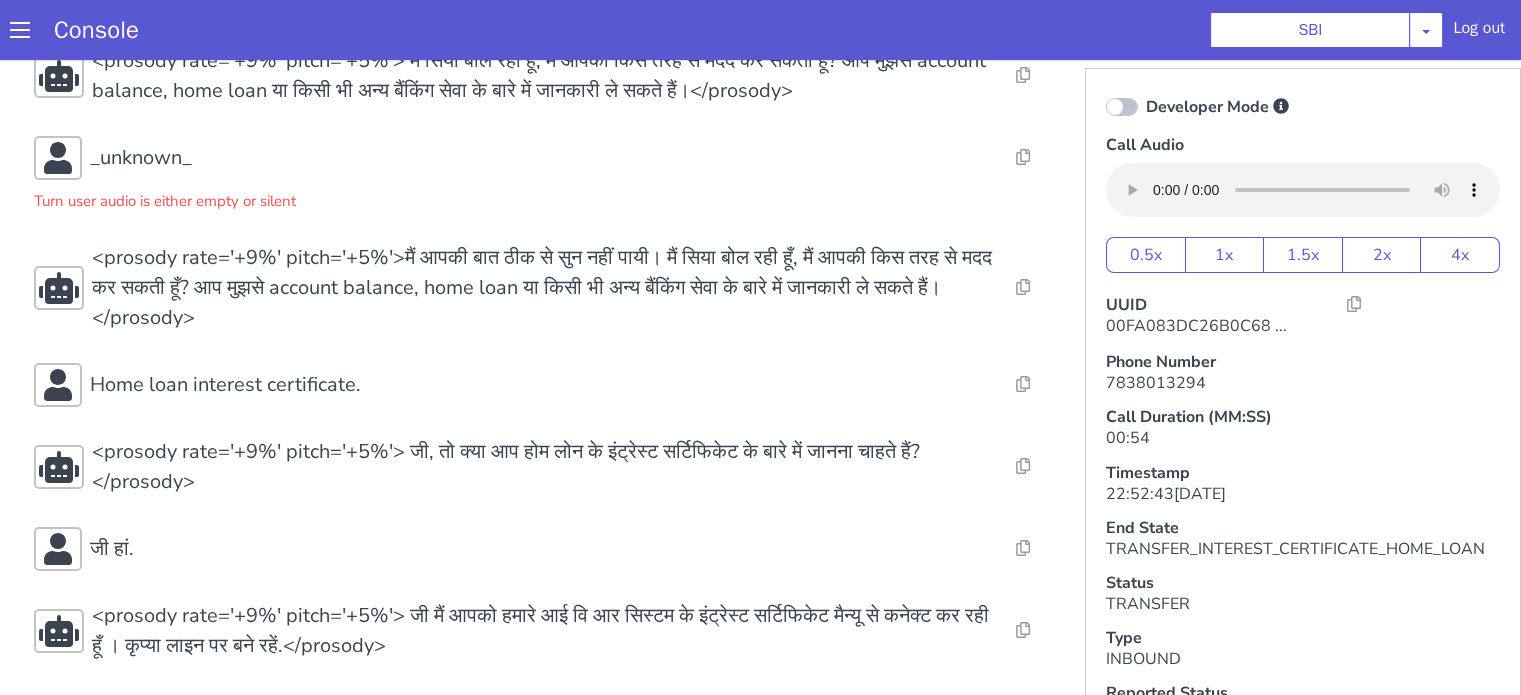 click on "Console SBI AO Smith Airtel DTH Pilot Airtel POC Alice Blue NT Aliceblue American Finance - US Apollo Apollo 24*7 Application - Collections Auto NPS feedback Avaya Devconnect Axis Axis AMC Axis Outbound BAGIC BALIC BALIC Old 2 Bajaj Autofinance Bajaj Fin Banking Demo Barbeque Nation Buy Now Pay Later Cars24 Cashe Central Bank of India Charles Tyrwhitt Cholamandalam Finance Consumer Durables Coverfox Covid19 Helpline Credgenics CreditMate DPDzero DUMMY Data collection Demo - Collections Dish TV ERCM Emeritus Eureka Forbes - LQ FFAM360 - US Familiarity Farming_Axis Finaccel Flipkart Flow Templates Fusion Microfinance Giorgos_TestBot Great Learning Grievance Bot HDB Finance HDFC HDFC Ergo HDFC Freedom CC HDFC Life Demo HDFC Securities Hathway Internet Hathway V2 Home Credit IBM IBM Banking Demo ICICI ICICI Bank Outbound ICICI Lombard Persistency ICICI Prudential ICICI securities ICICI_lombard IDFC First Bank IFFCO Tokio Insurance Iffco Tokio Indiamart Indigo IndusInd - Settlement IndusInd CC Insurance Jarvis" at bounding box center (760, 30) 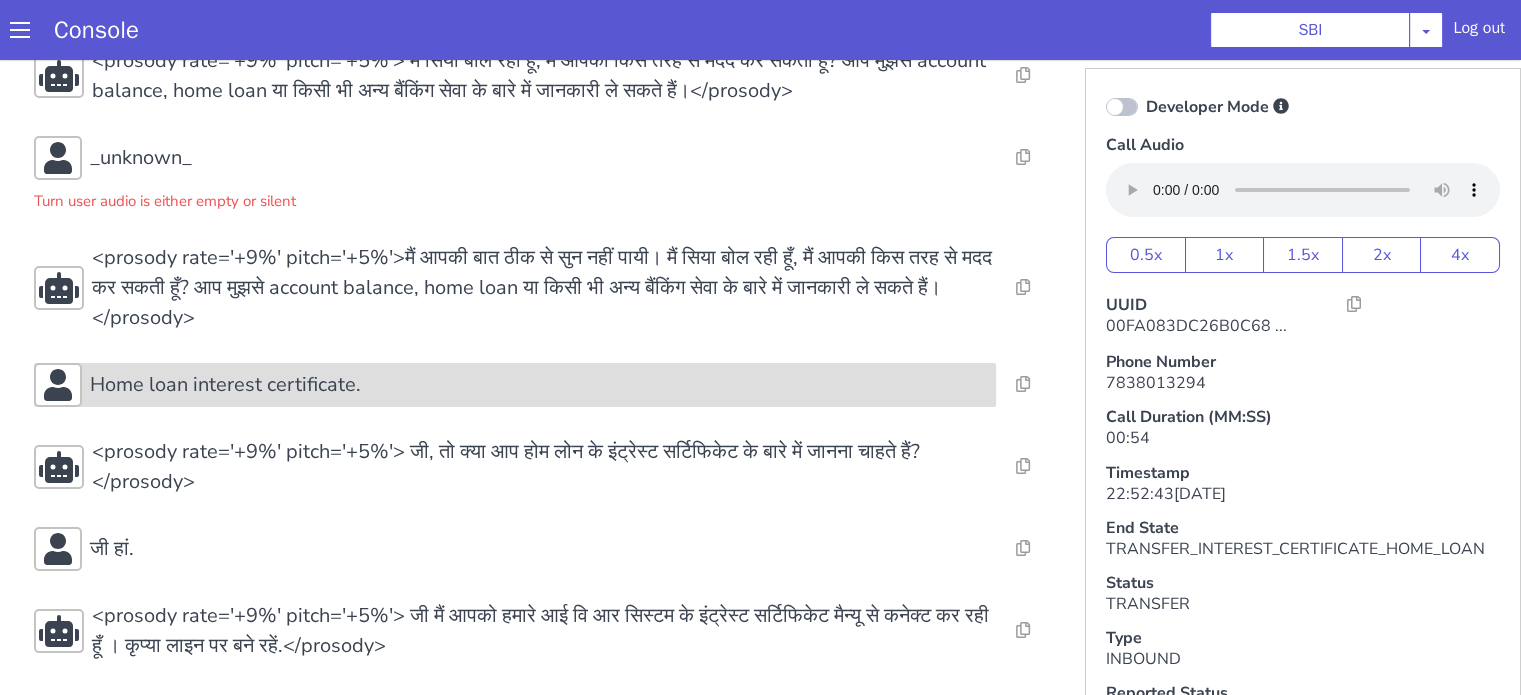 click on "Home loan interest certificate." at bounding box center [539, 385] 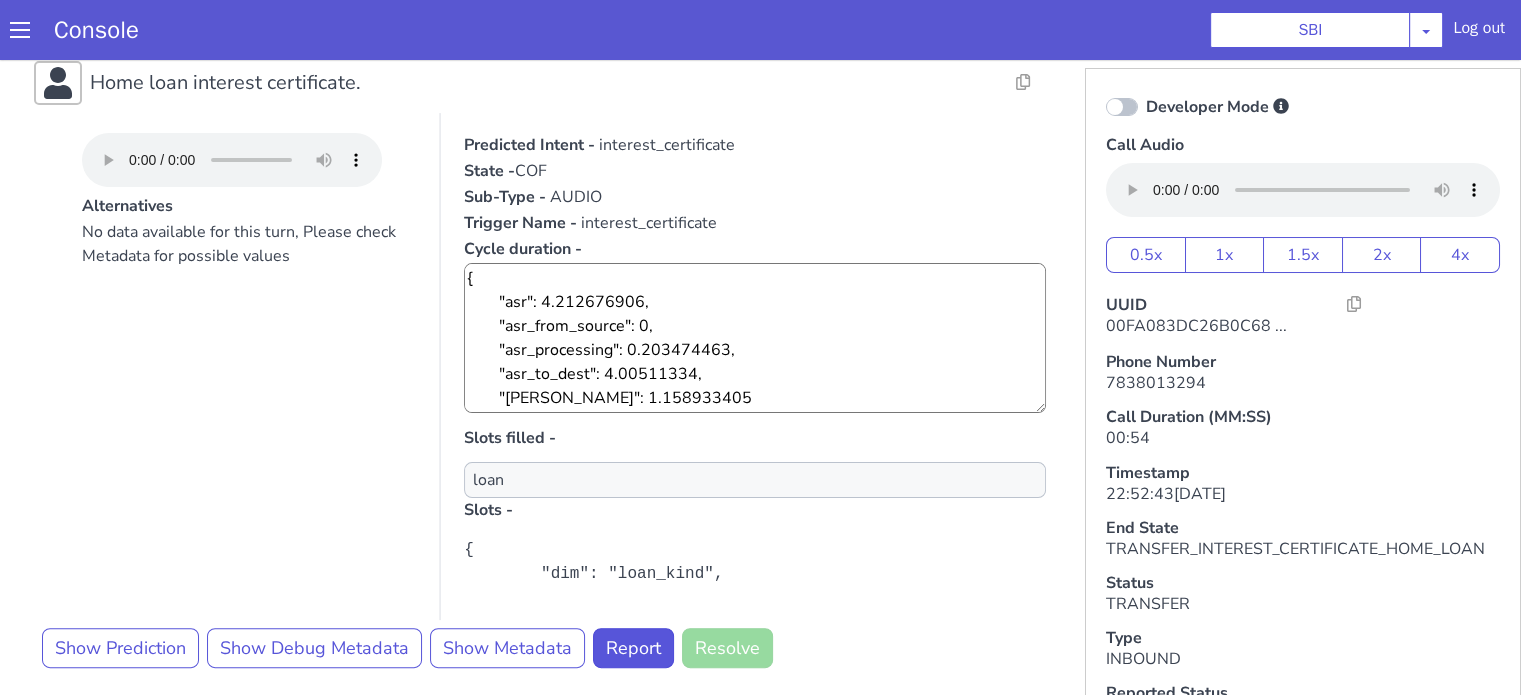 scroll, scrollTop: 542, scrollLeft: 0, axis: vertical 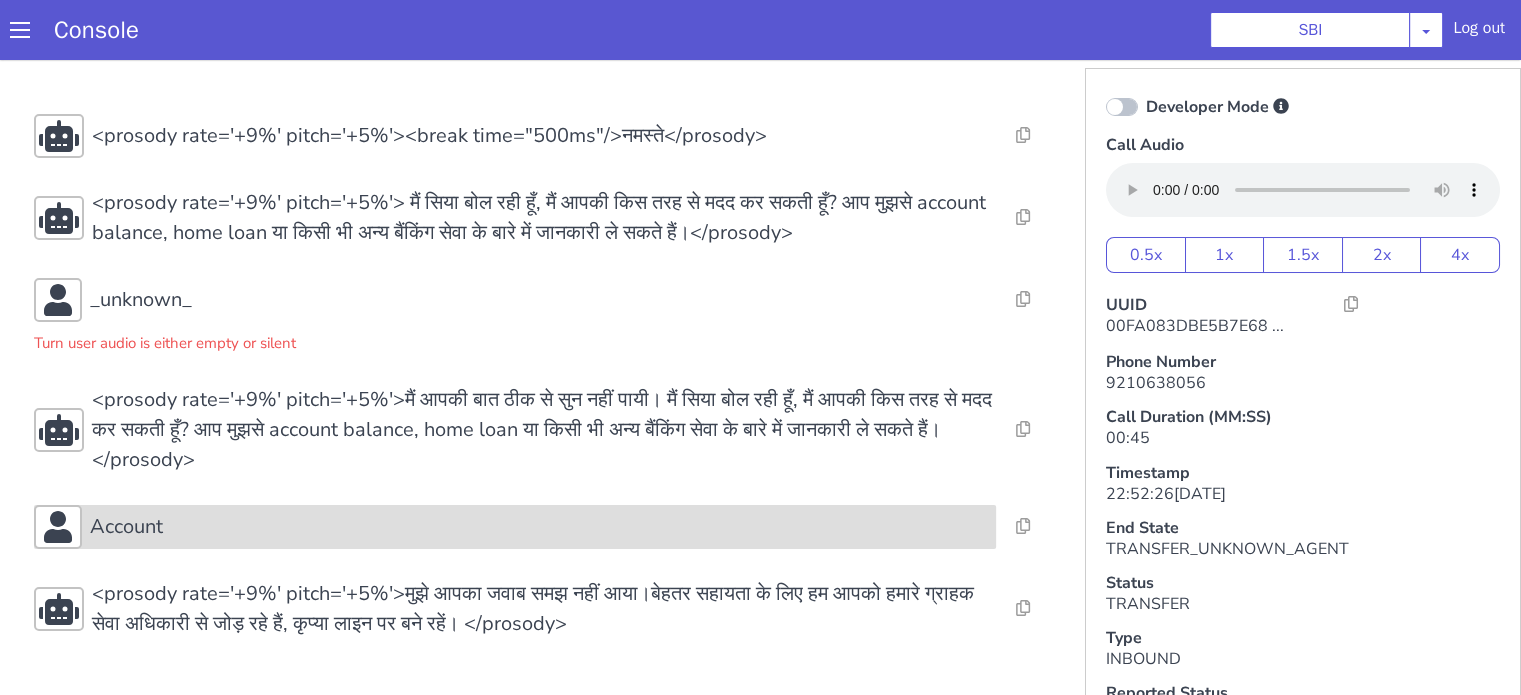 click on "Account" at bounding box center [539, 527] 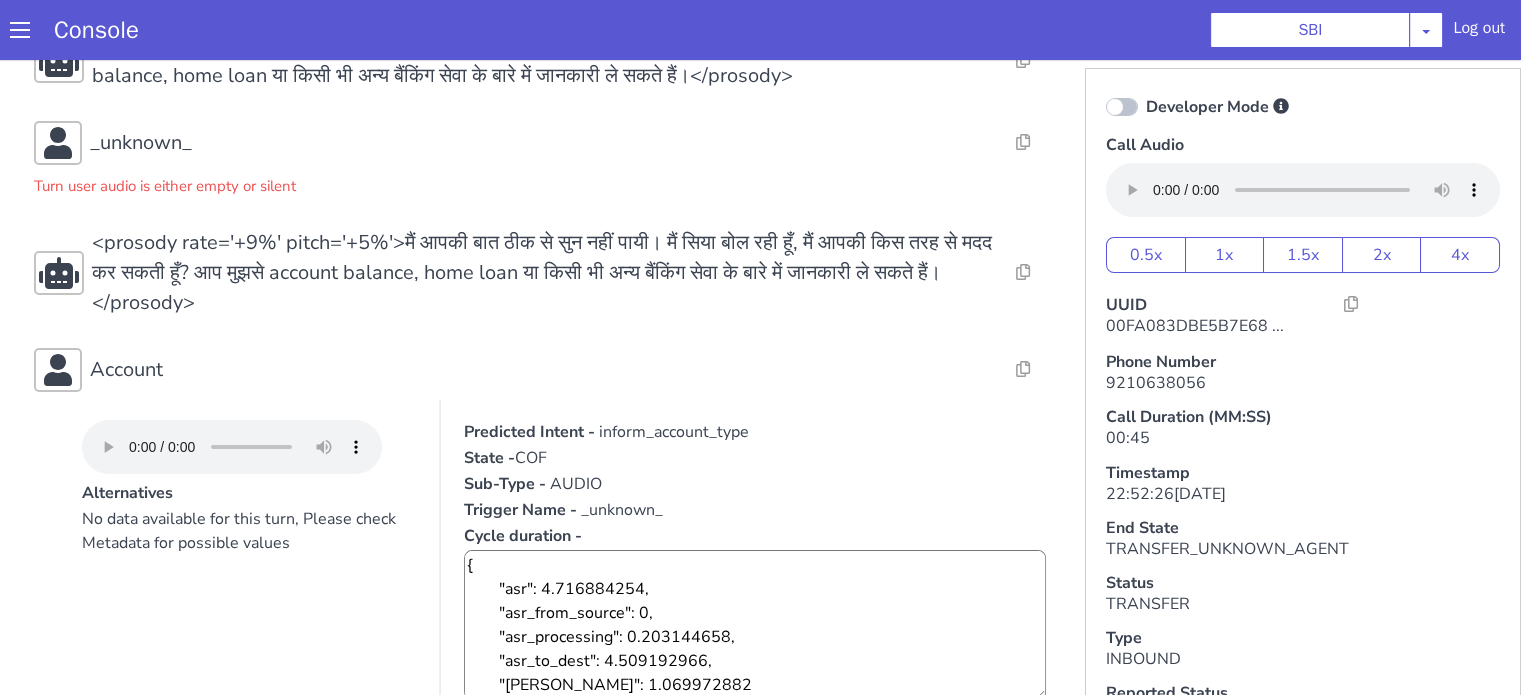 scroll, scrollTop: 300, scrollLeft: 0, axis: vertical 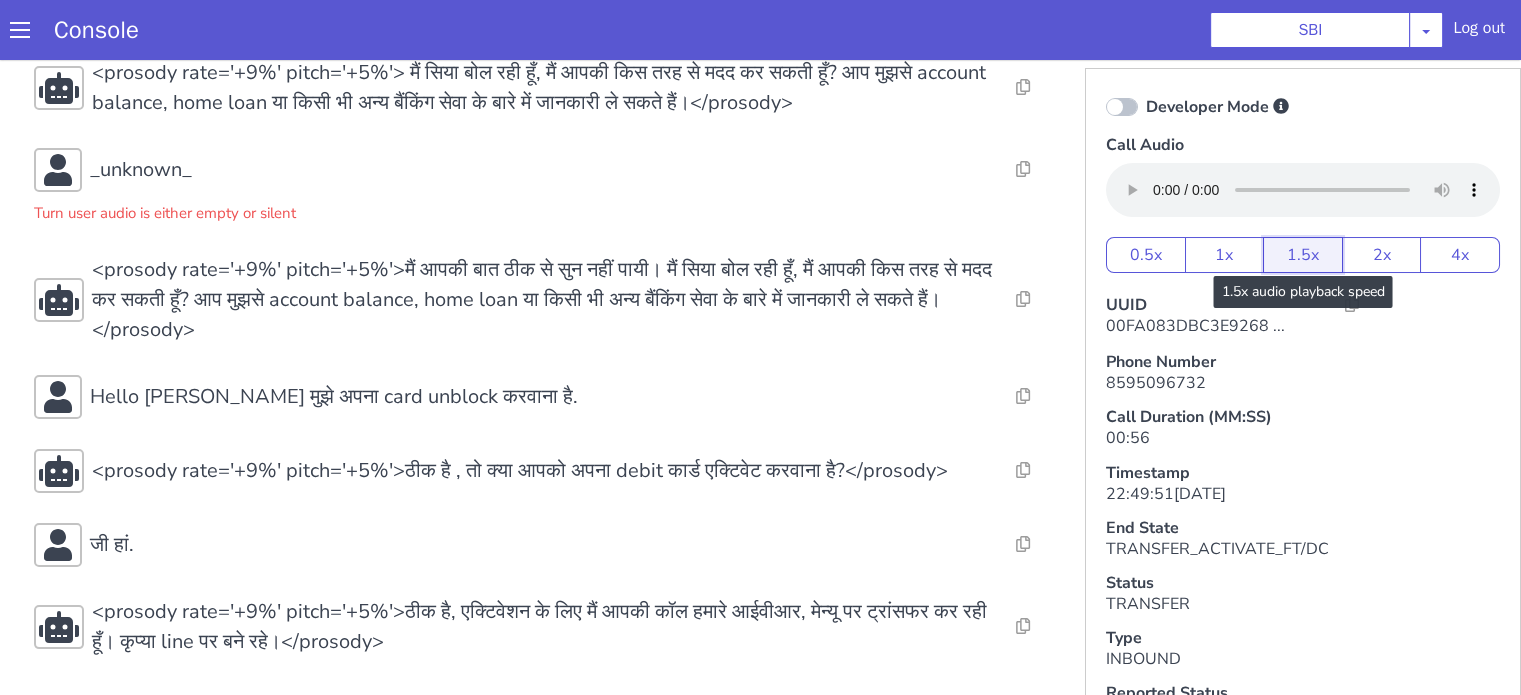 click on "1.5x" at bounding box center (1303, 255) 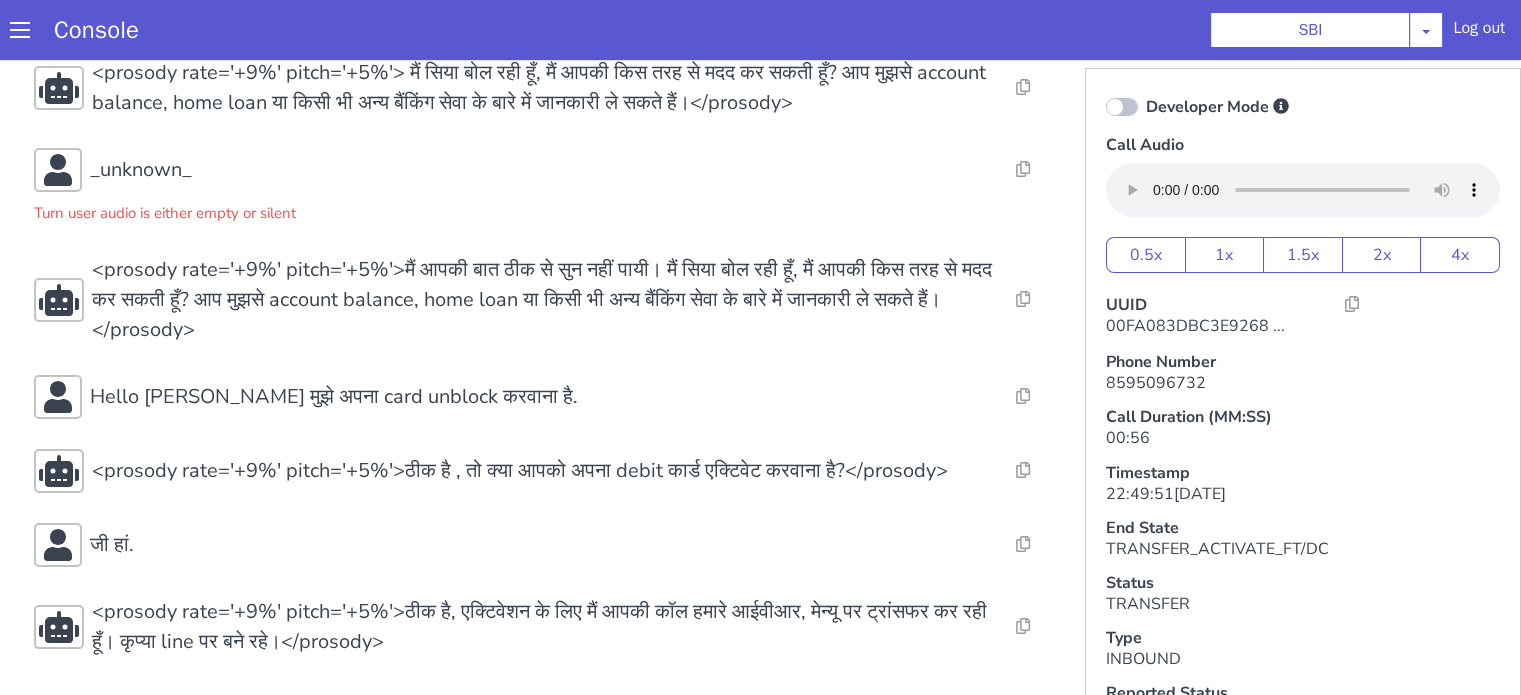 click on "Console SBI AO Smith Airtel DTH Pilot Airtel POC Alice Blue NT Aliceblue American Finance - US Apollo Apollo 24*7 Application - Collections Auto NPS feedback Avaya Devconnect Axis Axis AMC Axis Outbound BAGIC BALIC BALIC Old 2 Bajaj Autofinance Bajaj Fin Banking Demo Barbeque Nation Buy Now Pay Later Cars24 Cashe Central Bank of India Charles Tyrwhitt Cholamandalam Finance Consumer Durables Coverfox Covid19 Helpline Credgenics CreditMate DPDzero DUMMY Data collection Demo - Collections Dish TV ERCM Emeritus Eureka Forbes - LQ FFAM360 - US Familiarity Farming_Axis Finaccel Flipkart Flow Templates Fusion Microfinance Giorgos_TestBot Great Learning Grievance Bot HDB Finance HDFC HDFC Ergo HDFC Freedom CC HDFC Life Demo HDFC Securities Hathway Internet Hathway V2 Home Credit IBM IBM Banking Demo ICICI ICICI Bank Outbound ICICI Lombard Persistency ICICI Prudential ICICI securities ICICI_lombard IDFC First Bank IFFCO Tokio Insurance Iffco Tokio Indiamart Indigo IndusInd - Settlement IndusInd CC Insurance Jarvis" at bounding box center [760, 30] 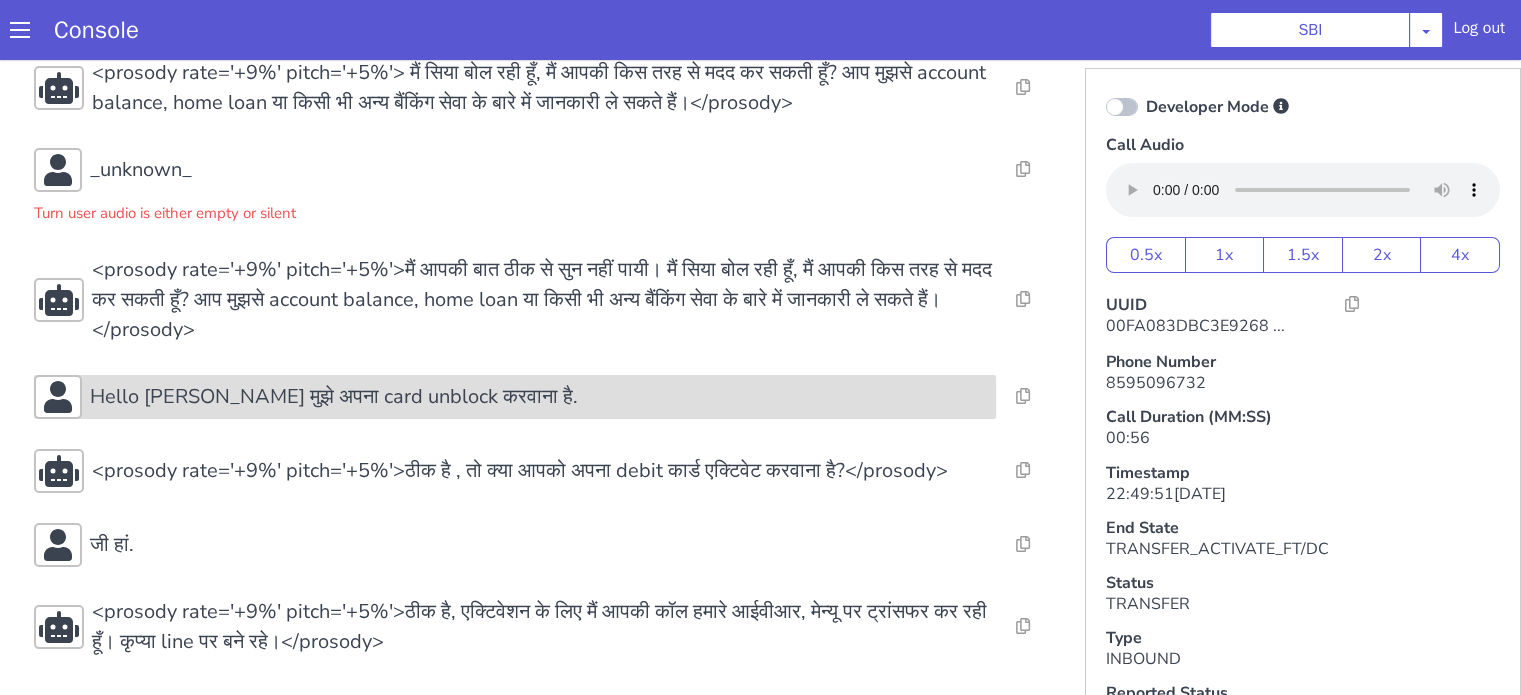 click on "Hello सिया मुझे अपना card unblock करवाना है." at bounding box center [334, 397] 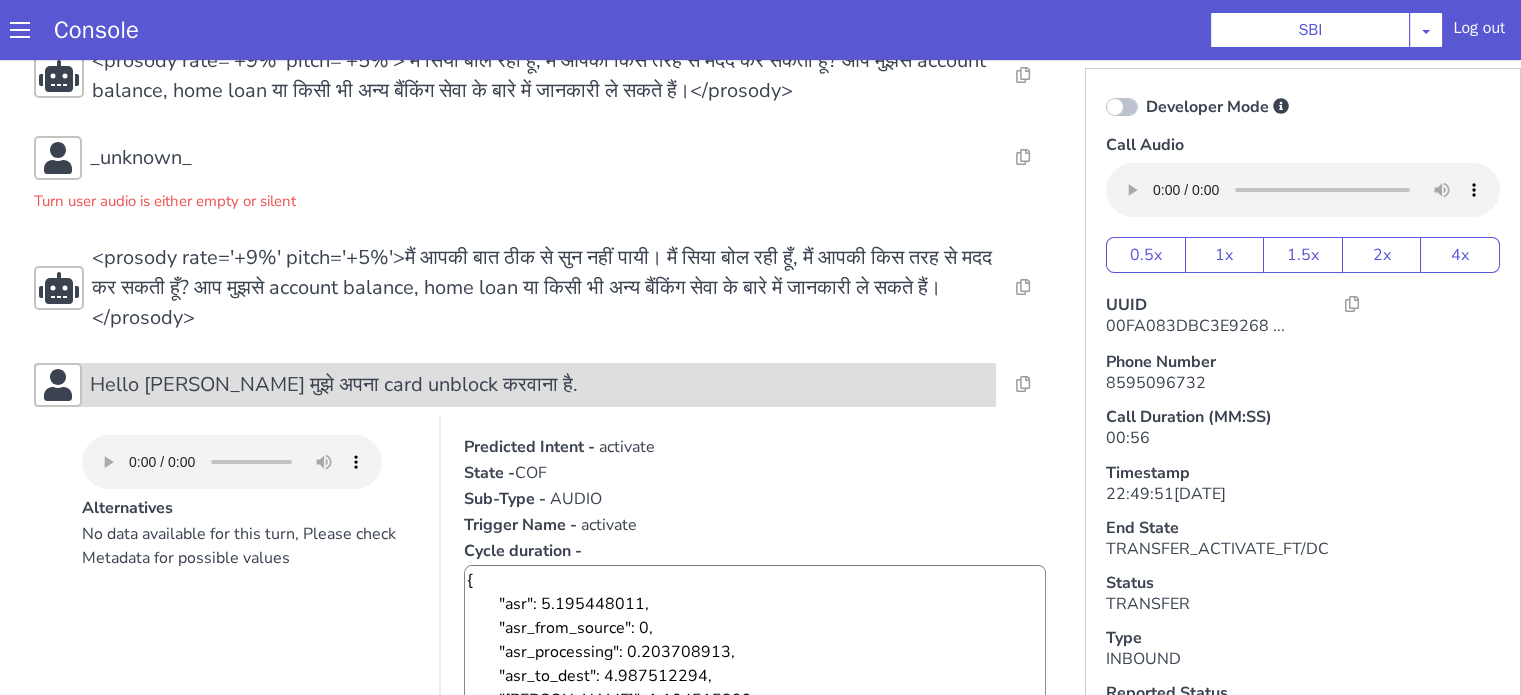 click on "Hello सिया मुझे अपना card unblock करवाना है." at bounding box center [334, 385] 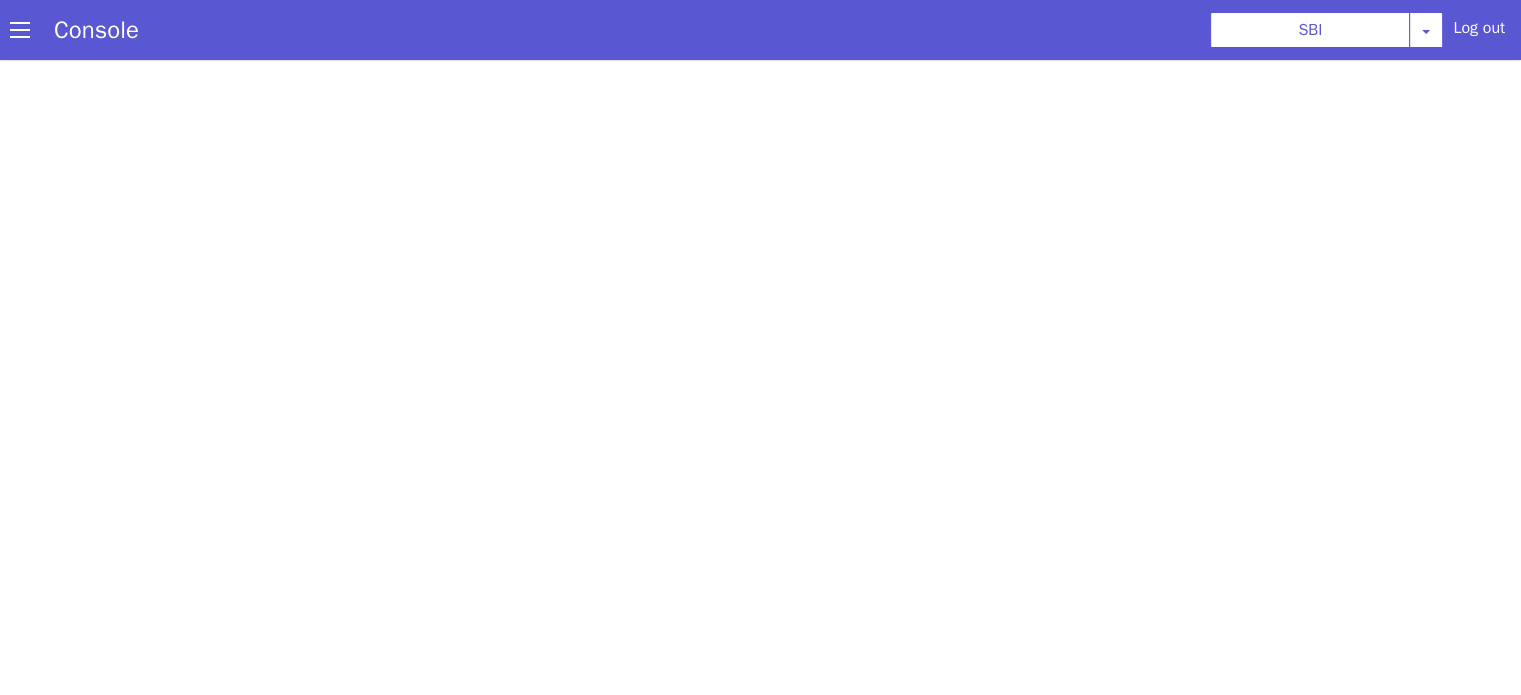 scroll, scrollTop: 0, scrollLeft: 0, axis: both 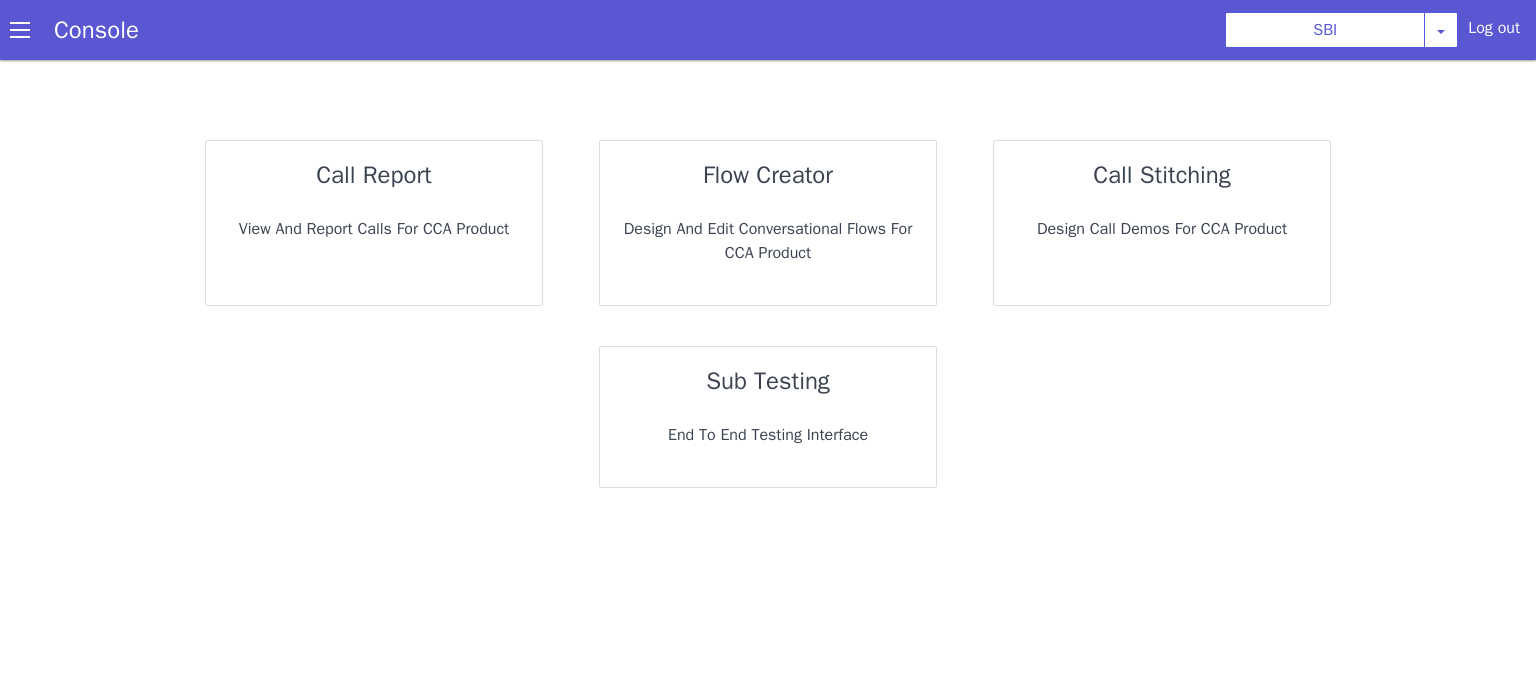 click on "call report View and report calls for CCA Product" at bounding box center (374, 223) 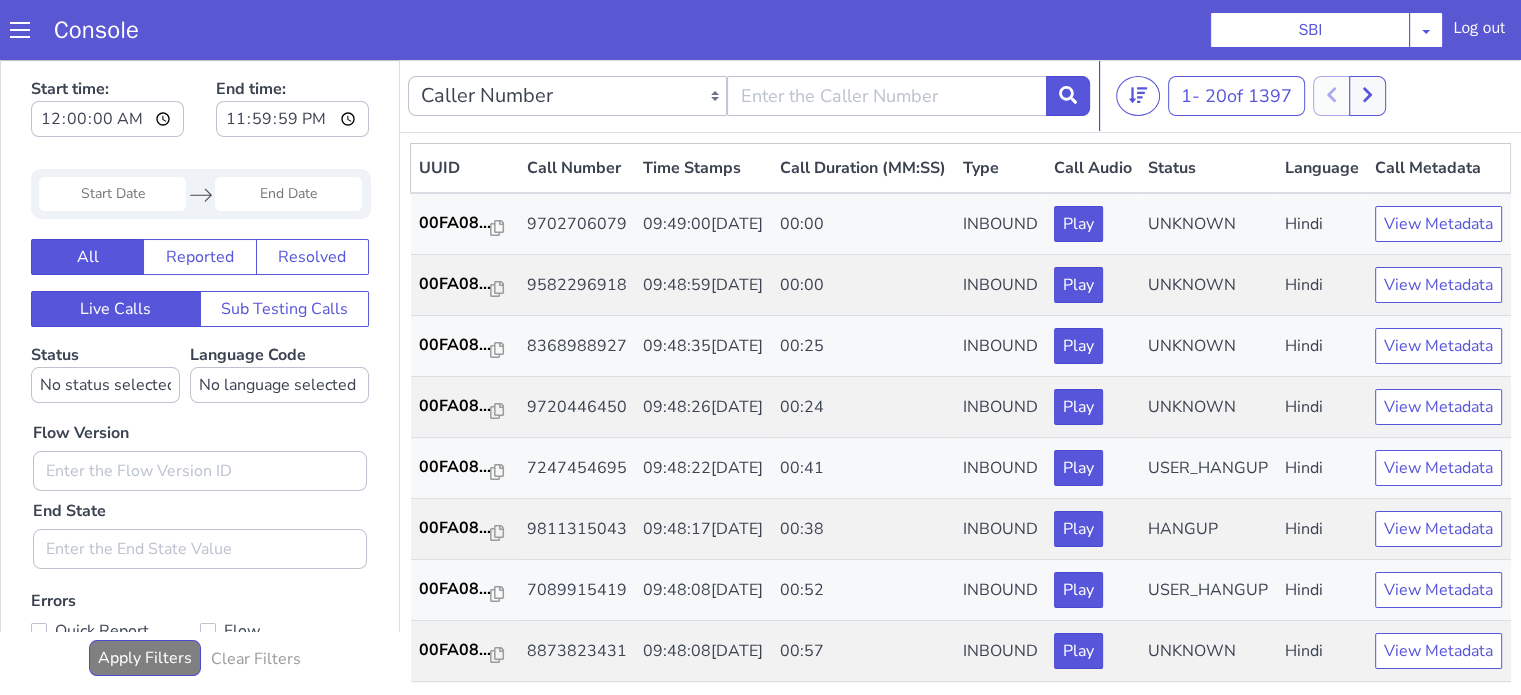 scroll, scrollTop: 0, scrollLeft: 0, axis: both 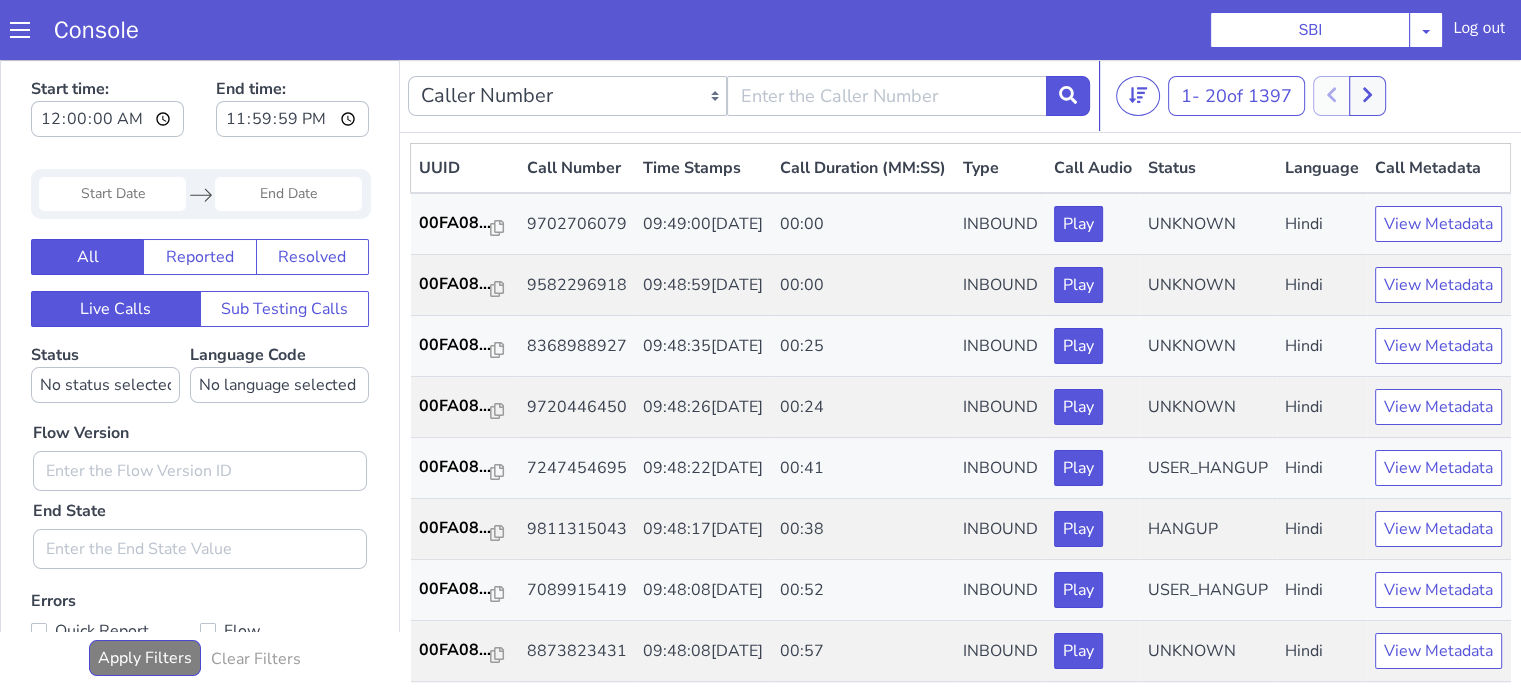 click at bounding box center [112, 194] 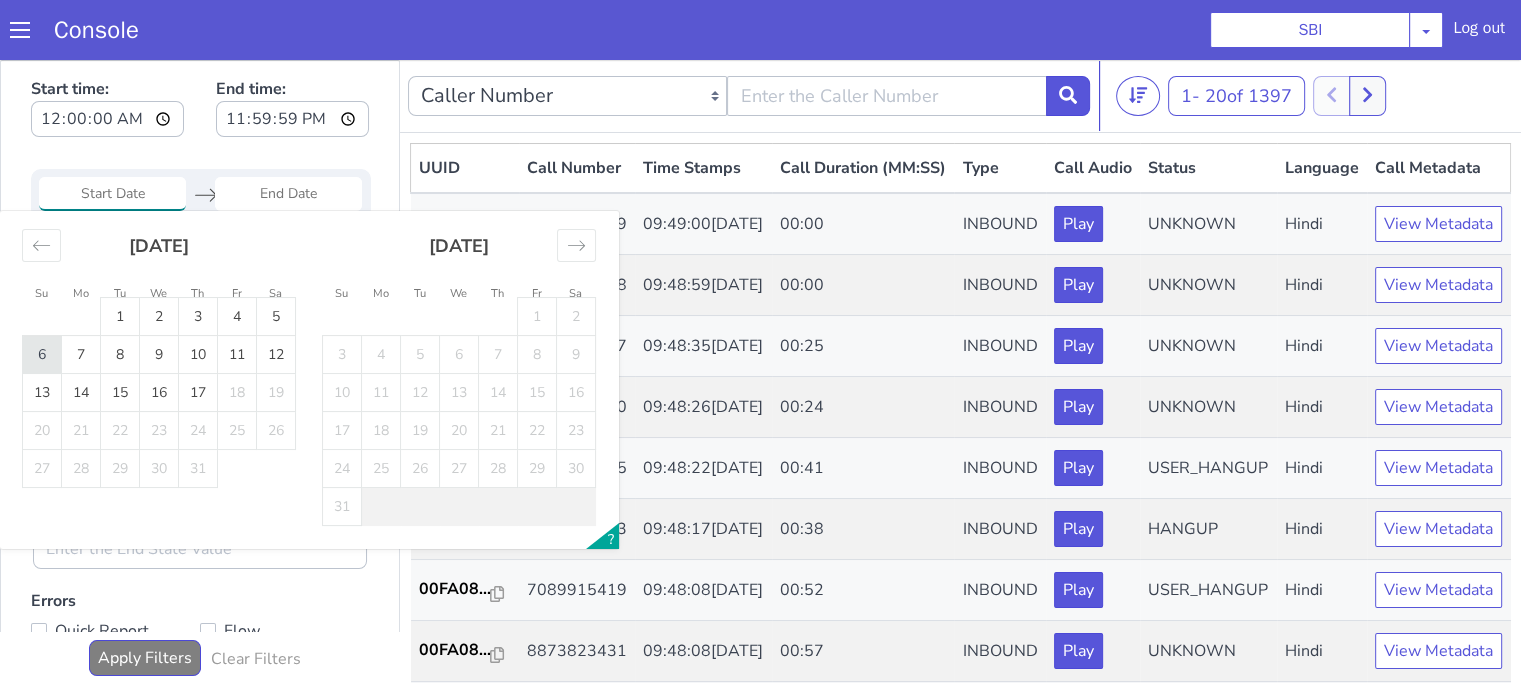 click on "6" at bounding box center [42, 355] 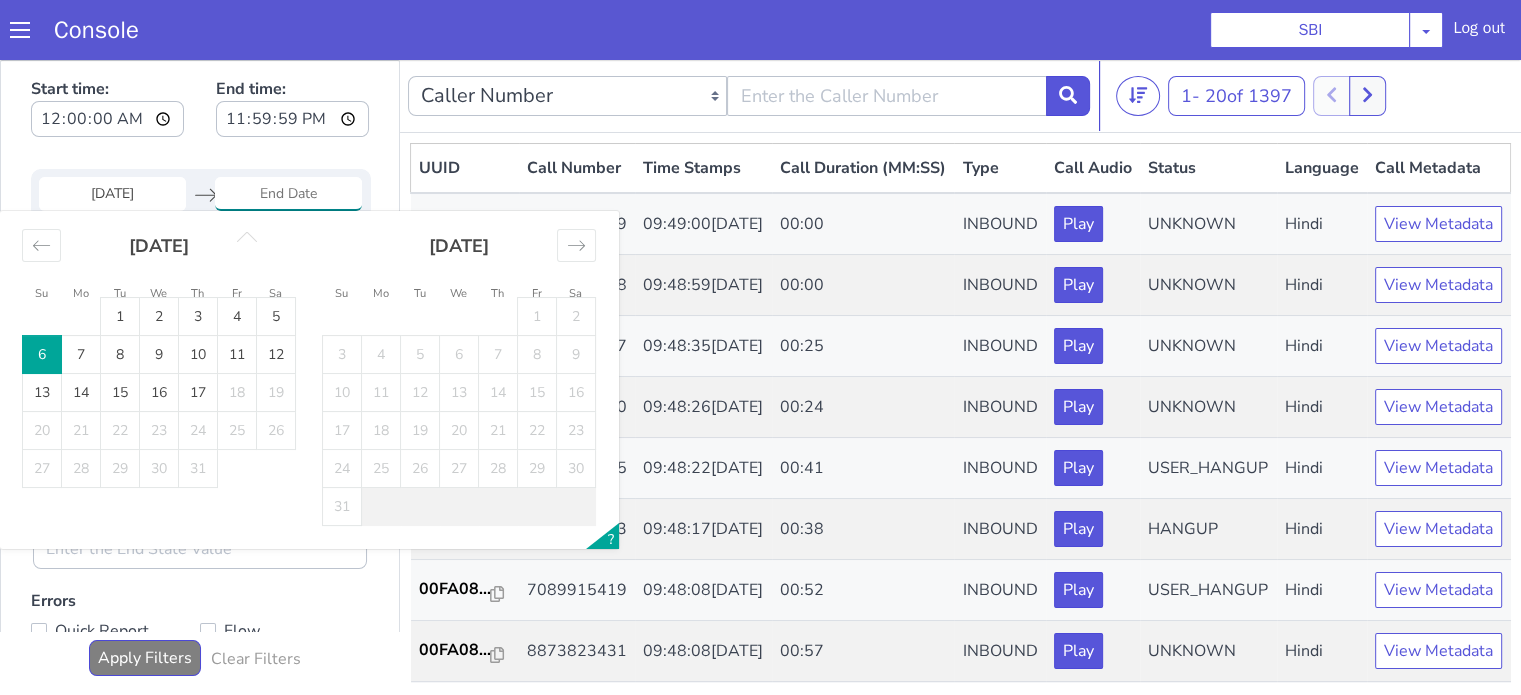click on "6" at bounding box center (42, 355) 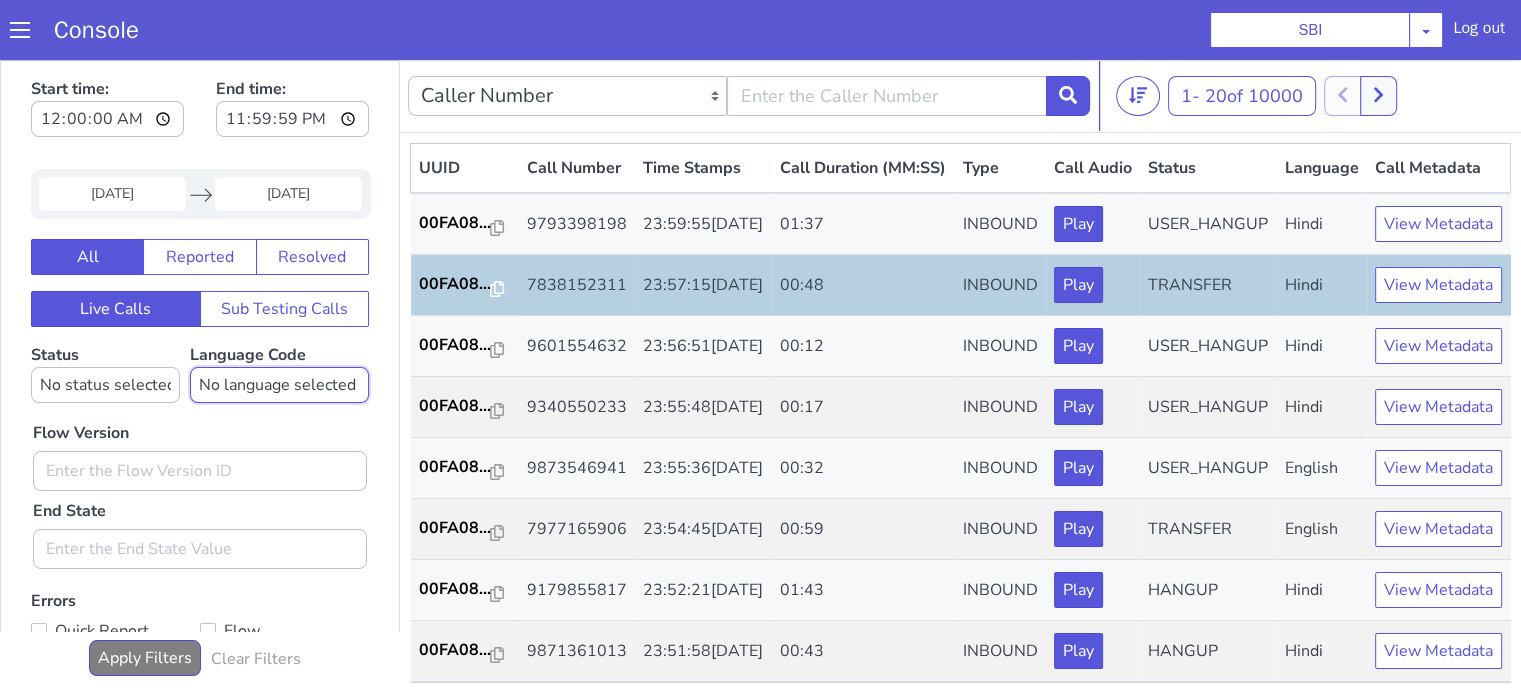 click on "No language selected Hindi English Tamil Telugu Kanada Marathi Malayalam Gujarati Bengali Indonesian Malay English US English GB" at bounding box center (279, 385) 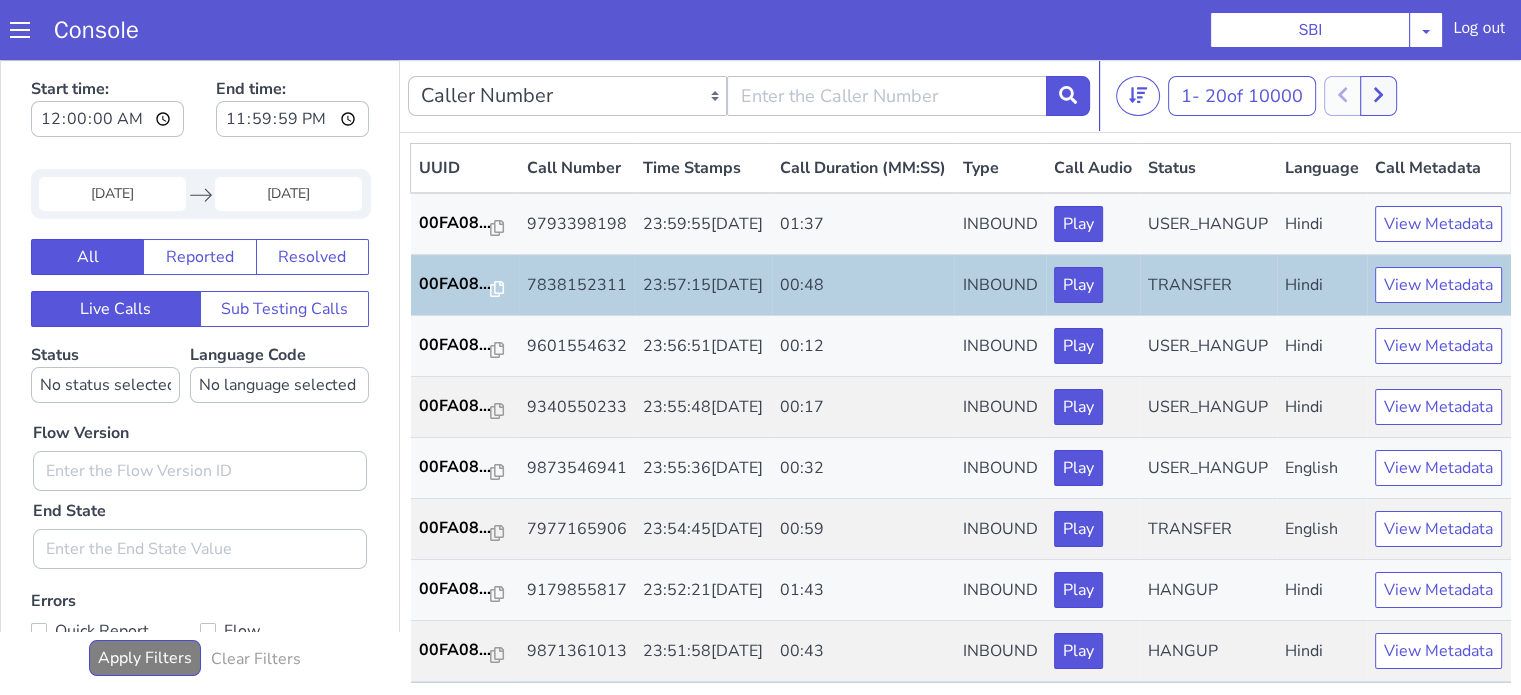 click on "Flow Version End State" at bounding box center [200, 486] 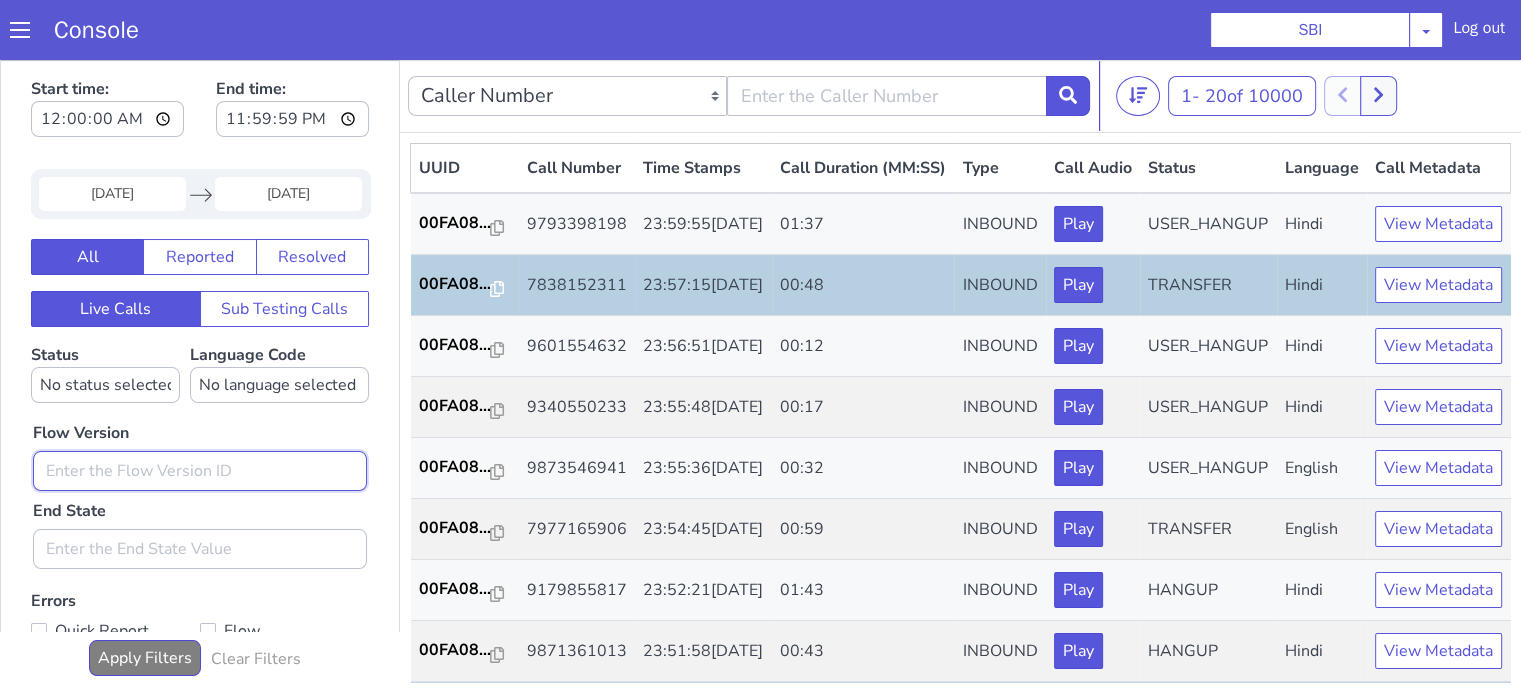 click at bounding box center [200, 471] 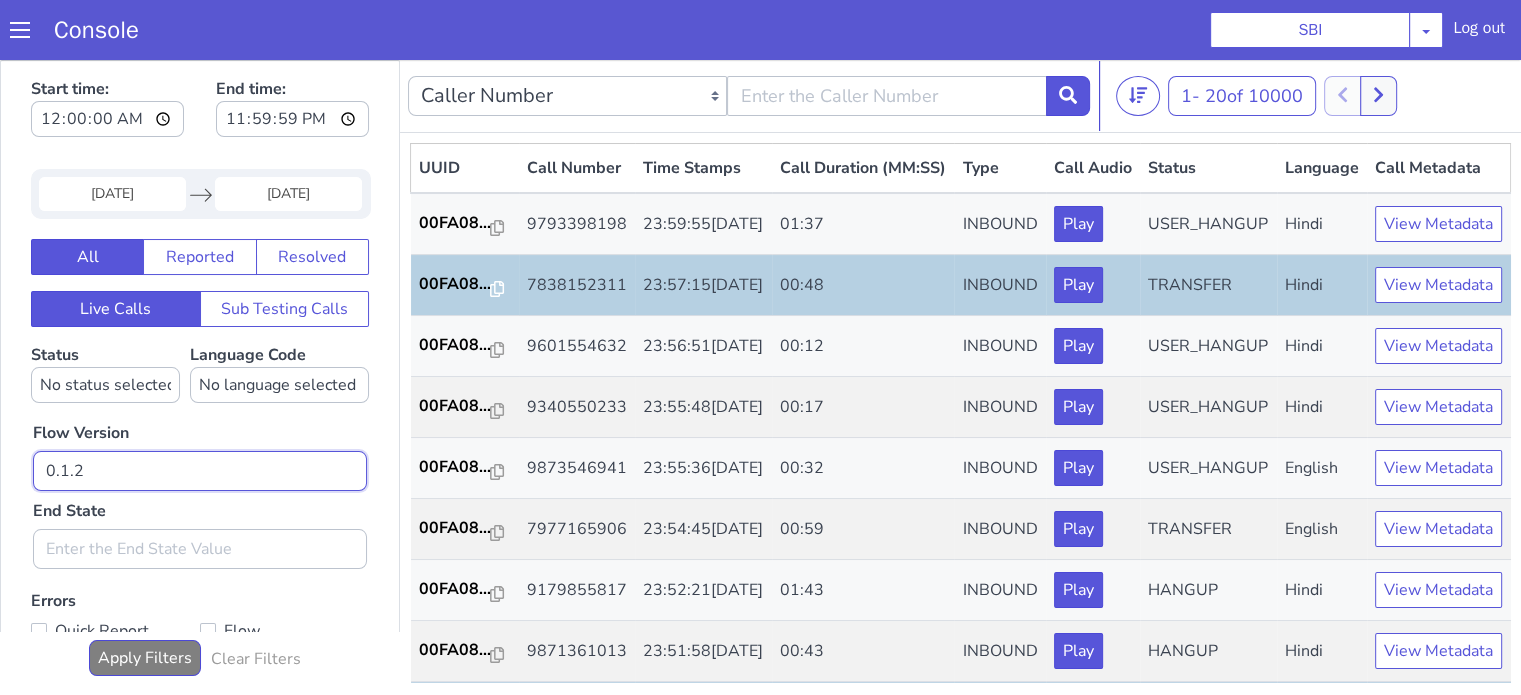 type on "0.1.2" 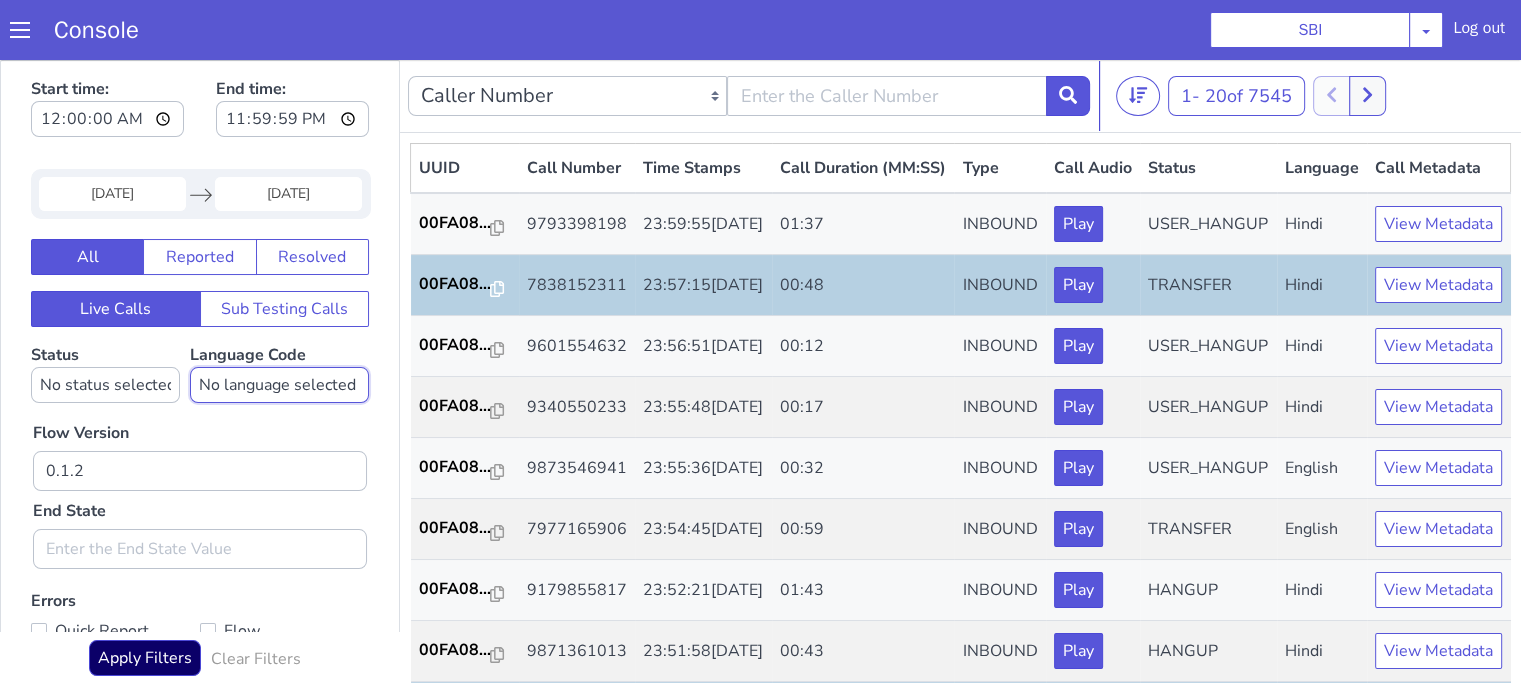 click on "No language selected Hindi English Tamil Telugu Kanada Marathi Malayalam Gujarati Bengali Indonesian Malay English US English GB" at bounding box center [279, 385] 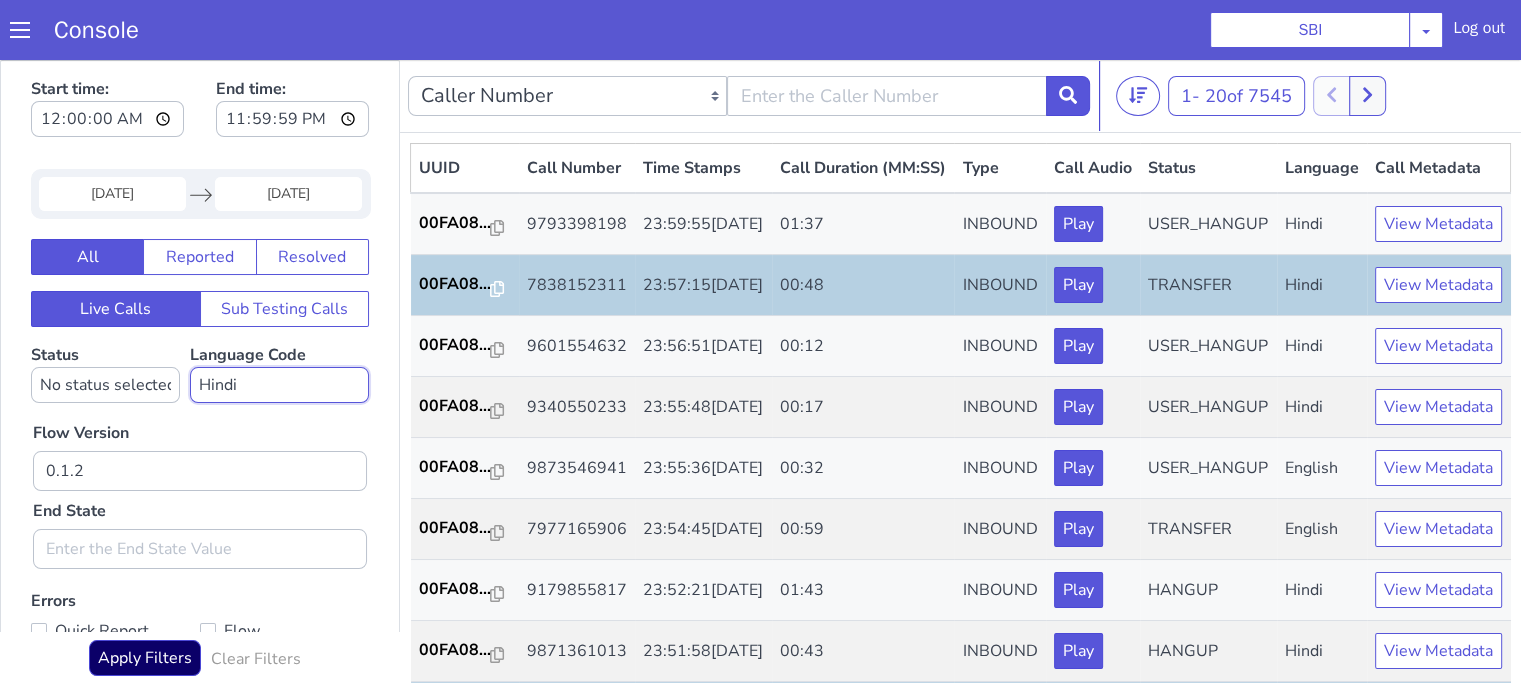 click on "No language selected Hindi English Tamil Telugu Kanada Marathi Malayalam Gujarati Bengali Indonesian Malay English US English GB" at bounding box center (279, 385) 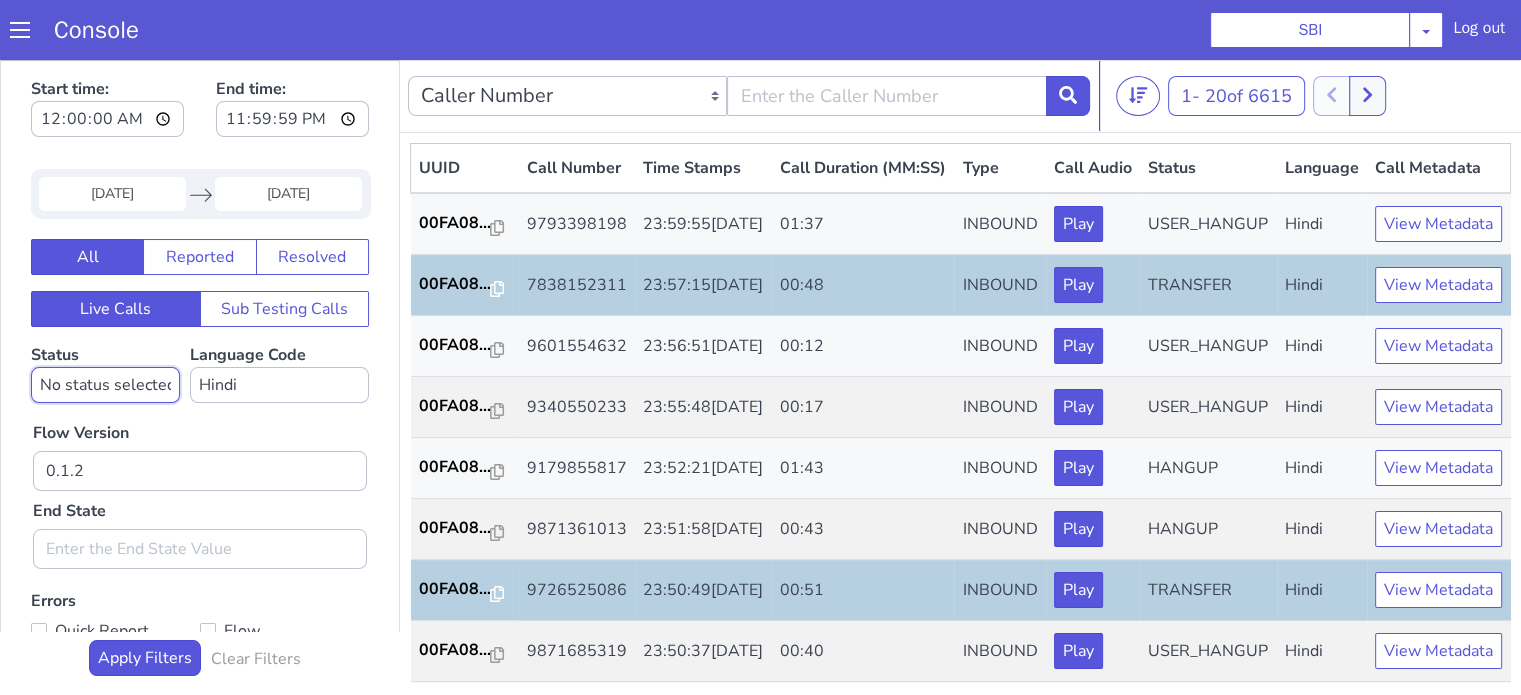 click on "No status selected HANGUP USER_HANGUP TRANSFER UNKNOWN" at bounding box center [105, 385] 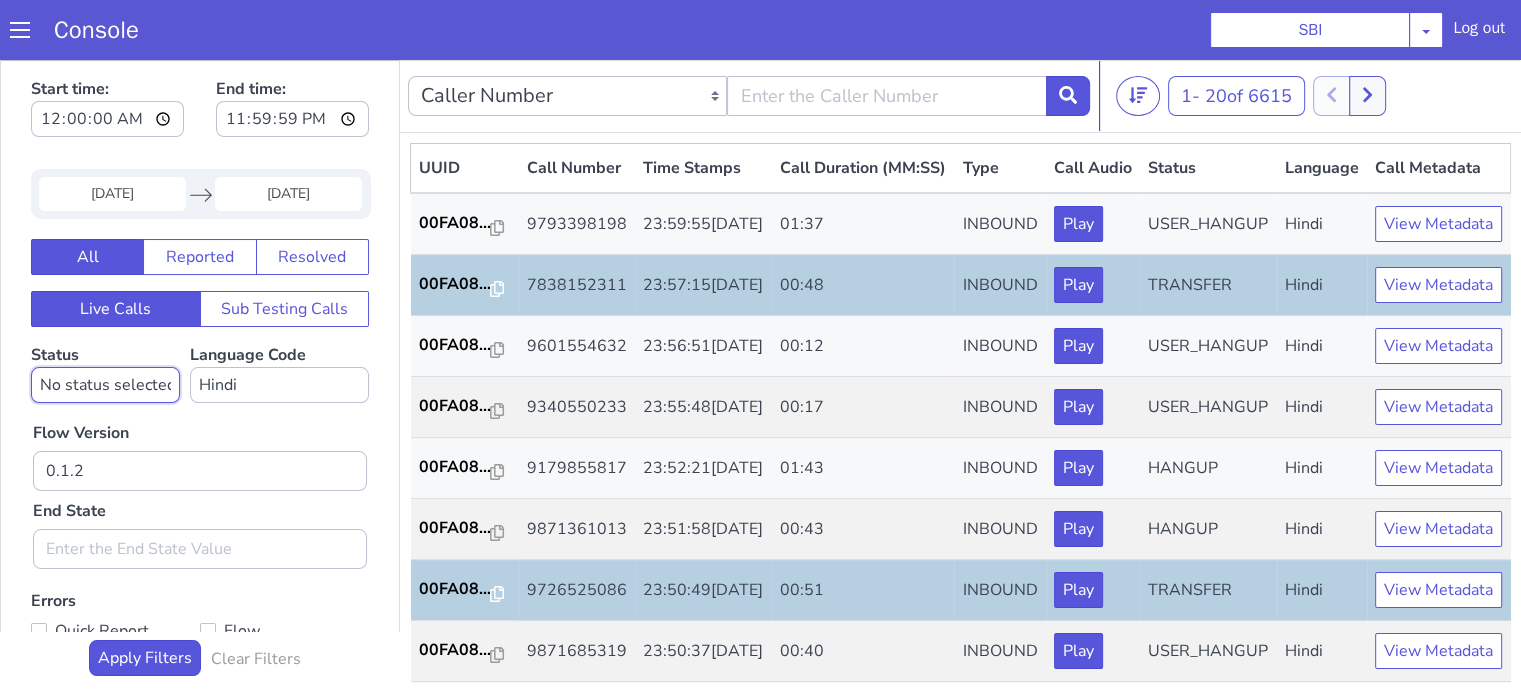 select on "TRANSFER" 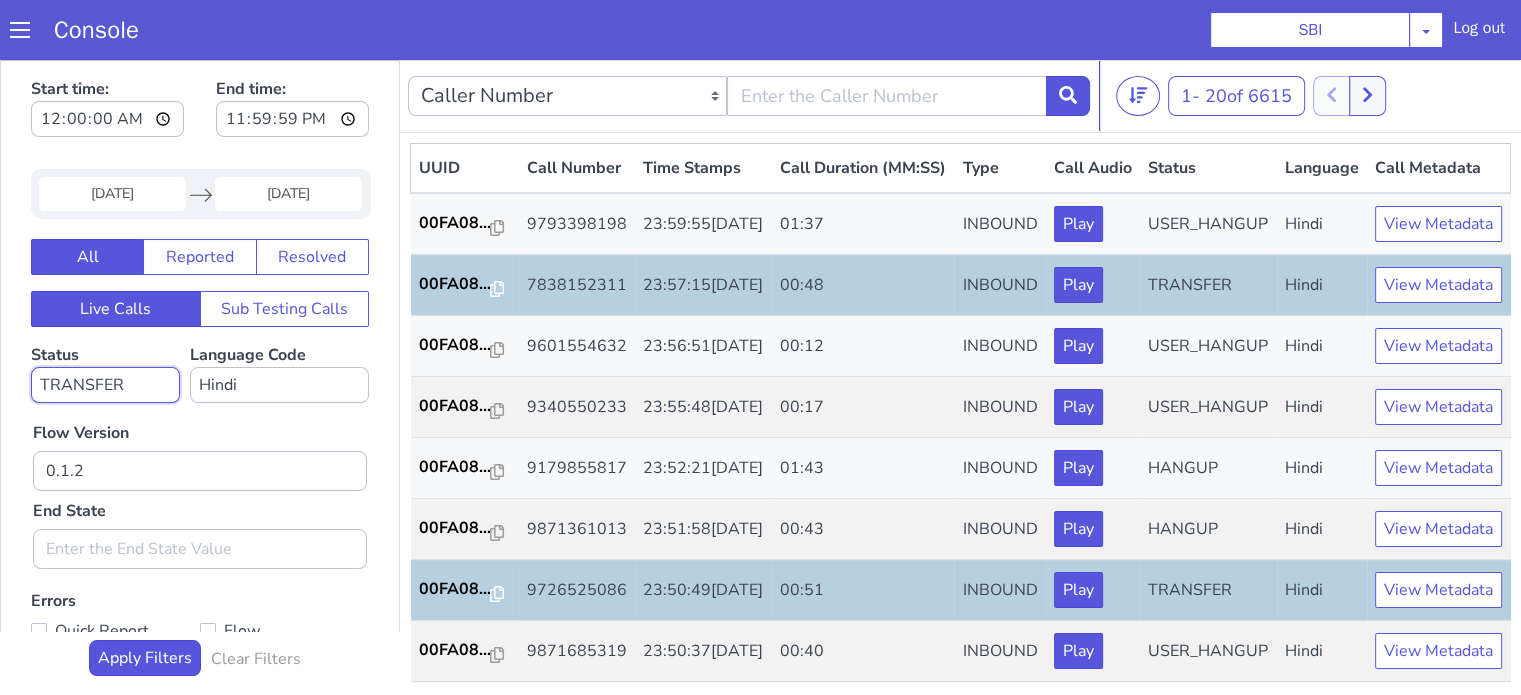 click on "No status selected HANGUP USER_HANGUP TRANSFER UNKNOWN" at bounding box center (105, 385) 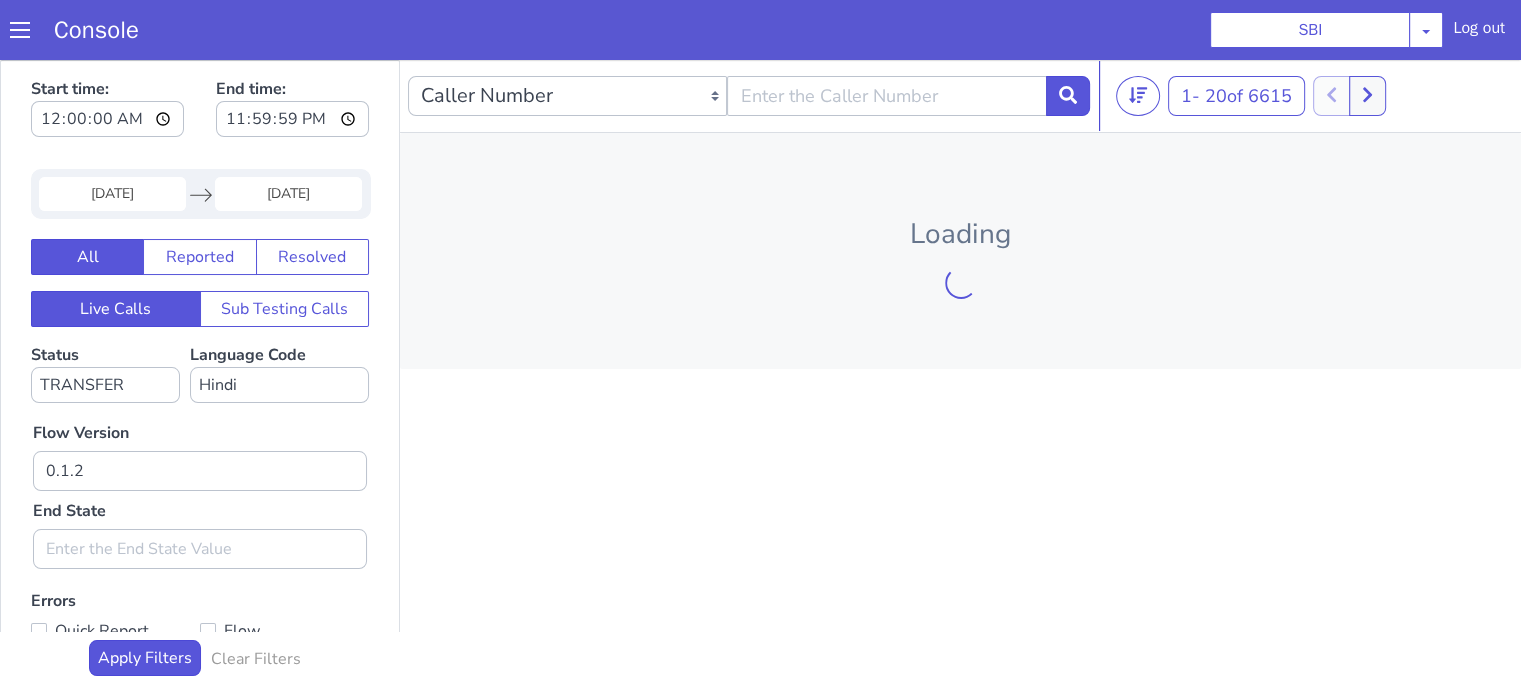 click on "Flow Version 0.1.2 End State" at bounding box center (200, 486) 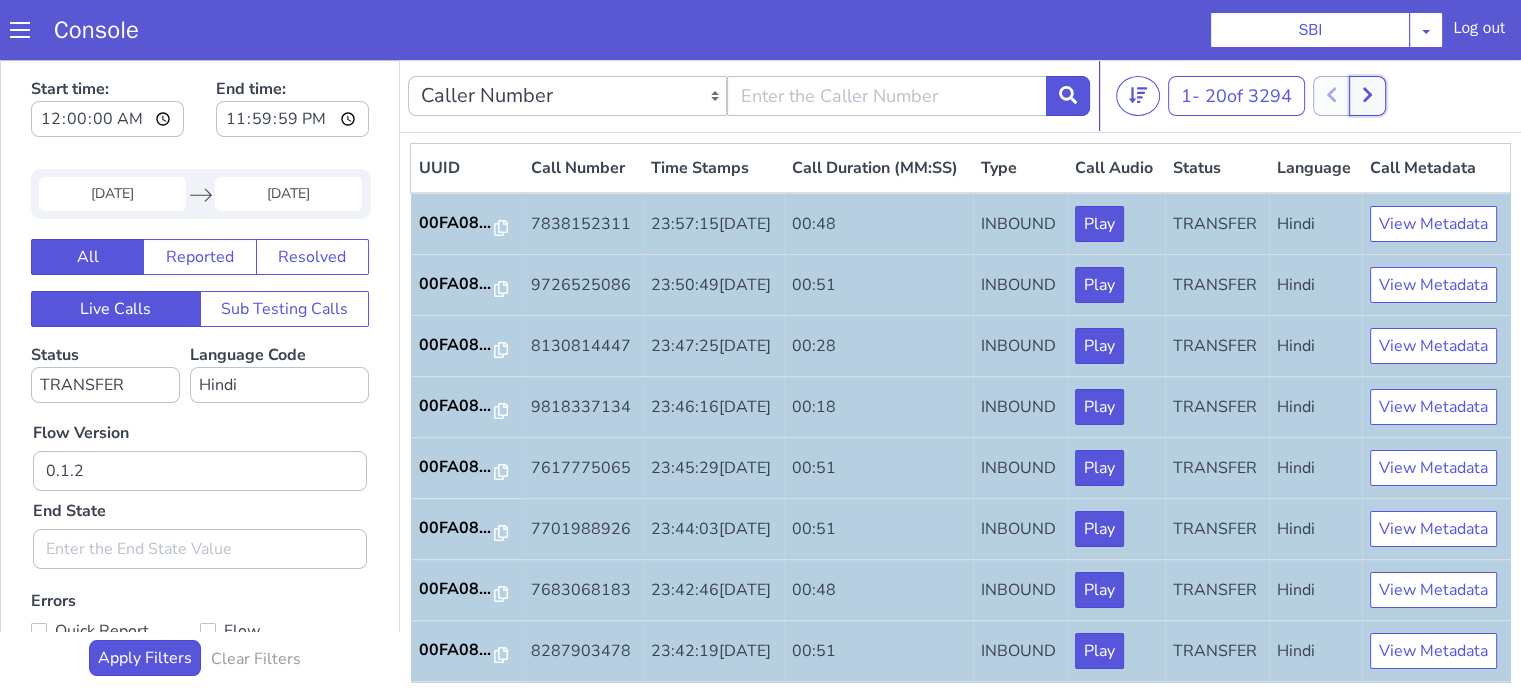 click at bounding box center (1367, 96) 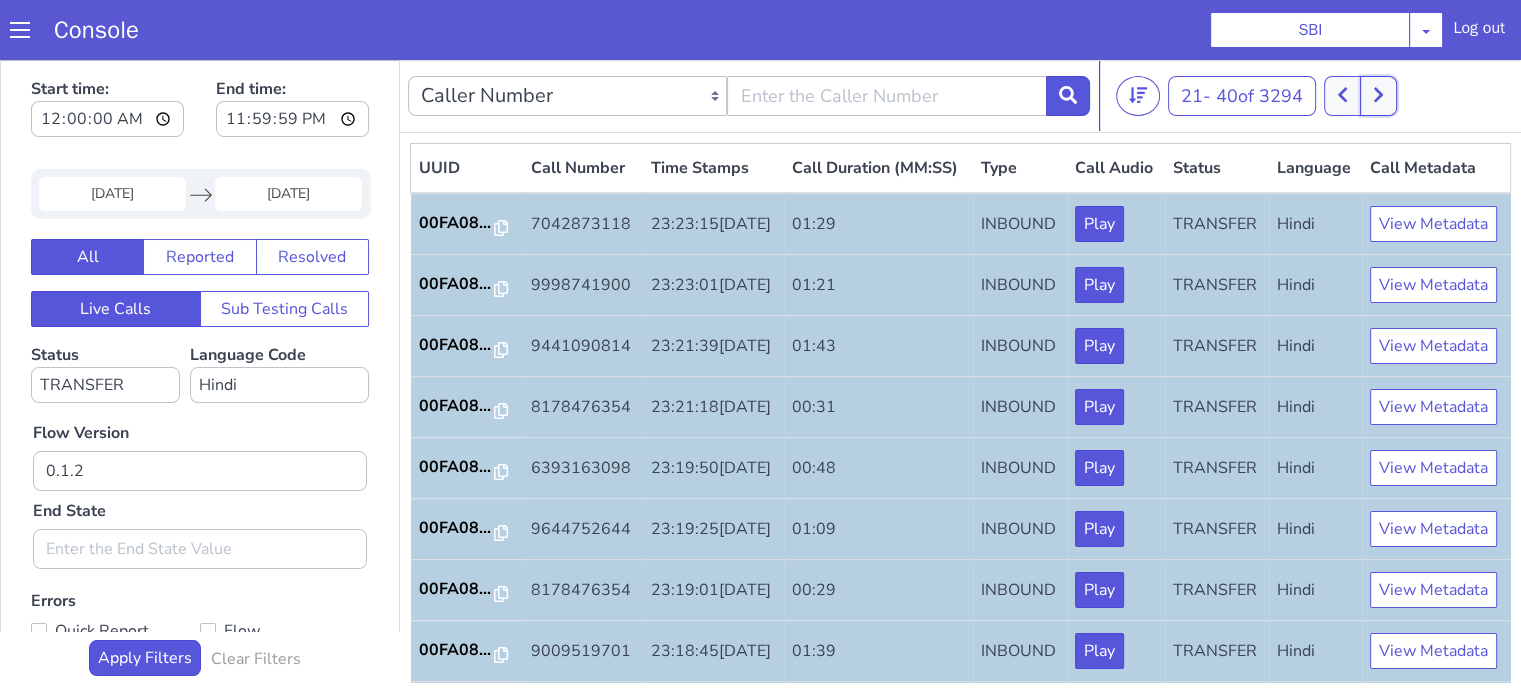 click 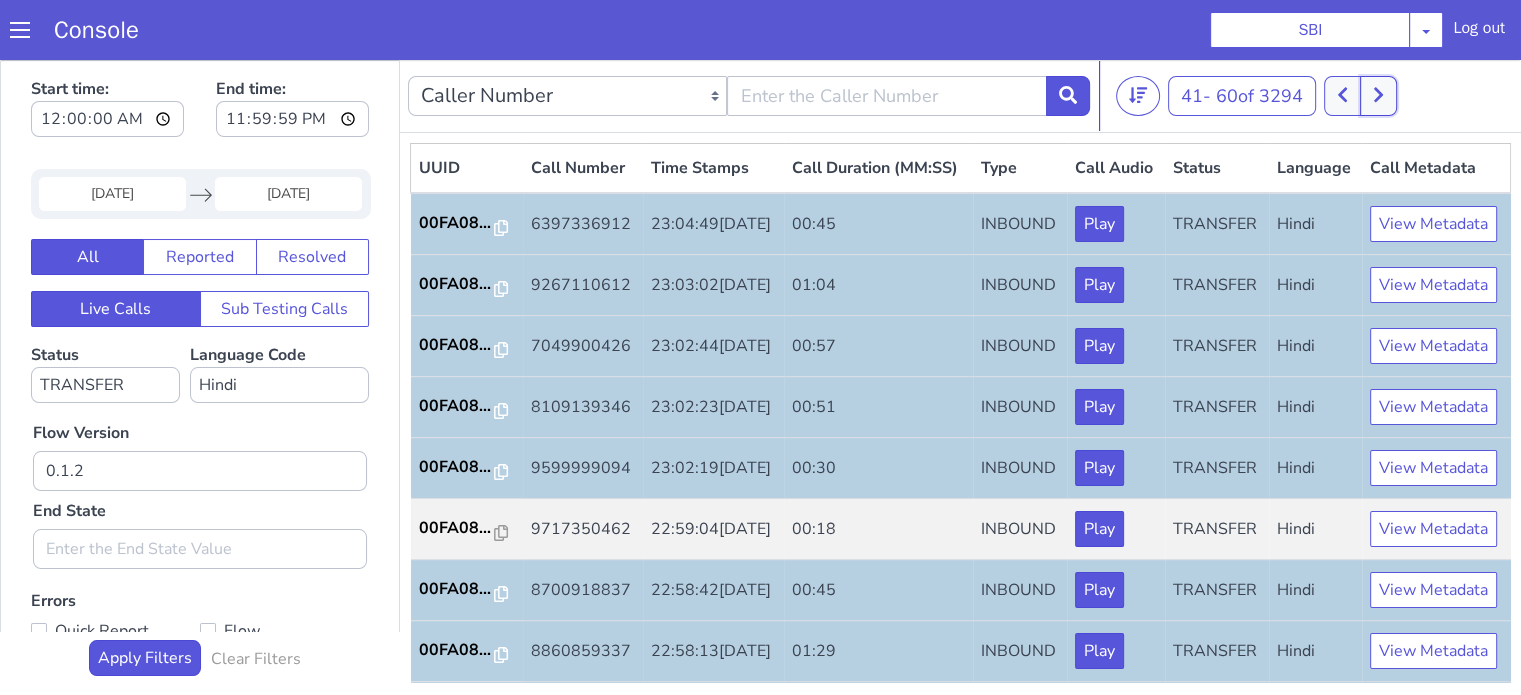 click at bounding box center [1378, 96] 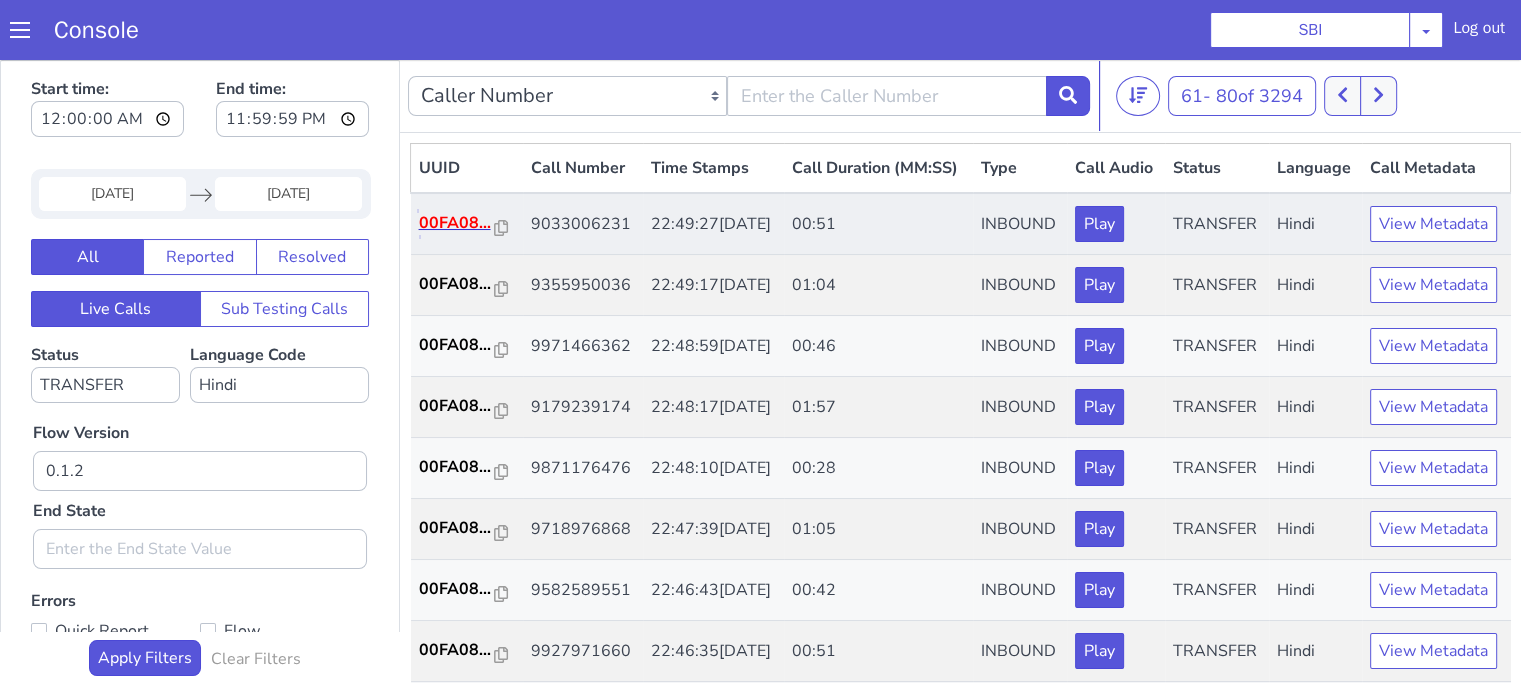 click on "00FA08..." at bounding box center (457, 223) 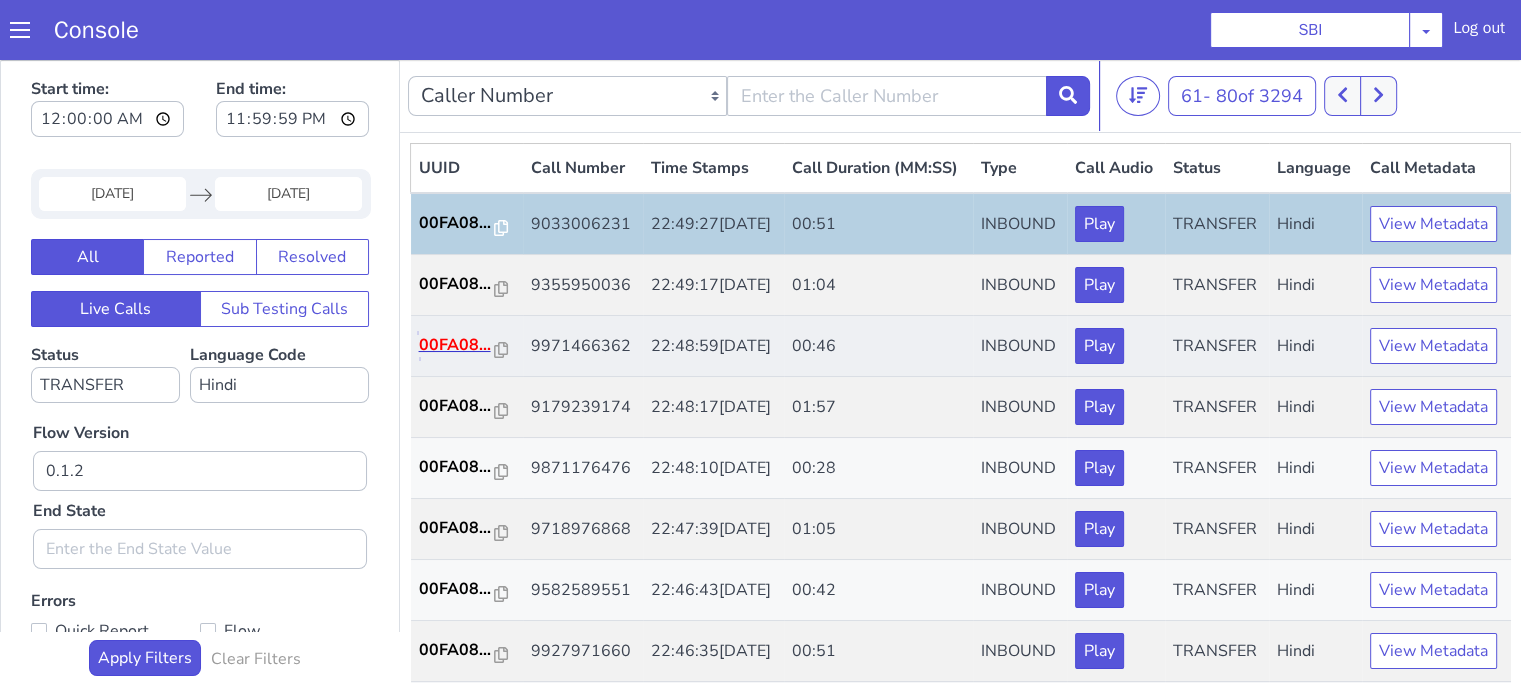 click on "00FA08..." at bounding box center (457, 345) 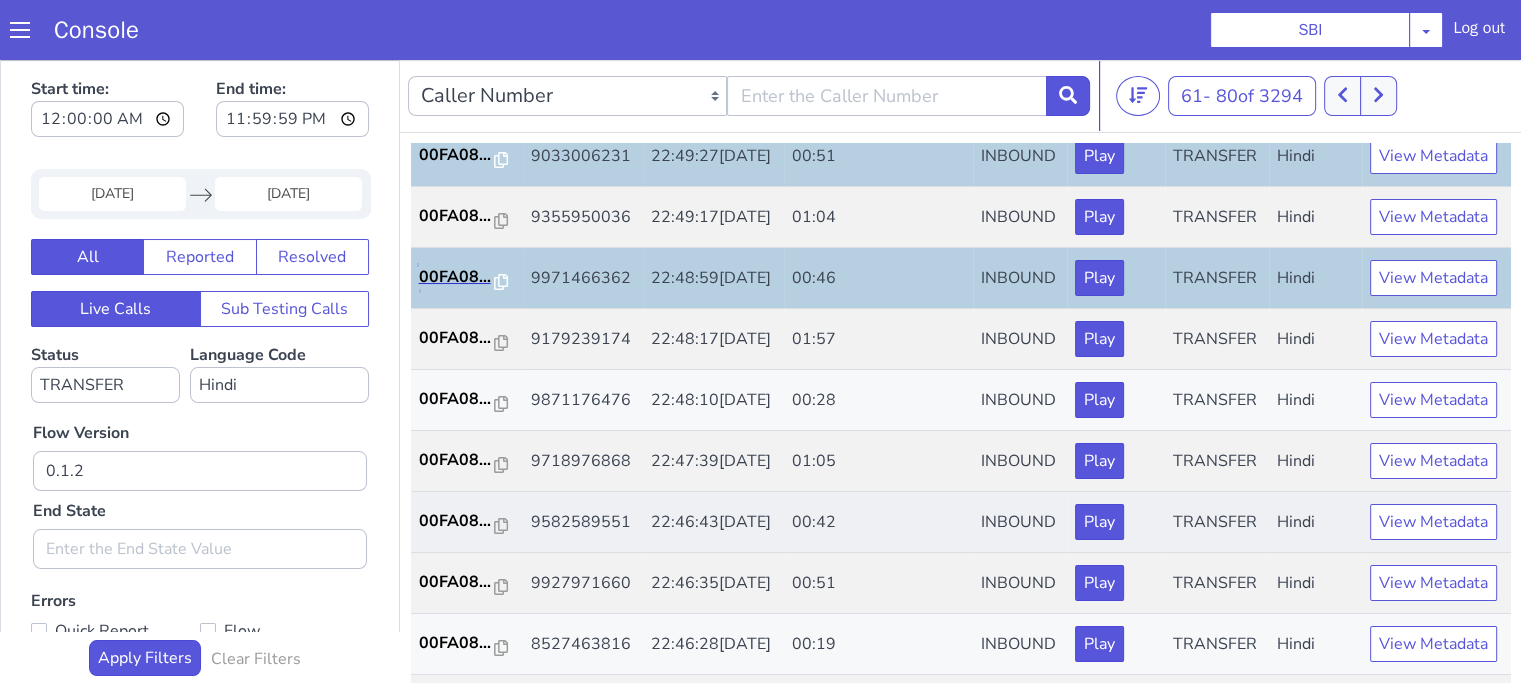 scroll, scrollTop: 200, scrollLeft: 0, axis: vertical 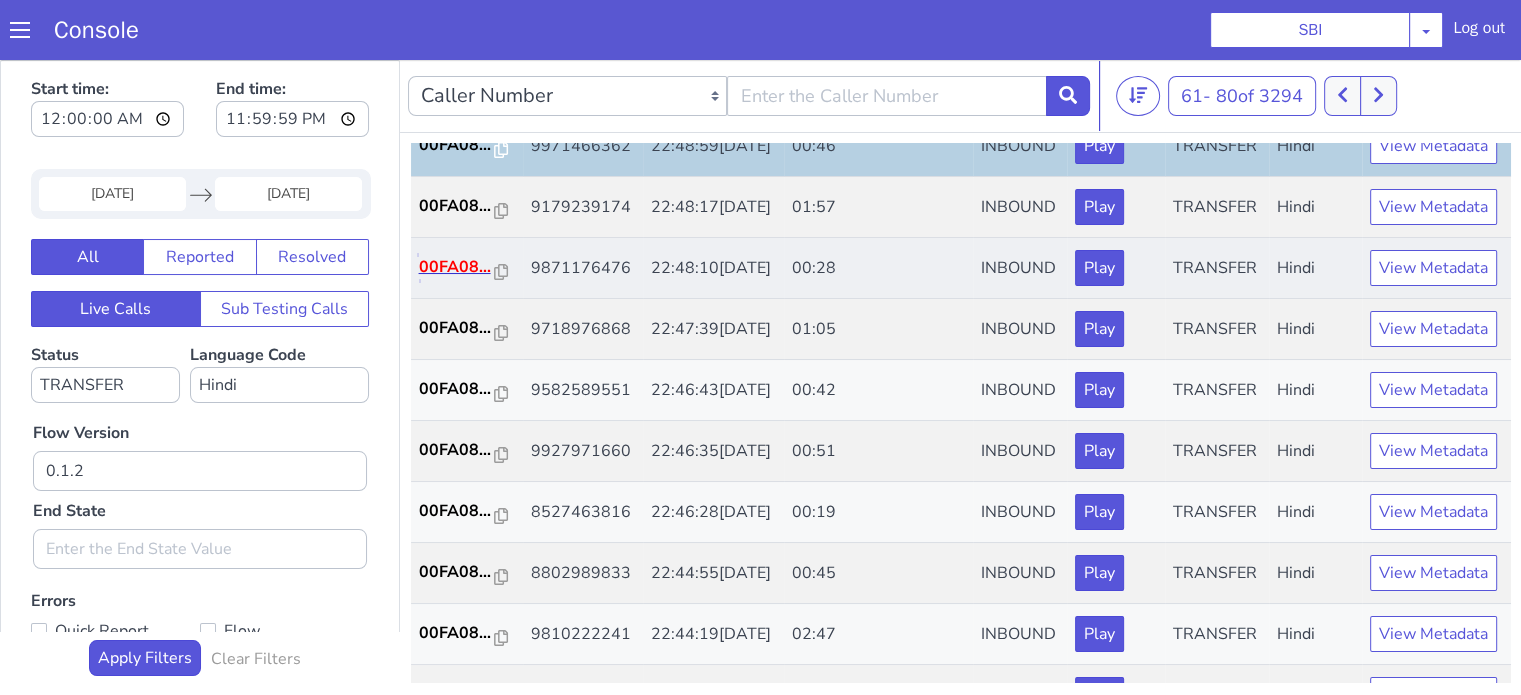 click on "00FA08..." at bounding box center [457, 267] 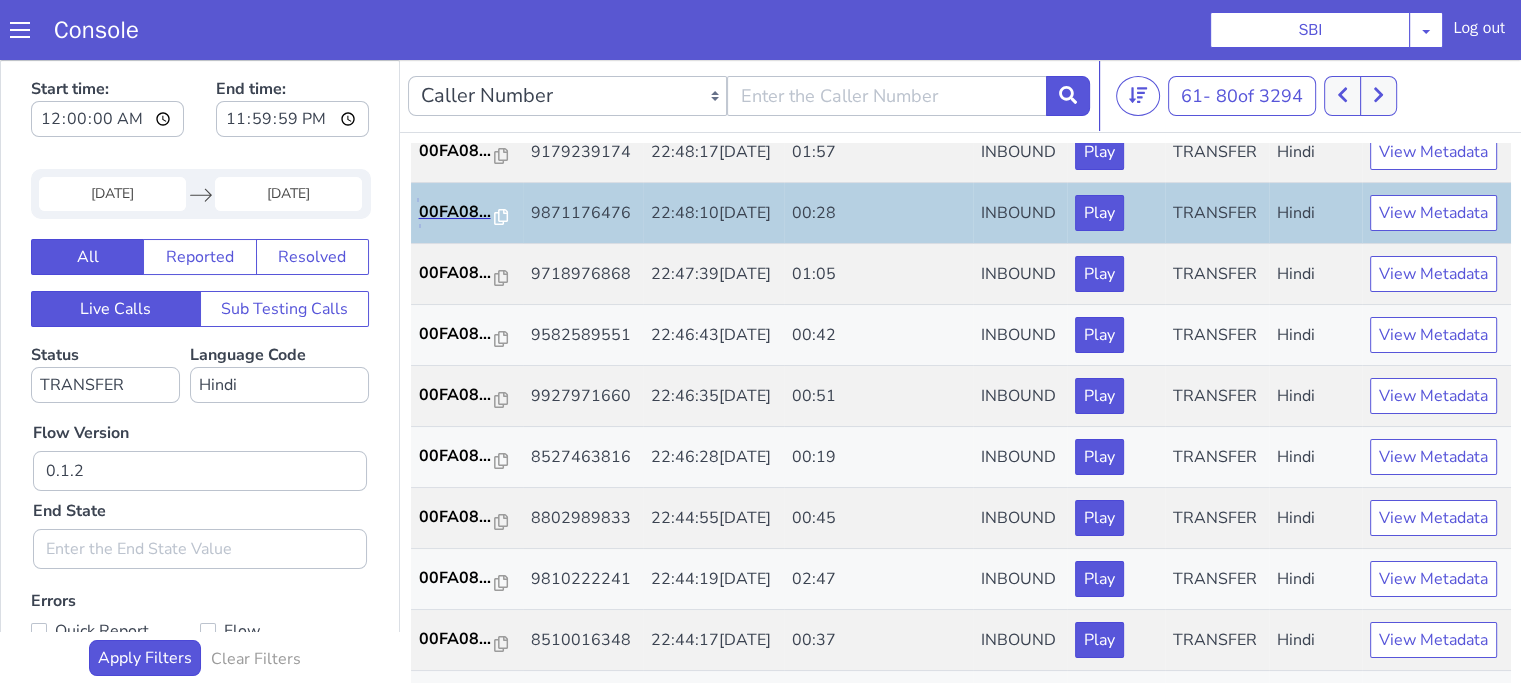 scroll, scrollTop: 300, scrollLeft: 0, axis: vertical 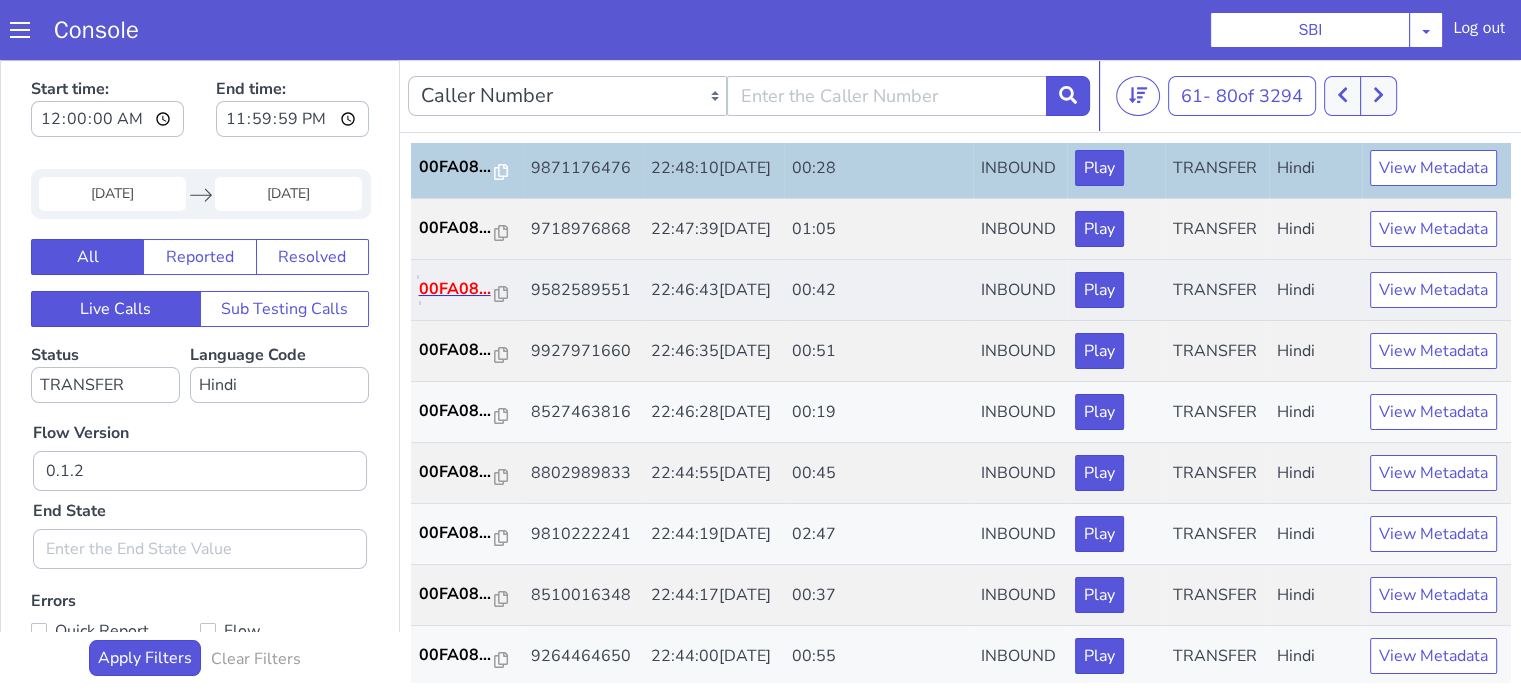 click on "00FA08..." at bounding box center [457, 289] 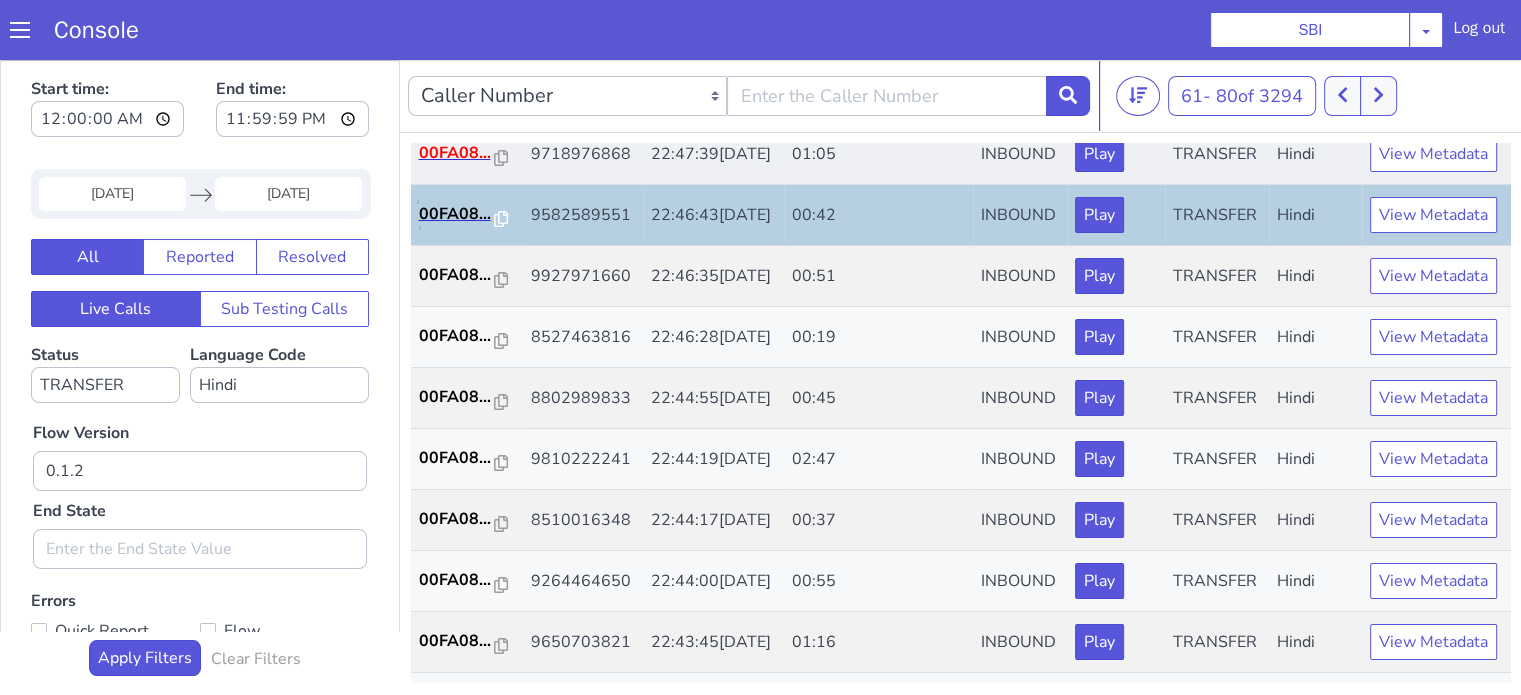 scroll, scrollTop: 500, scrollLeft: 0, axis: vertical 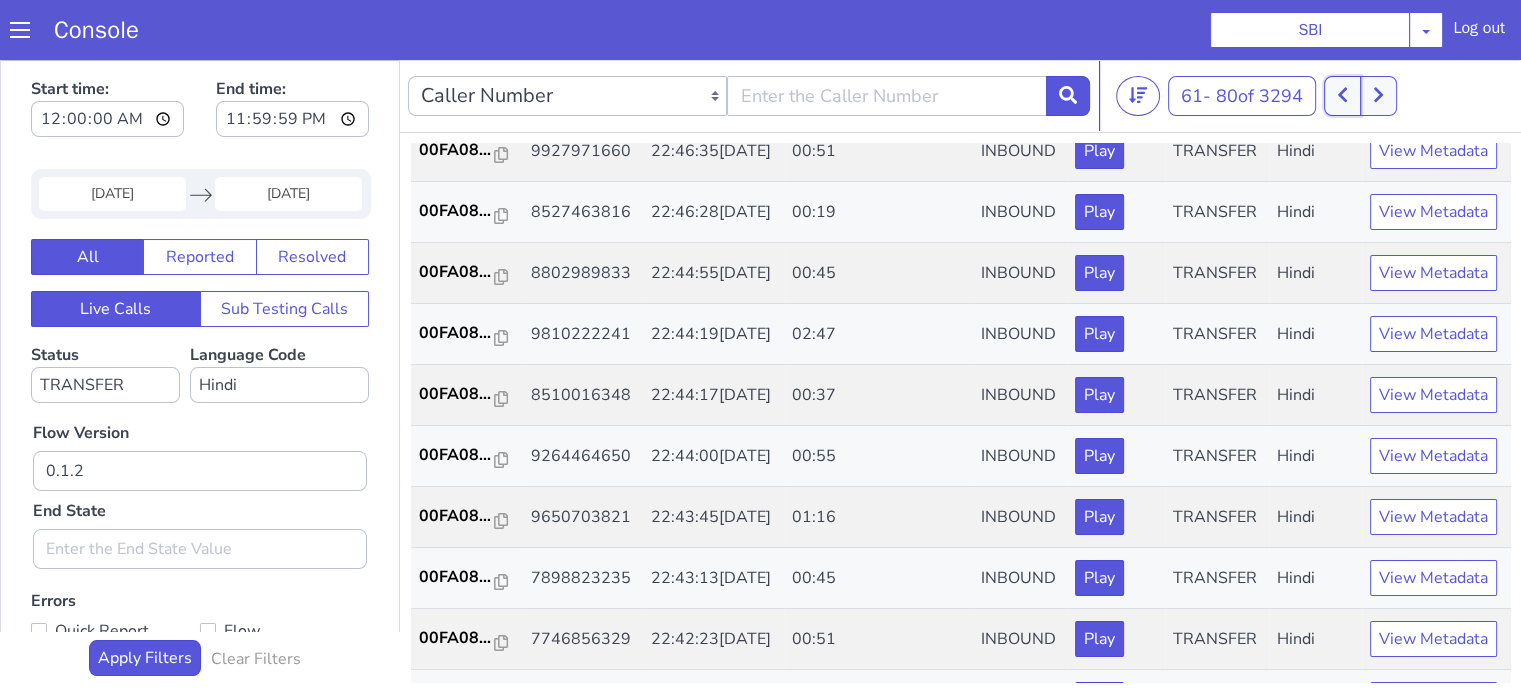click 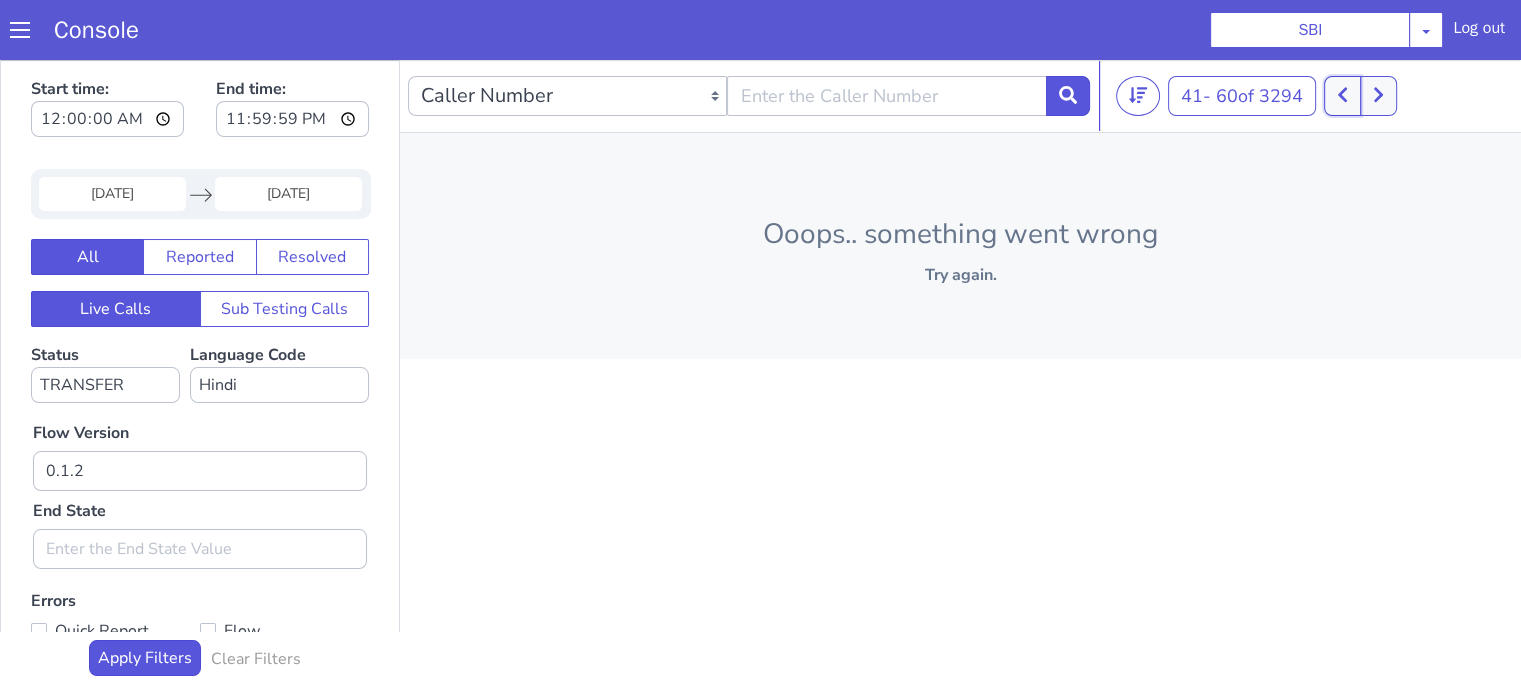 click at bounding box center (1342, 96) 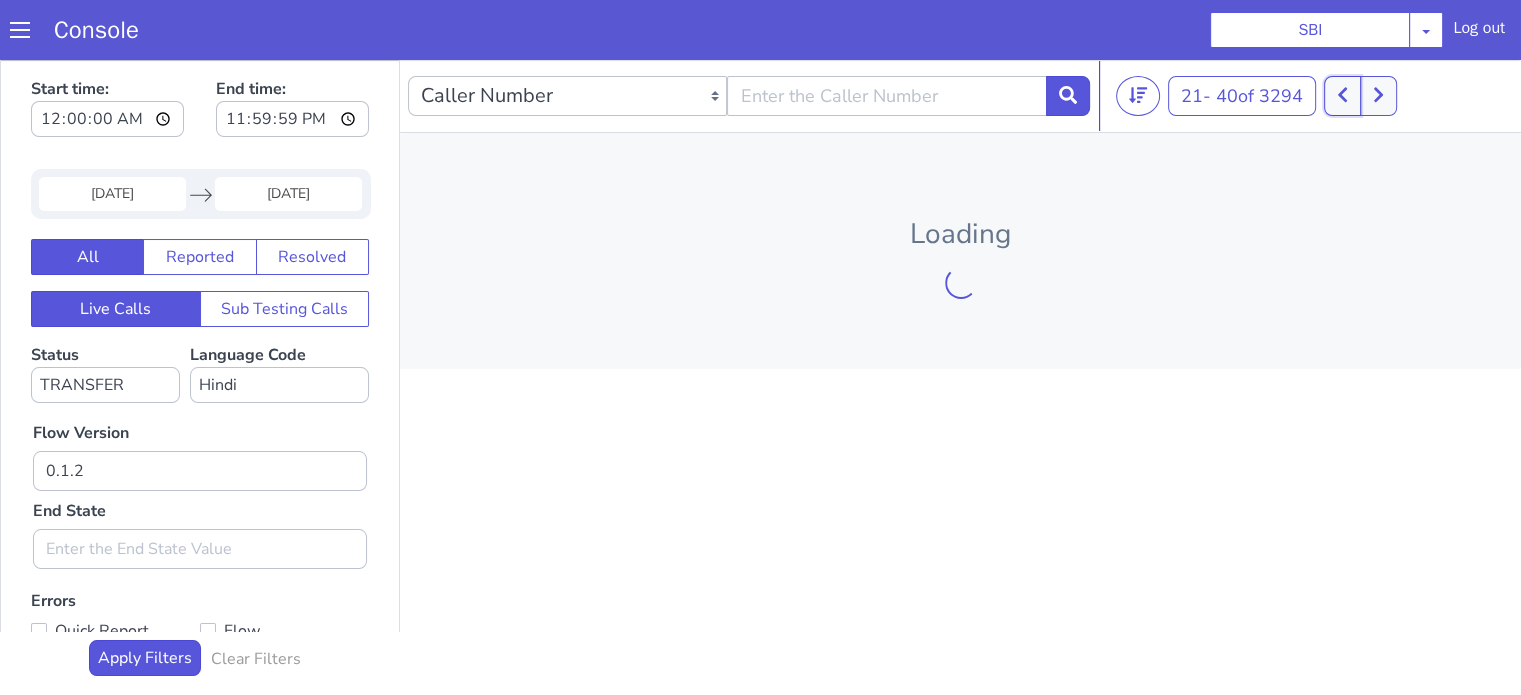 click 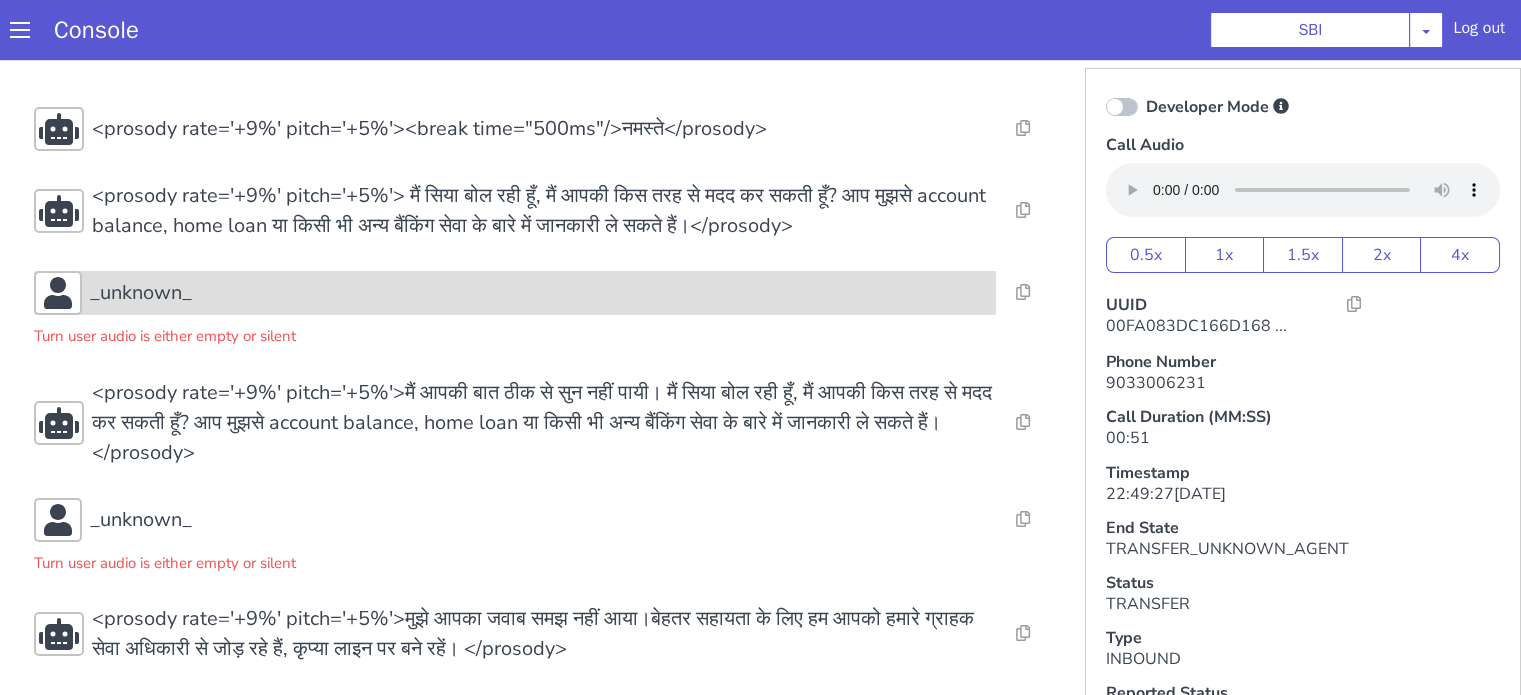scroll, scrollTop: 11, scrollLeft: 0, axis: vertical 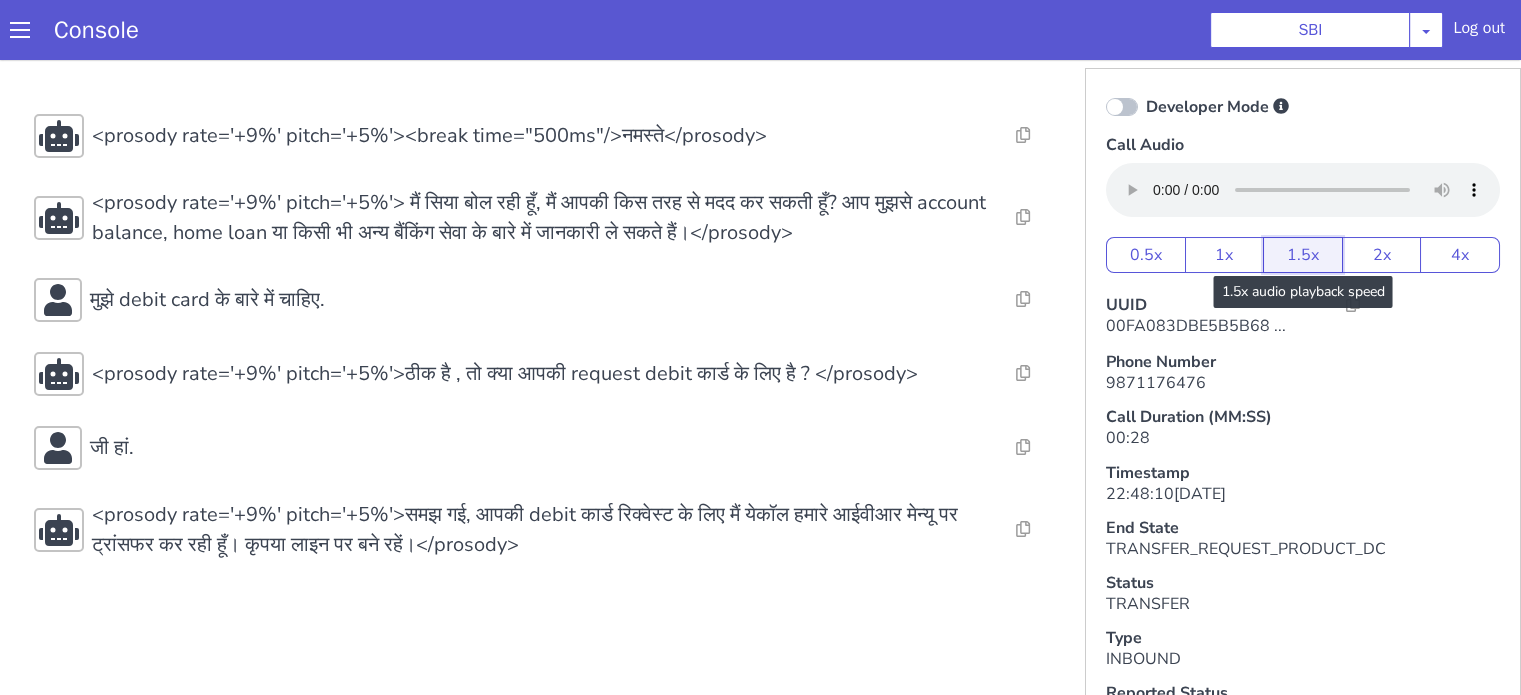 click on "1.5x" at bounding box center [2319, 1314] 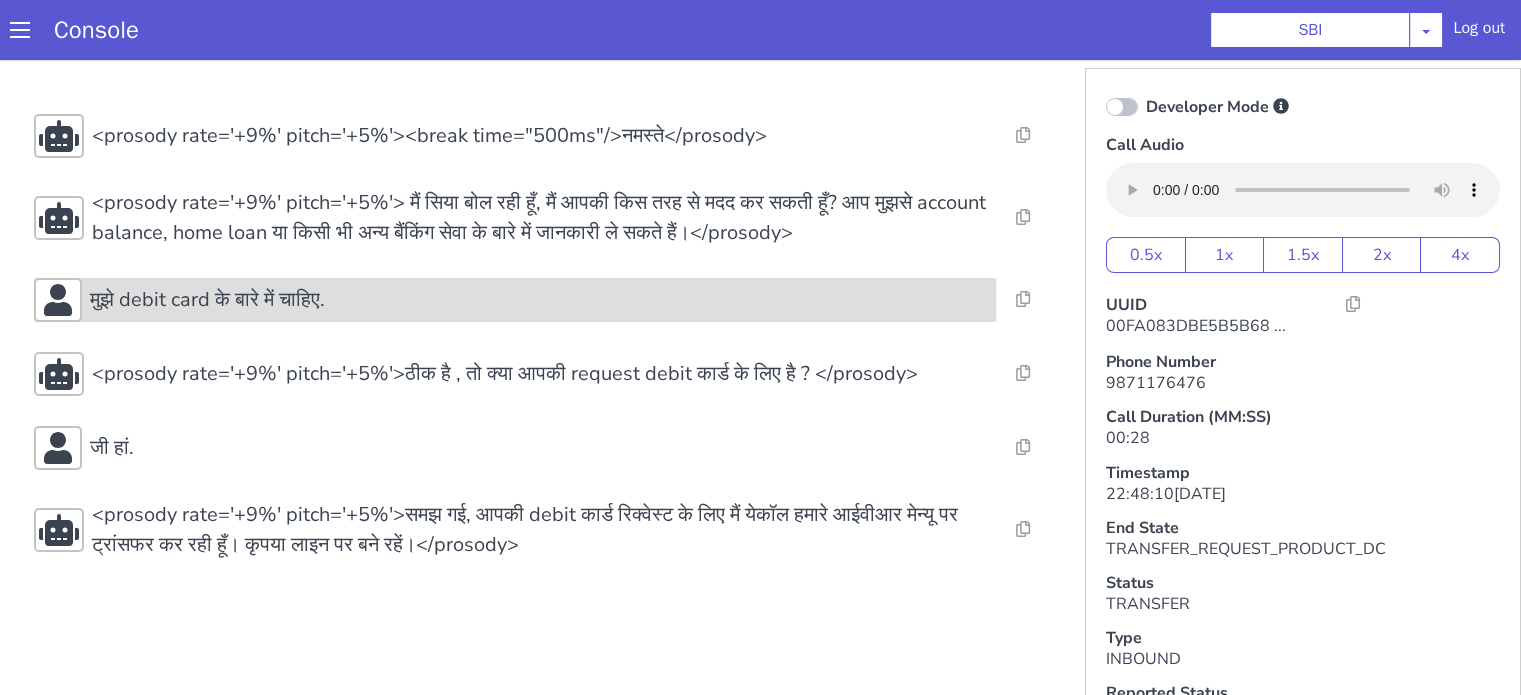 click on "मुझे debit card के बारे में चाहिए." at bounding box center [1321, -144] 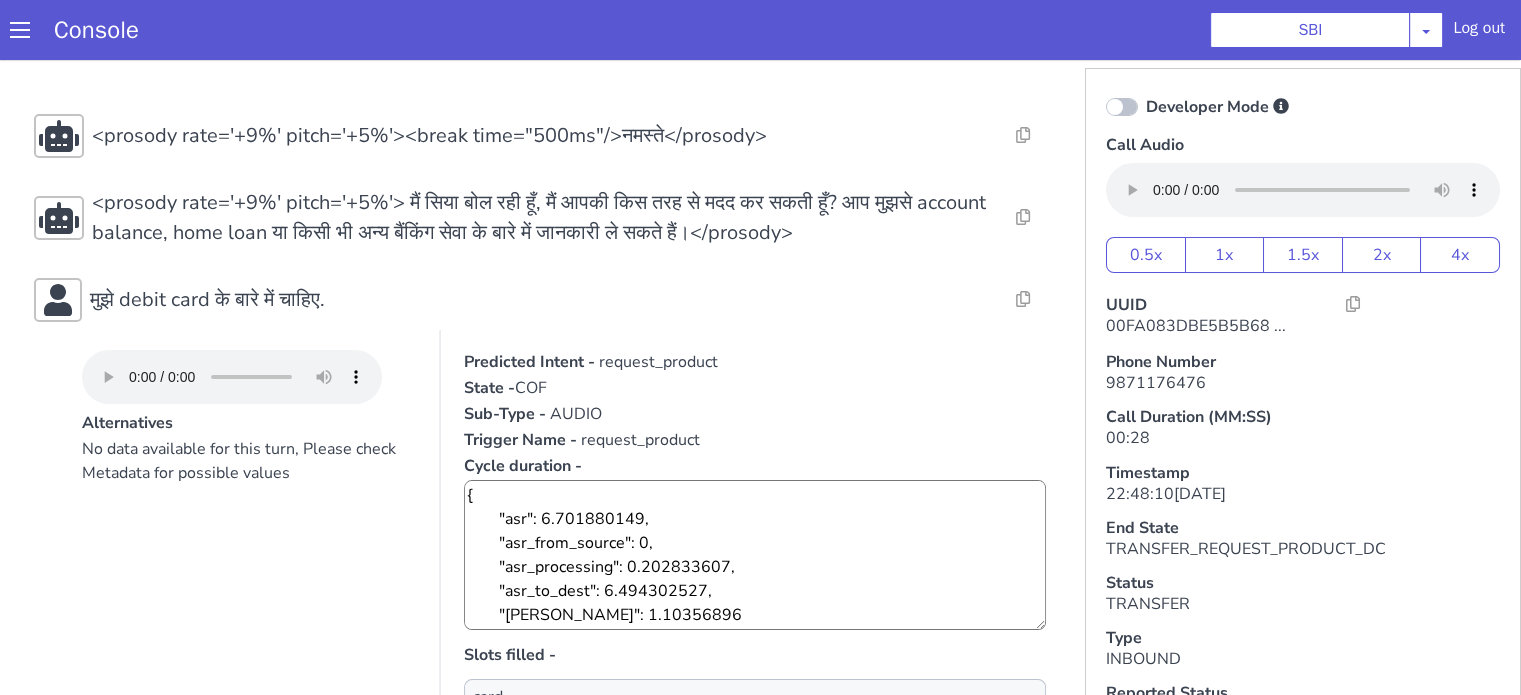 type 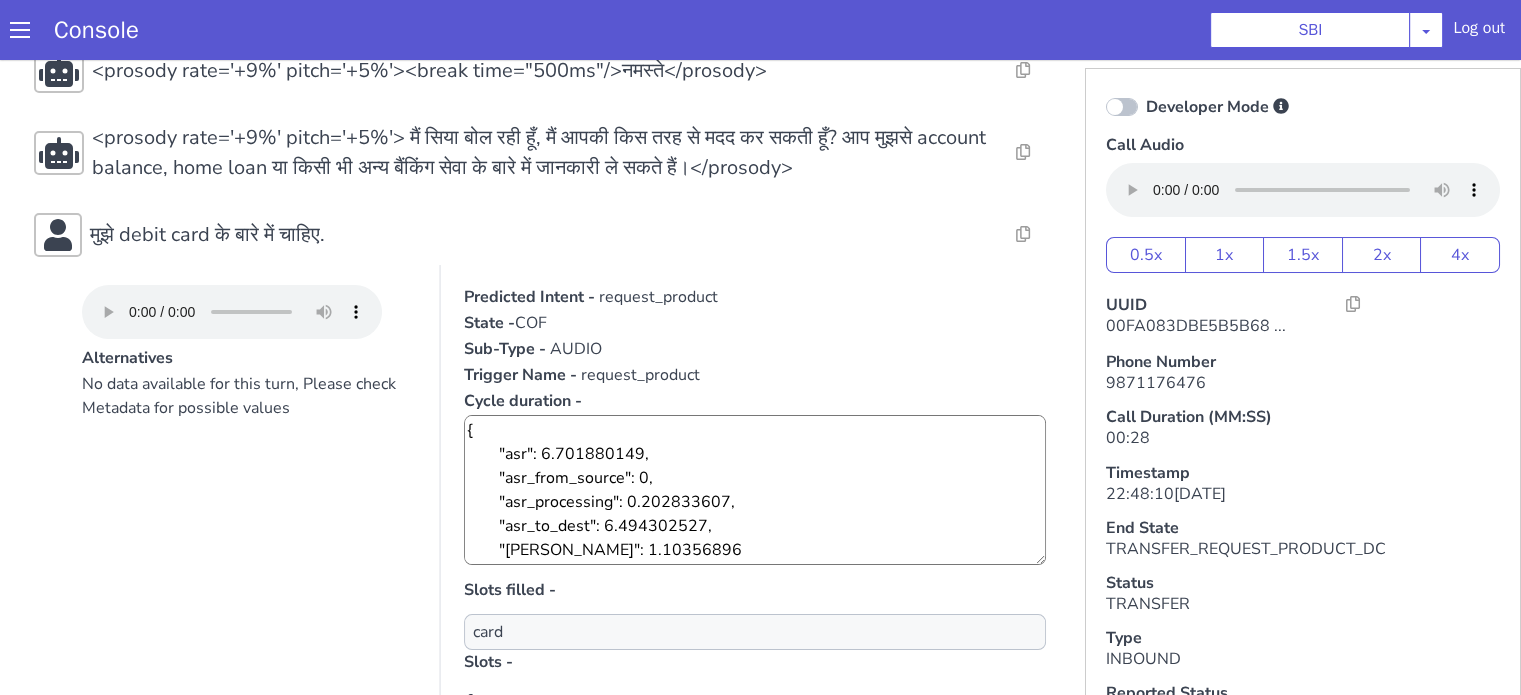 scroll, scrollTop: 100, scrollLeft: 0, axis: vertical 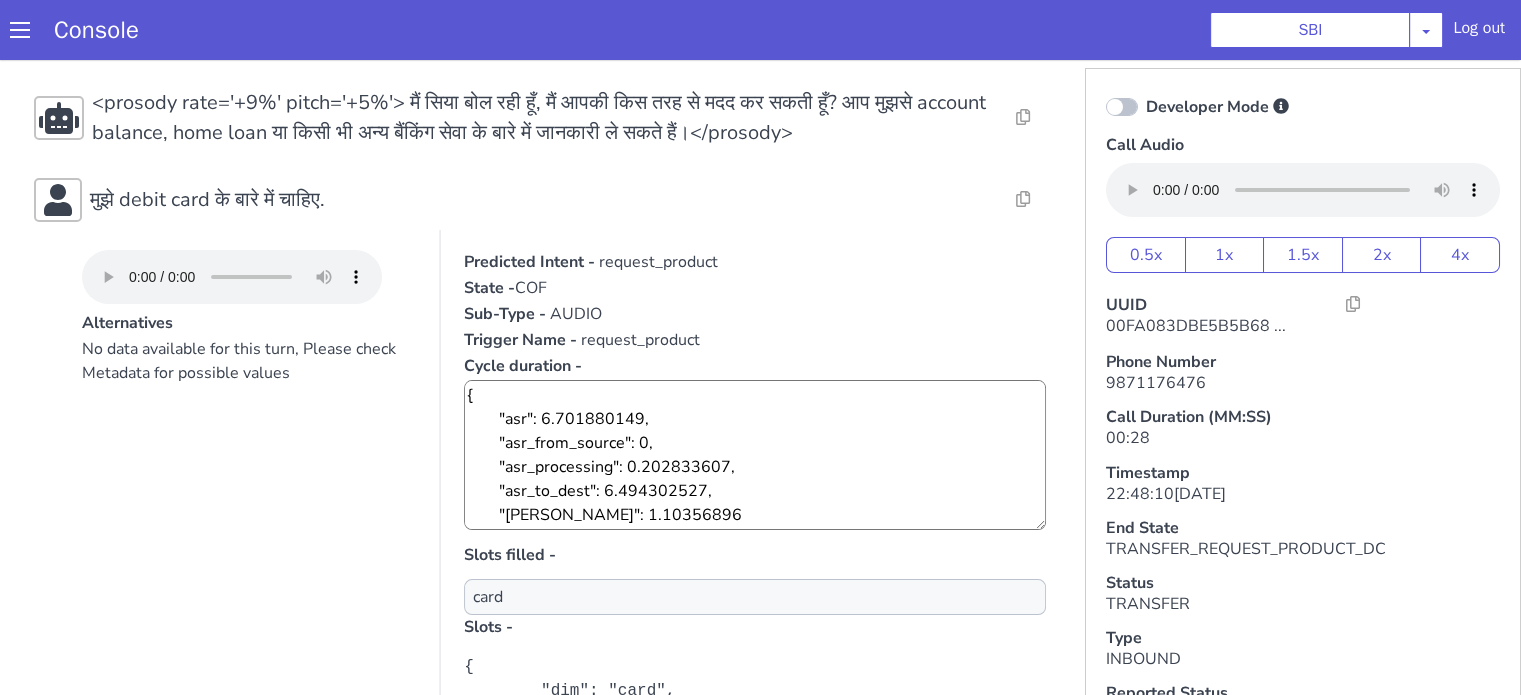 click on "request_product" at bounding box center [2040, 26] 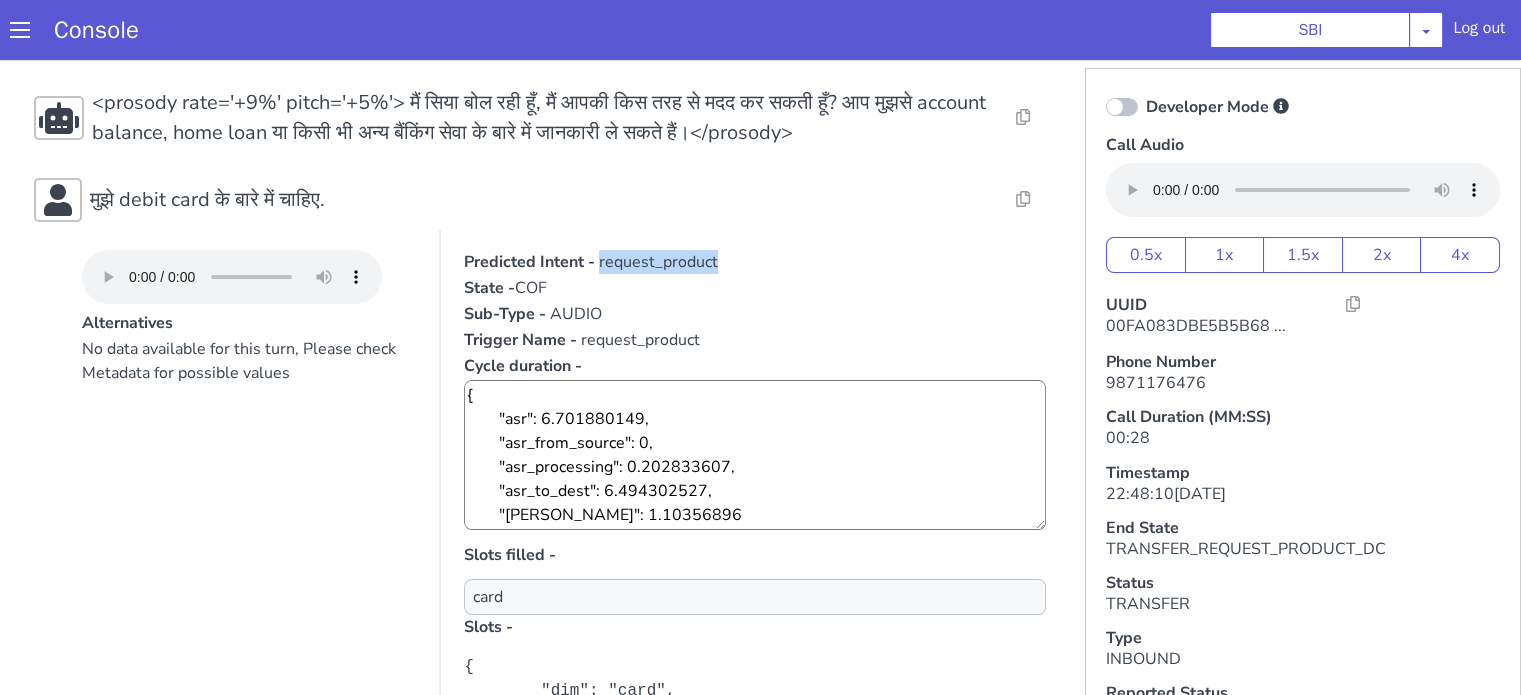 click on "request_product" at bounding box center (2199, 323) 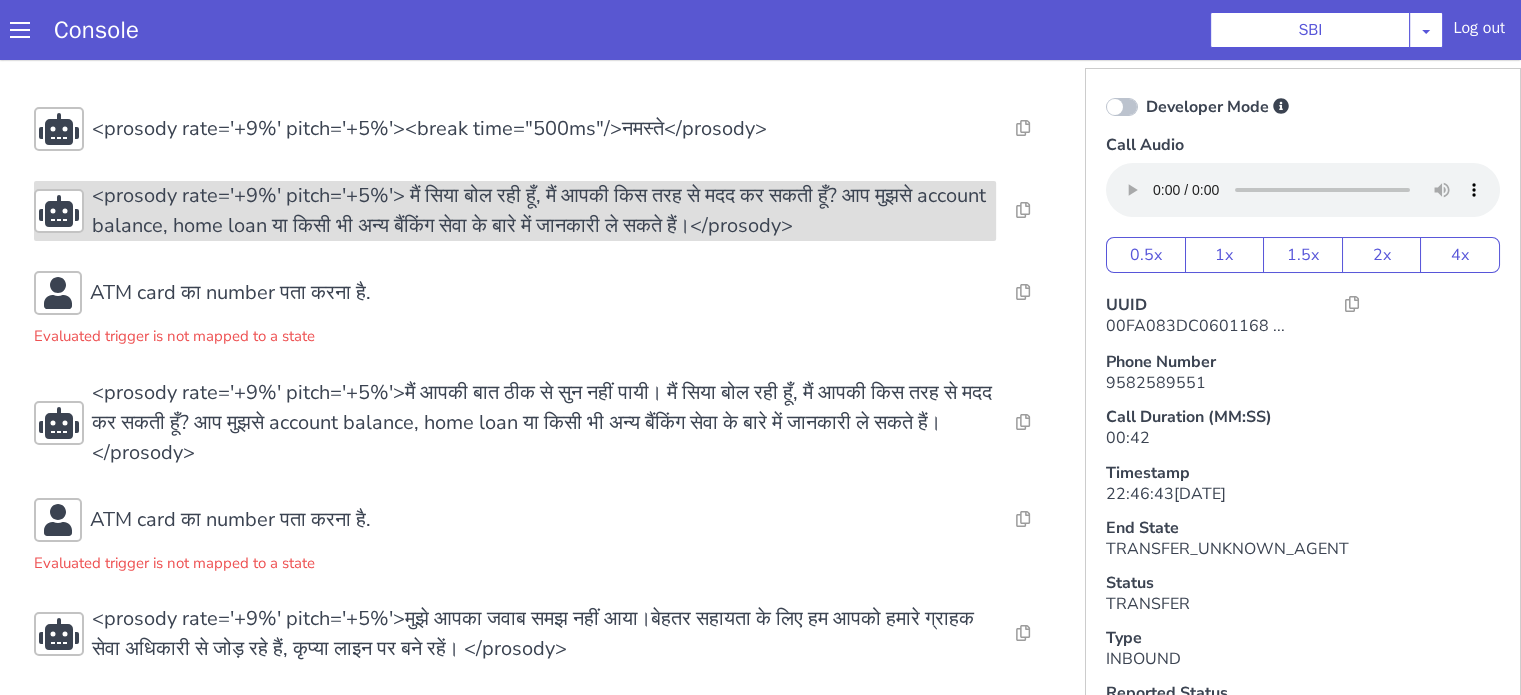 scroll, scrollTop: 11, scrollLeft: 0, axis: vertical 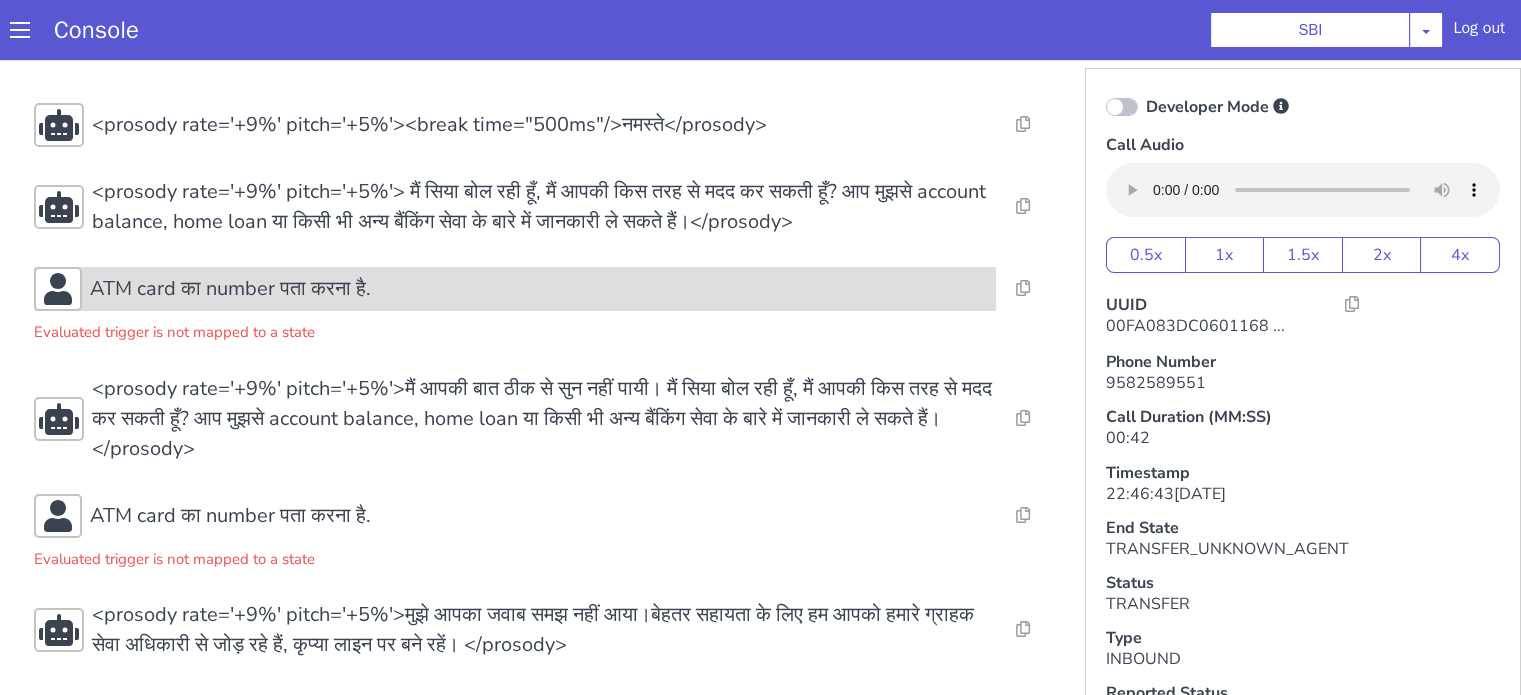 click on "ATM card का number पता करना है." at bounding box center (230, 289) 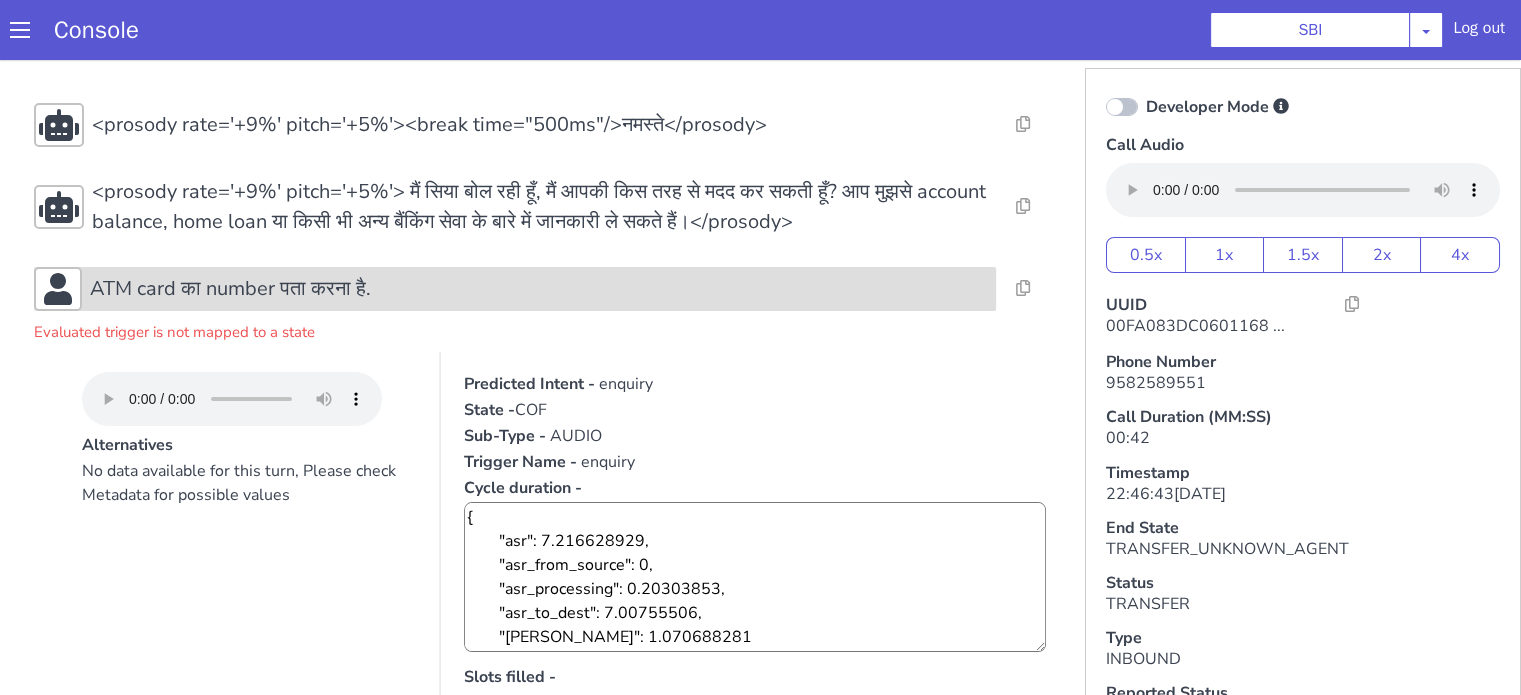 click on "ATM card का number पता करना है." at bounding box center [539, 289] 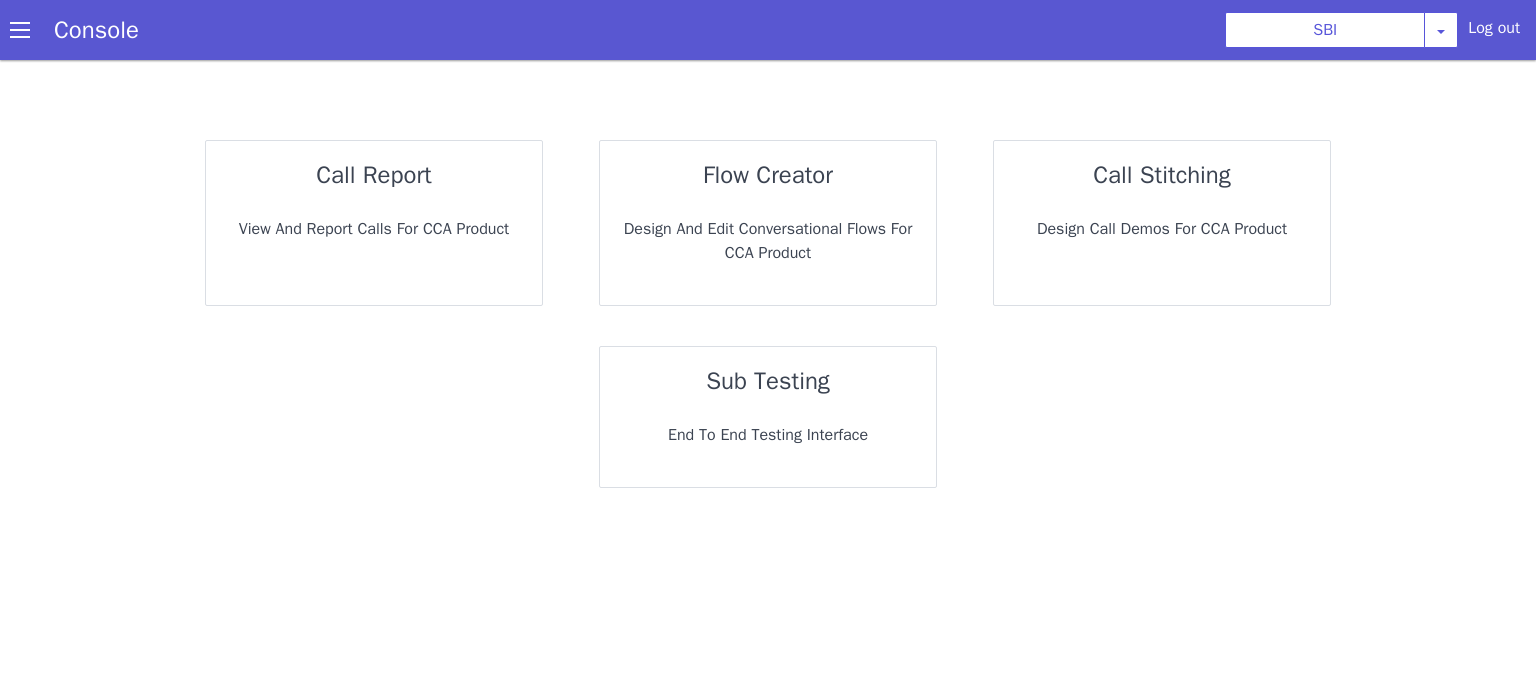 scroll, scrollTop: 0, scrollLeft: 0, axis: both 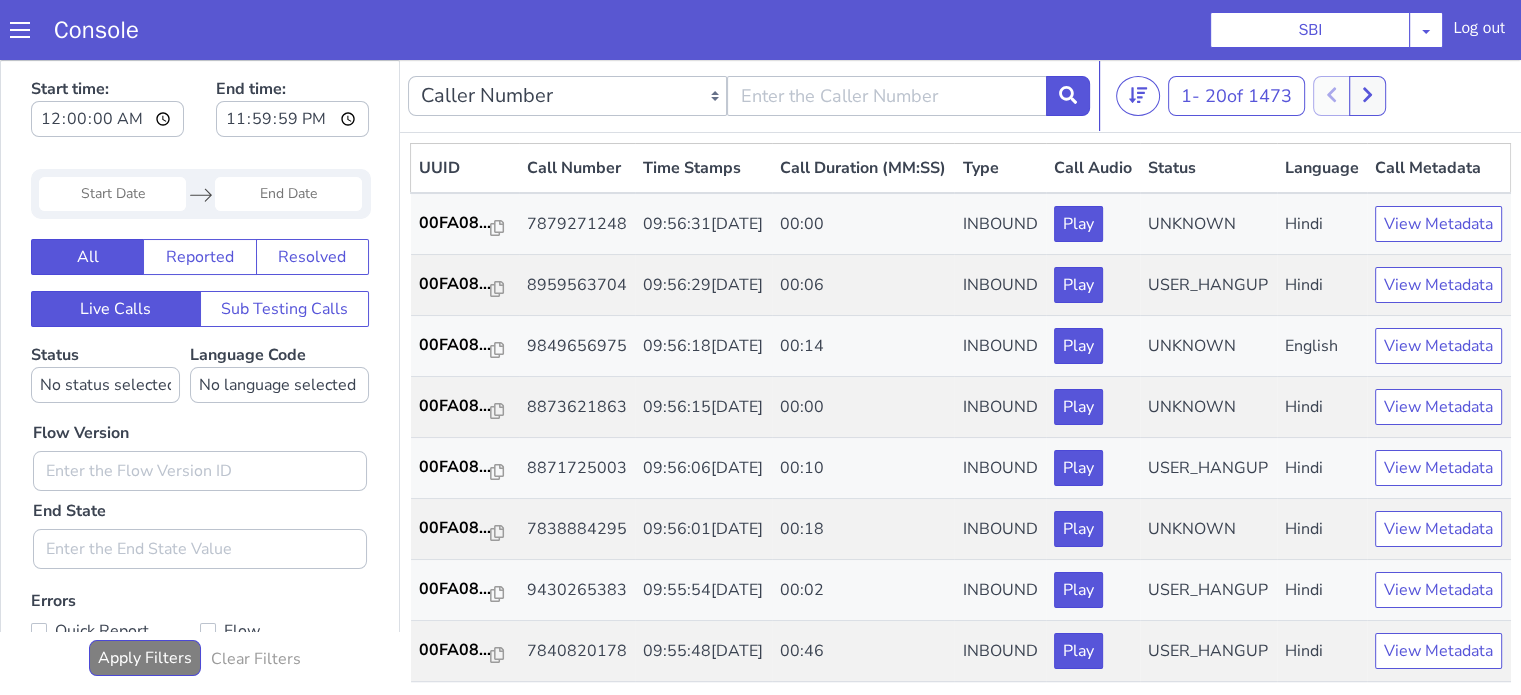 click at bounding box center (112, 194) 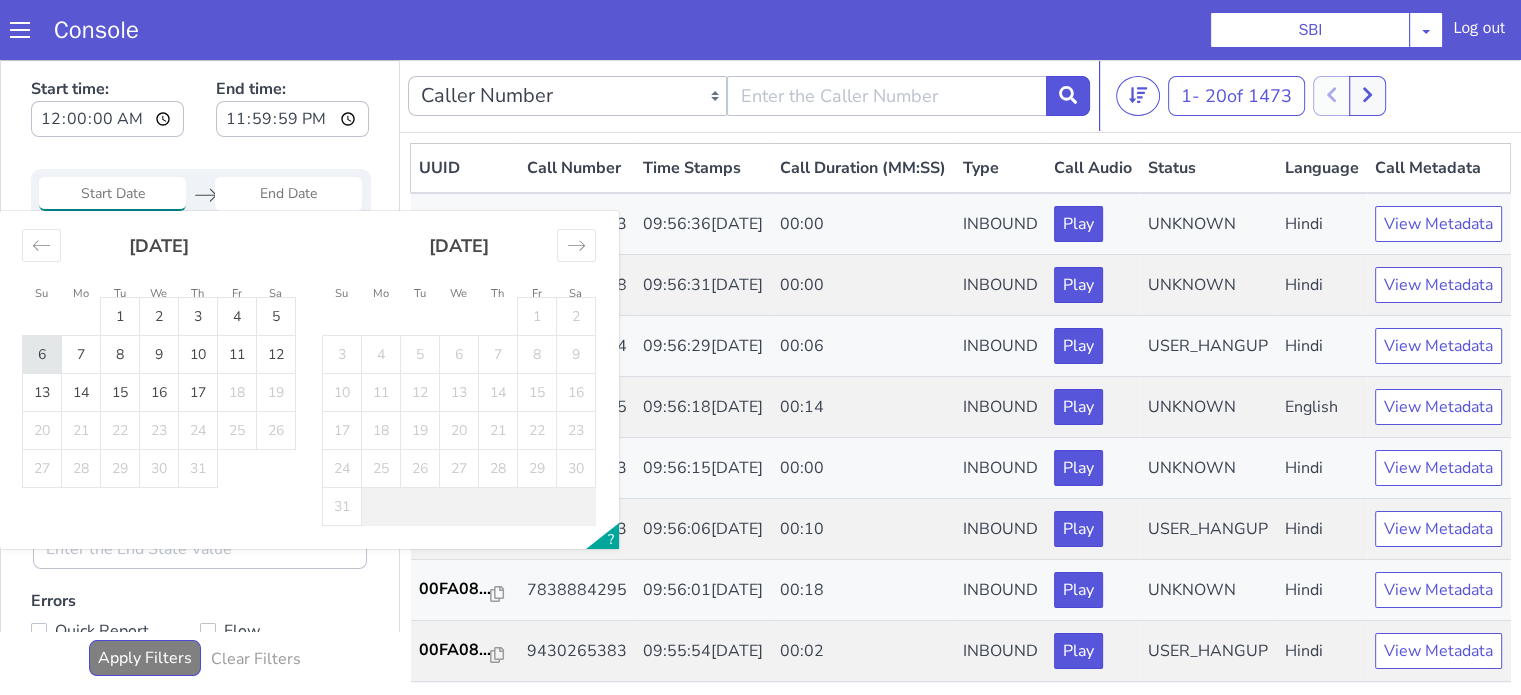 click on "6" at bounding box center [42, 355] 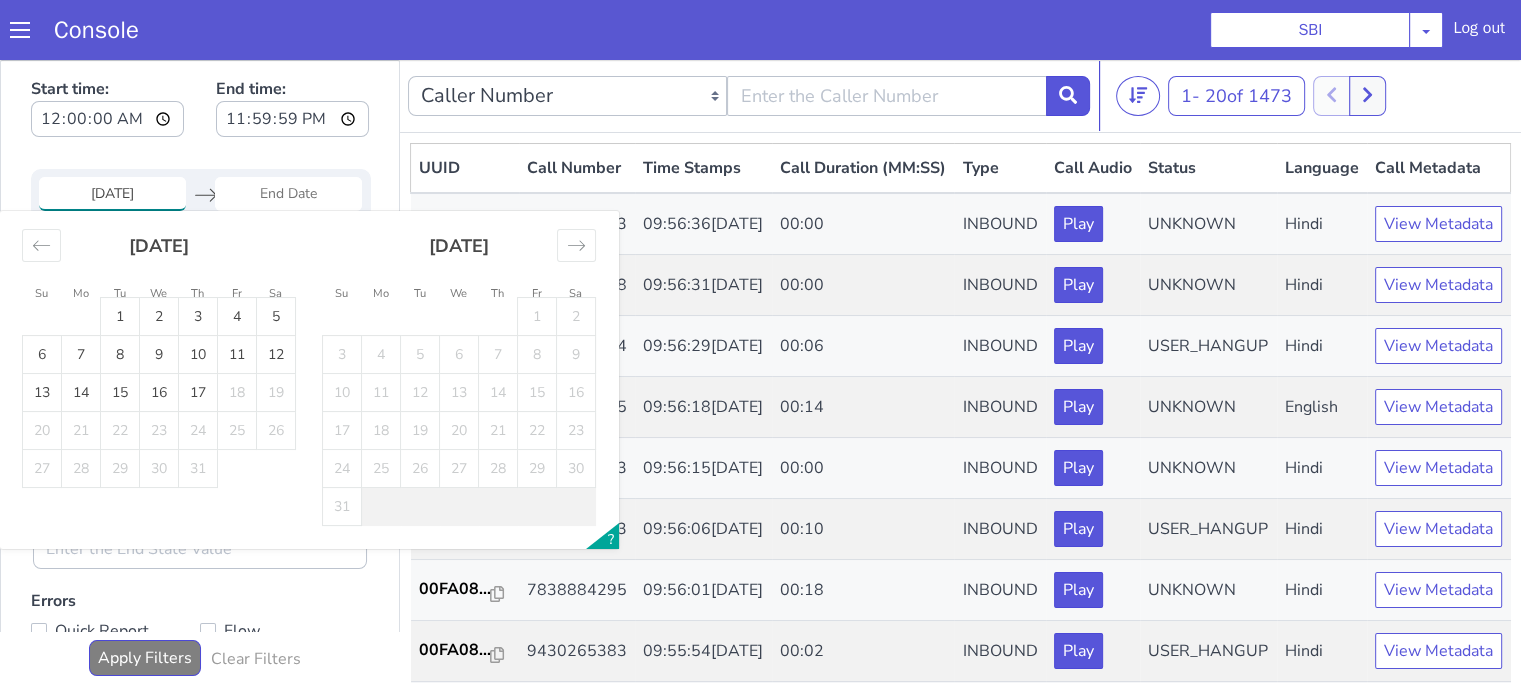 click on "6" at bounding box center (42, 355) 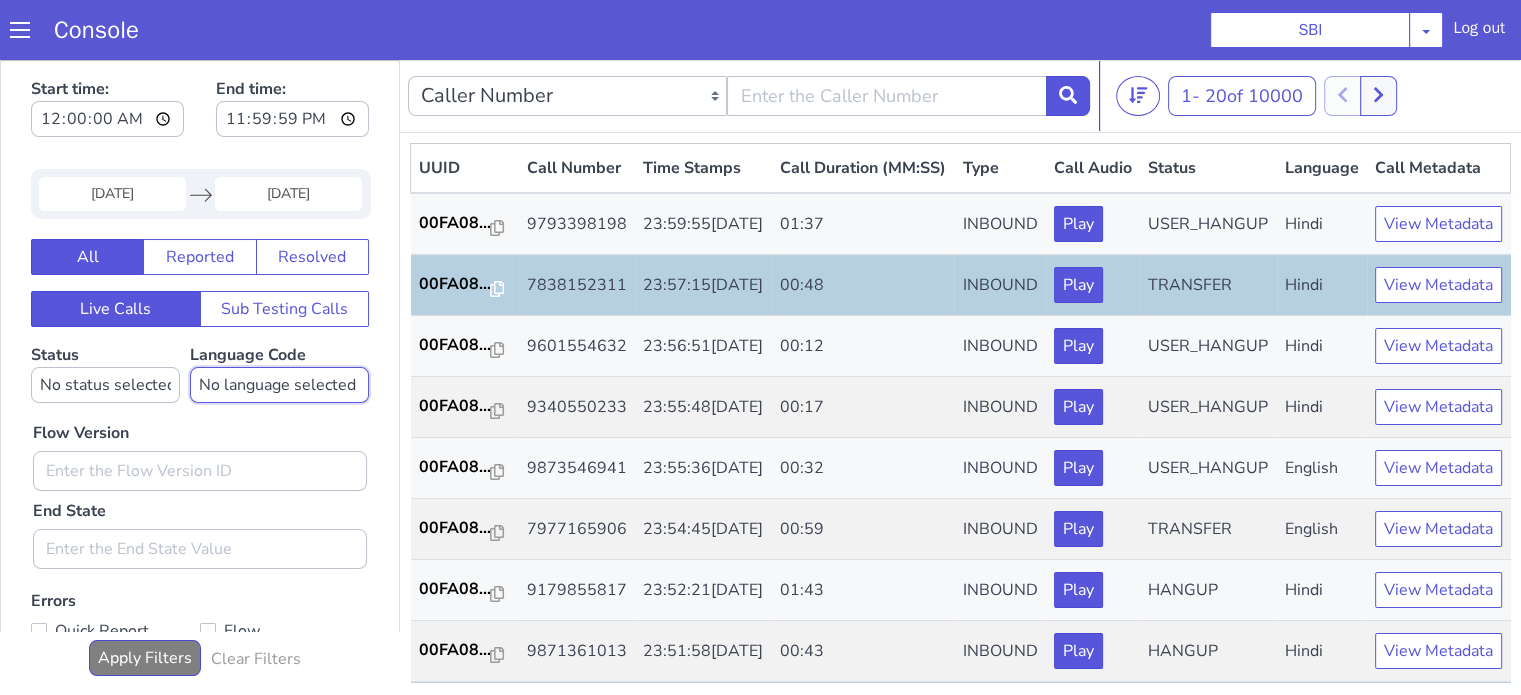 click on "No language selected Hindi English Tamil Telugu Kanada Marathi Malayalam Gujarati Bengali Indonesian Malay English US English GB" at bounding box center [279, 385] 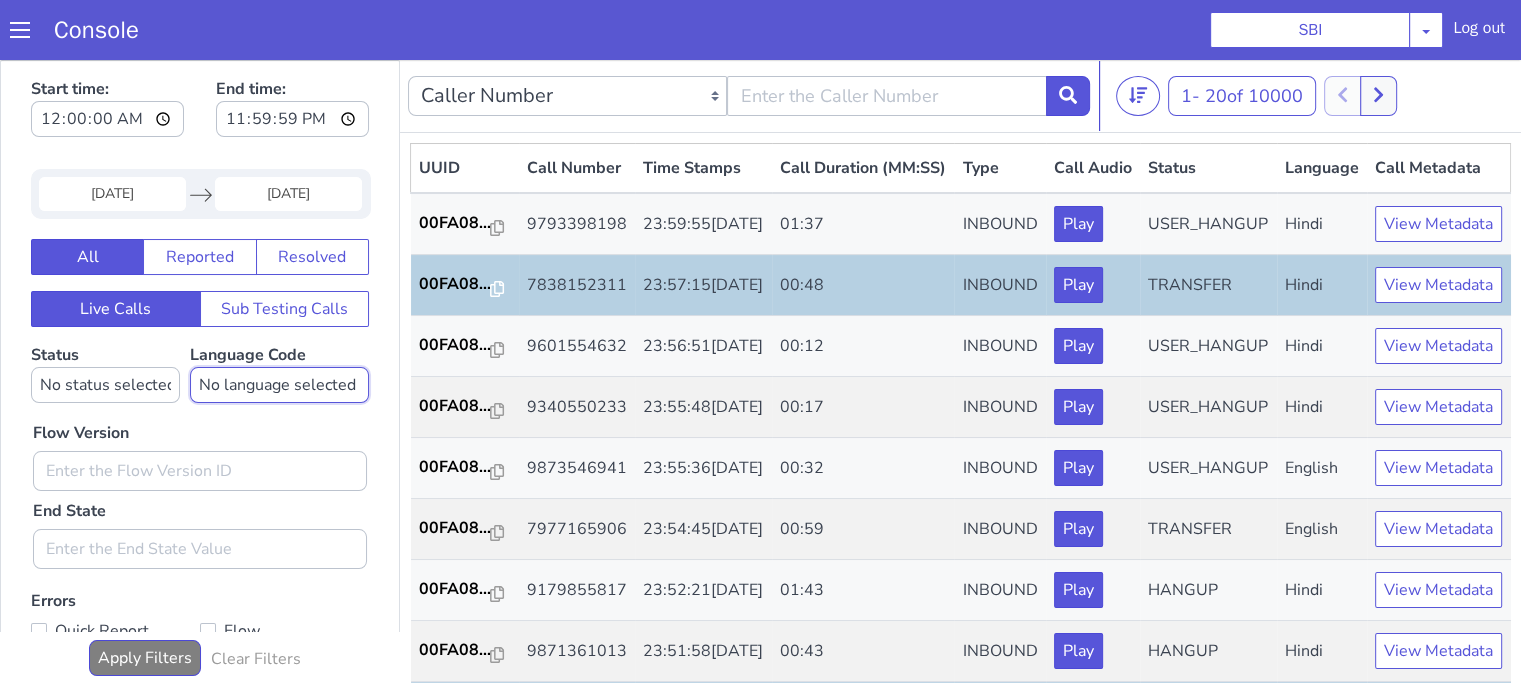 select on "hi" 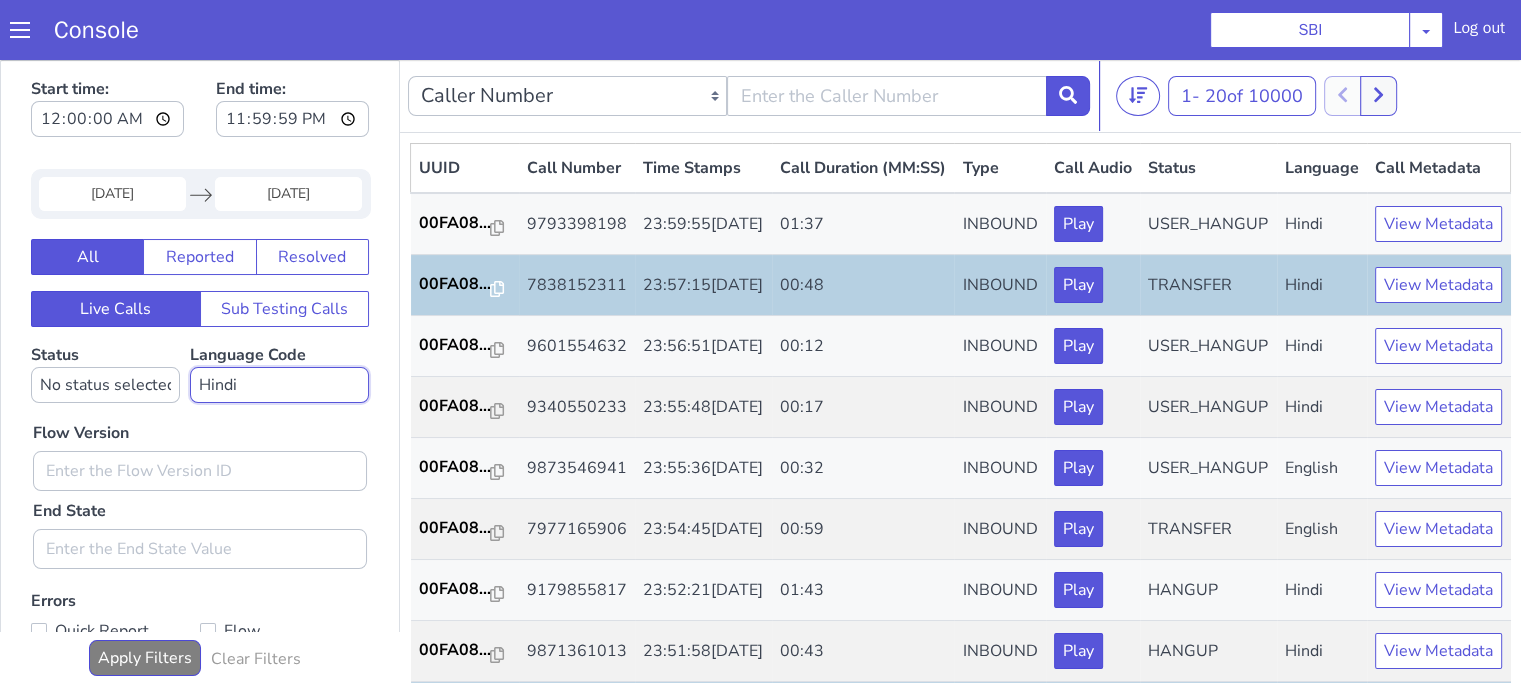 click on "No language selected Hindi English Tamil Telugu Kanada Marathi Malayalam Gujarati Bengali Indonesian Malay English US English GB" at bounding box center [279, 385] 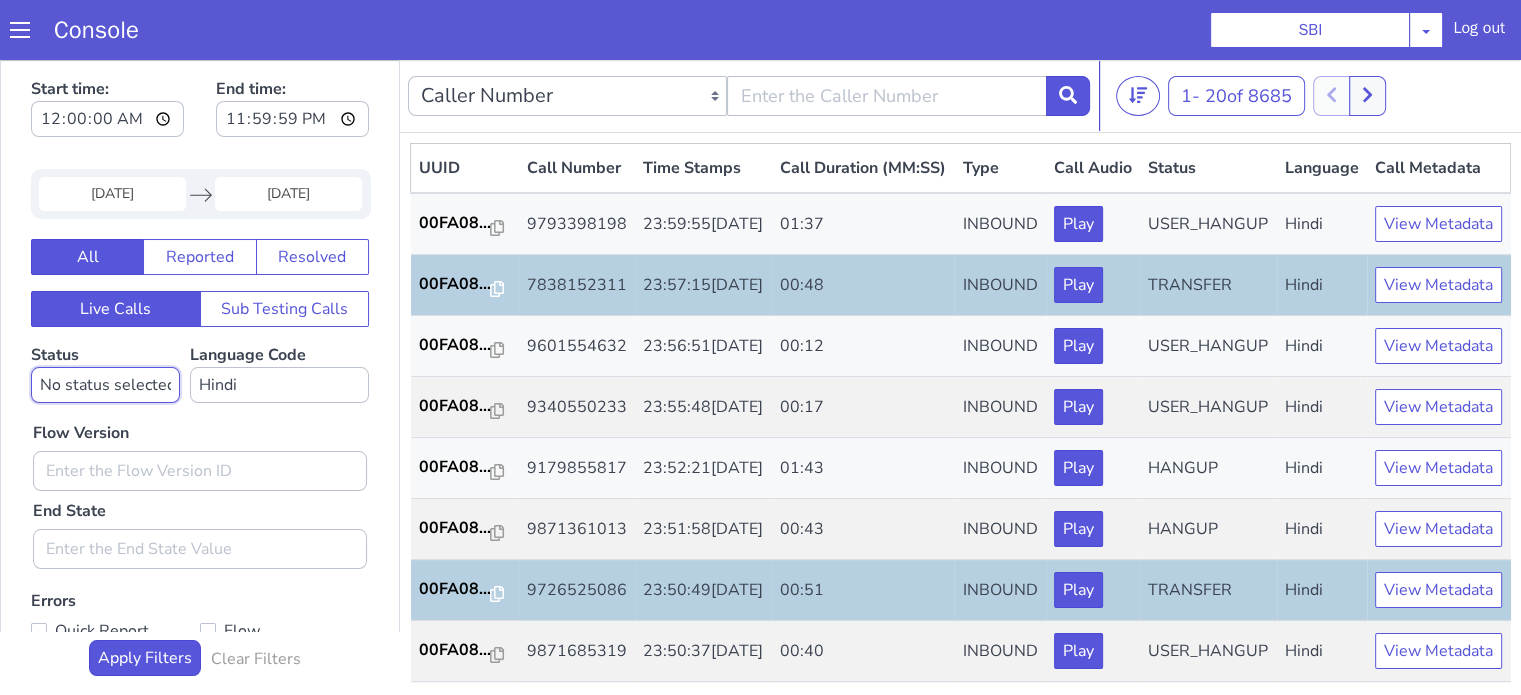 click on "No status selected HANGUP USER_HANGUP TRANSFER UNKNOWN" at bounding box center [105, 385] 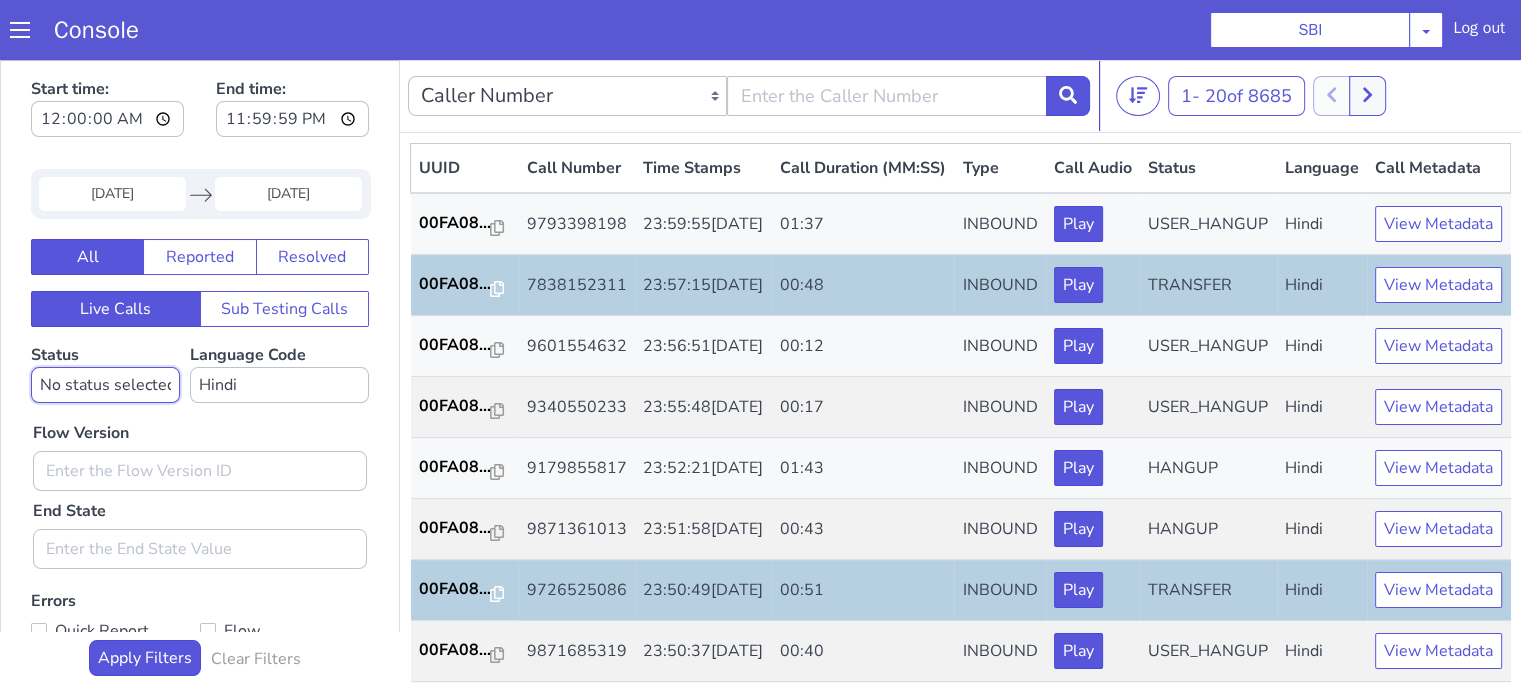 select 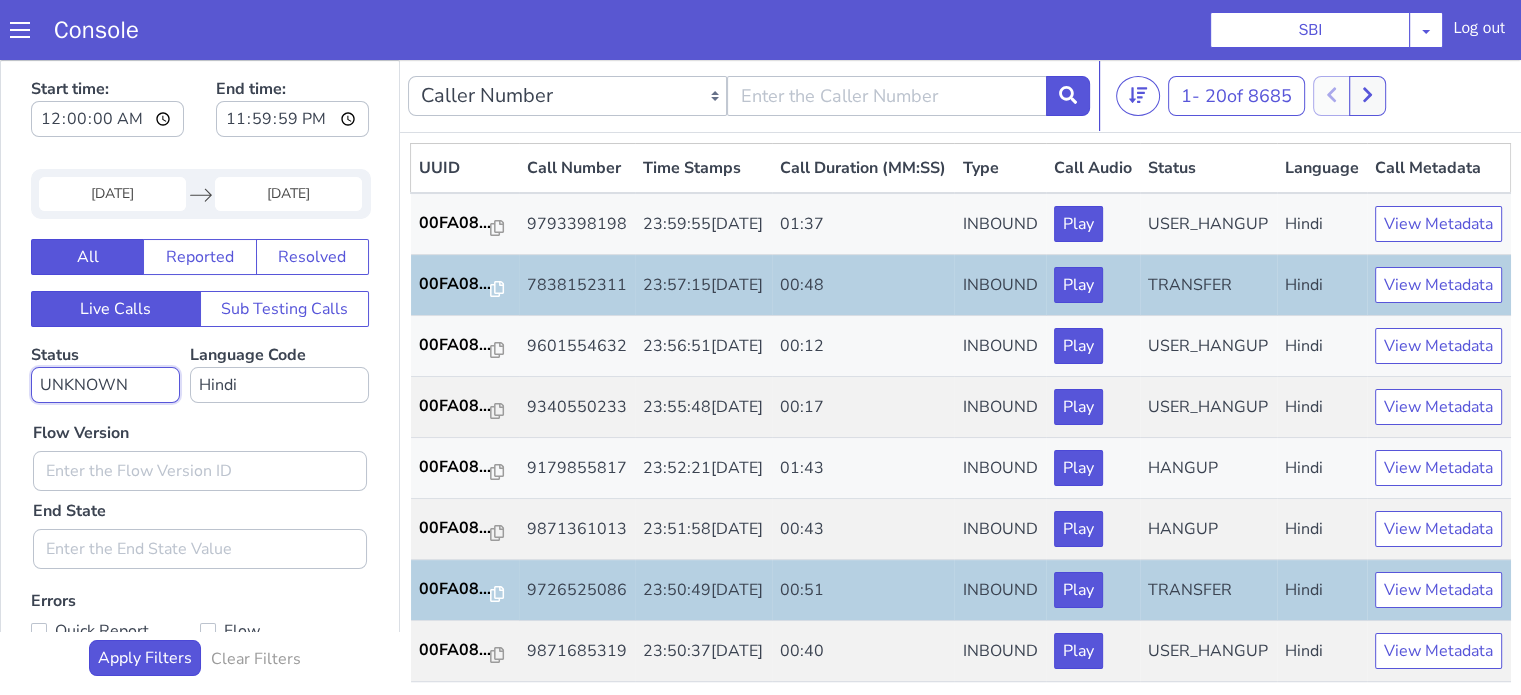 click on "No status selected HANGUP USER_HANGUP TRANSFER UNKNOWN" at bounding box center [105, 385] 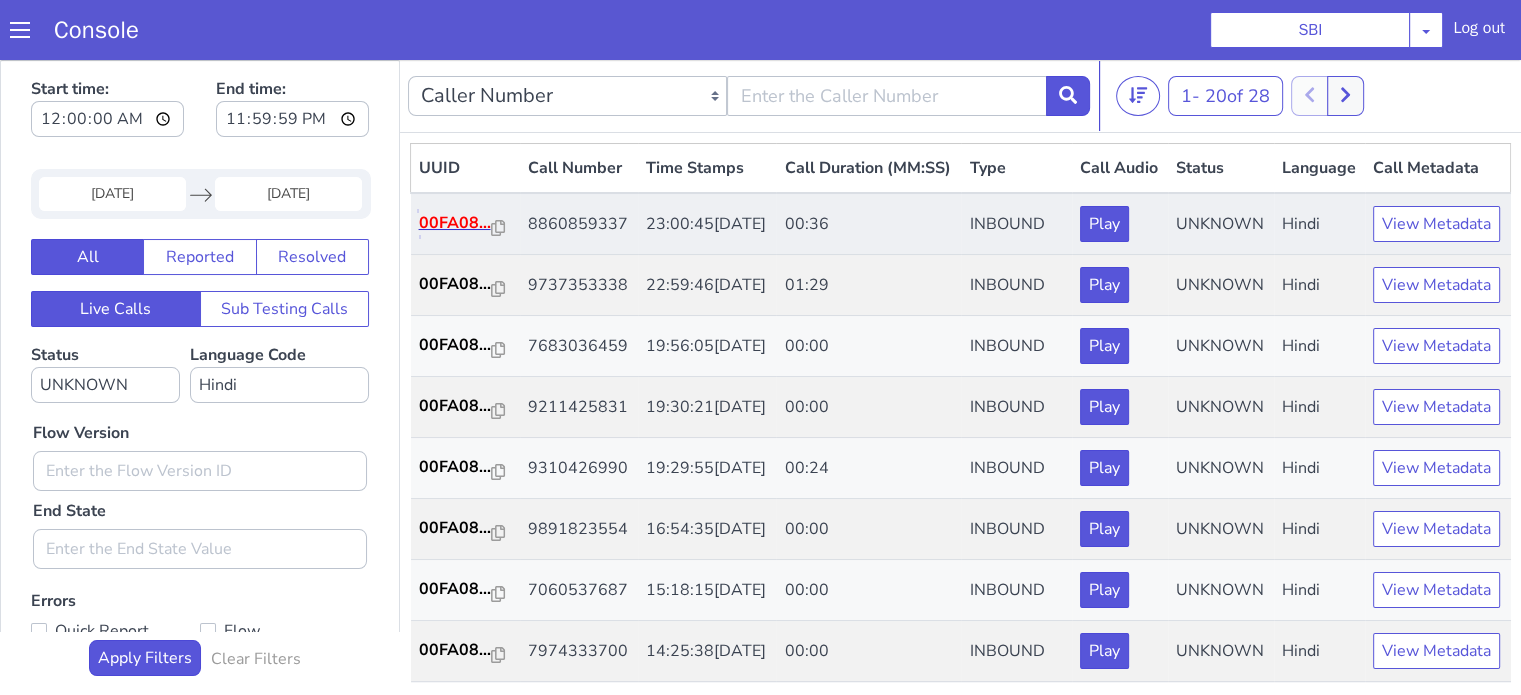 click on "00FA08..." at bounding box center [456, 223] 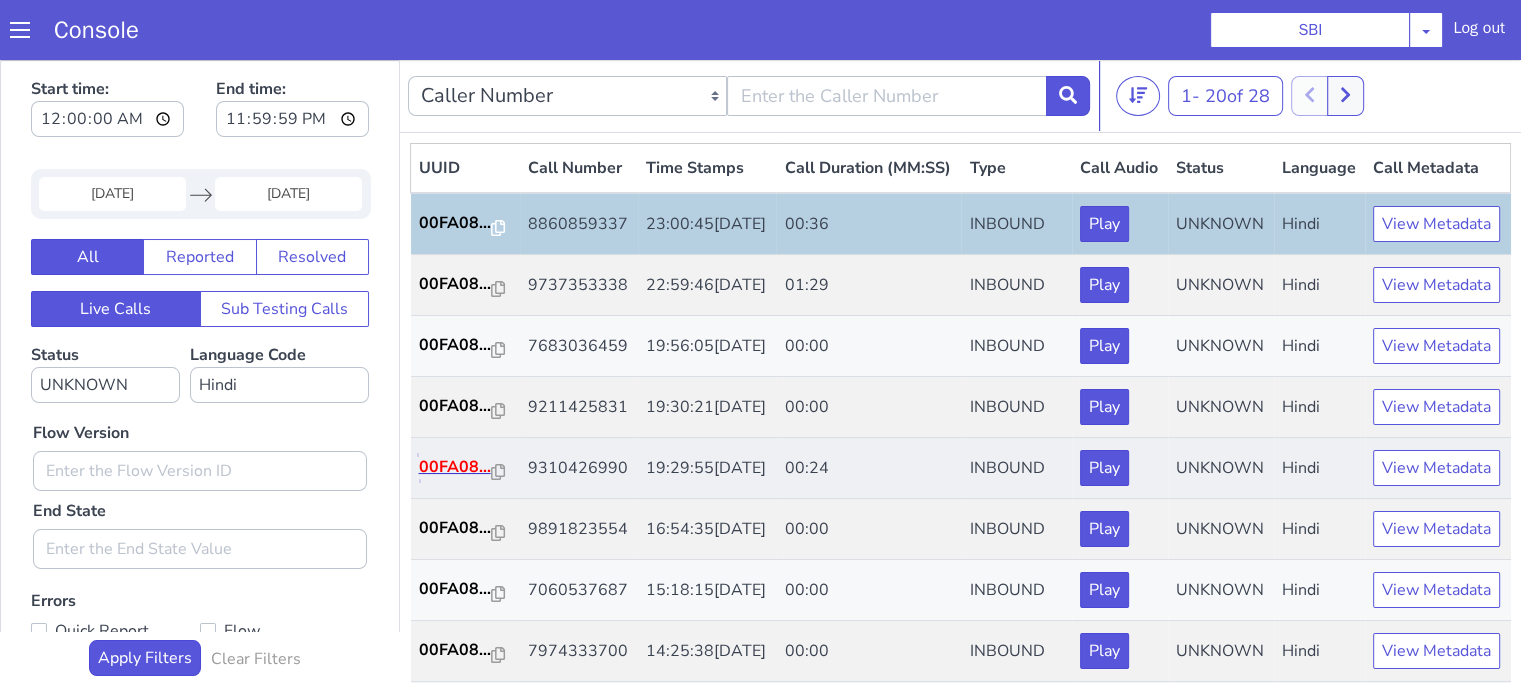 click on "00FA08..." at bounding box center [456, 467] 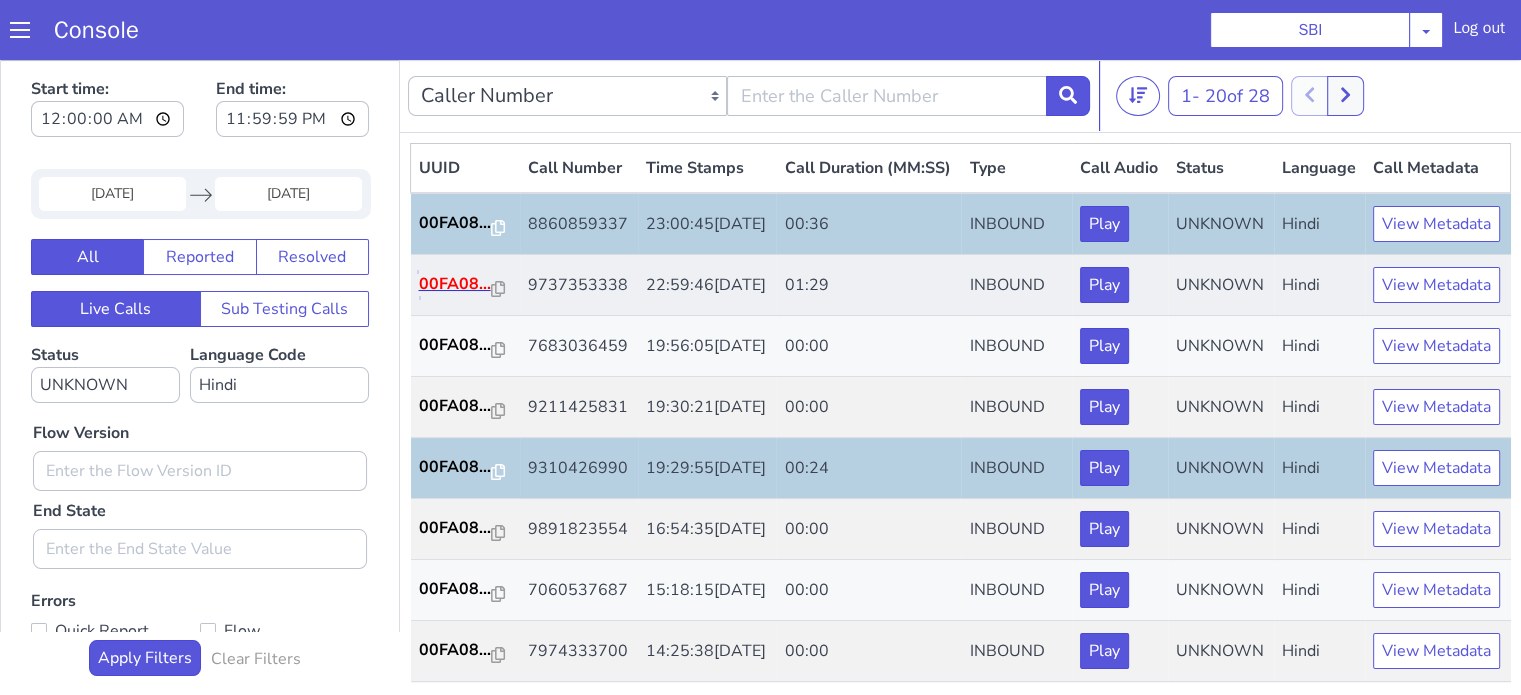 click on "00FA08..." at bounding box center [456, 284] 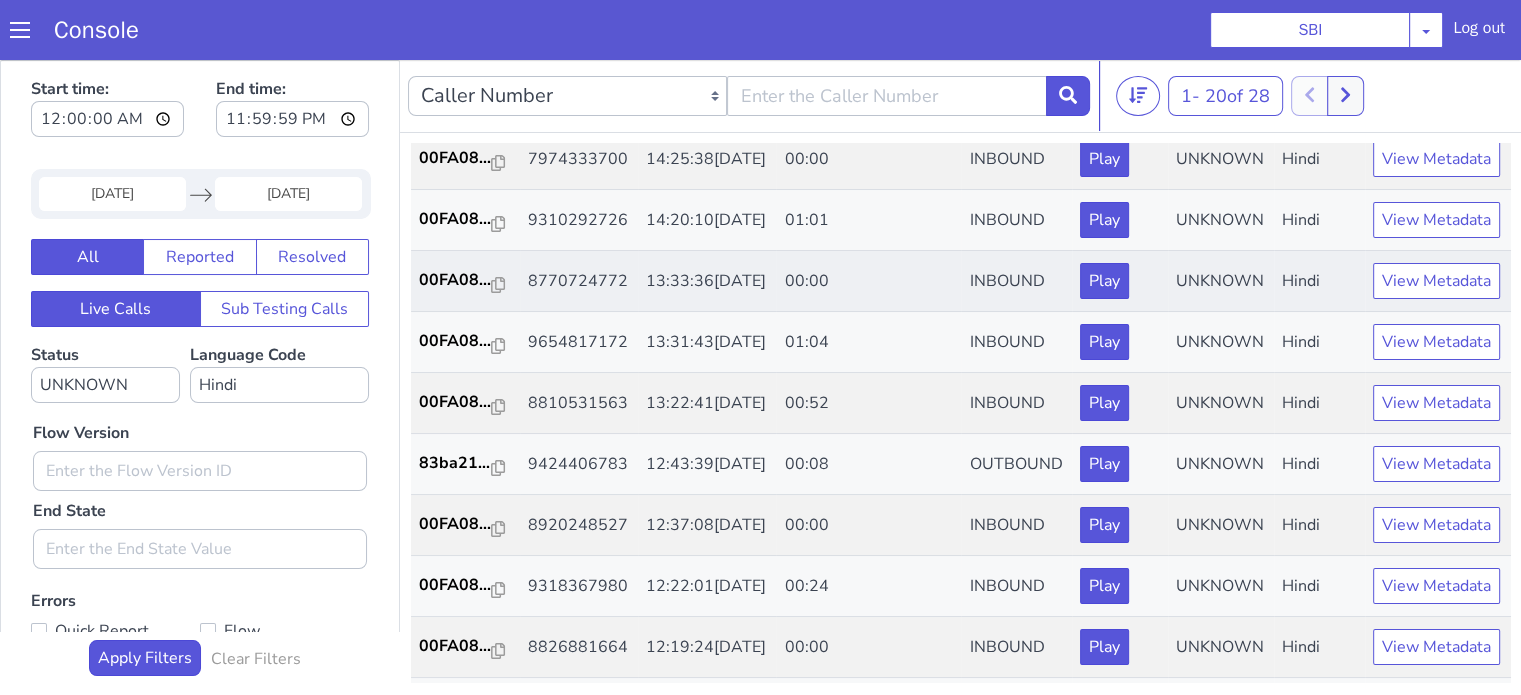 scroll, scrollTop: 500, scrollLeft: 0, axis: vertical 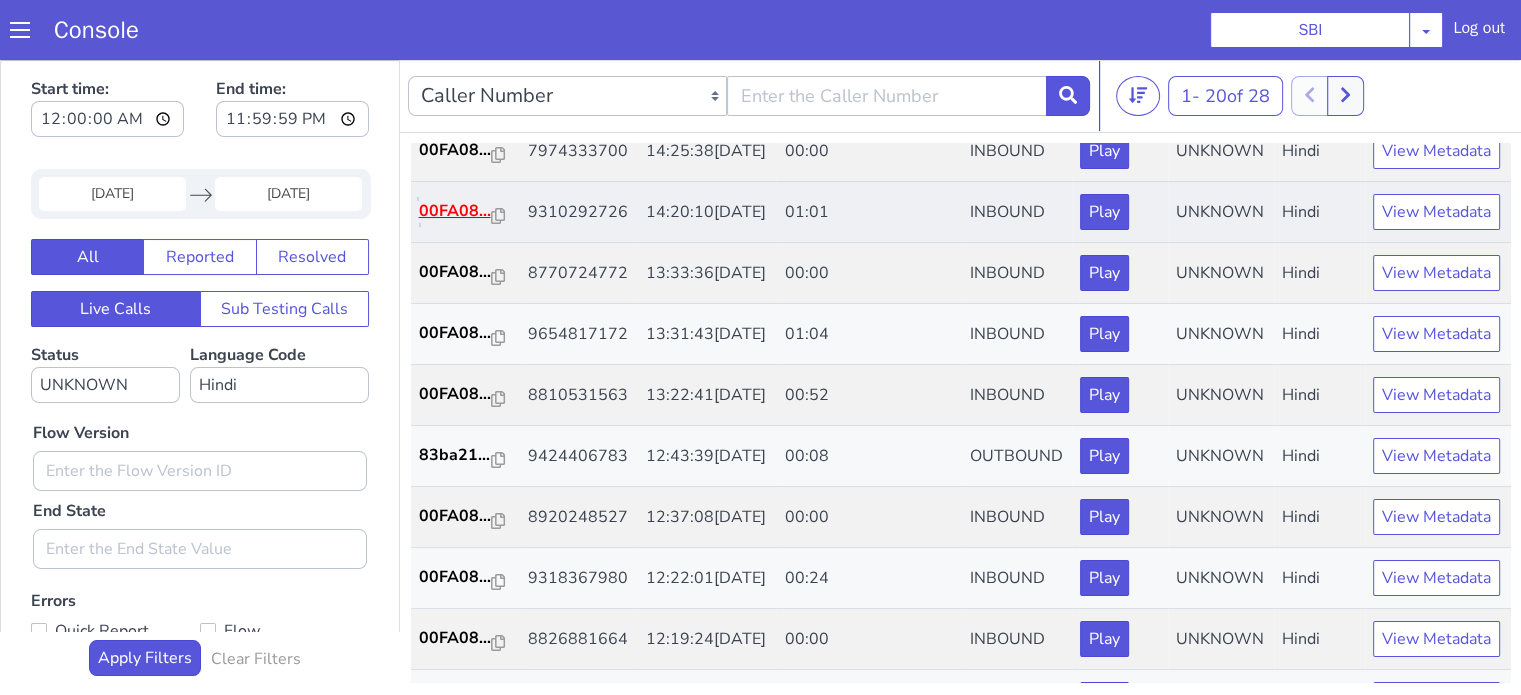 click on "00FA08..." at bounding box center [456, 211] 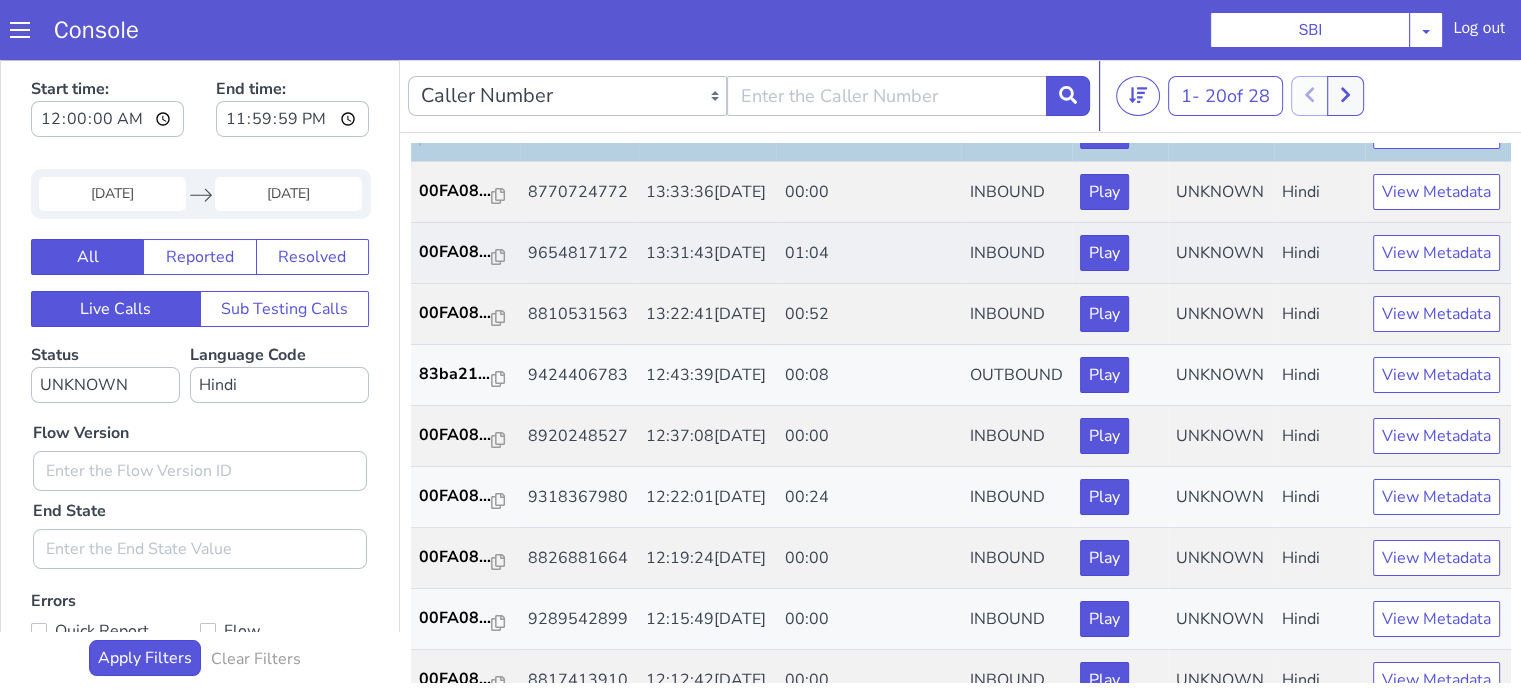 scroll, scrollTop: 700, scrollLeft: 0, axis: vertical 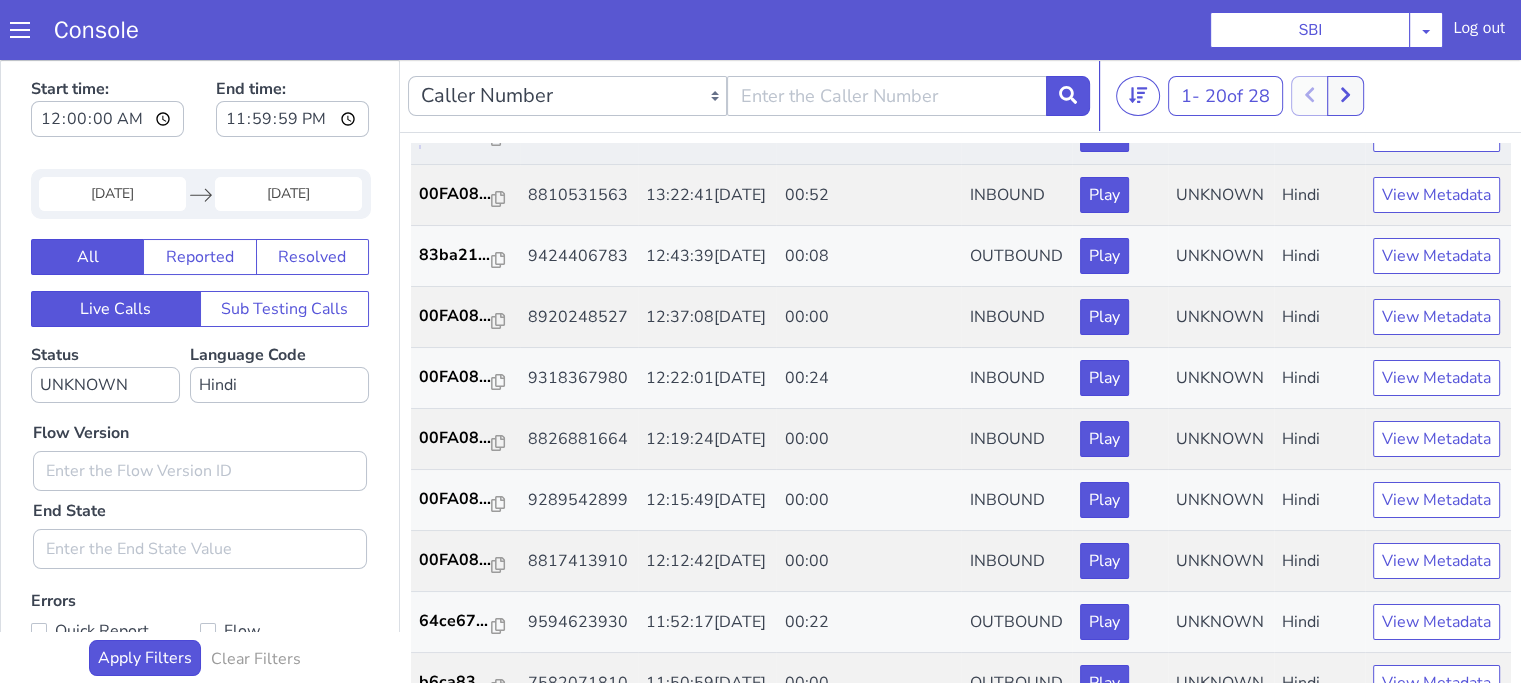 click on "00FA08..." at bounding box center [456, 133] 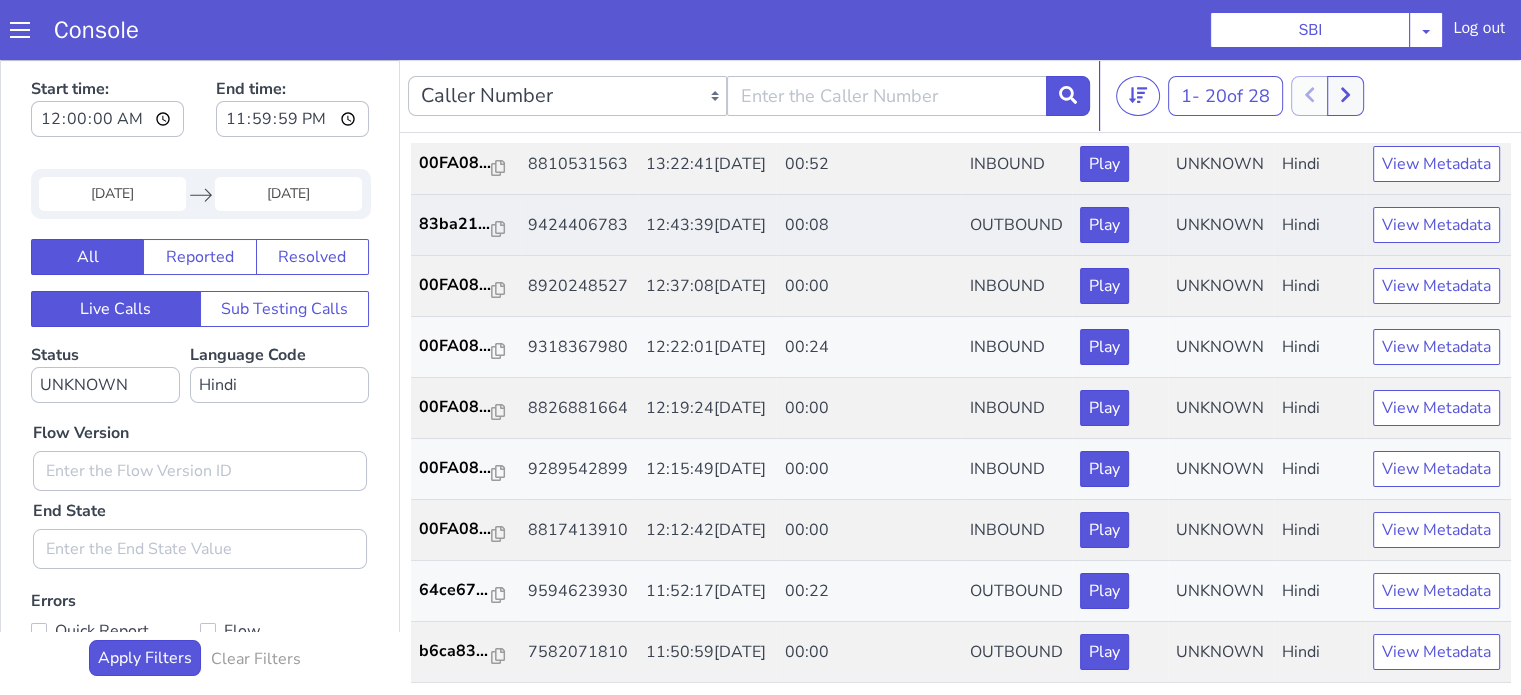 scroll, scrollTop: 800, scrollLeft: 0, axis: vertical 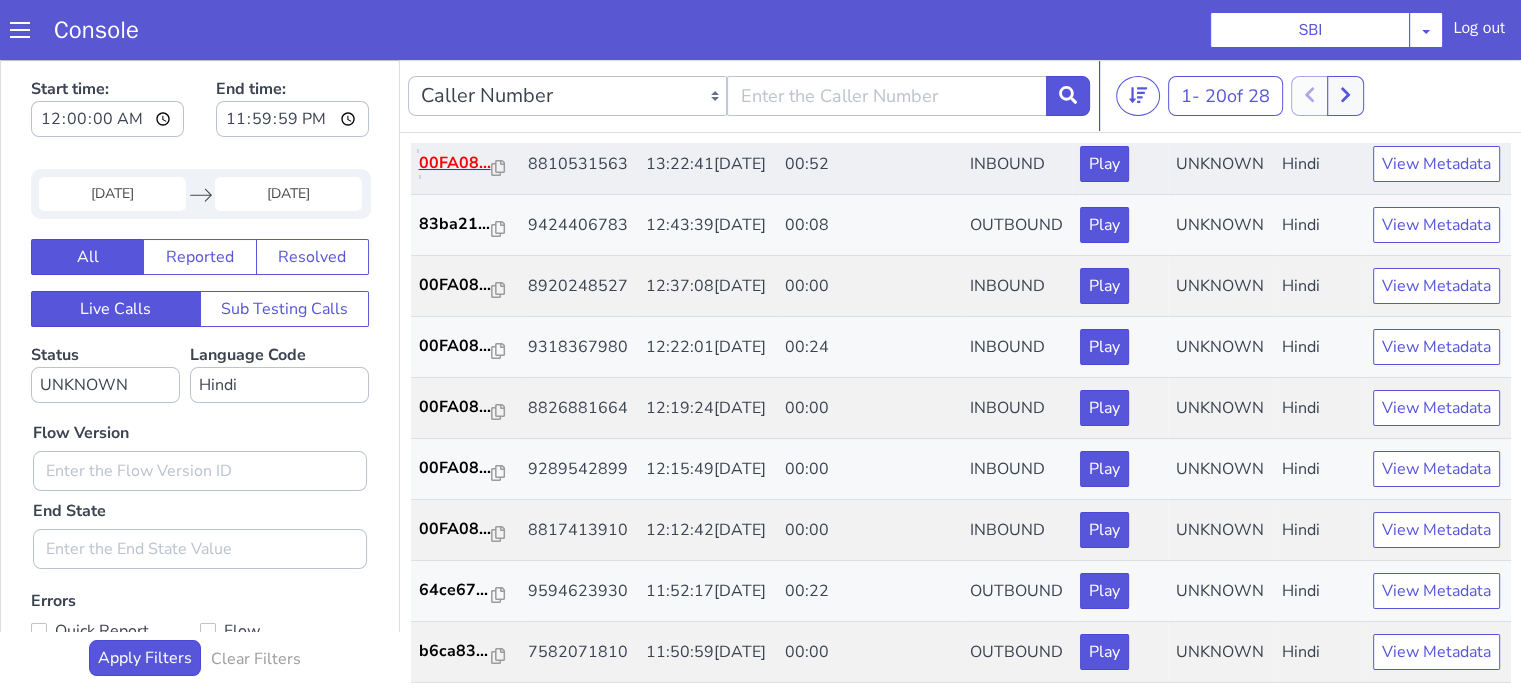 click on "00FA08..." at bounding box center (456, 163) 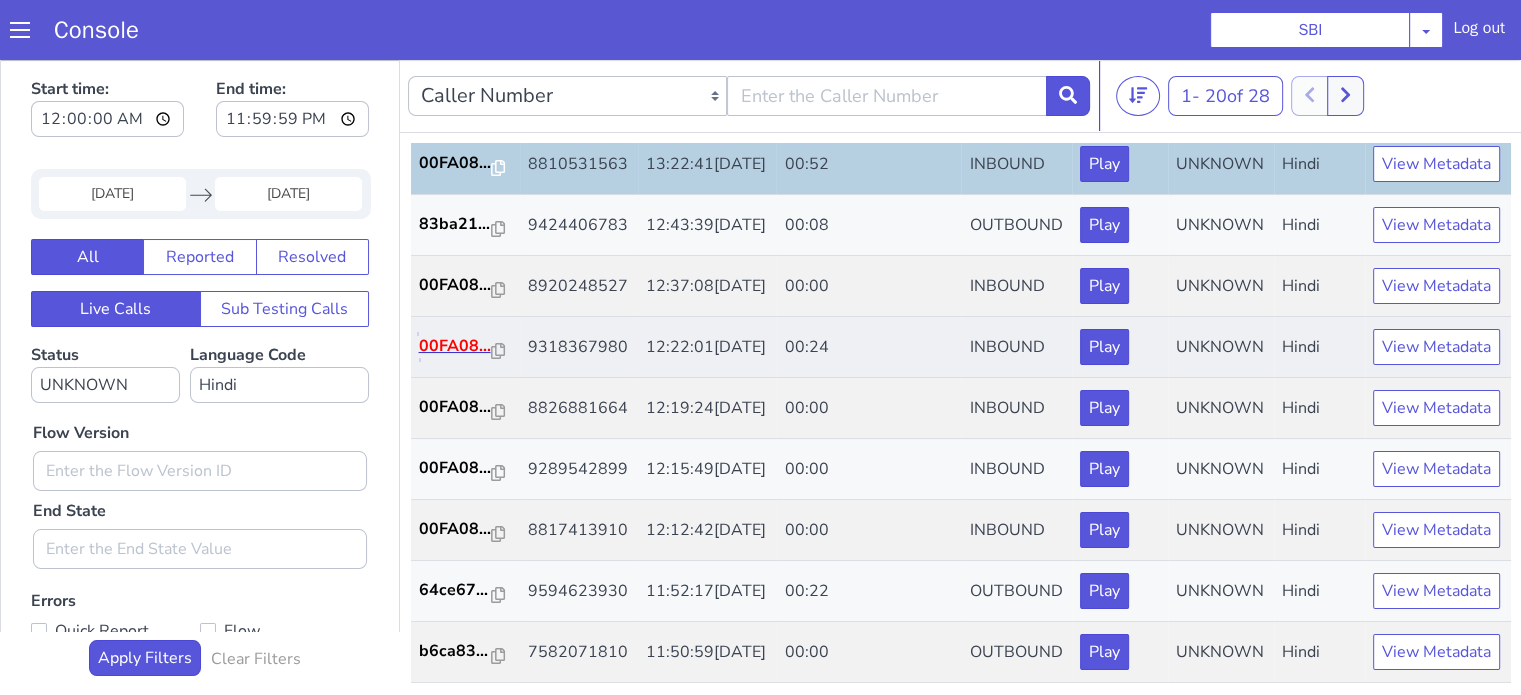click on "00FA08..." at bounding box center [456, 346] 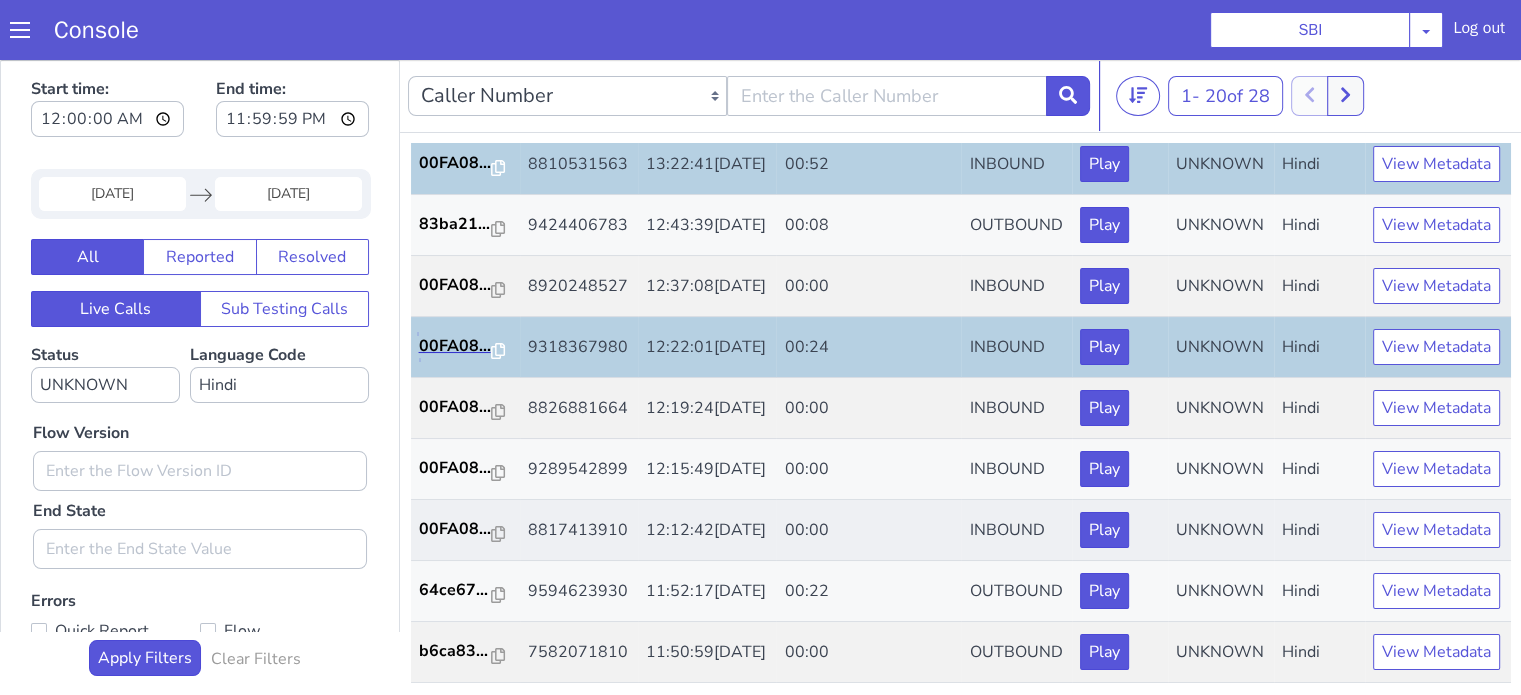 scroll, scrollTop: 990, scrollLeft: 0, axis: vertical 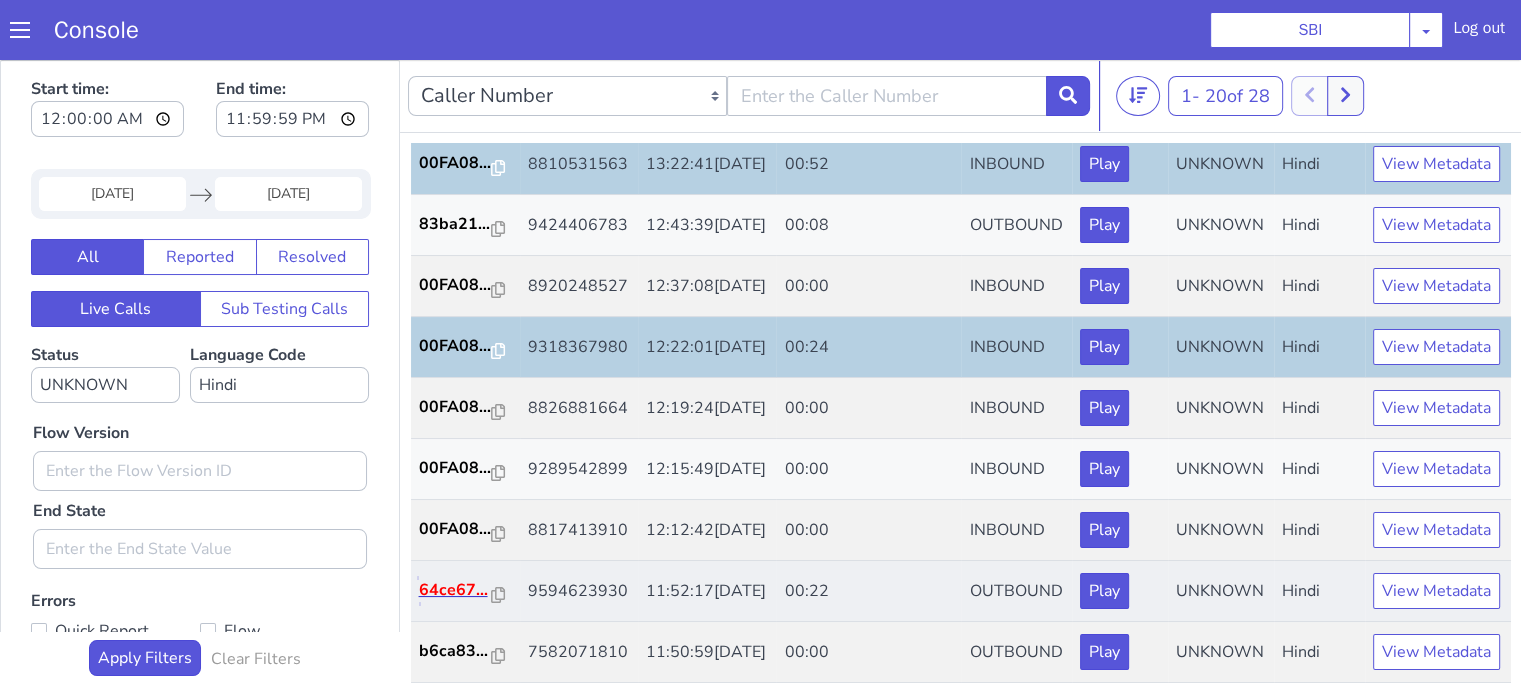 click on "64ce67..." at bounding box center (456, 590) 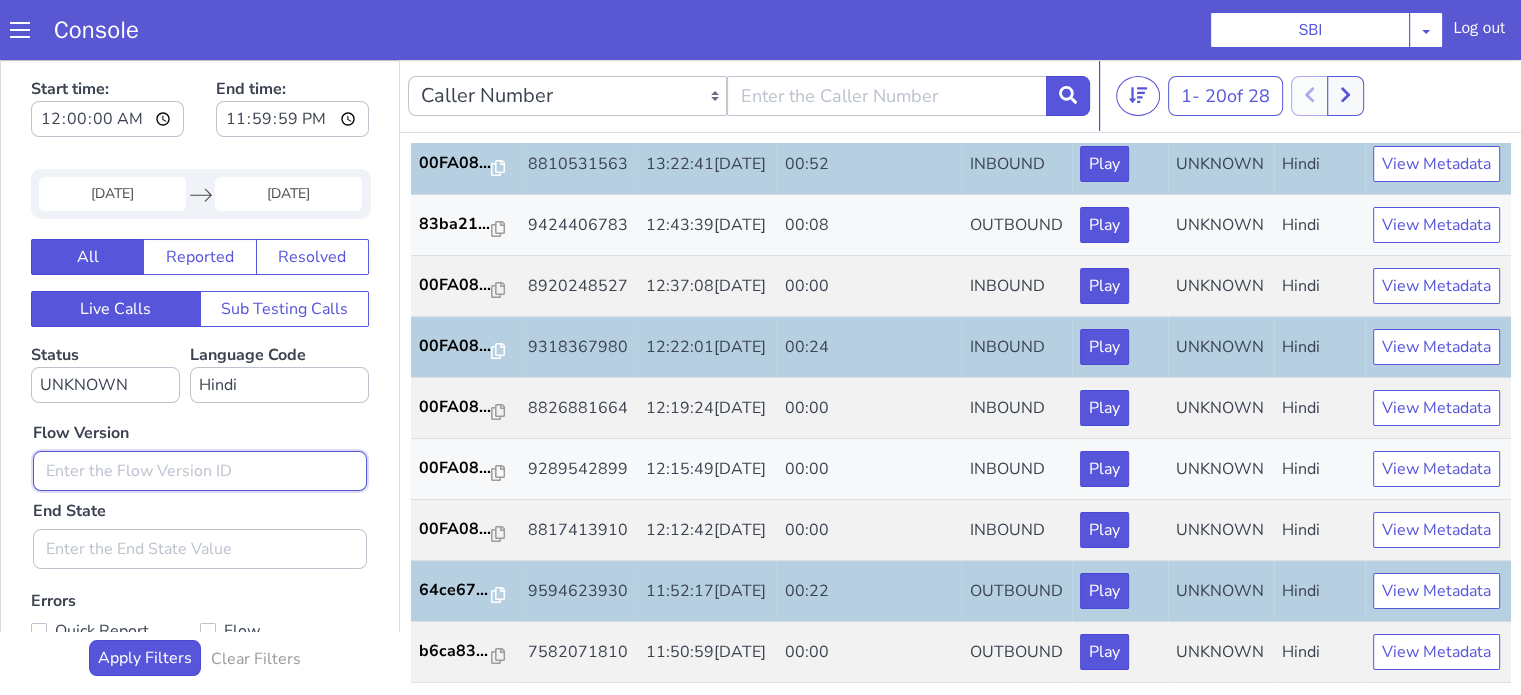 click at bounding box center [200, 471] 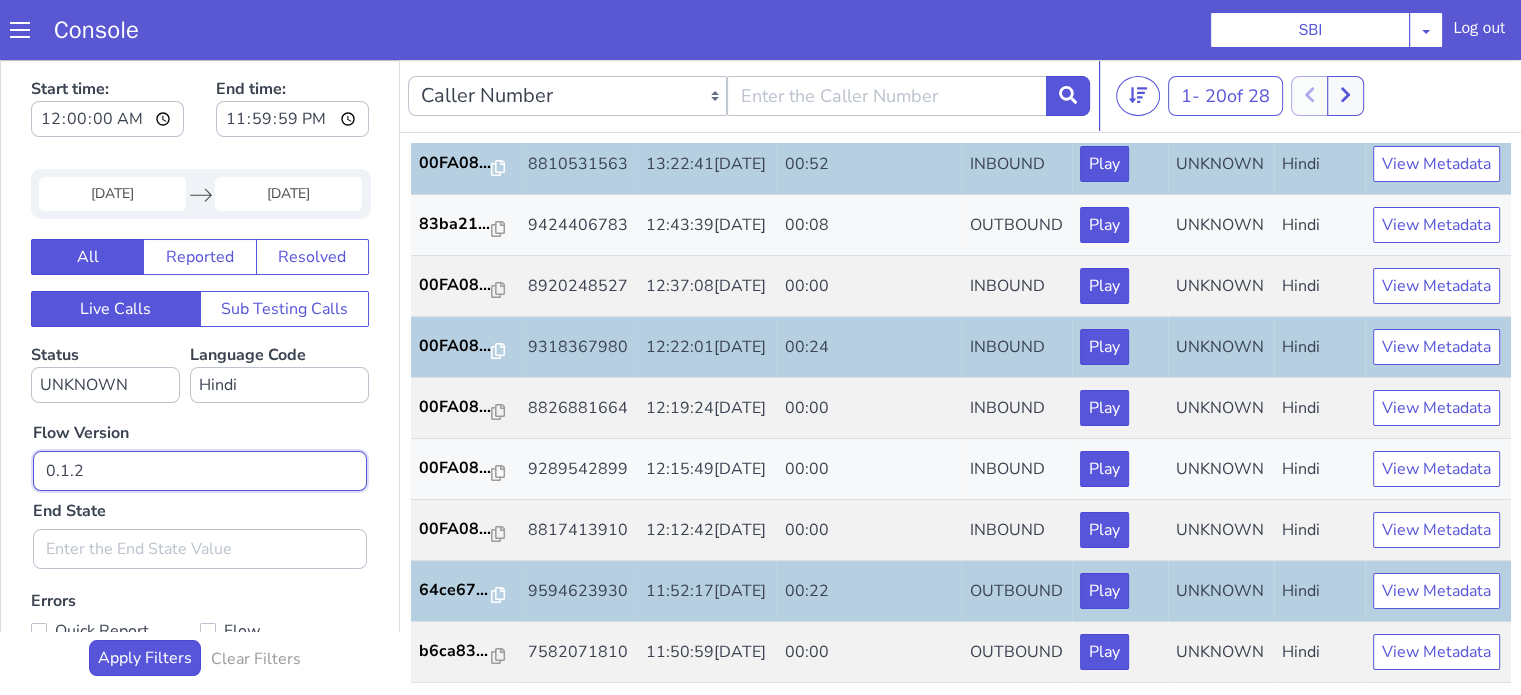 type on "0.1.2" 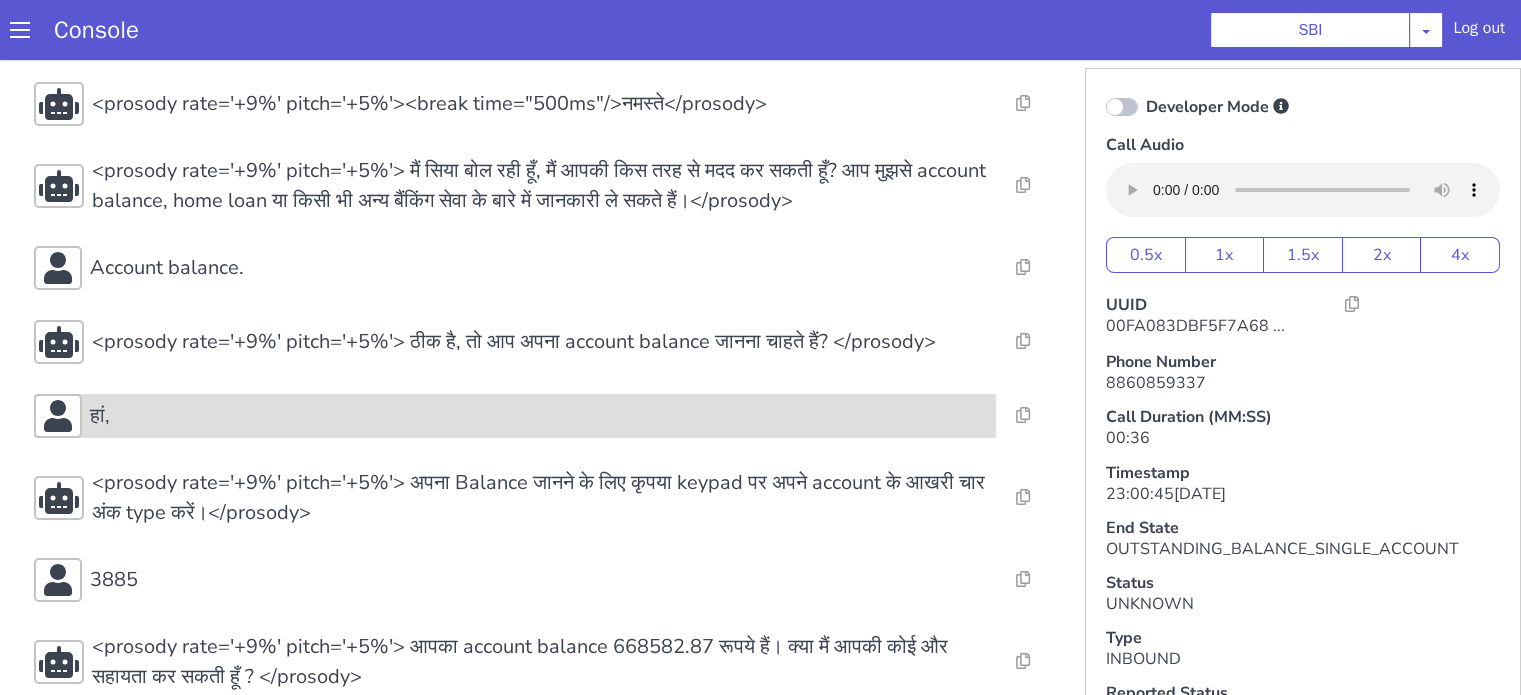 scroll, scrollTop: 63, scrollLeft: 0, axis: vertical 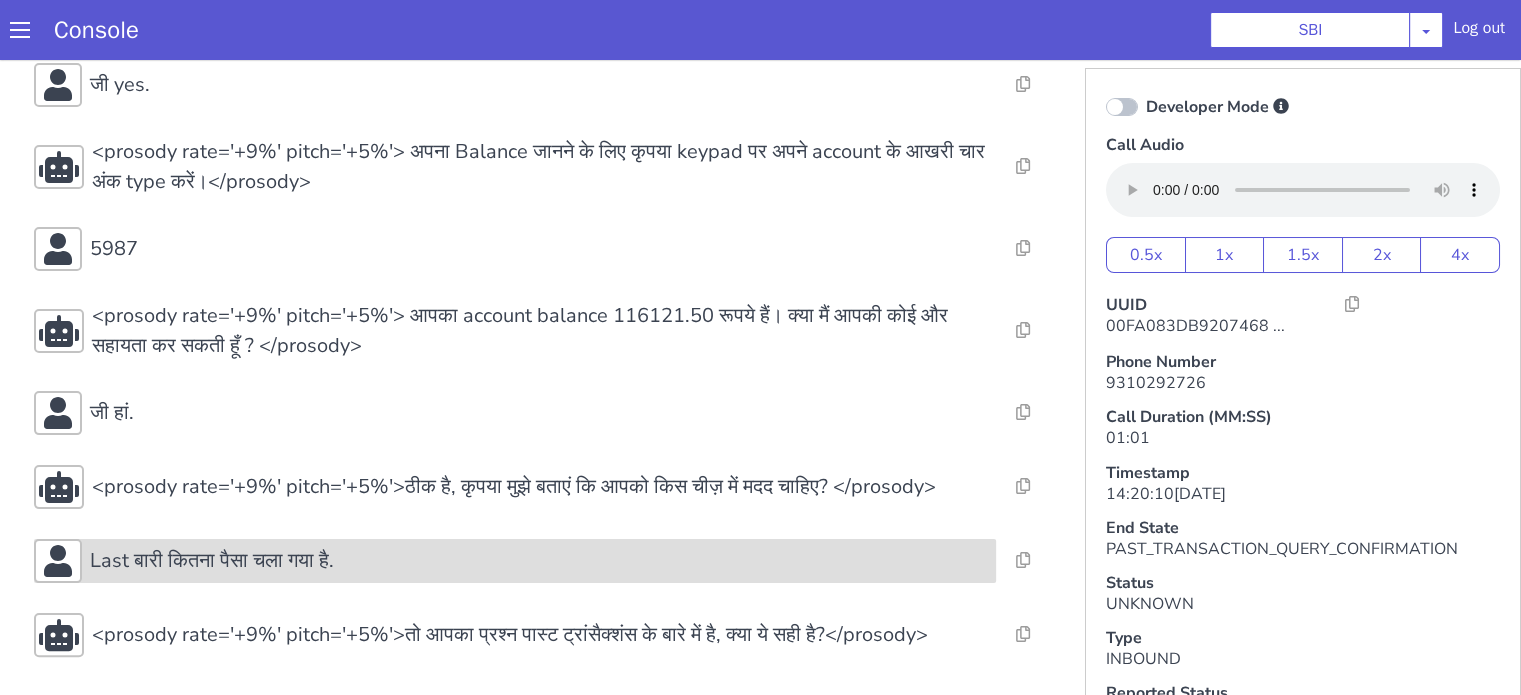 click on "Last बारी कितना पैसा चला गया है." at bounding box center [1009, 37] 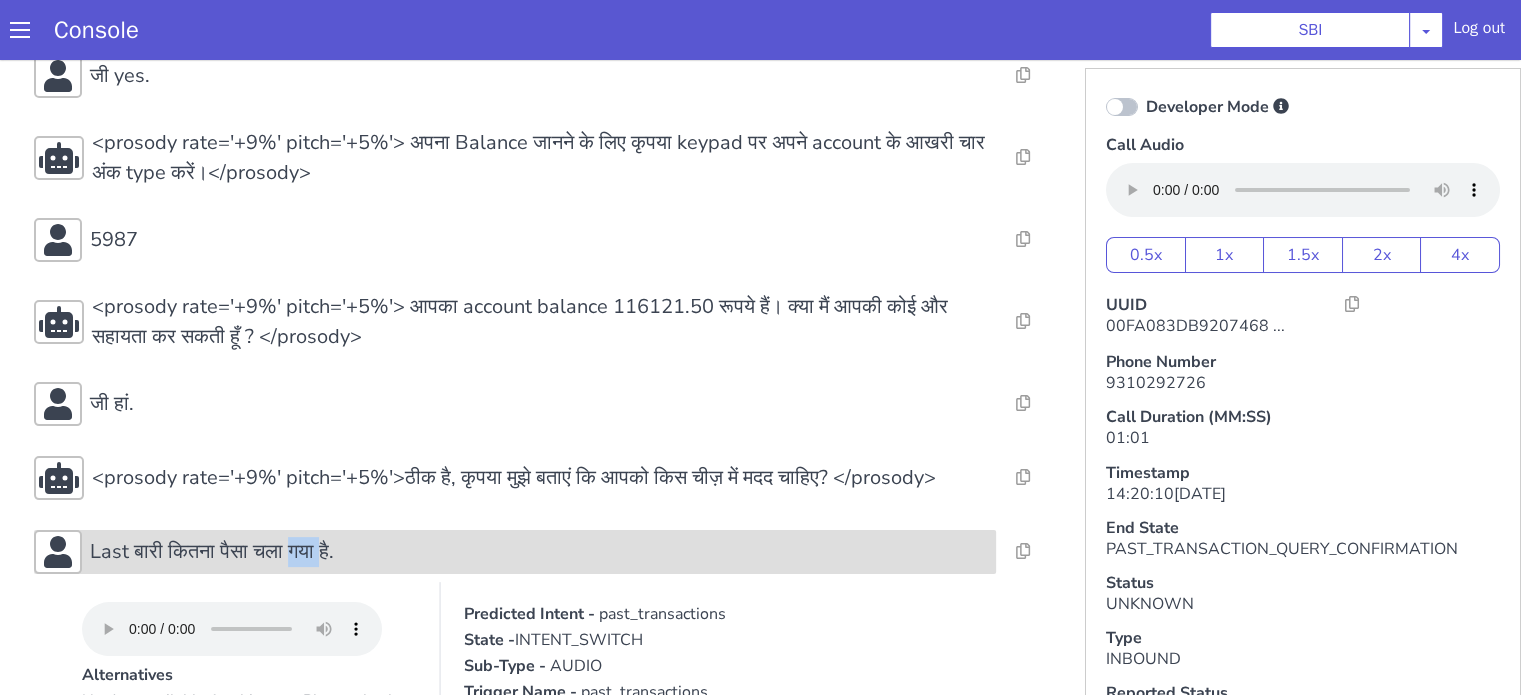click on "Last बारी कितना पैसा चला गया है." at bounding box center (807, 44) 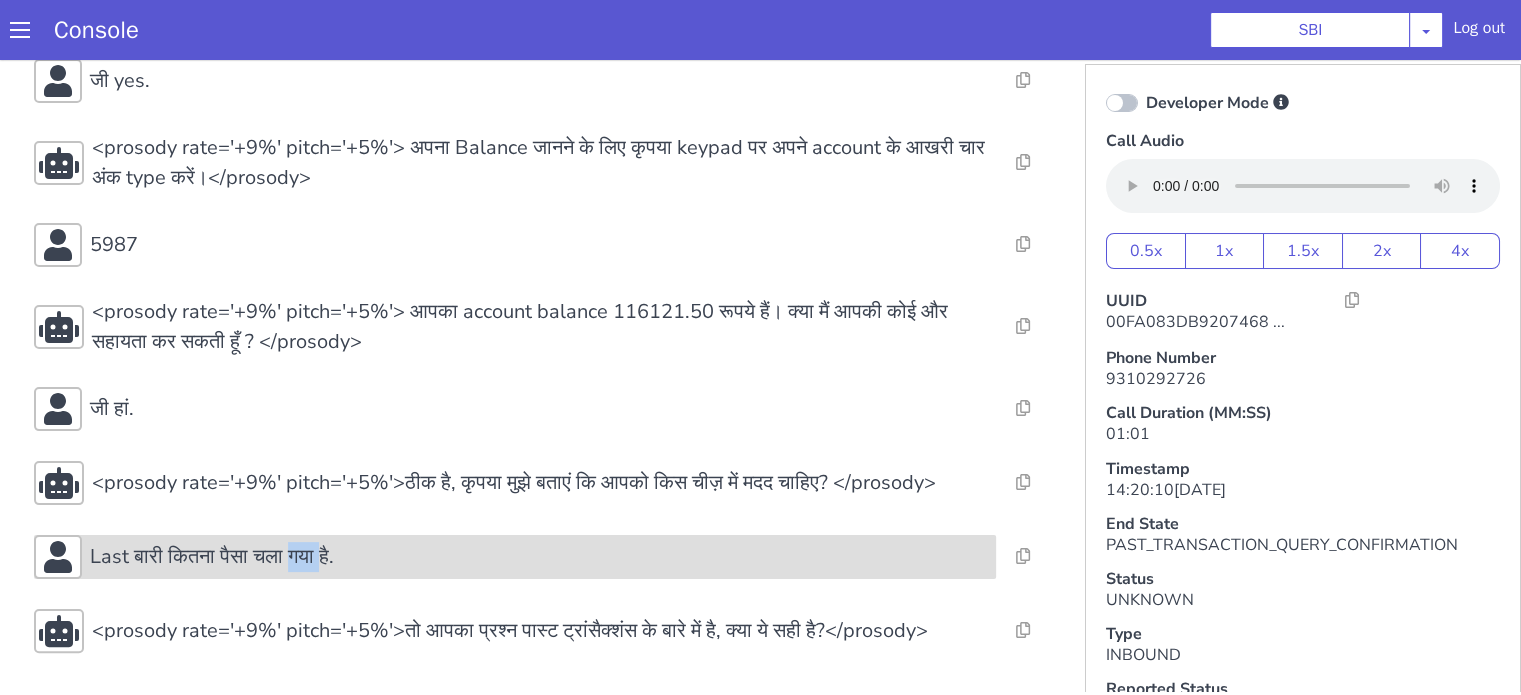 scroll, scrollTop: 5, scrollLeft: 0, axis: vertical 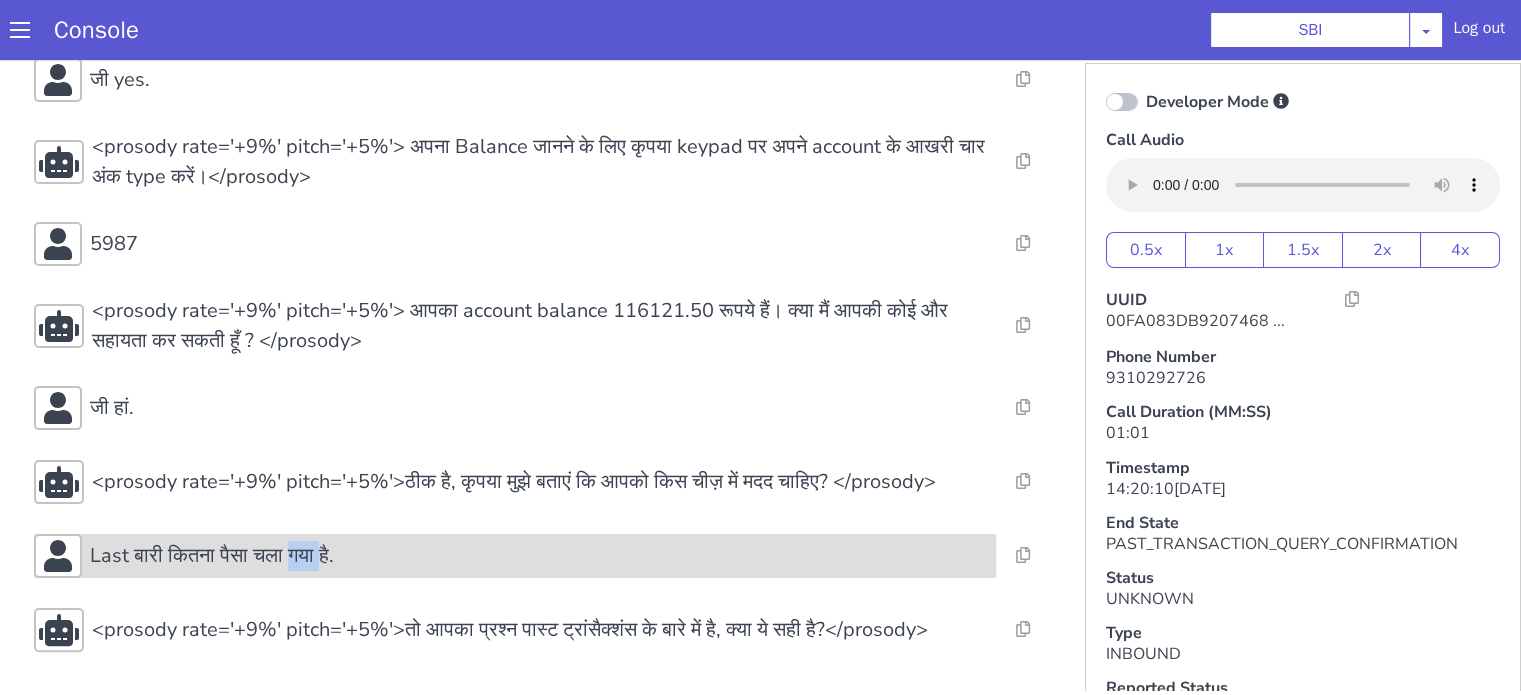click on "Last बारी कितना पैसा चला गया है." at bounding box center [1326, 112] 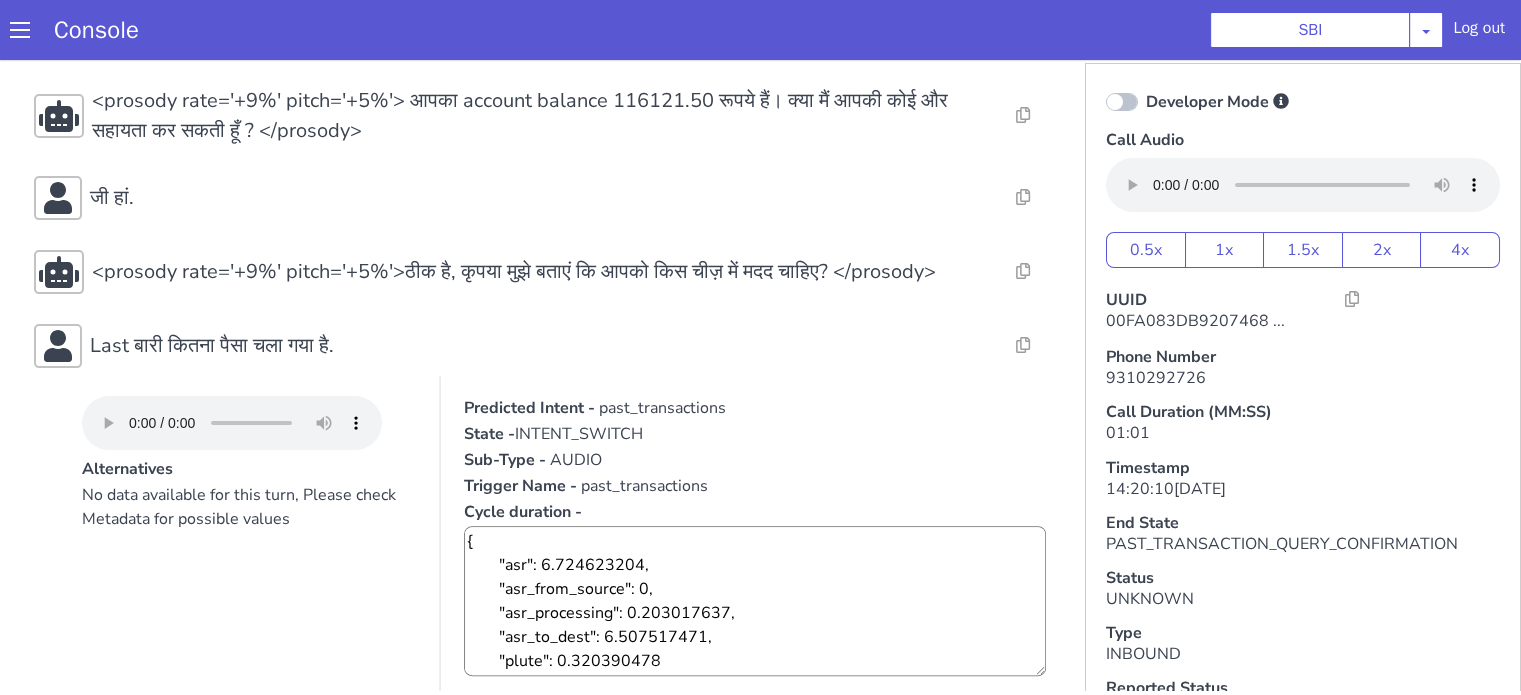 scroll, scrollTop: 572, scrollLeft: 0, axis: vertical 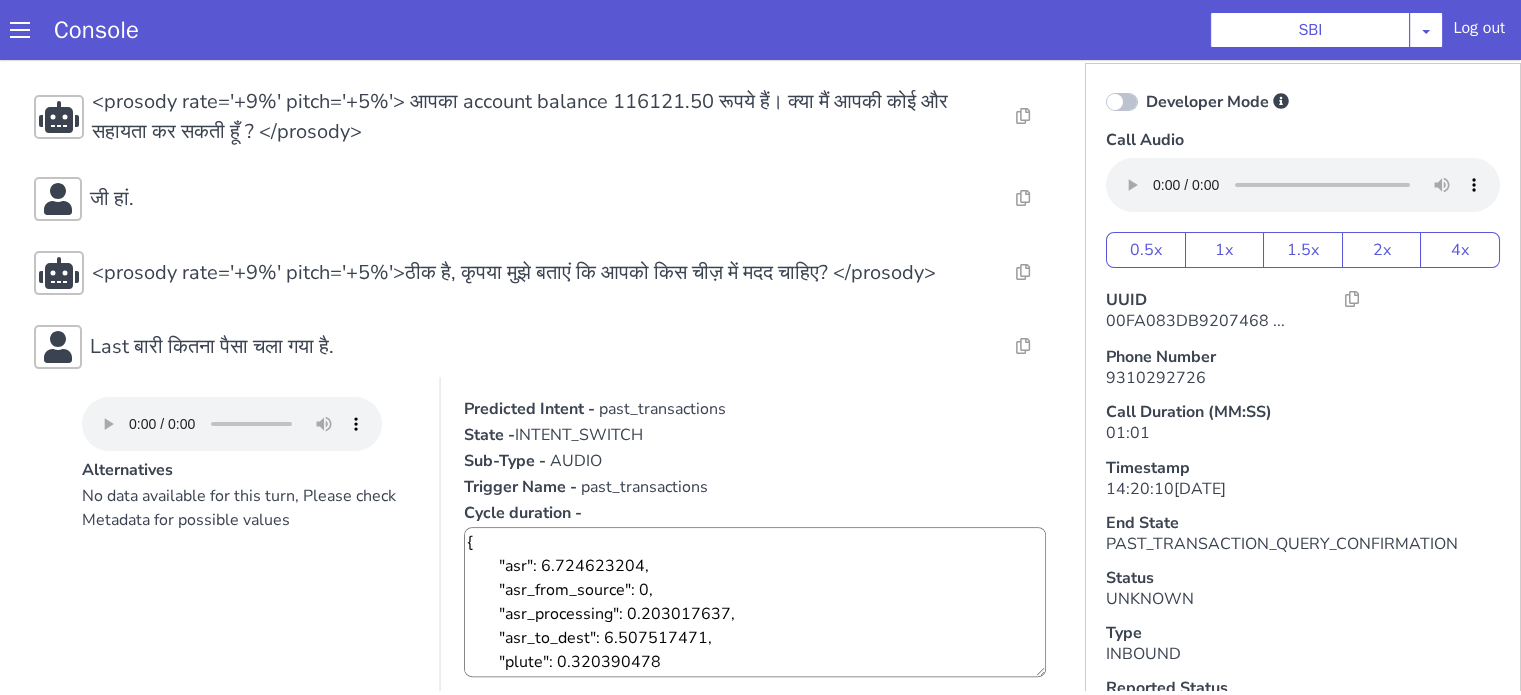 click on "Last बारी कितना पैसा चला गया है." at bounding box center (1326, -97) 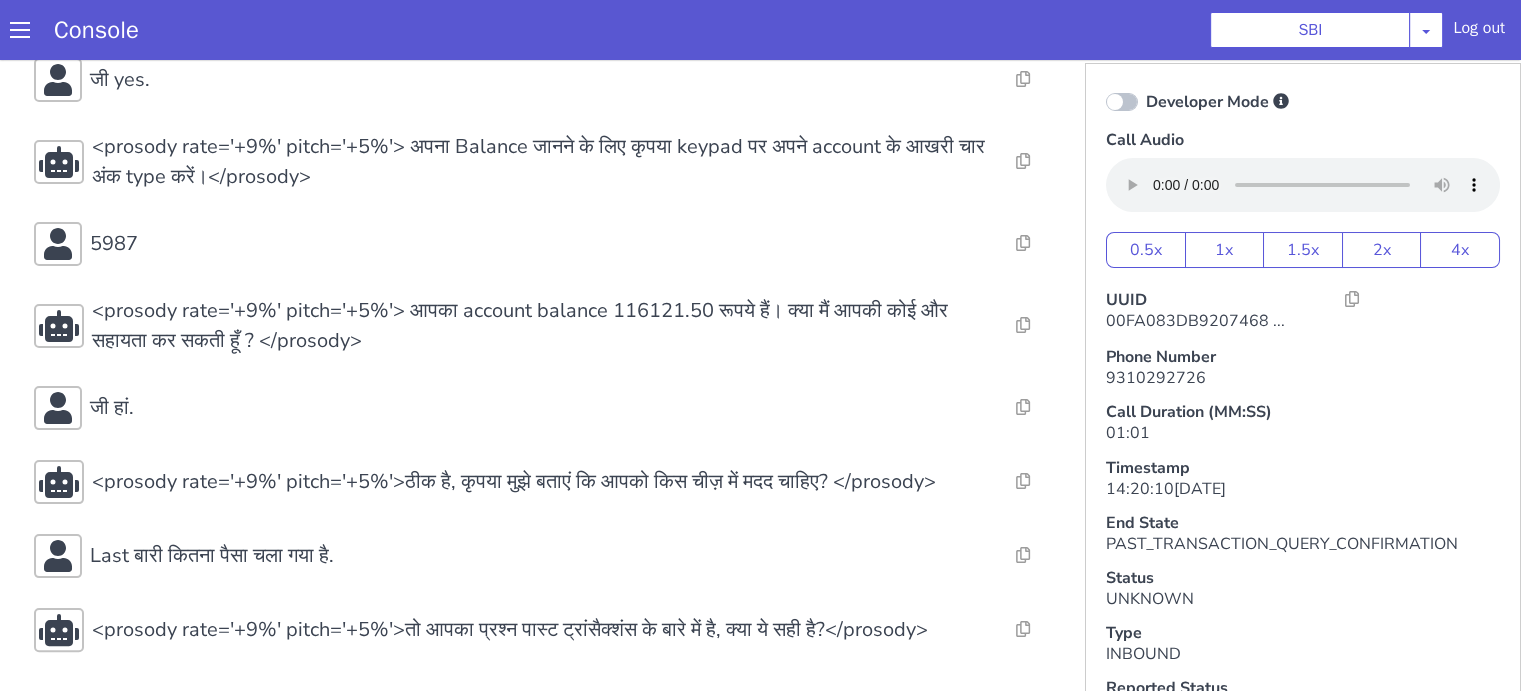 scroll, scrollTop: 372, scrollLeft: 0, axis: vertical 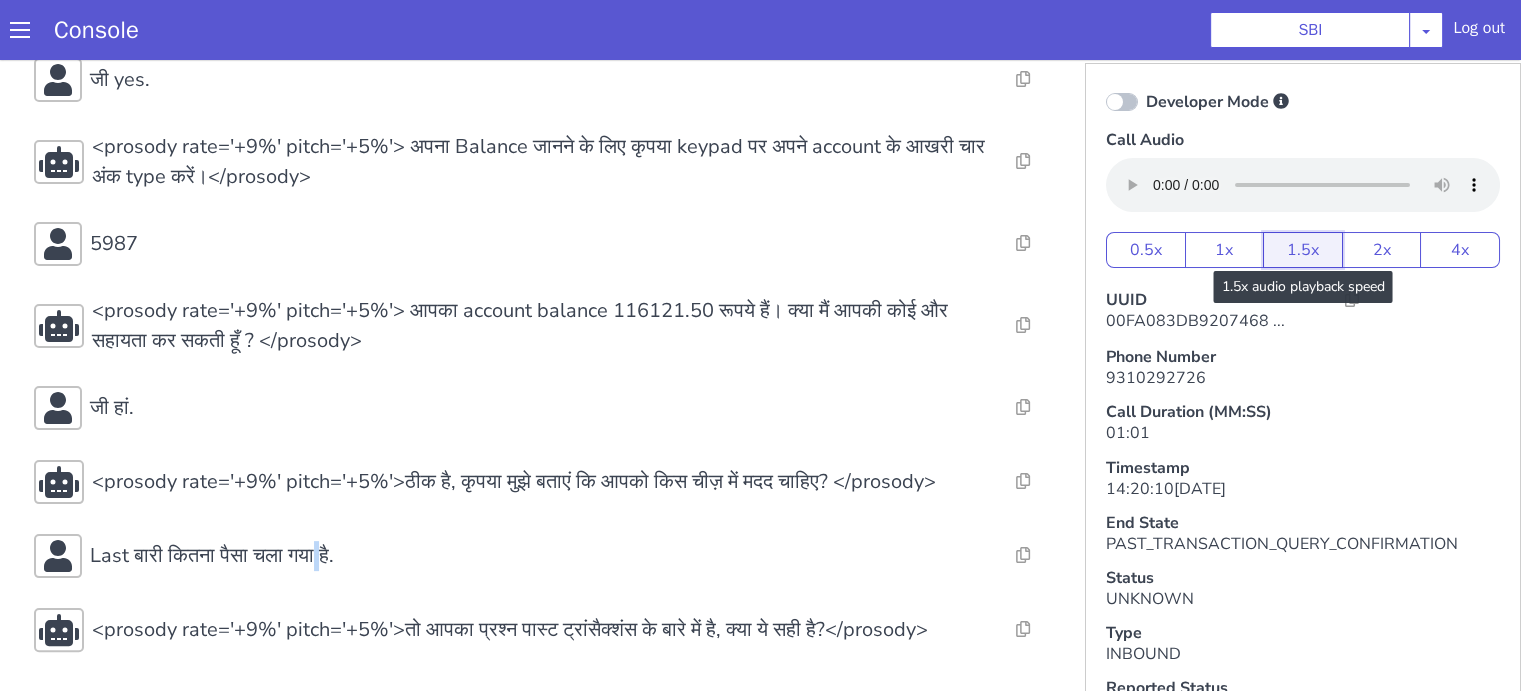 click on "1.5x" at bounding box center [2685, 14] 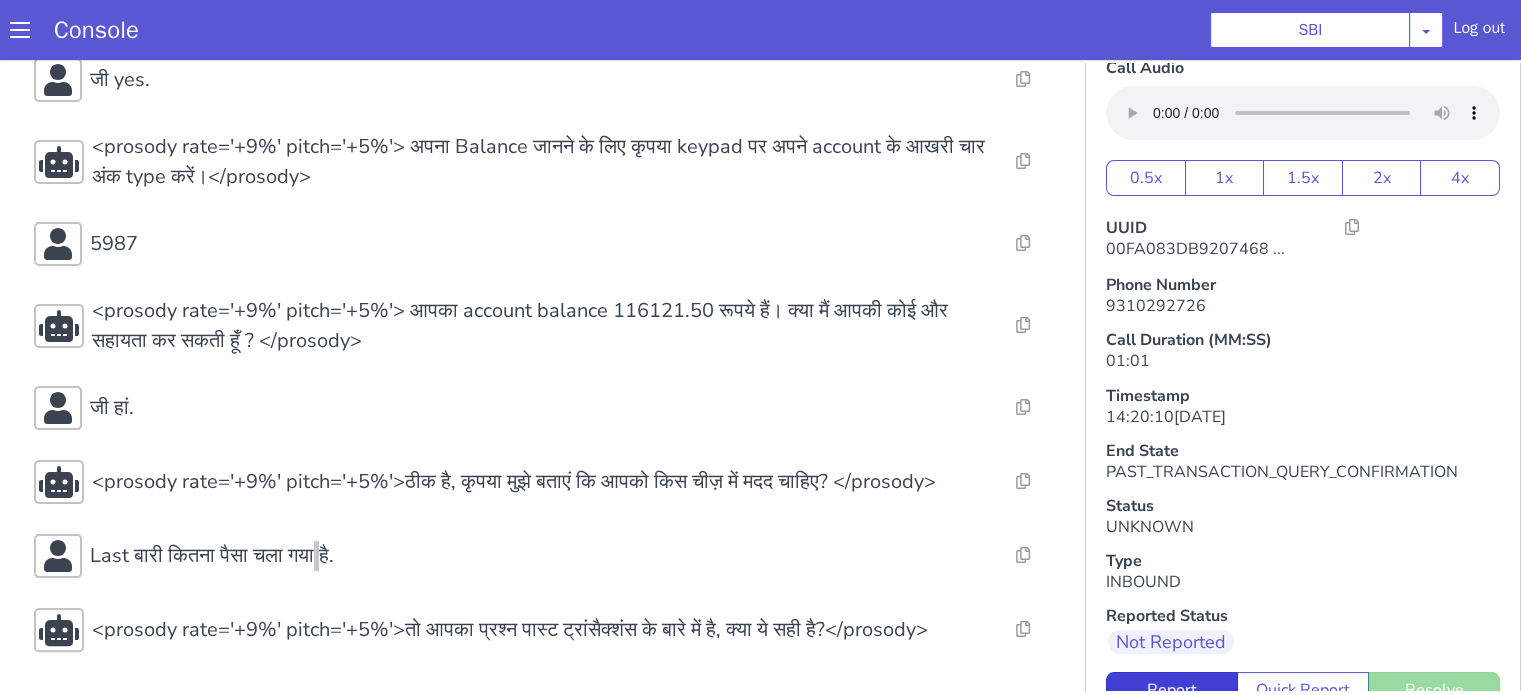 scroll, scrollTop: 174, scrollLeft: 0, axis: vertical 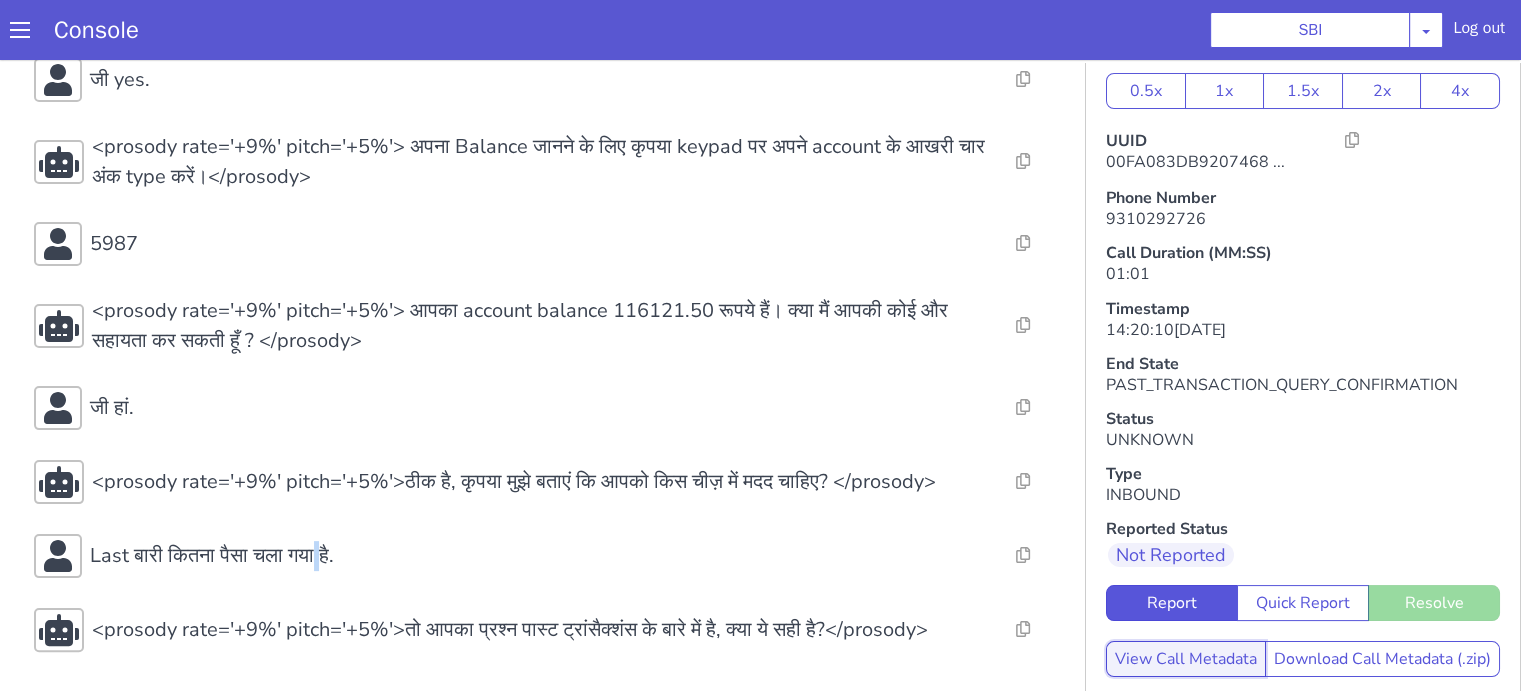 click on "View Call Metadata" at bounding box center [2635, 515] 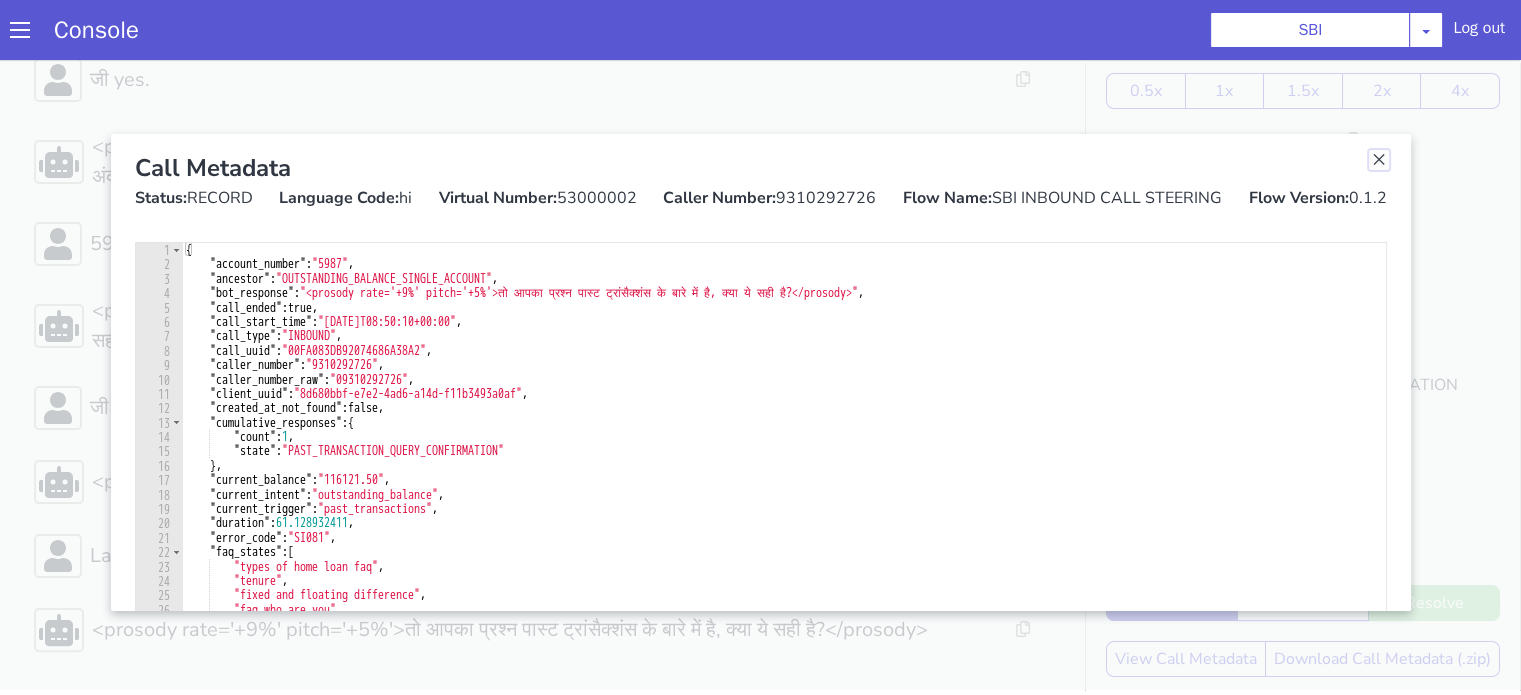 click at bounding box center (2946, 544) 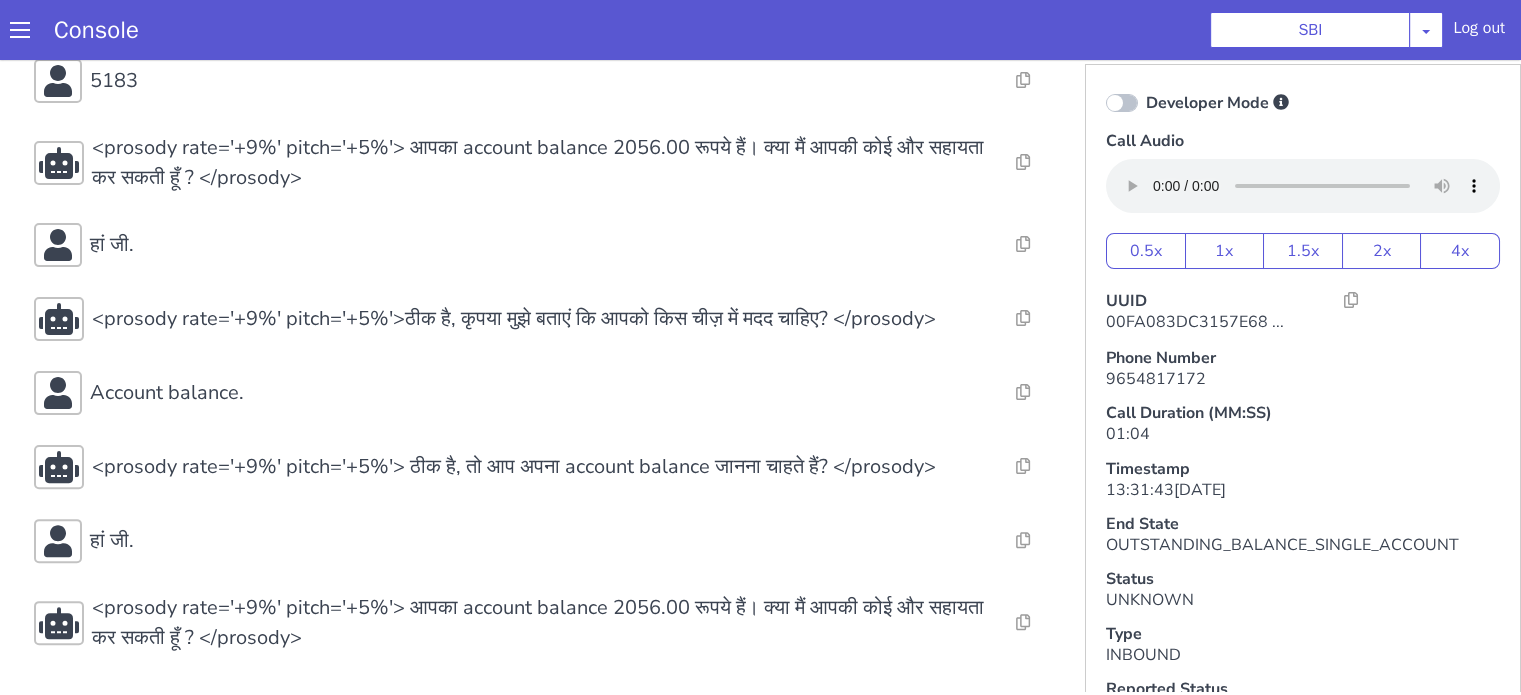 scroll, scrollTop: 5, scrollLeft: 0, axis: vertical 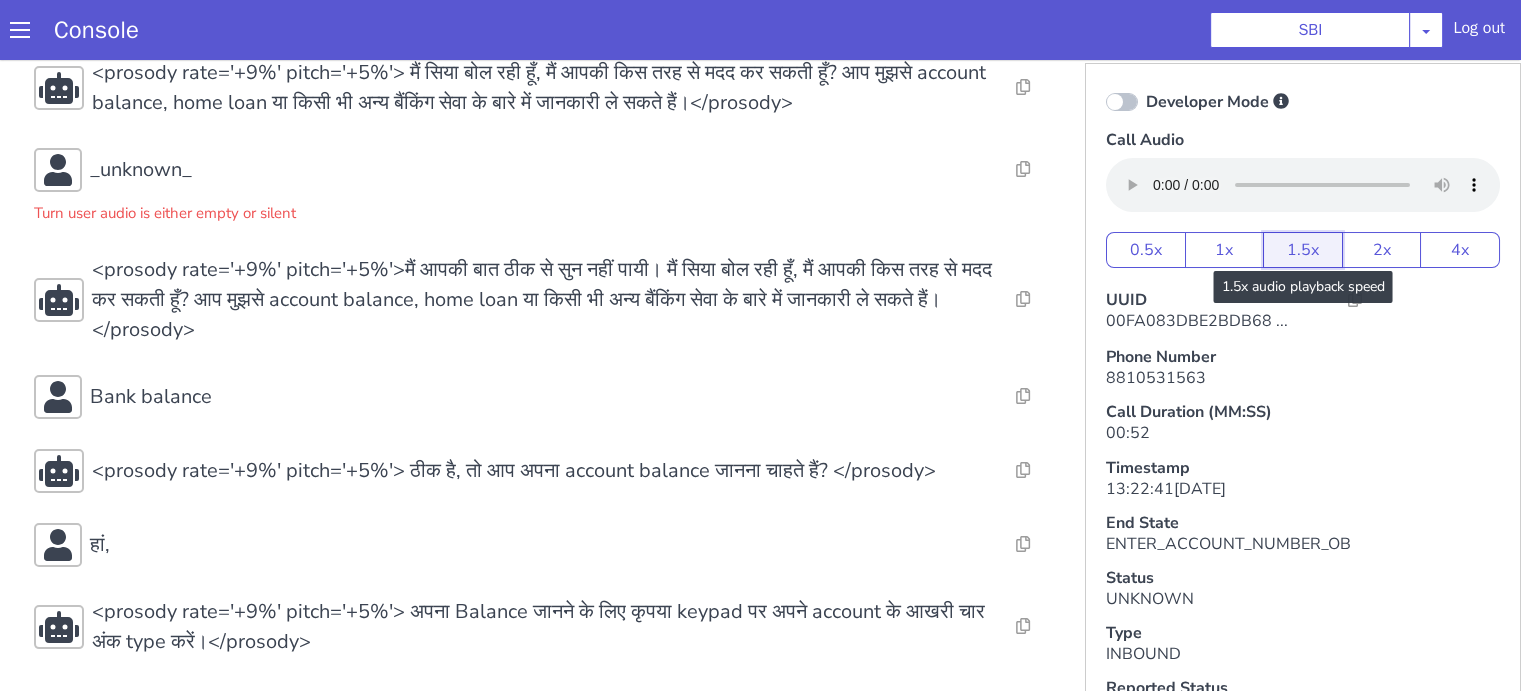 click on "1.5x" at bounding box center (1303, 250) 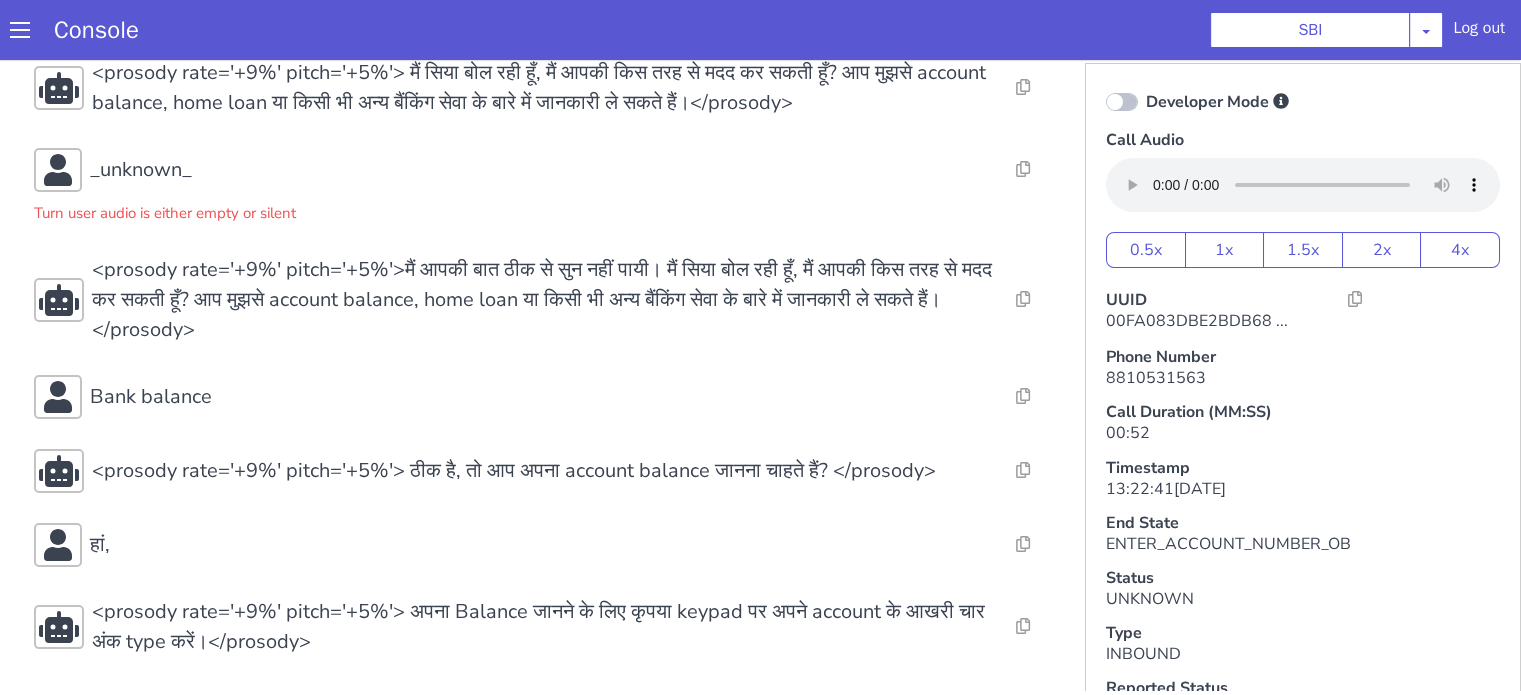 scroll, scrollTop: 174, scrollLeft: 0, axis: vertical 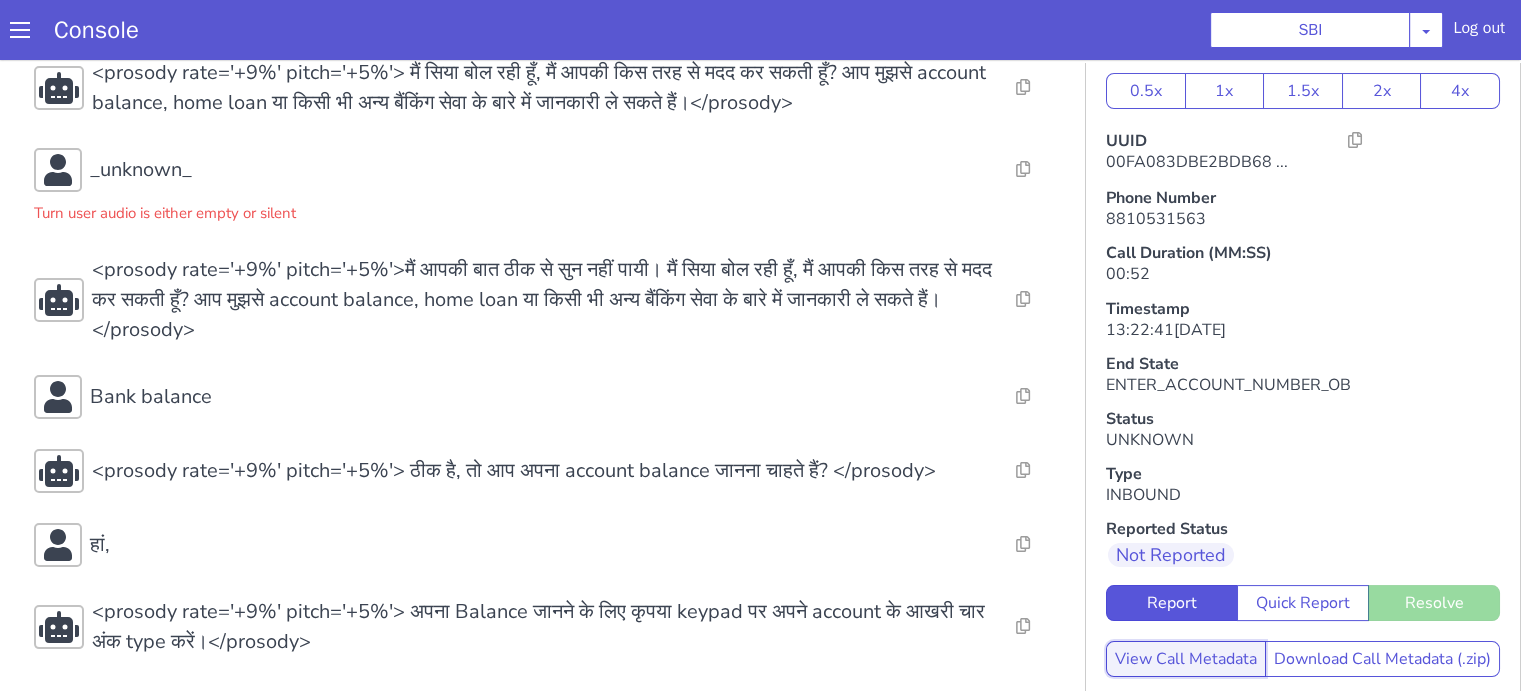 click on "View Call Metadata" at bounding box center [1186, 659] 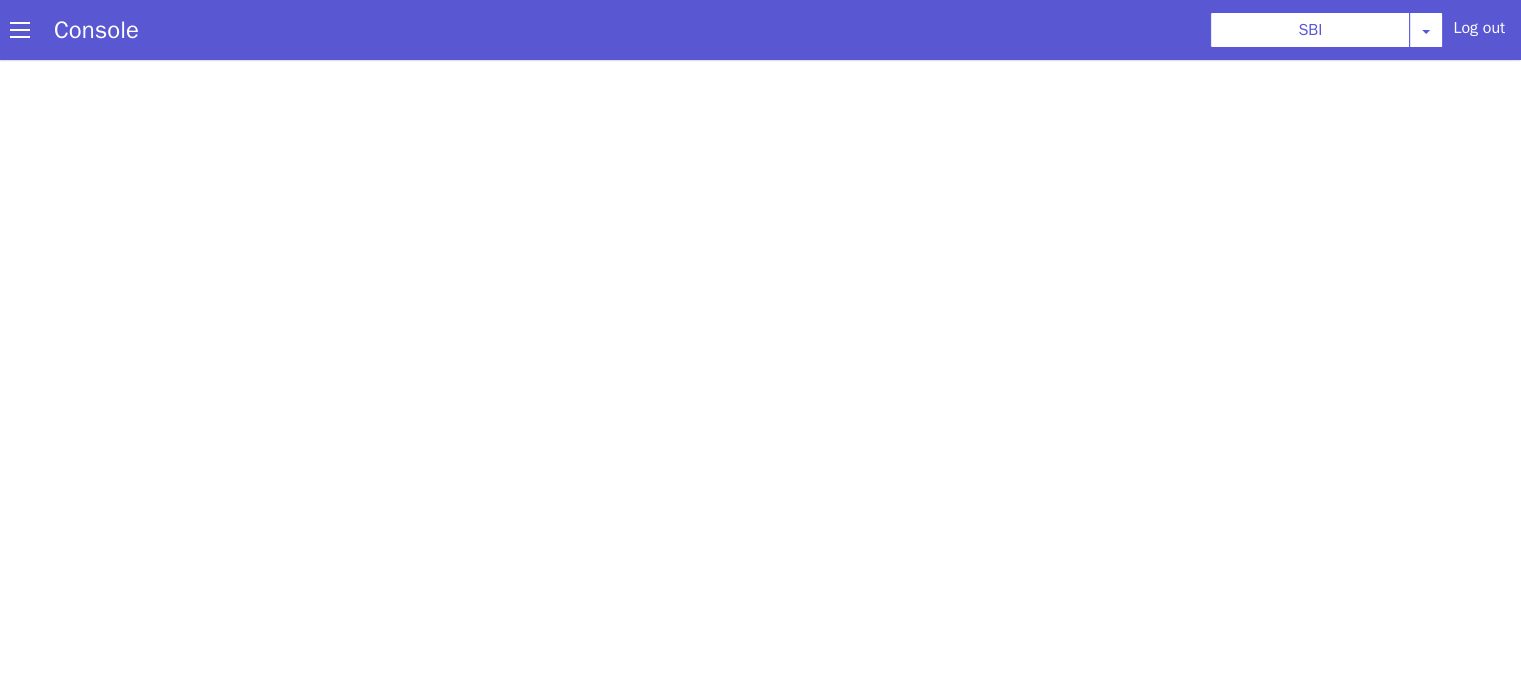 scroll, scrollTop: 0, scrollLeft: 0, axis: both 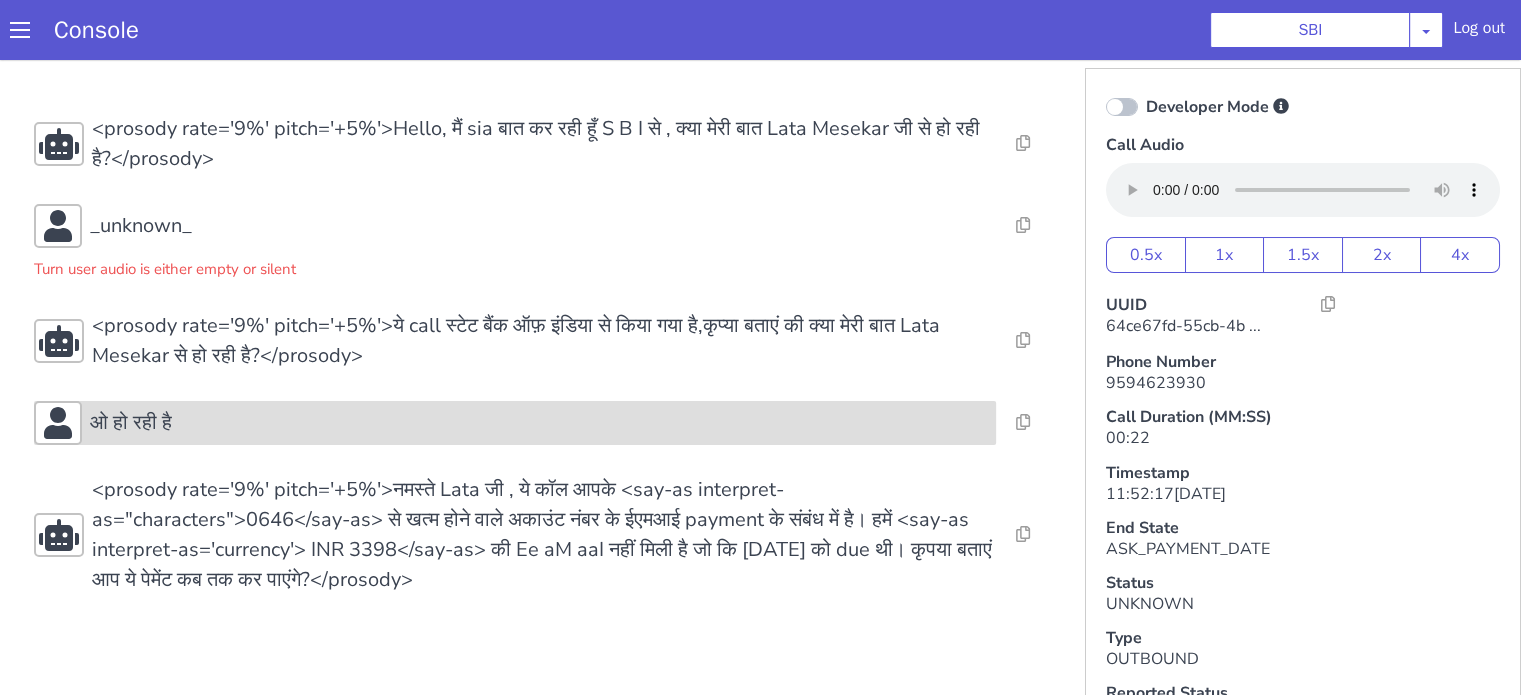 click on "ओ हो रही है" at bounding box center [131, 423] 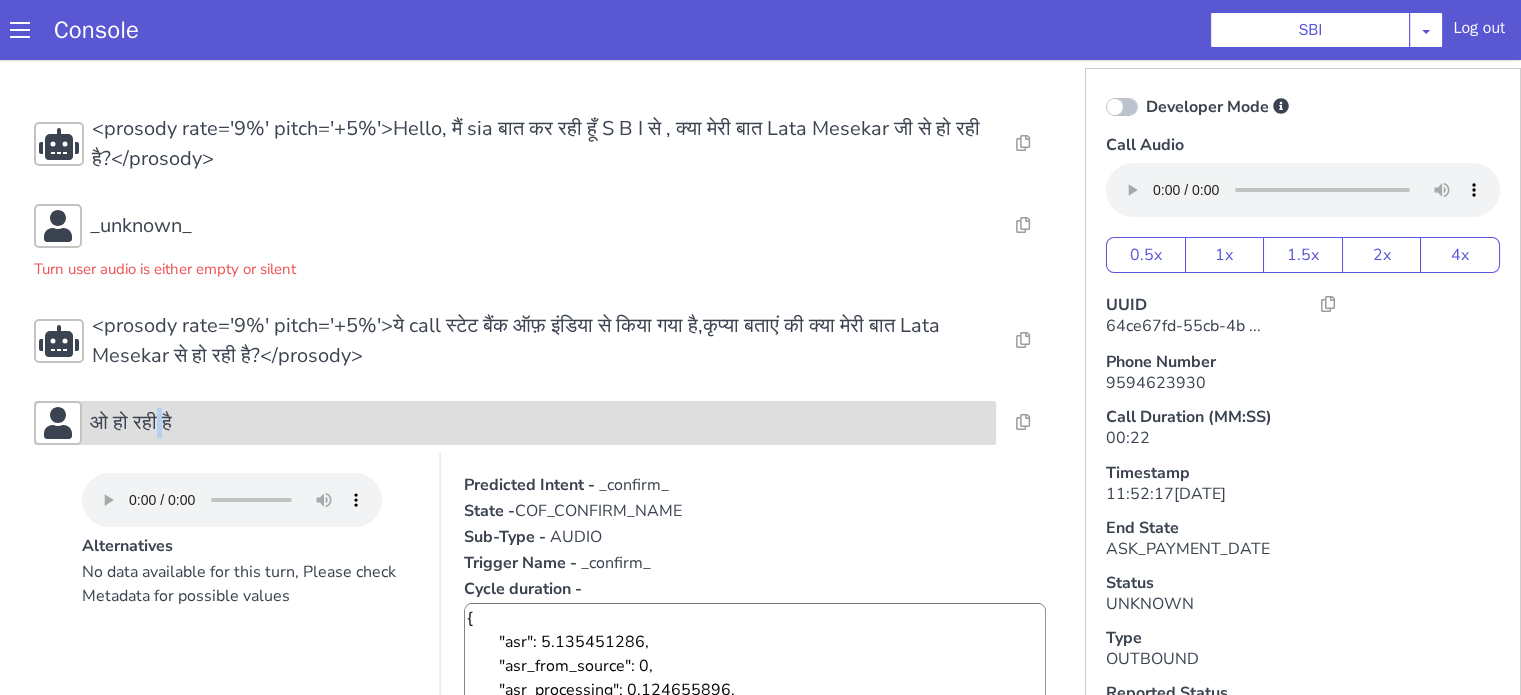 click on "ओ हो रही है" at bounding box center [131, 423] 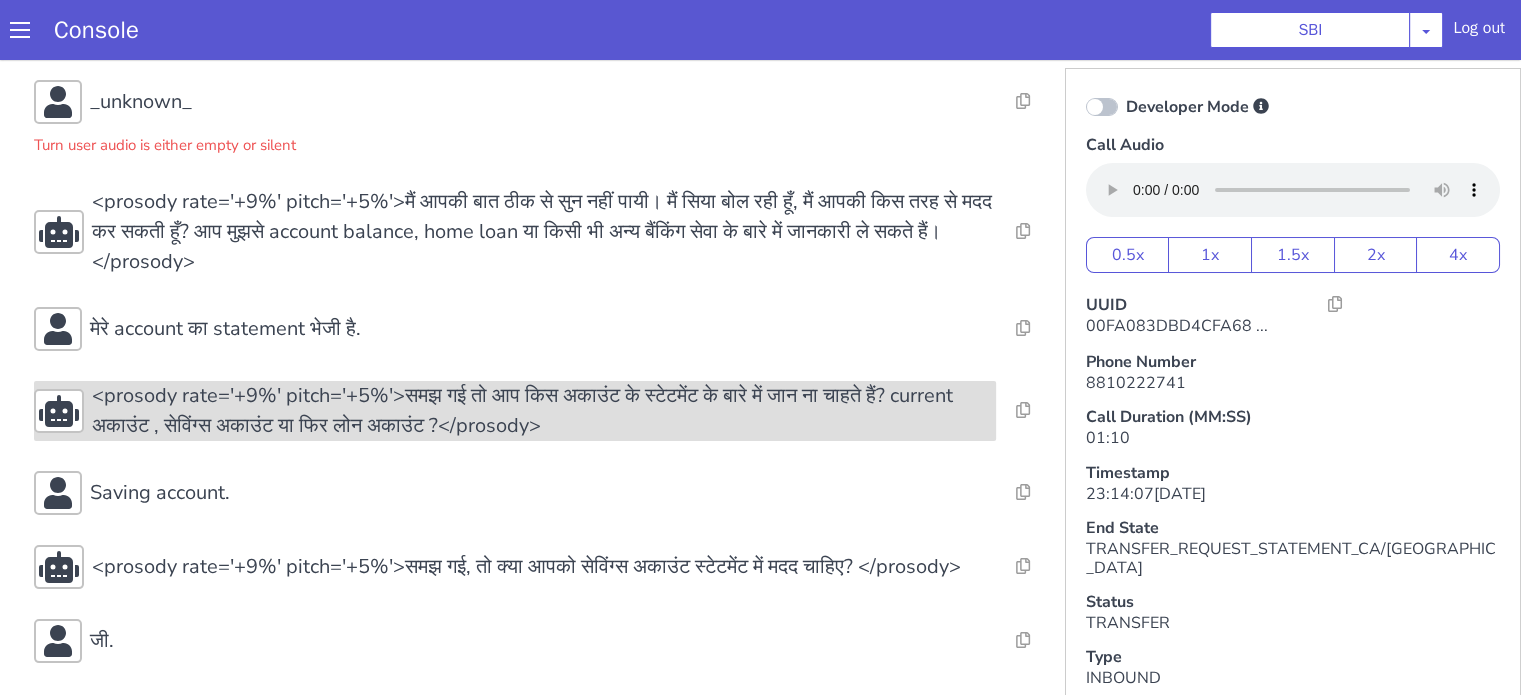 scroll, scrollTop: 305, scrollLeft: 0, axis: vertical 